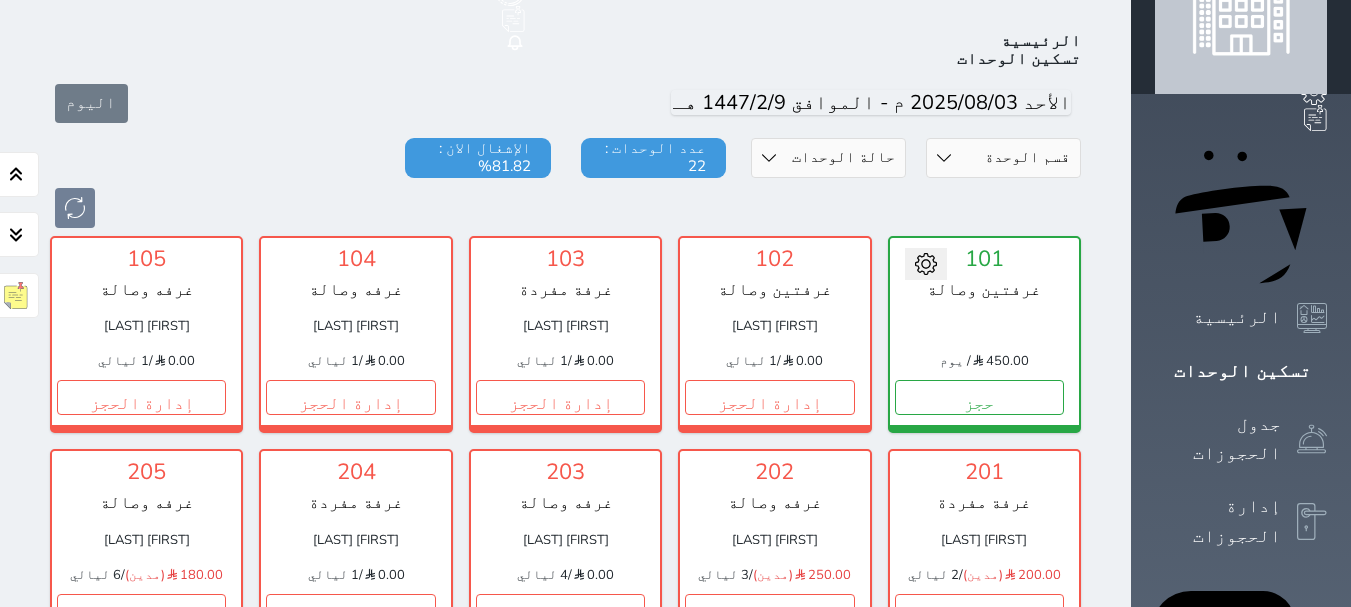 click on "حجز" at bounding box center (979, 824) 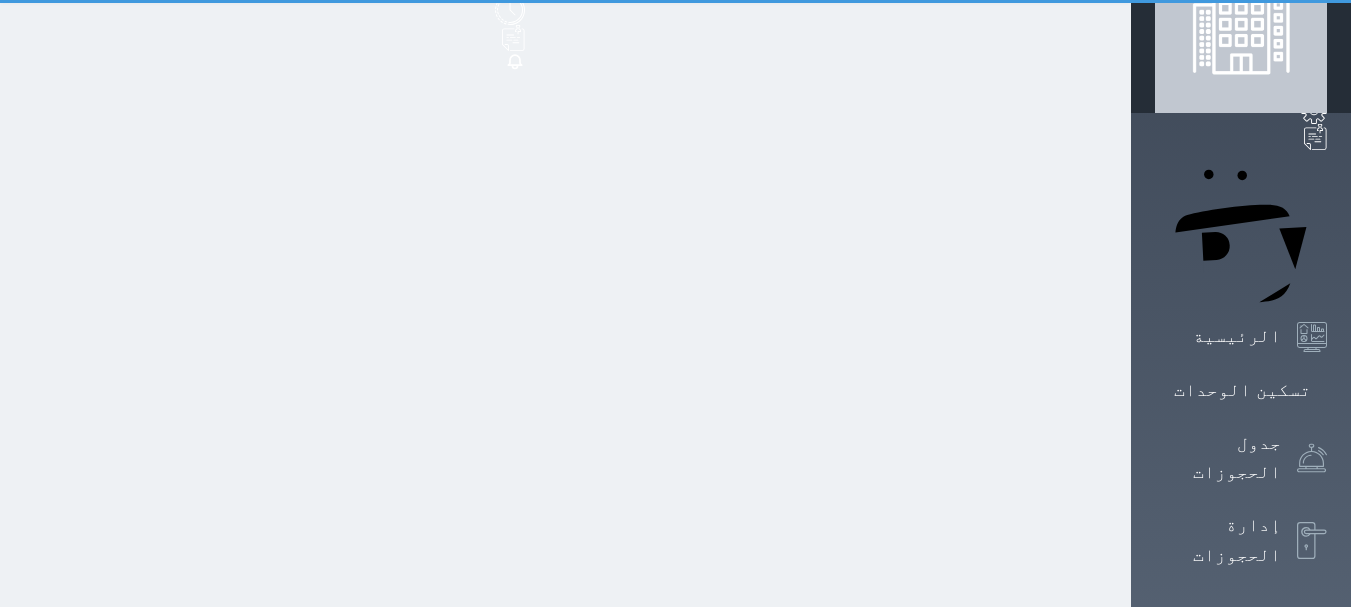 scroll, scrollTop: 0, scrollLeft: 0, axis: both 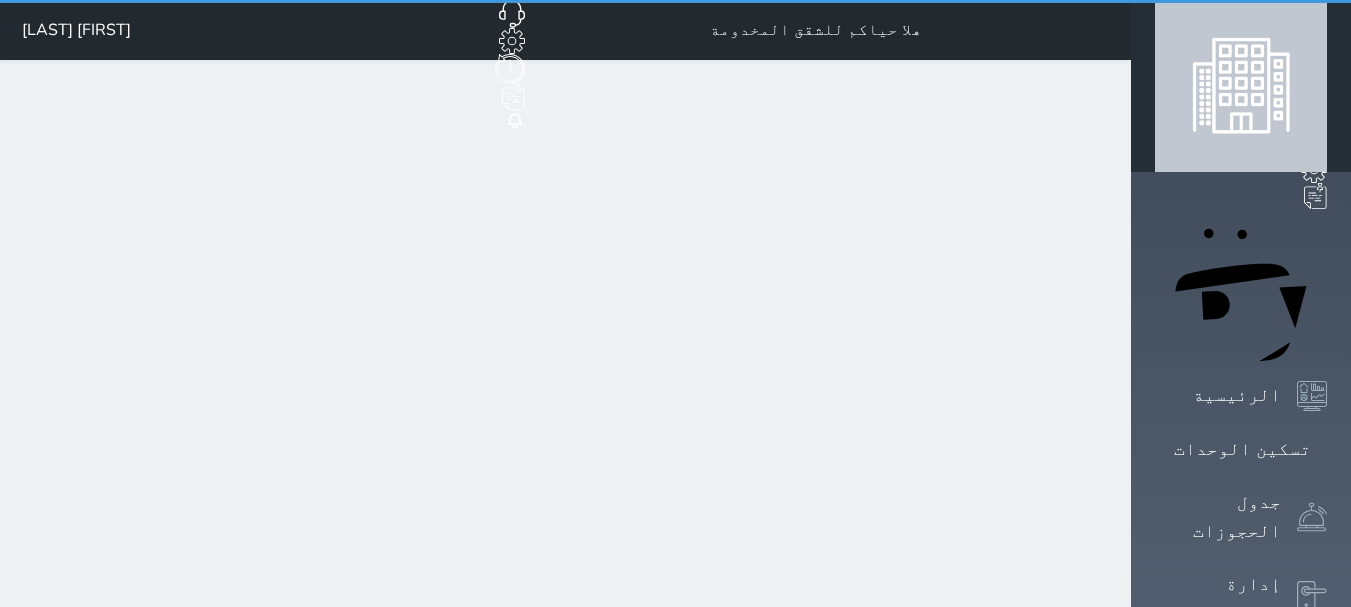 select on "1" 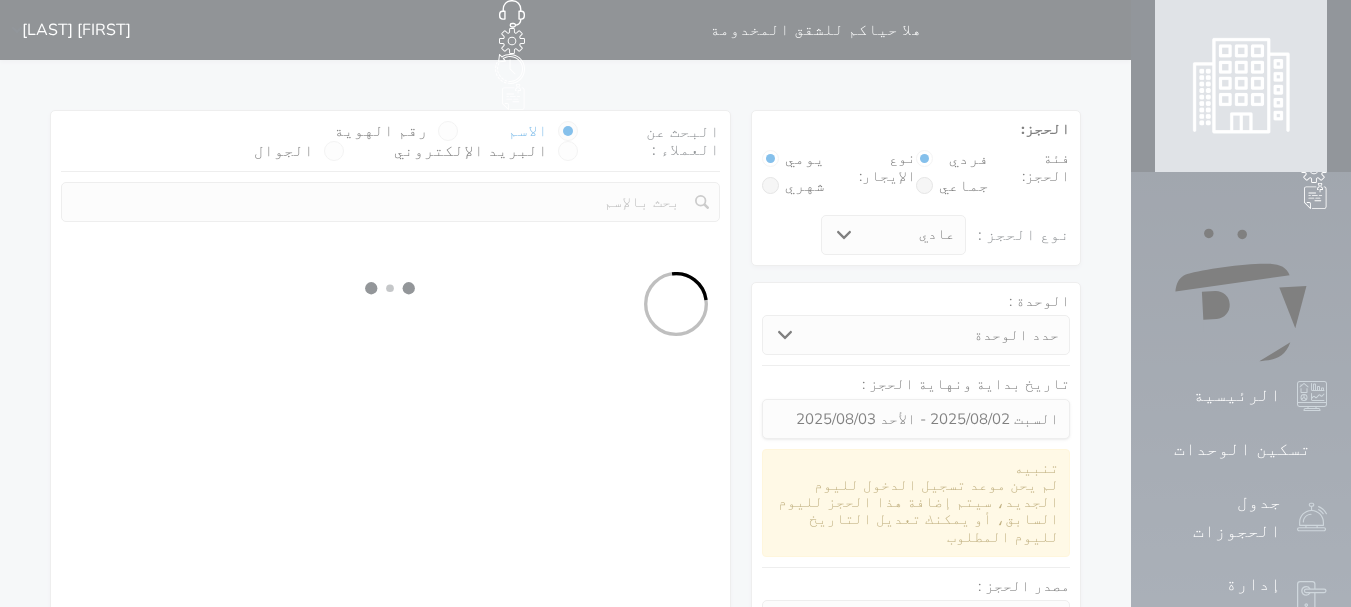 select 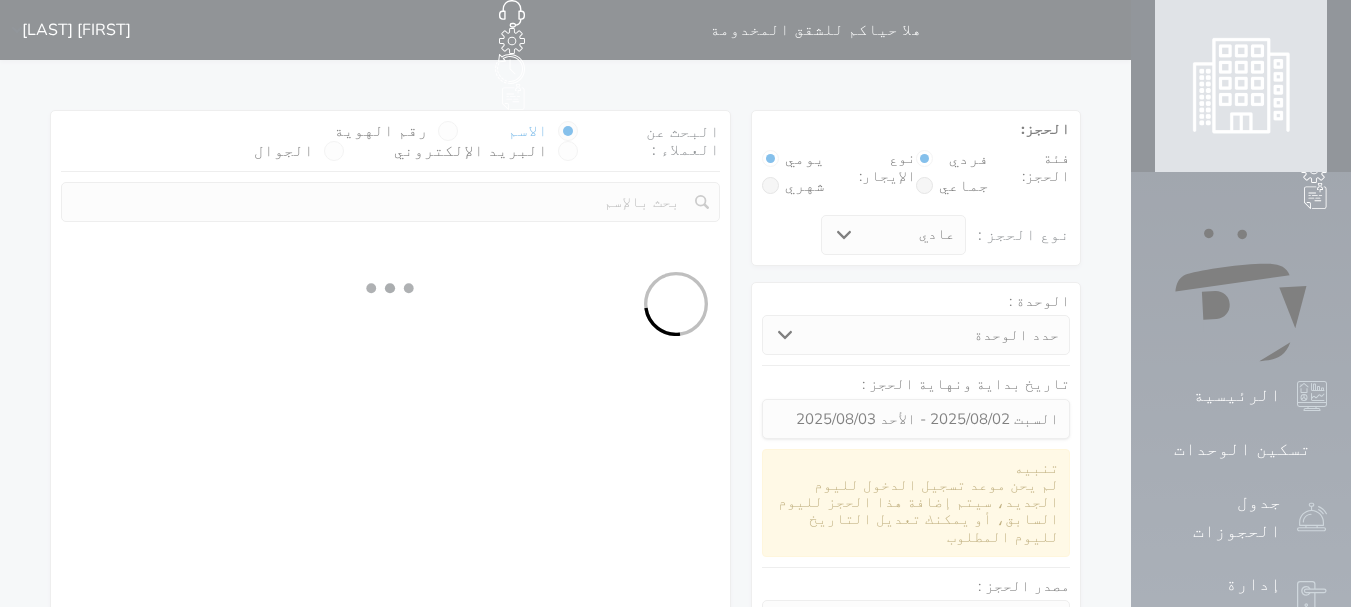 select on "1" 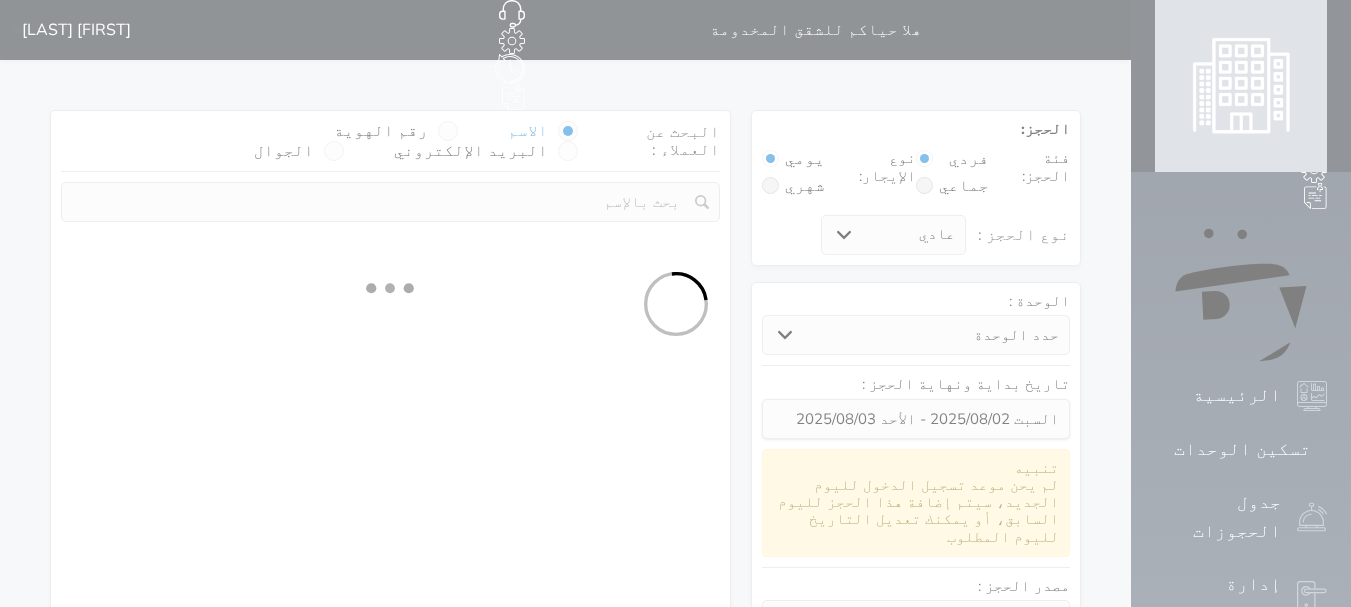 select on "113" 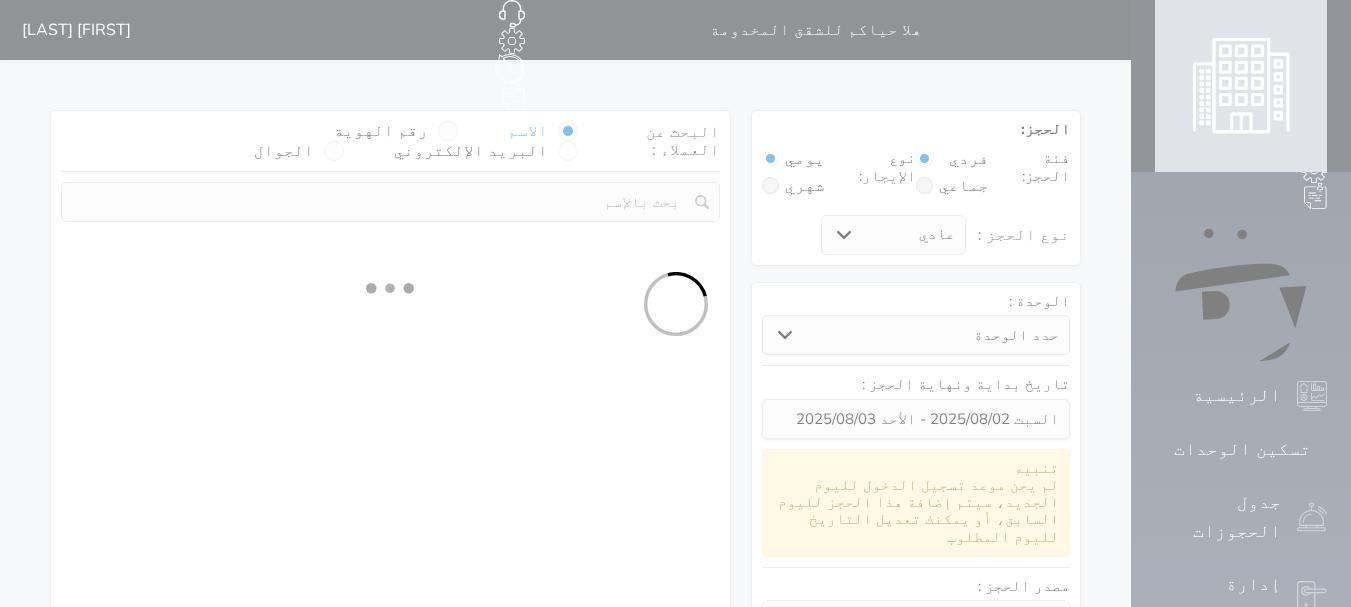select on "1" 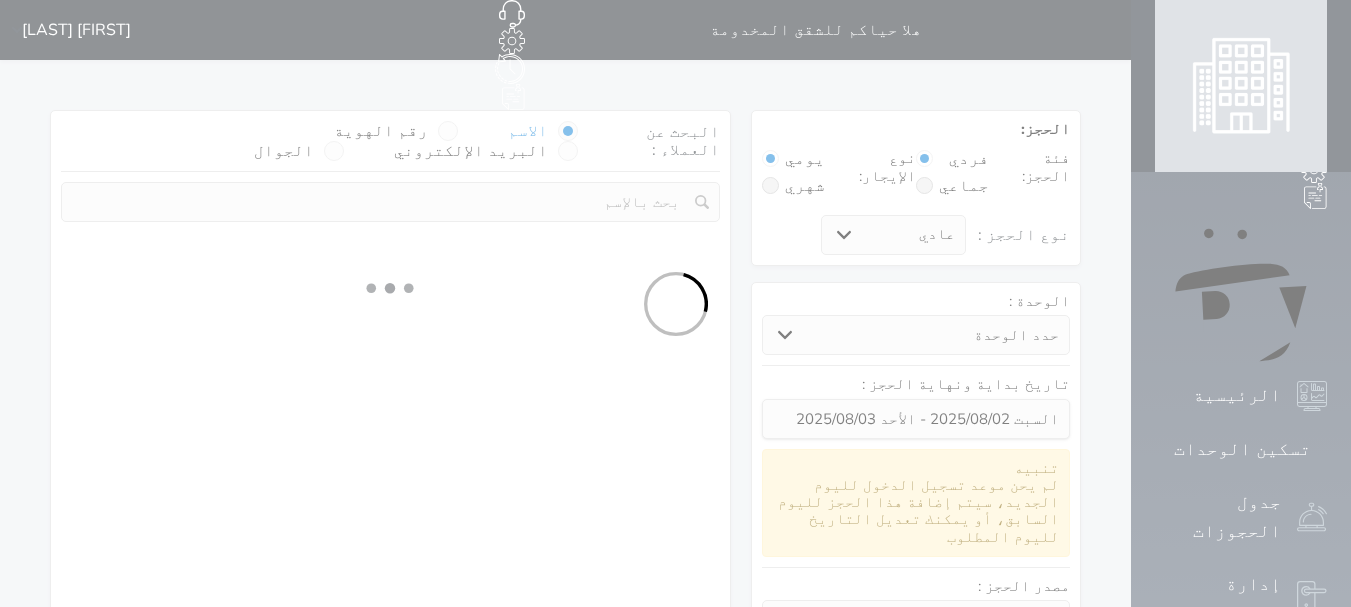 select 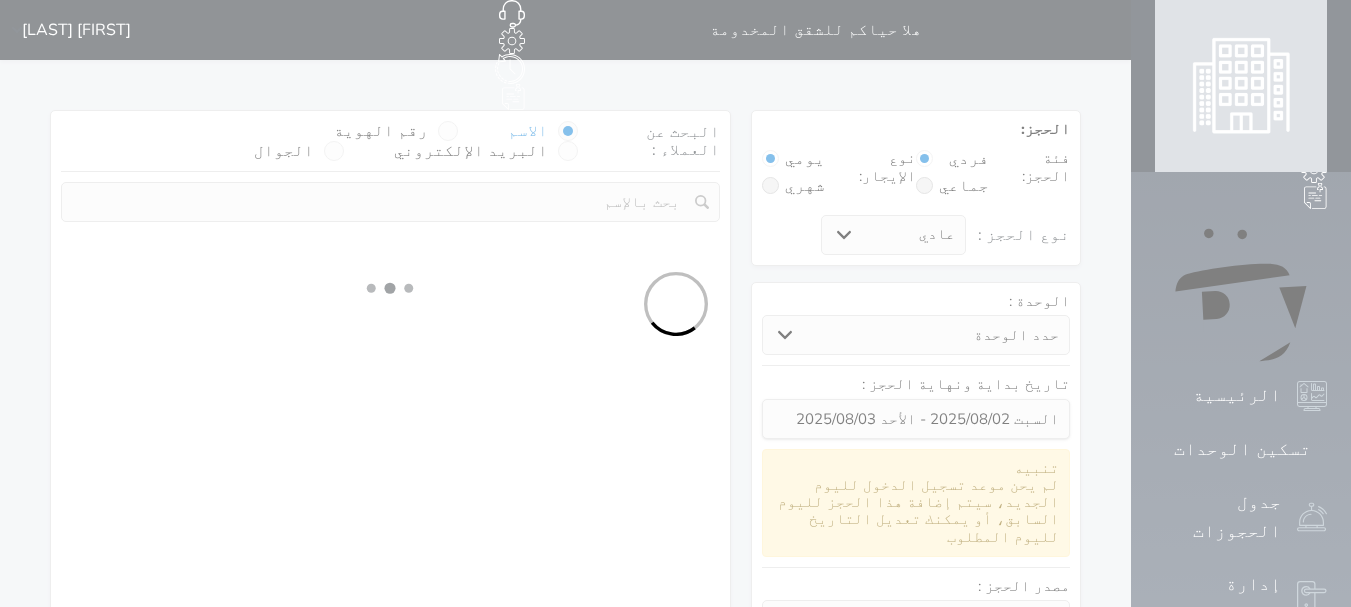 select on "7" 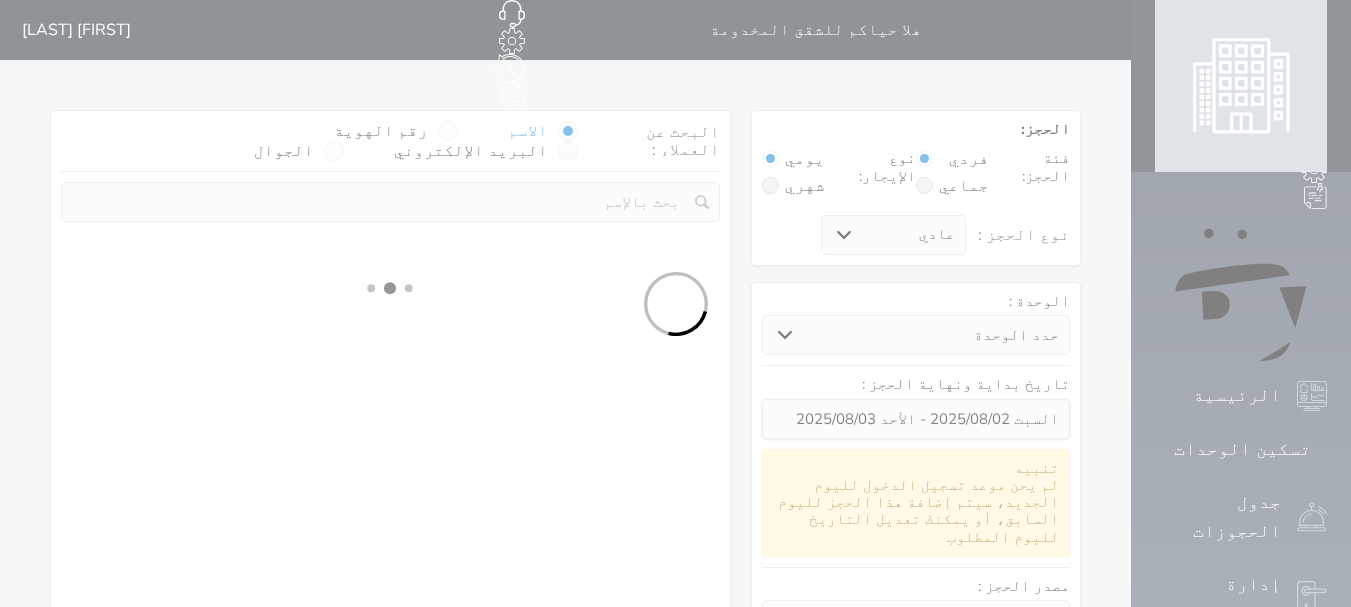 select 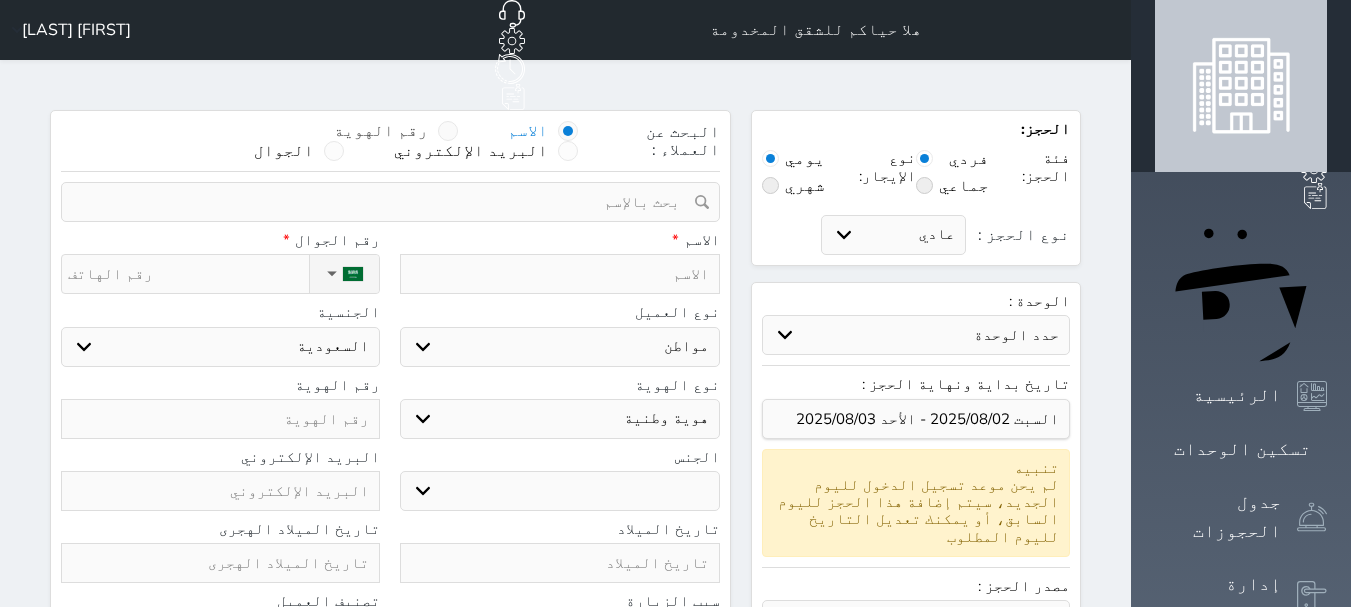 click on "البحث عن العملاء :        الاسم       رقم الهوية       البريد الإلكتروني       الجوال" at bounding box center [390, 146] 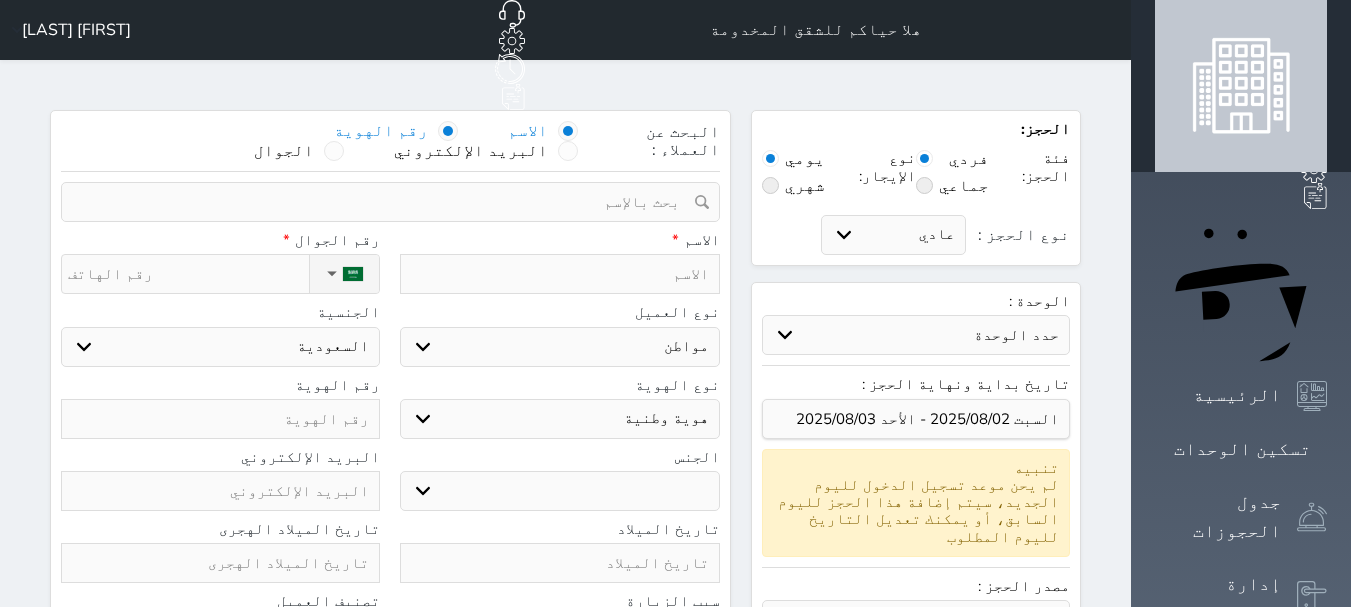 select 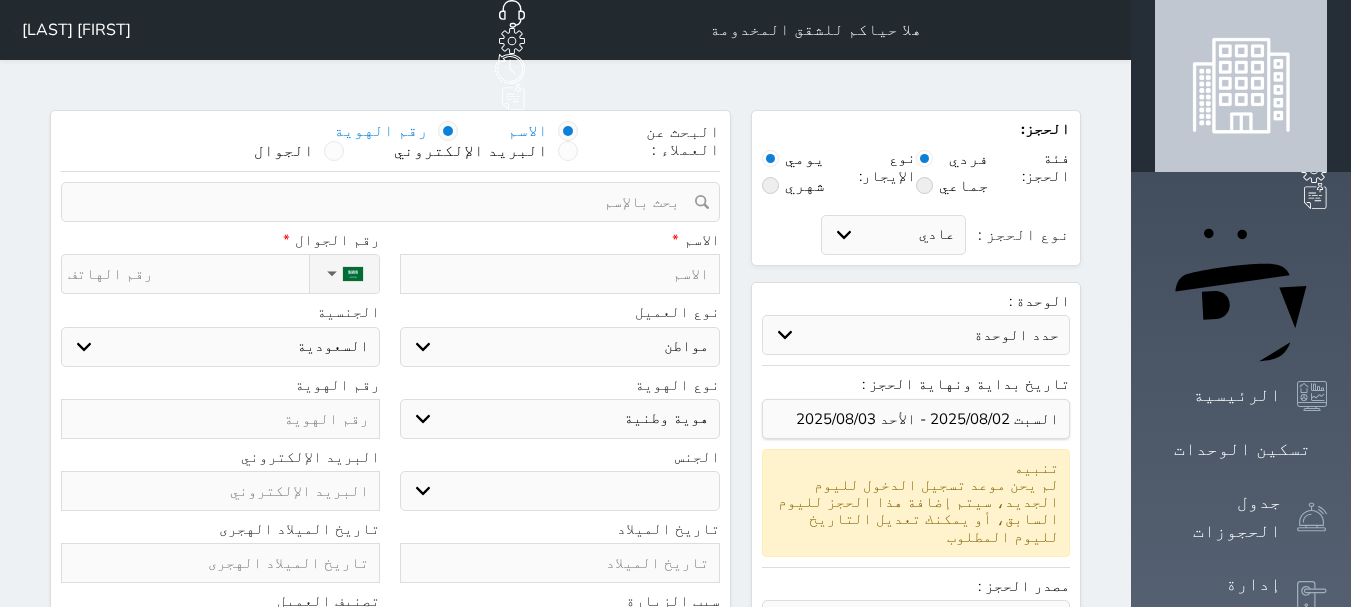 select 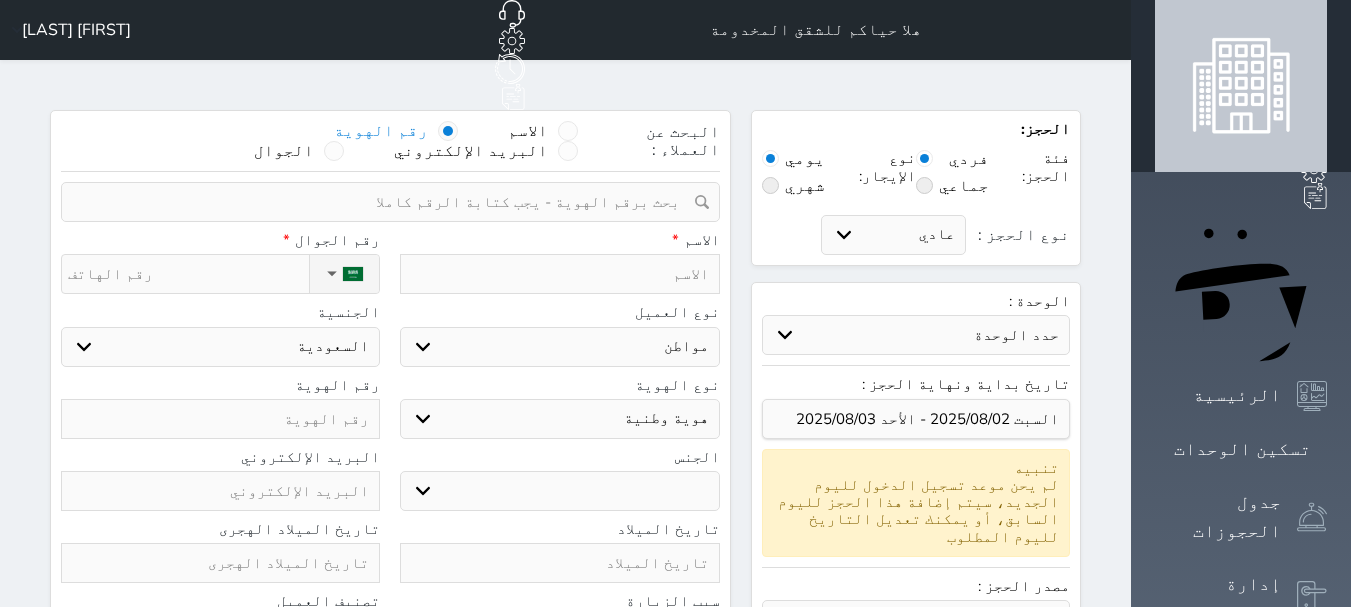 select 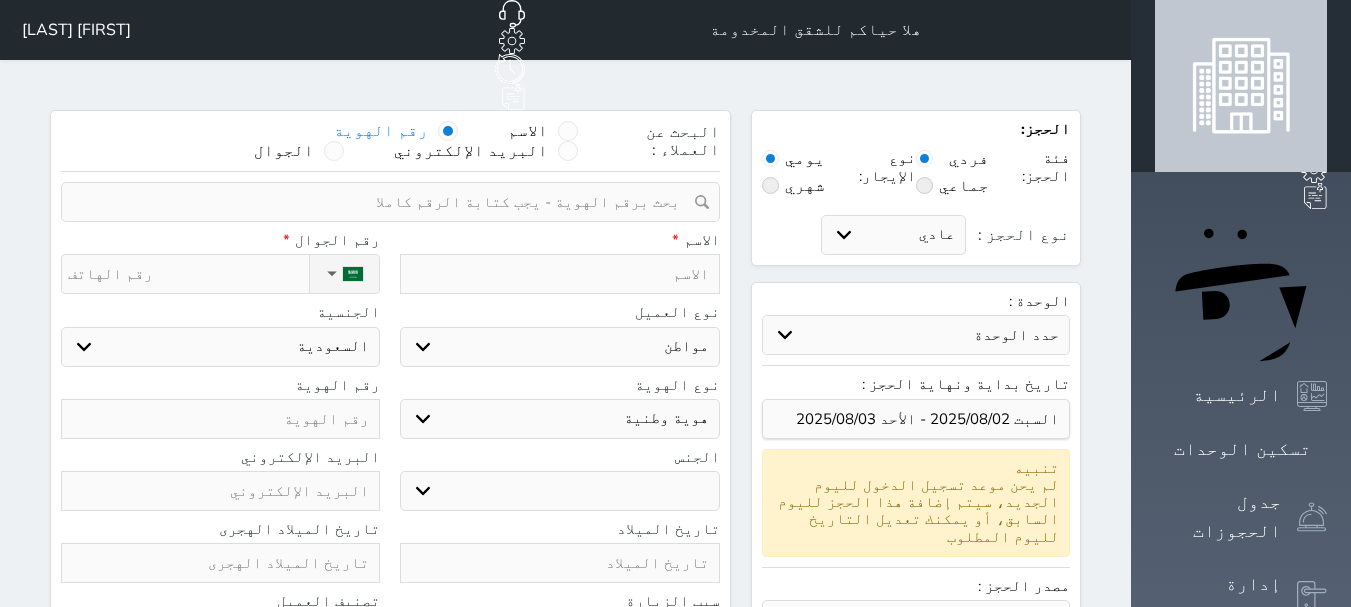 select 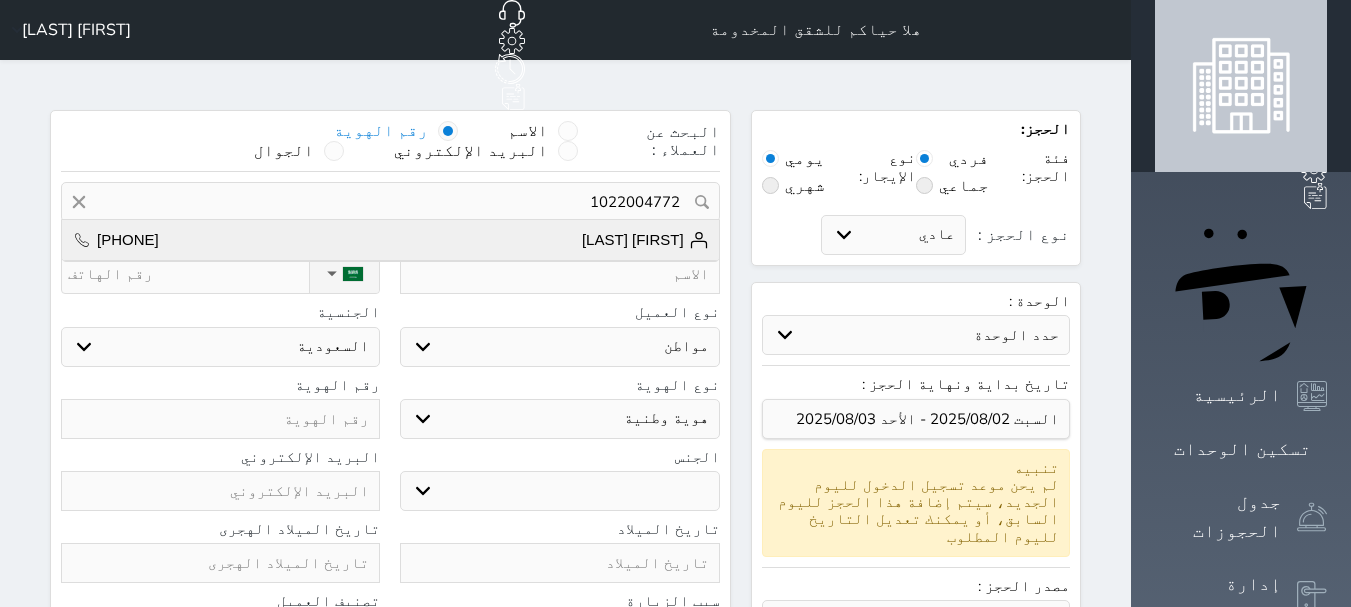 click on "سعدالاحمري   +966556556802" at bounding box center (390, 240) 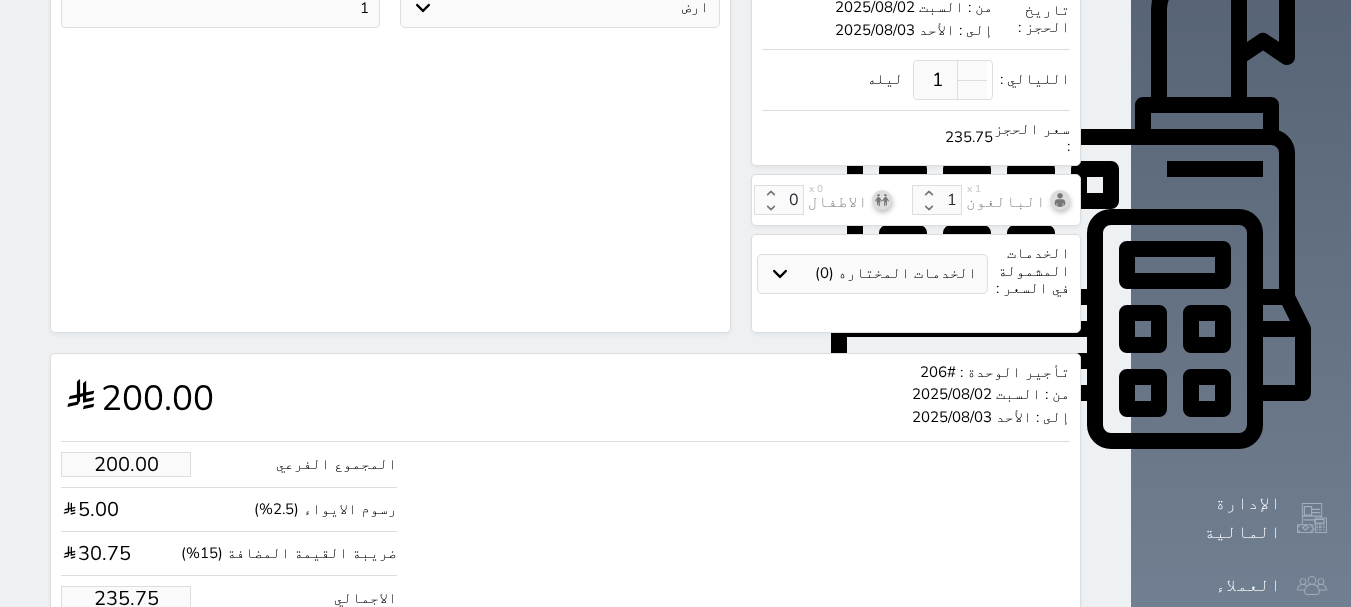 scroll, scrollTop: 704, scrollLeft: 0, axis: vertical 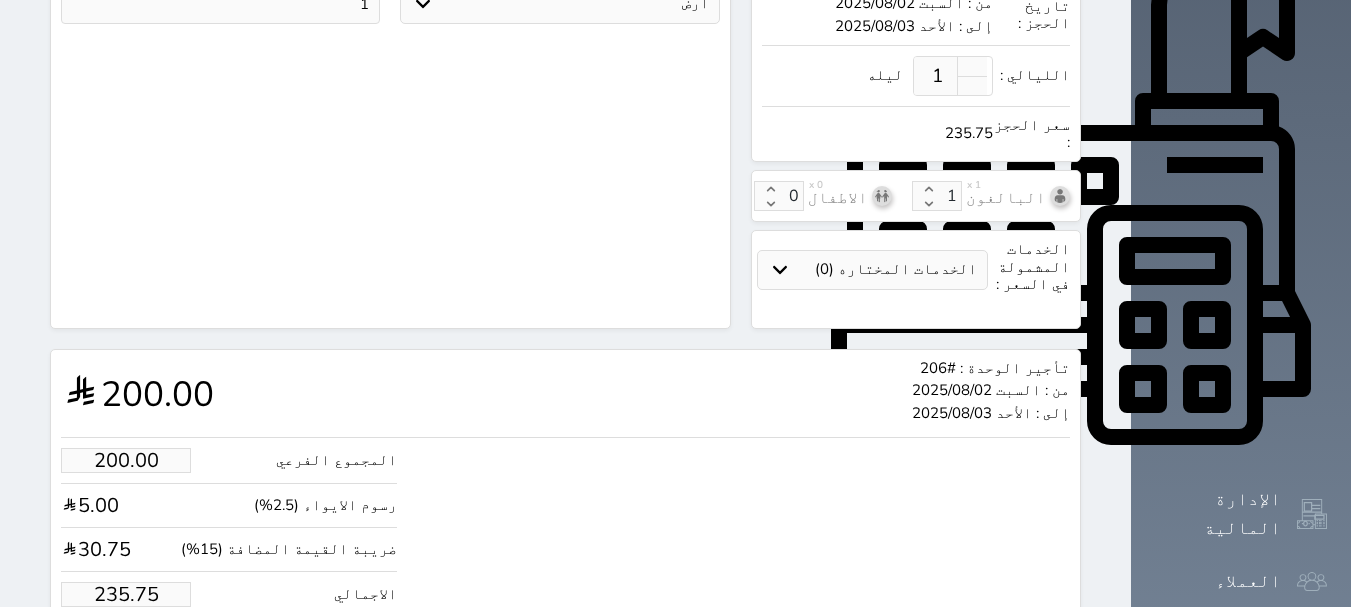 drag, startPoint x: 121, startPoint y: 509, endPoint x: 0, endPoint y: 512, distance: 121.037186 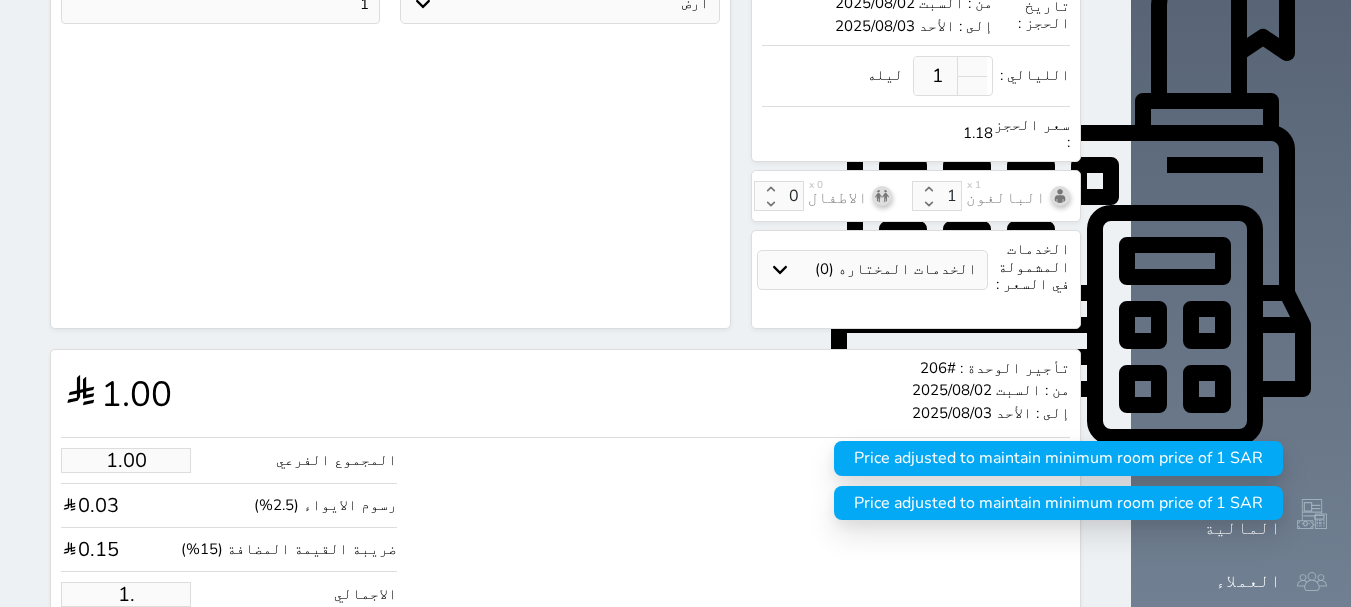 type on "1" 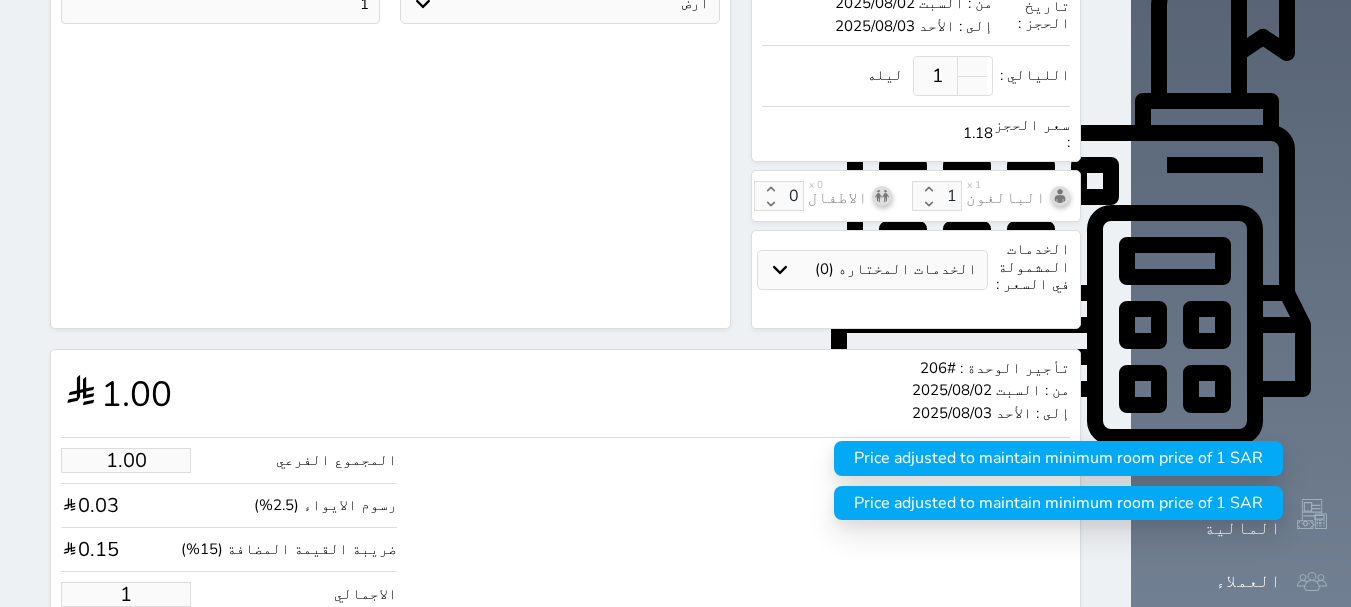 type 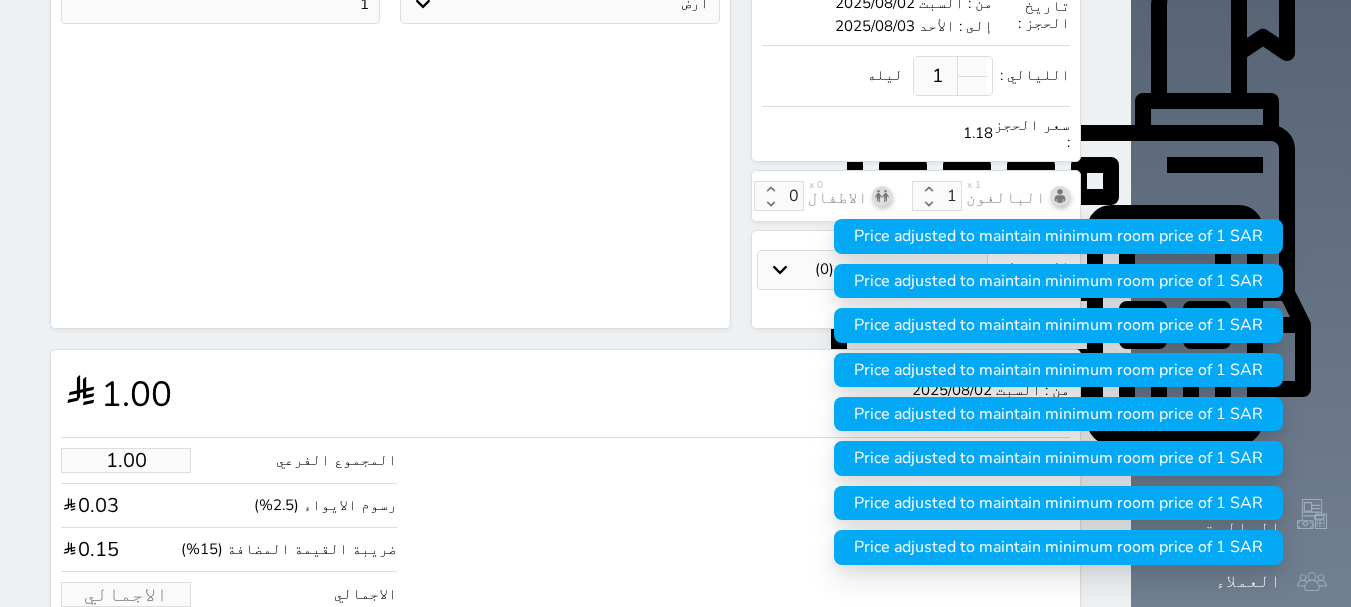 type on "1.70" 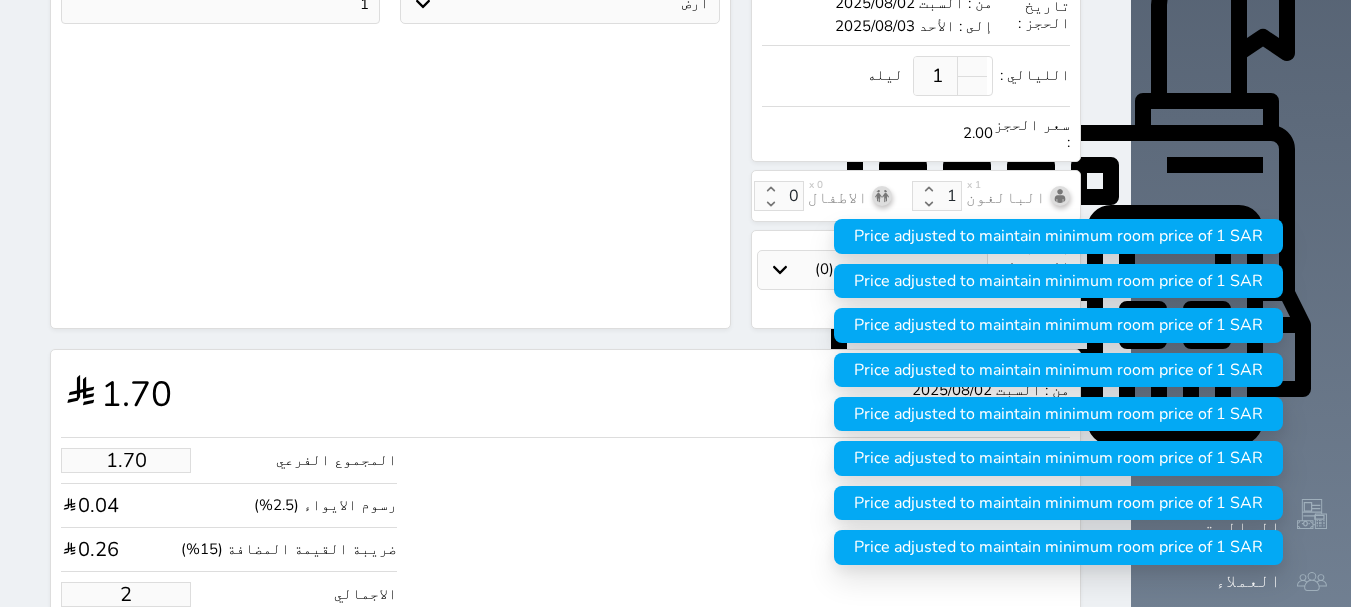 type on "16.97" 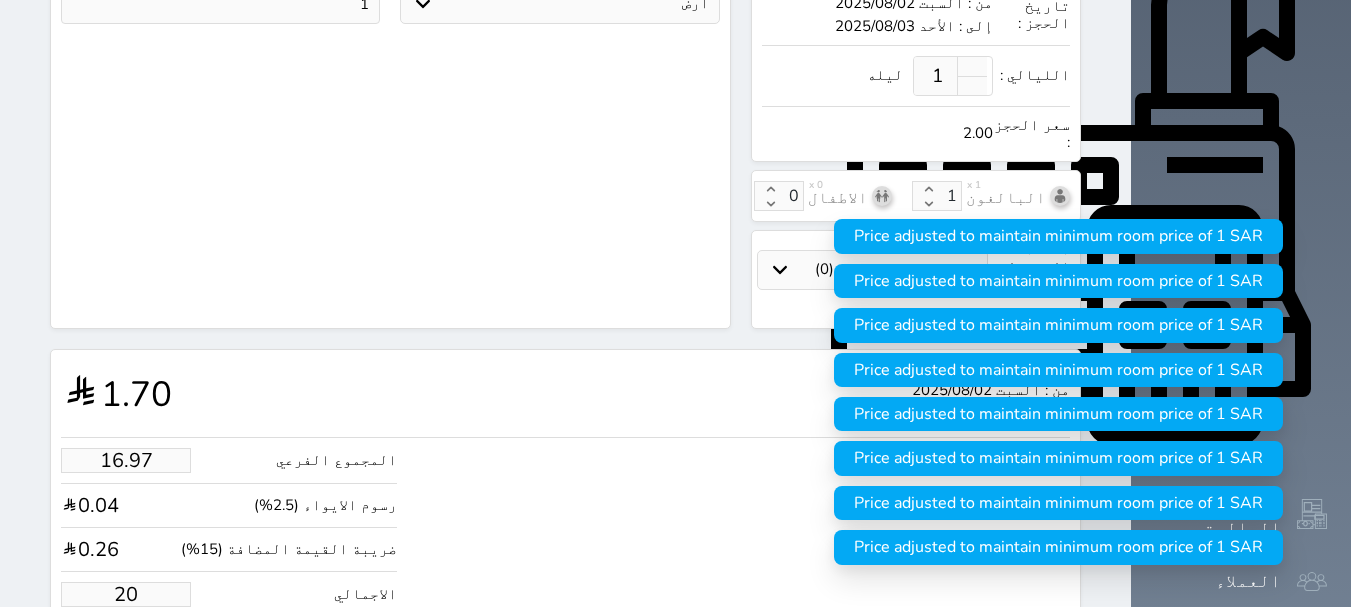 type on "169.67" 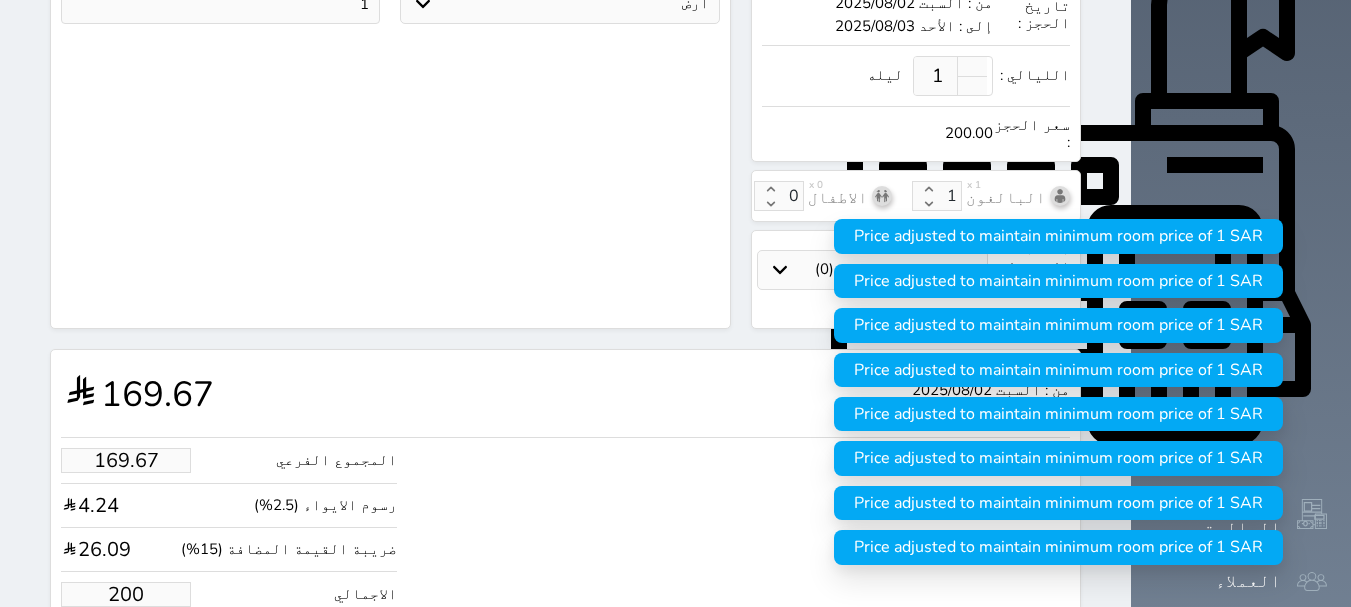 type on "200.00" 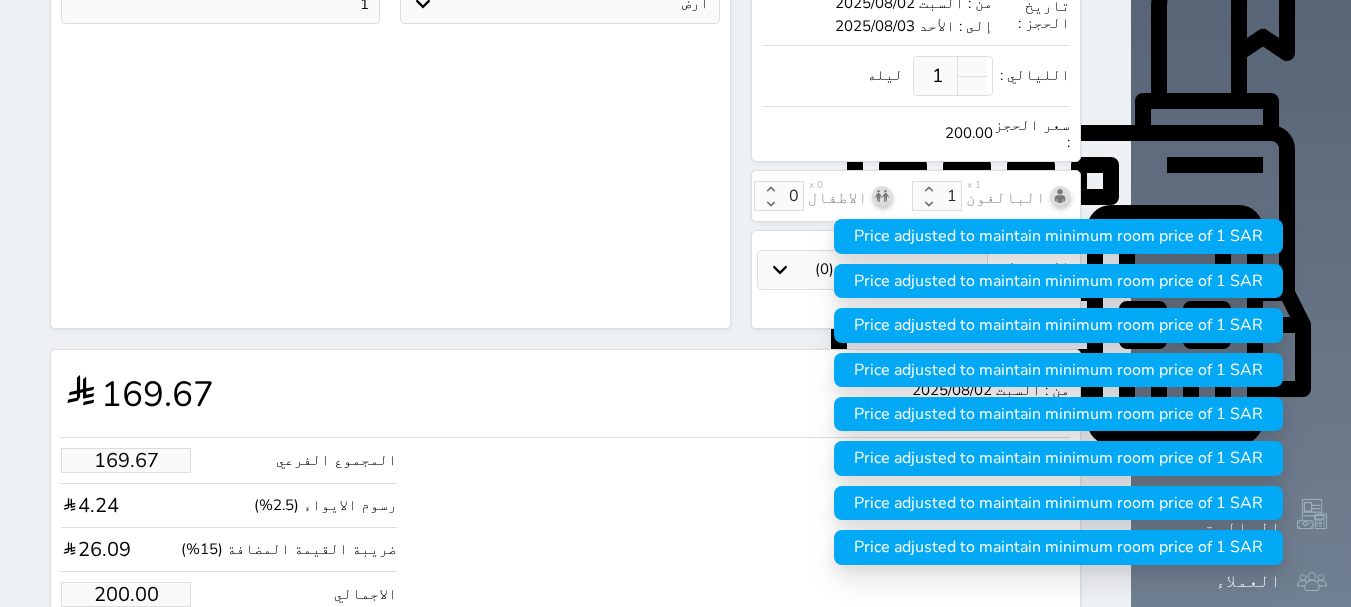 click on "حجز" at bounding box center (149, 655) 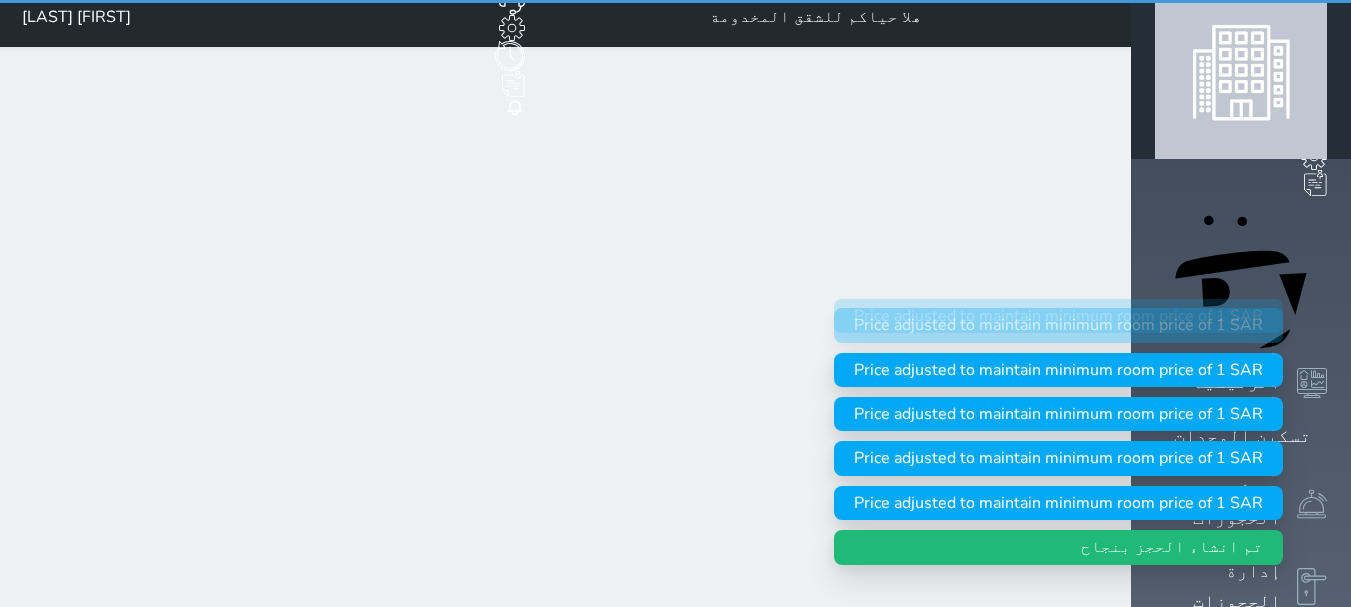 scroll, scrollTop: 0, scrollLeft: 0, axis: both 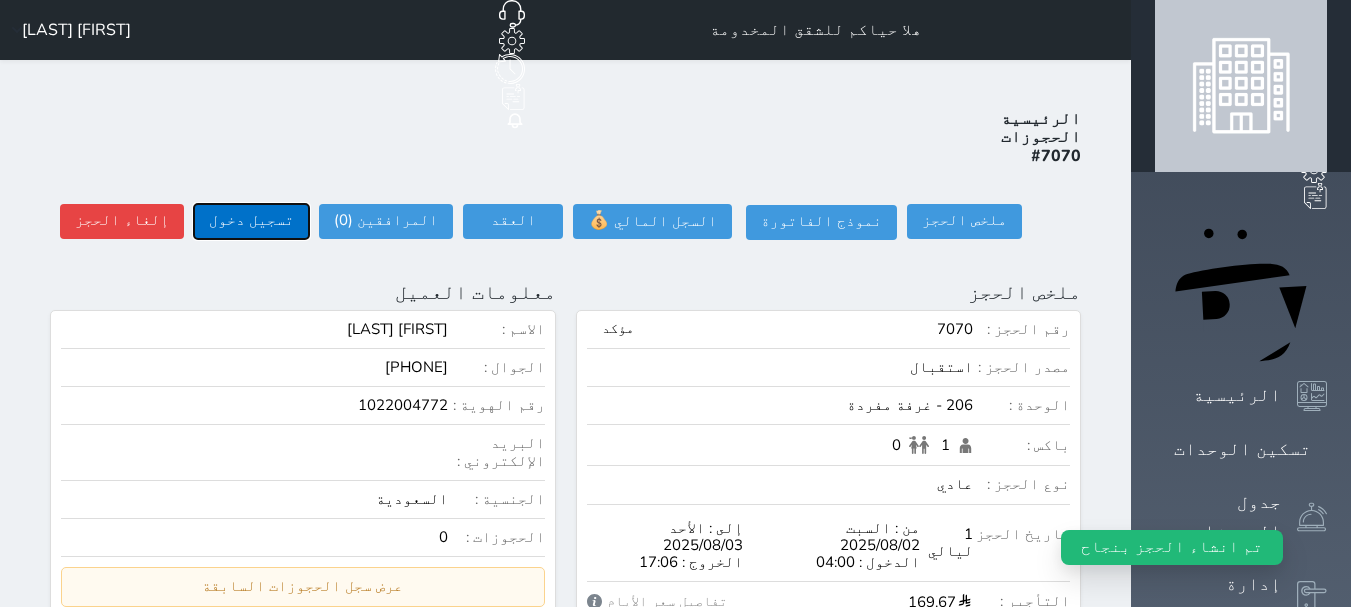 click on "تسجيل دخول" at bounding box center (251, 221) 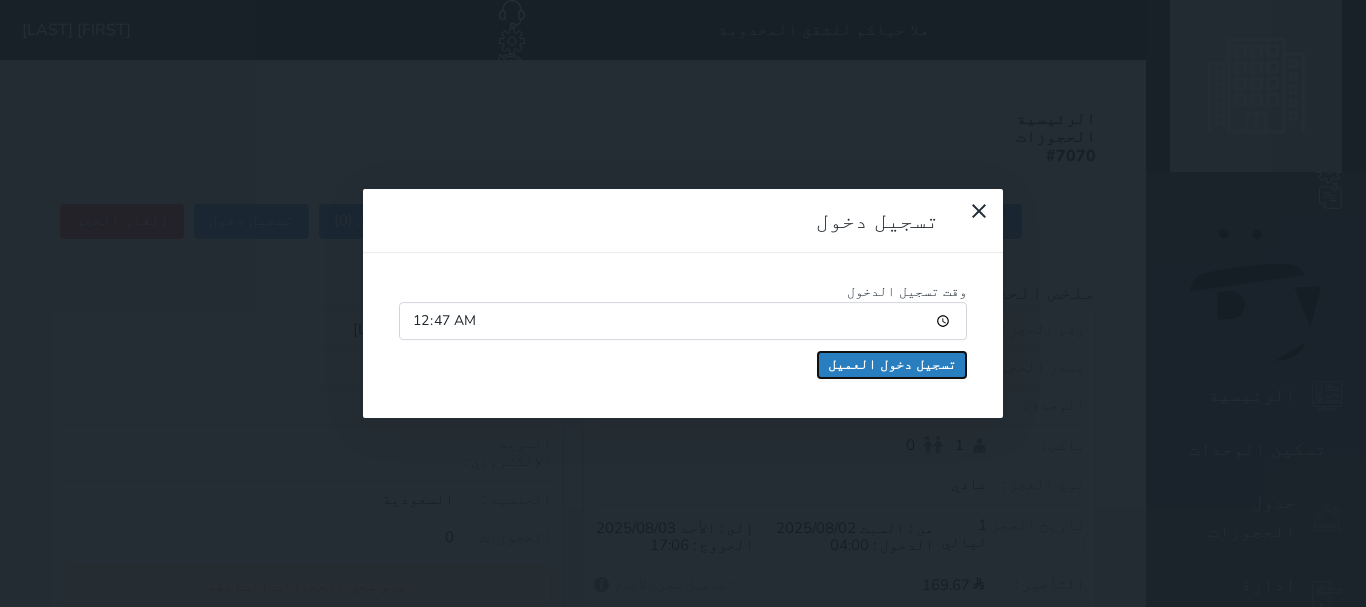 click on "تسجيل دخول العميل" at bounding box center [892, 365] 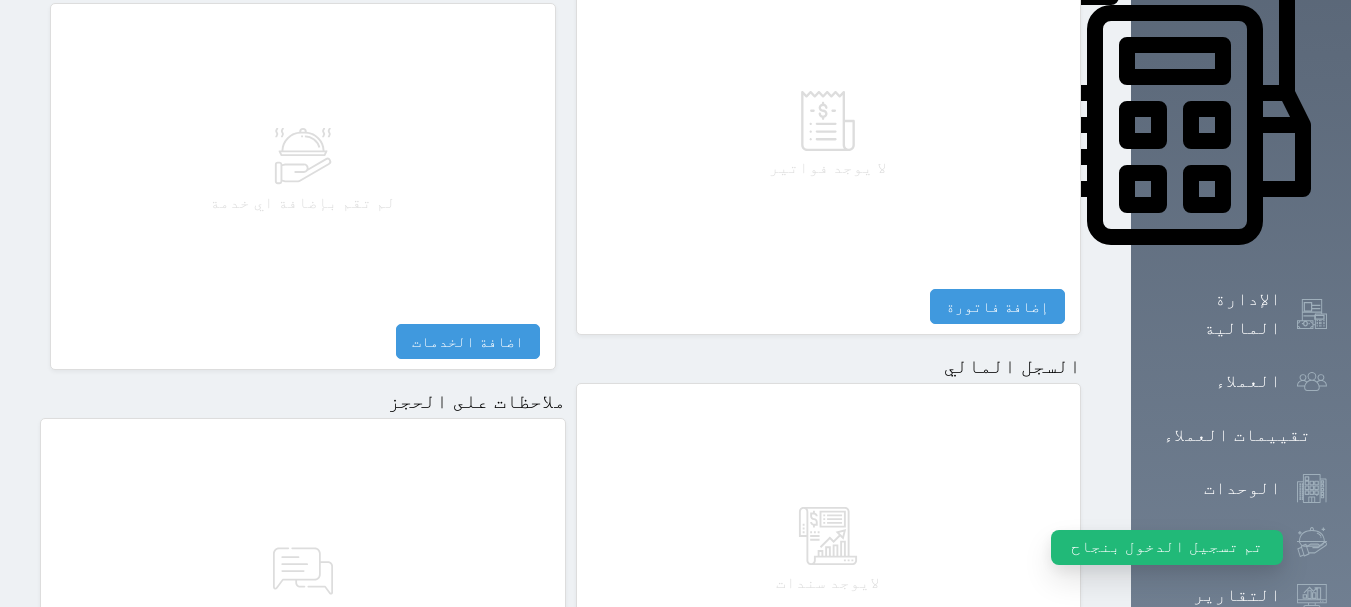scroll, scrollTop: 1100, scrollLeft: 0, axis: vertical 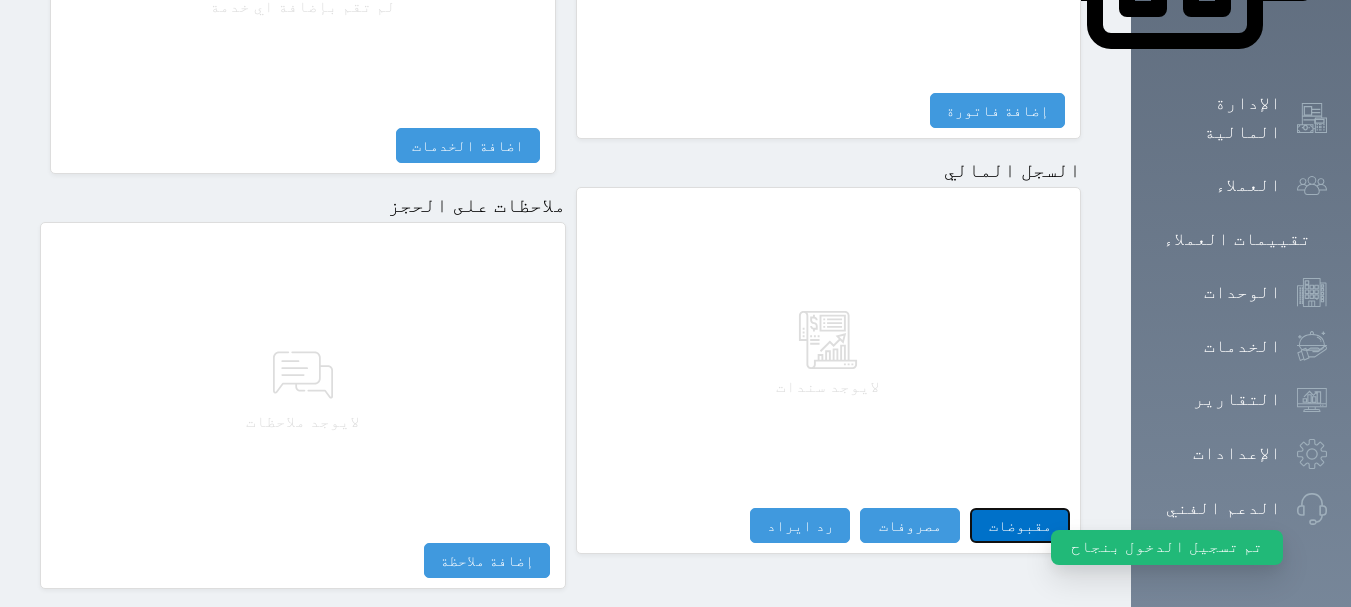 click on "مقبوضات" at bounding box center [1020, 525] 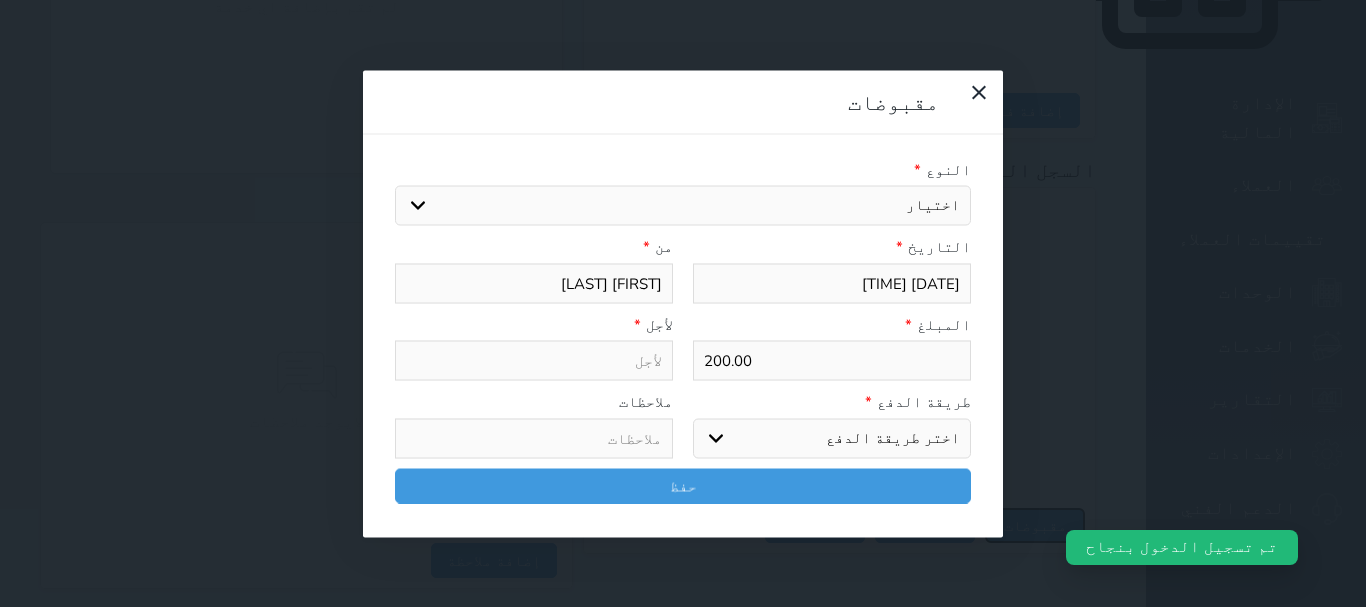 select 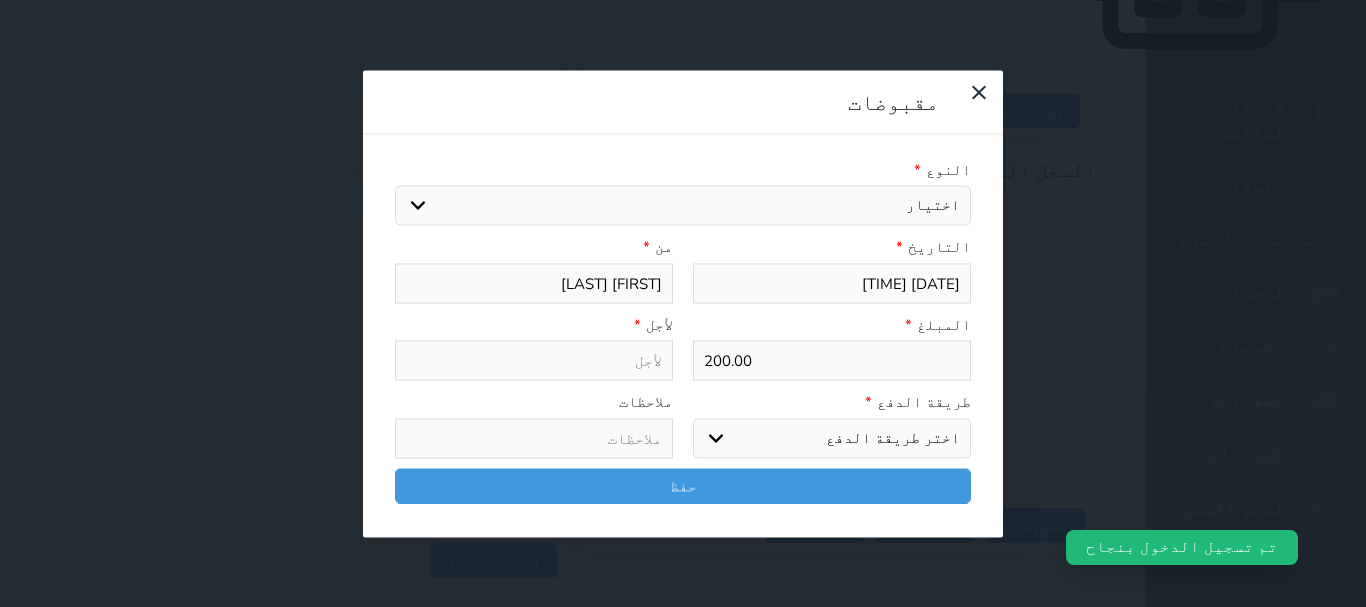 click on "اختيار   مقبوضات عامة قيمة إيجار فواتير تامين عربون لا ينطبق آخر مغسلة واي فاي - الإنترنت مواقف السيارات طعام الأغذية والمشروبات مشروبات المشروبات الباردة المشروبات الساخنة الإفطار غداء عشاء مخبز و كعك حمام سباحة الصالة الرياضية سبا و خدمات الجمال اختيار وإسقاط (خدمات النقل) ميني بار كابل - تلفزيون سرير إضافي تصفيف الشعر التسوق خدمات الجولات السياحية المنظمة خدمات الدليل السياحي تجديد ايجار شقه رقم" at bounding box center [683, 206] 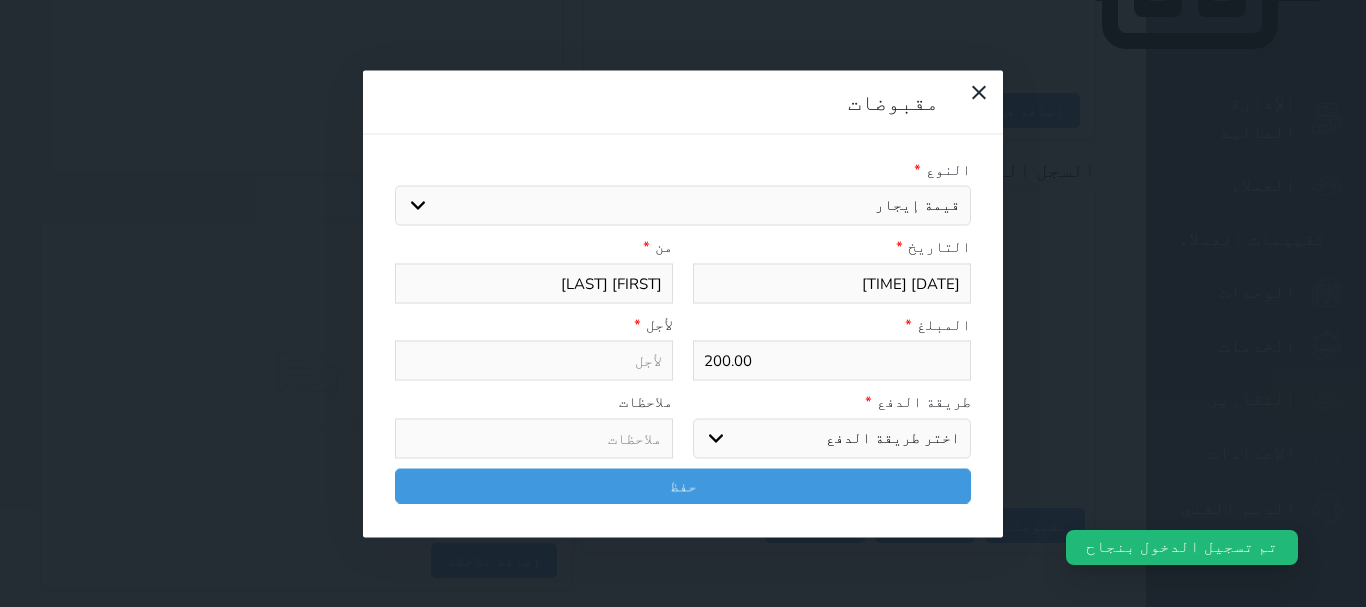 click on "اختيار   مقبوضات عامة قيمة إيجار فواتير تامين عربون لا ينطبق آخر مغسلة واي فاي - الإنترنت مواقف السيارات طعام الأغذية والمشروبات مشروبات المشروبات الباردة المشروبات الساخنة الإفطار غداء عشاء مخبز و كعك حمام سباحة الصالة الرياضية سبا و خدمات الجمال اختيار وإسقاط (خدمات النقل) ميني بار كابل - تلفزيون سرير إضافي تصفيف الشعر التسوق خدمات الجولات السياحية المنظمة خدمات الدليل السياحي تجديد ايجار شقه رقم" at bounding box center (683, 206) 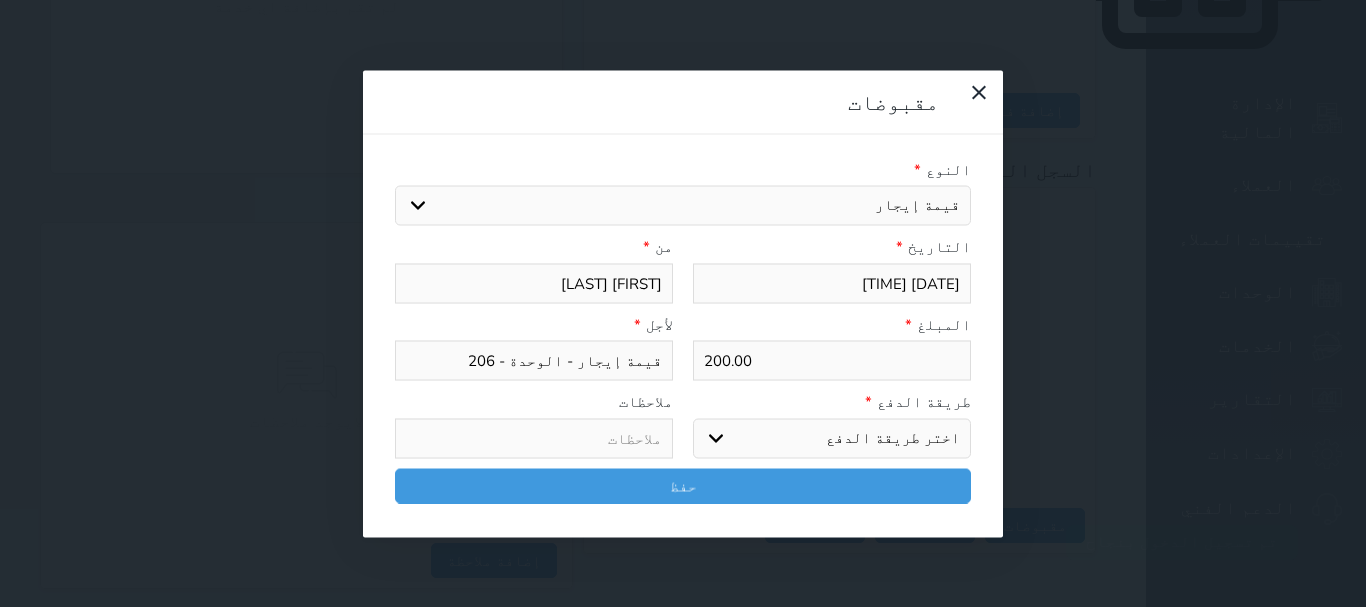 click on "اختر طريقة الدفع   دفع نقدى   تحويل بنكى   مدى   بطاقة ائتمان   آجل" at bounding box center [832, 438] 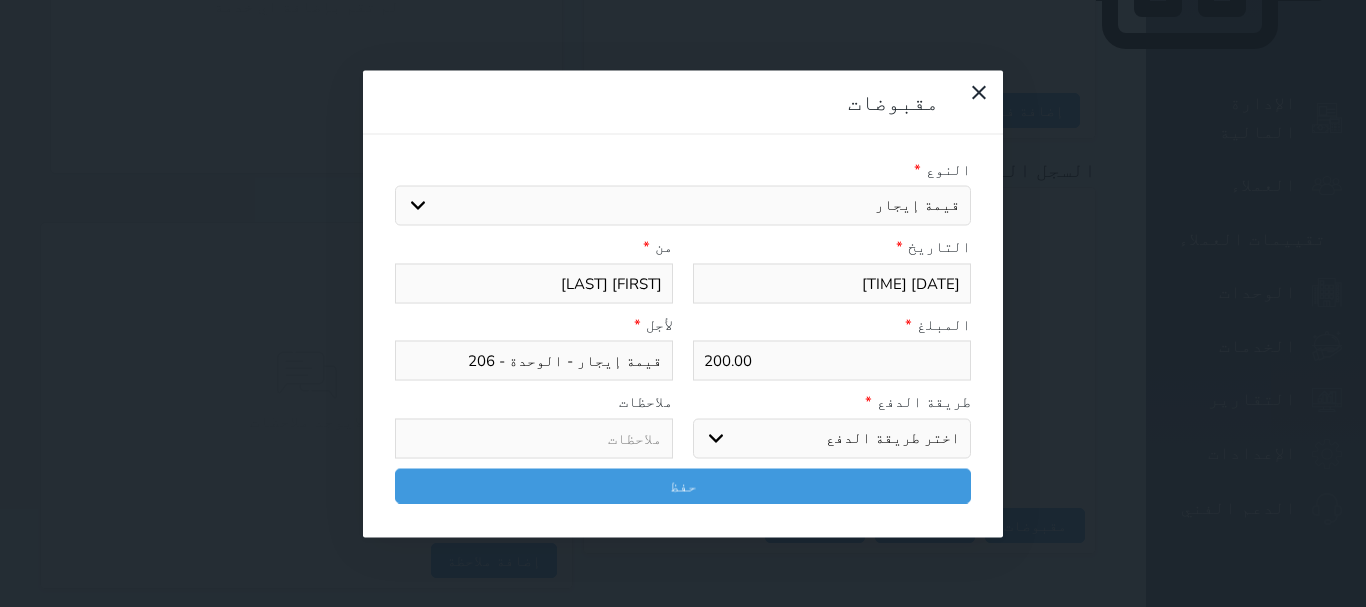 select on "mada" 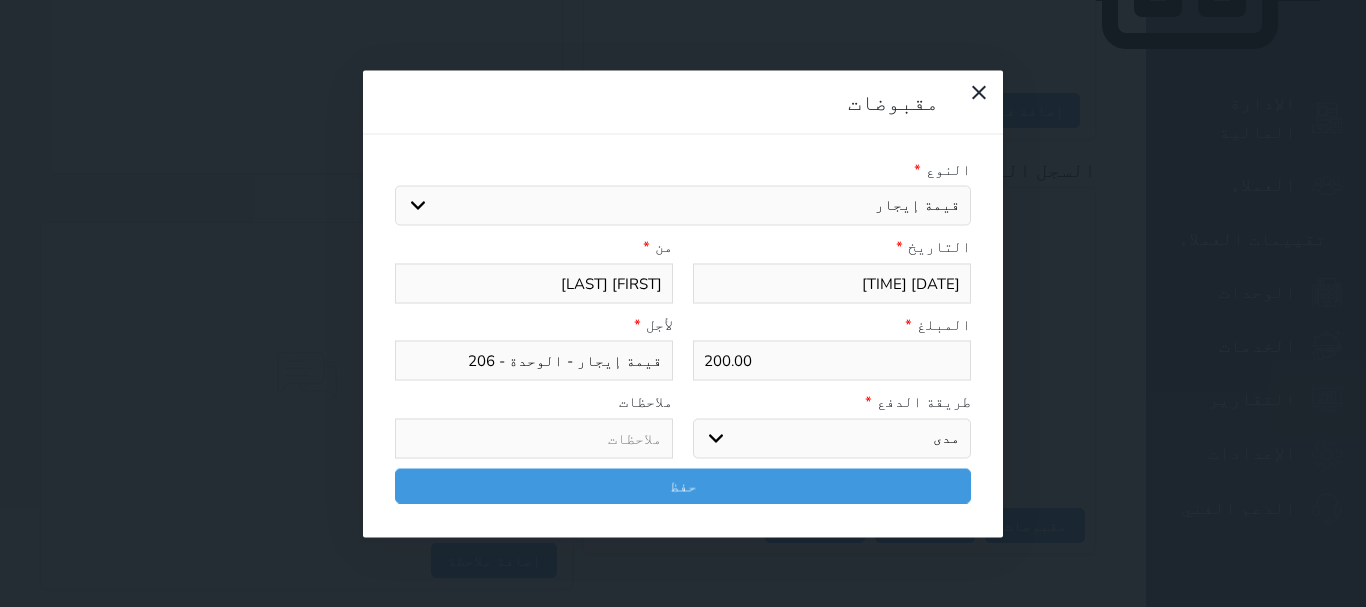 click on "اختر طريقة الدفع   دفع نقدى   تحويل بنكى   مدى   بطاقة ائتمان   آجل" at bounding box center (832, 438) 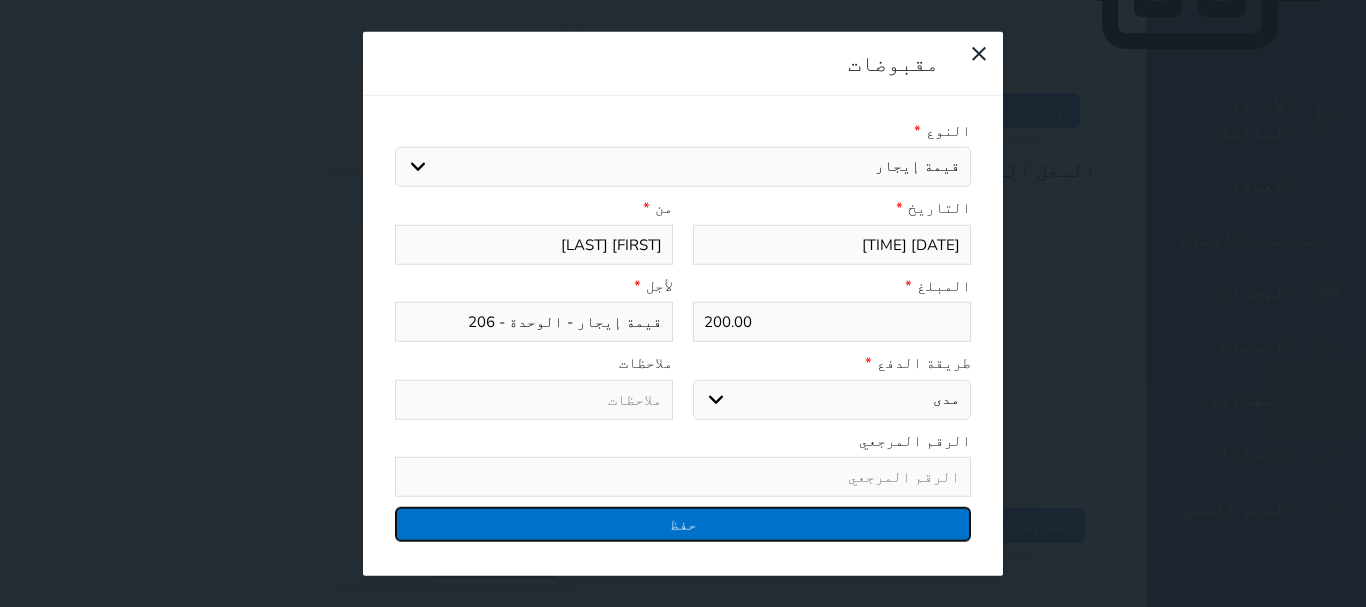 click on "حفظ" at bounding box center (683, 524) 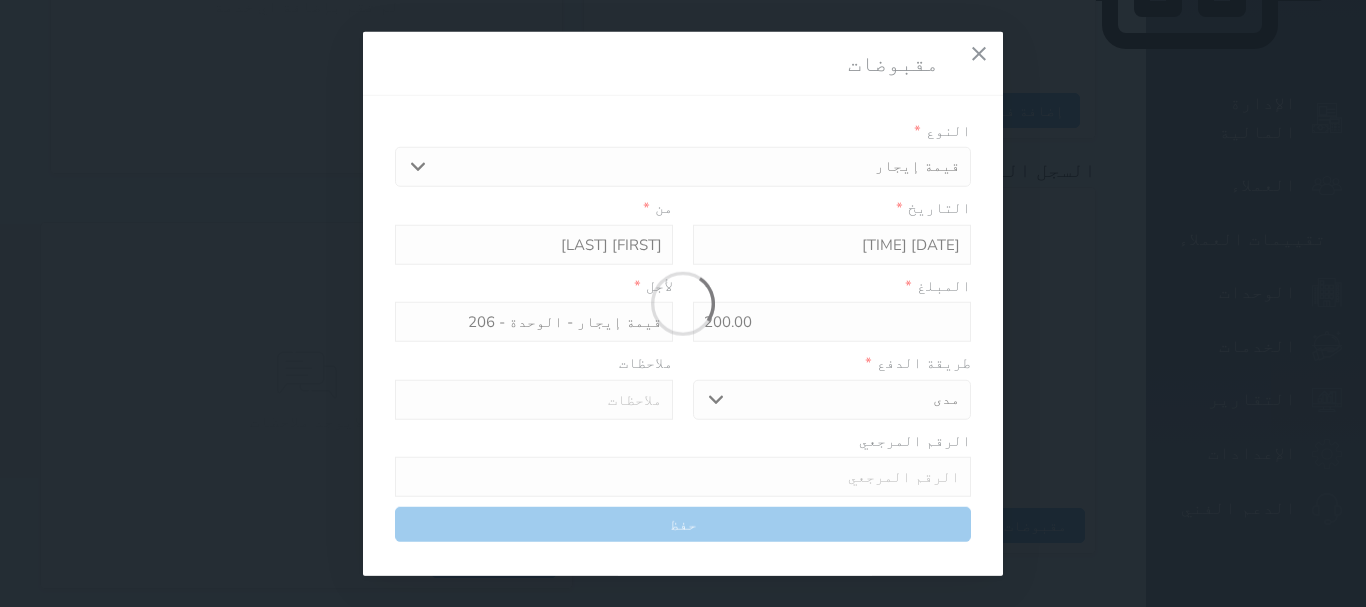 select 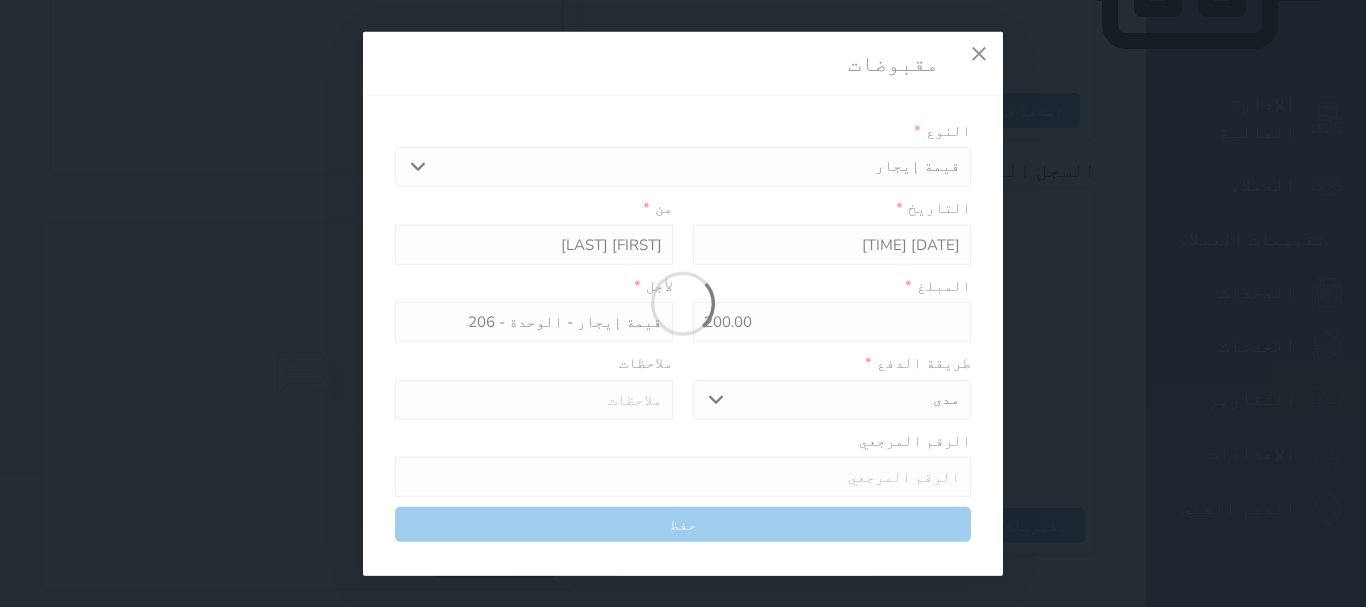 type 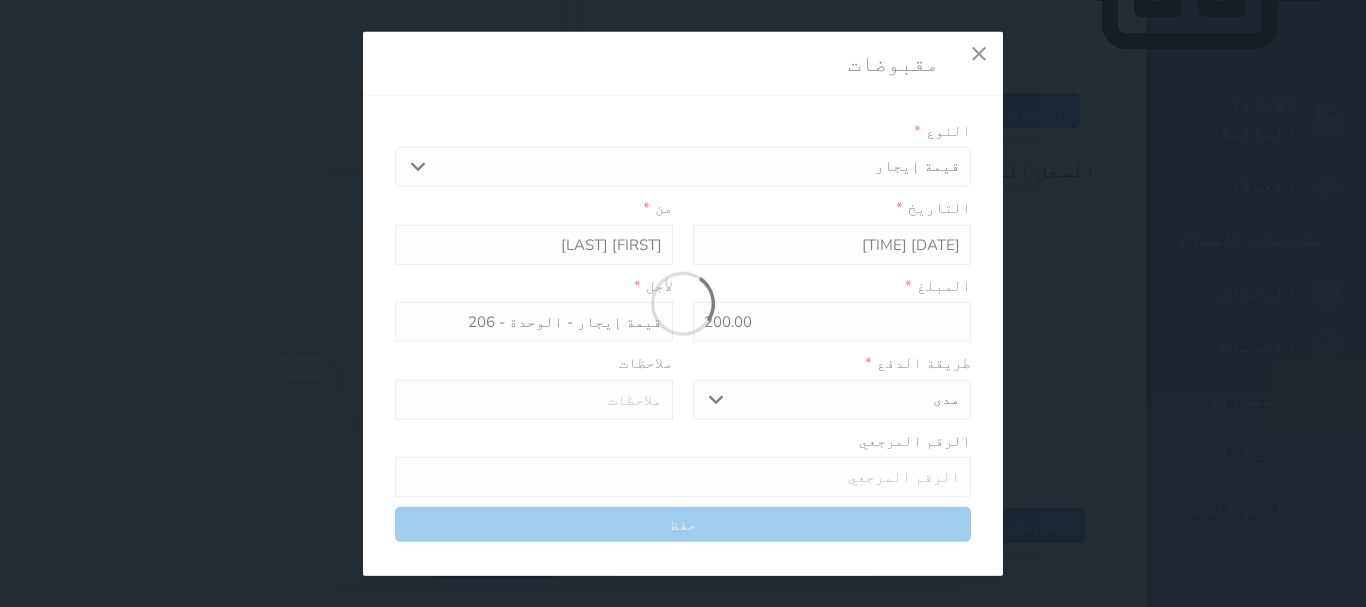 type on "0" 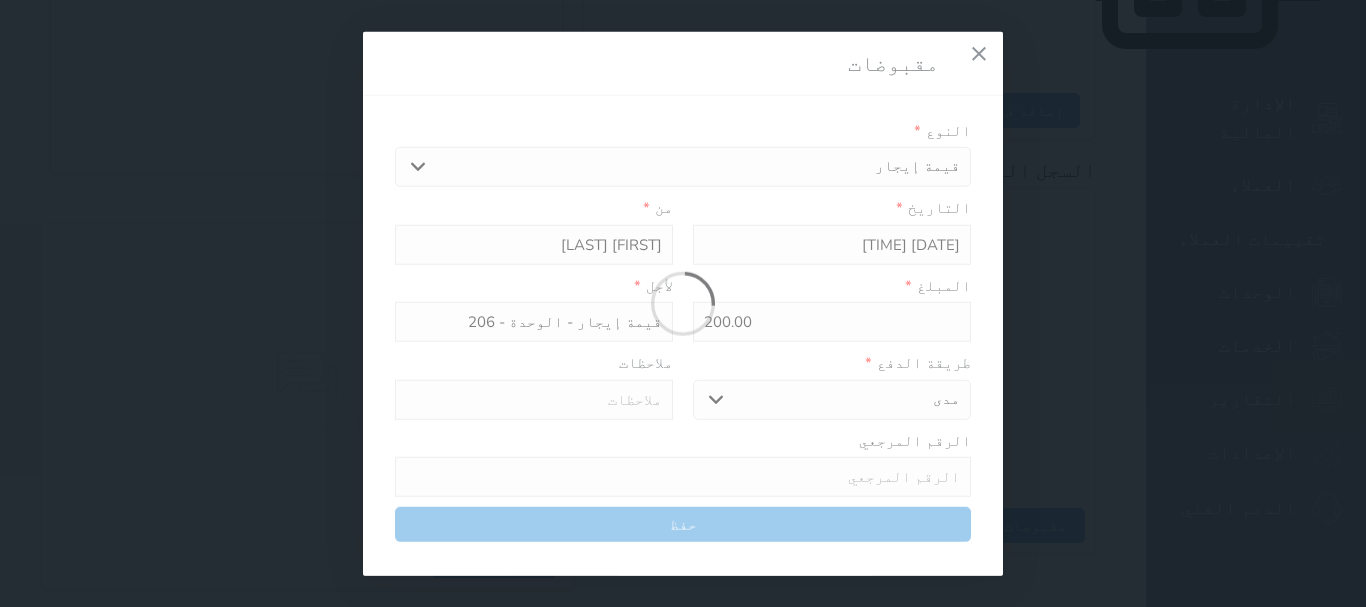 select 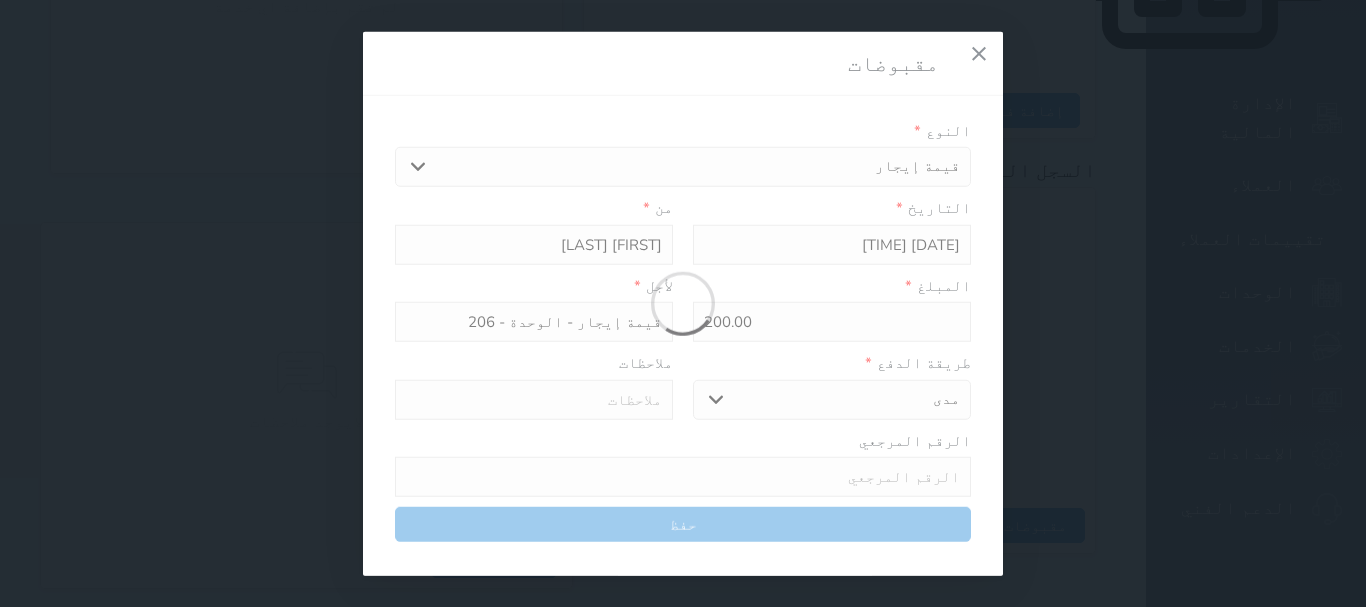 type on "0" 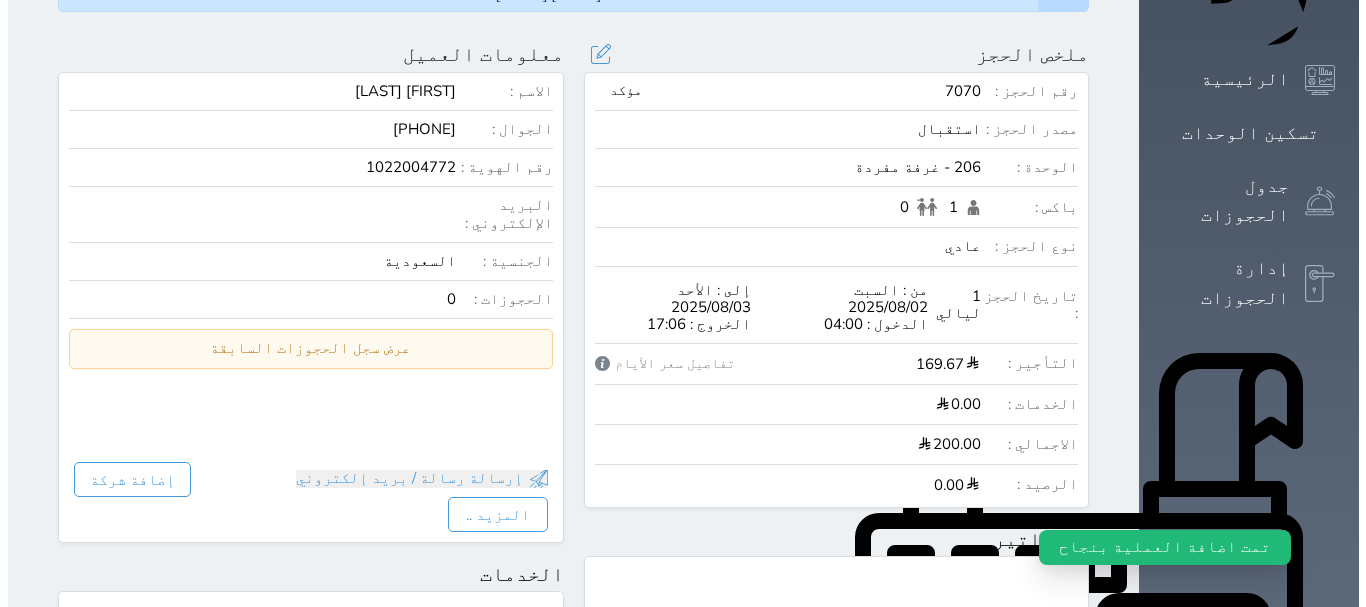 scroll, scrollTop: 0, scrollLeft: 0, axis: both 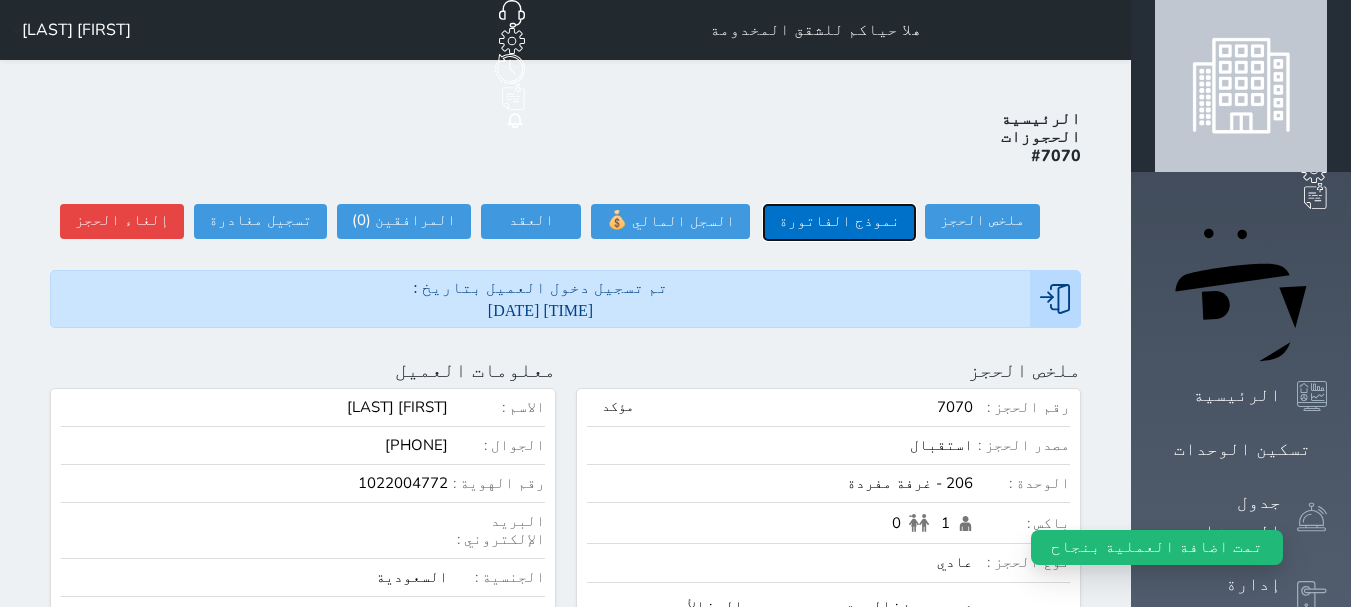 click on "نموذج الفاتورة" at bounding box center (839, 222) 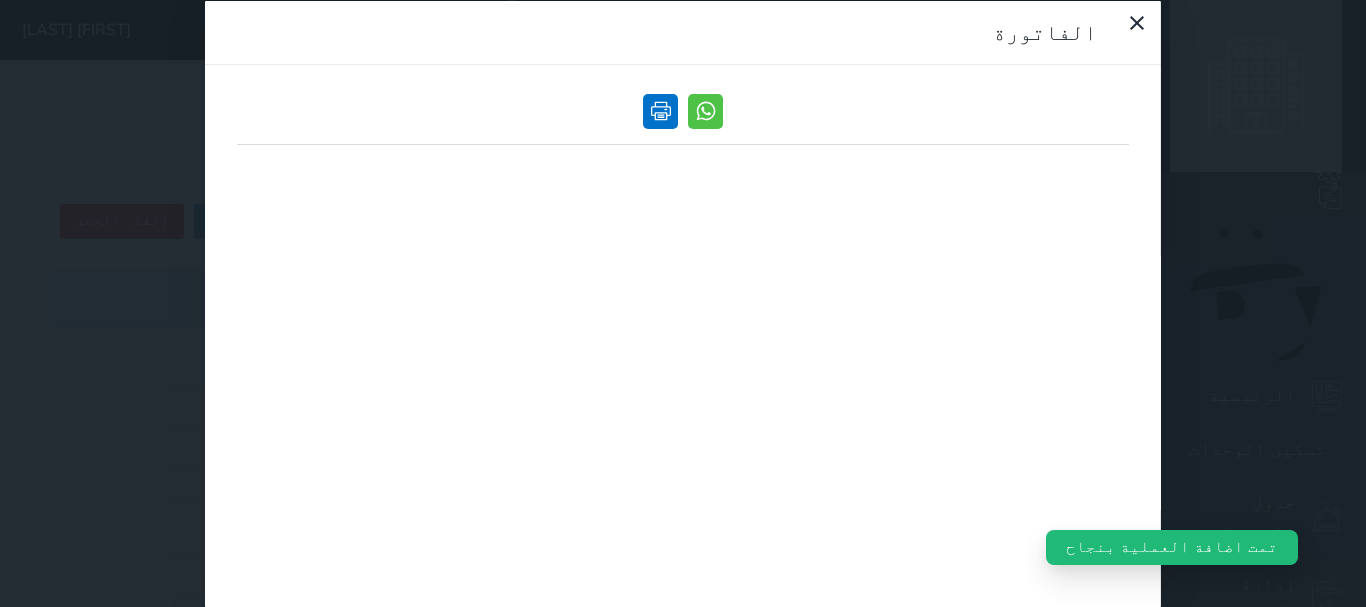 click at bounding box center (660, 110) 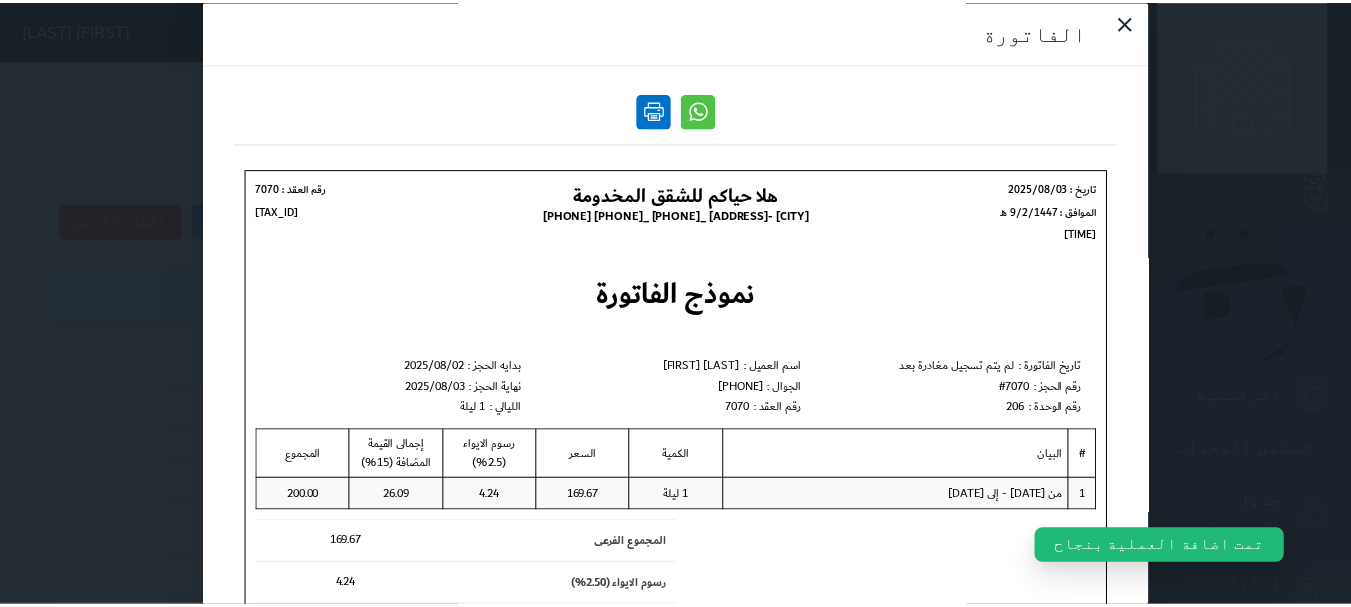 scroll, scrollTop: 0, scrollLeft: 0, axis: both 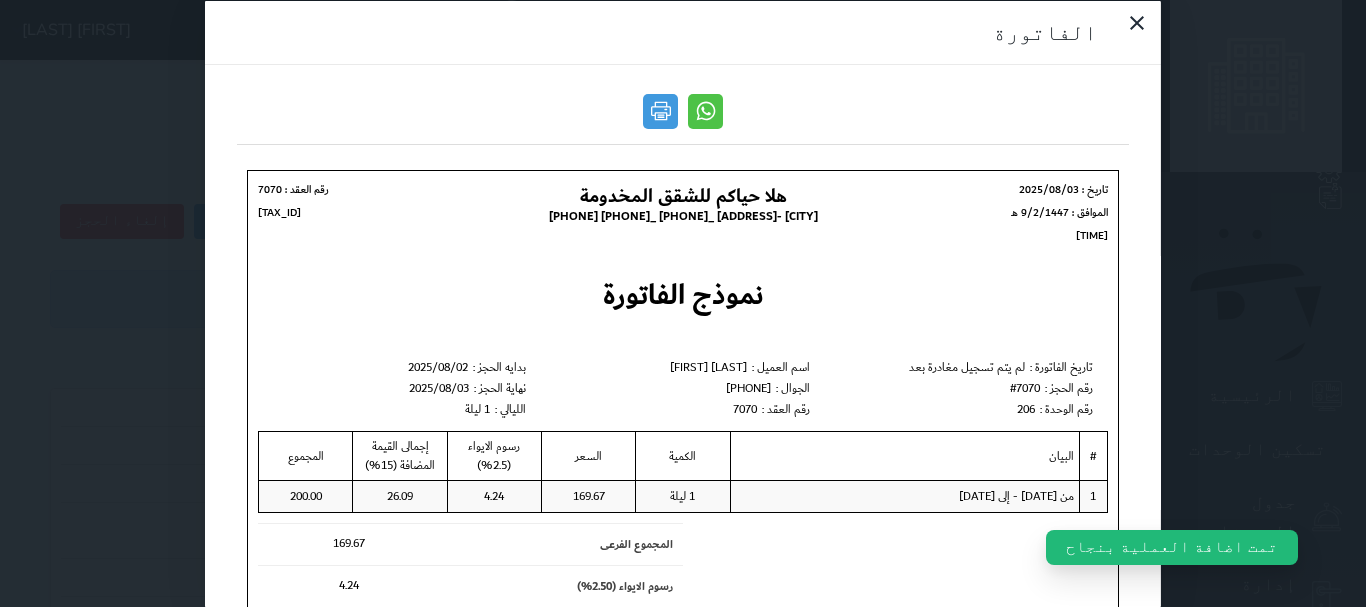 click on "الفاتورة" at bounding box center [683, 303] 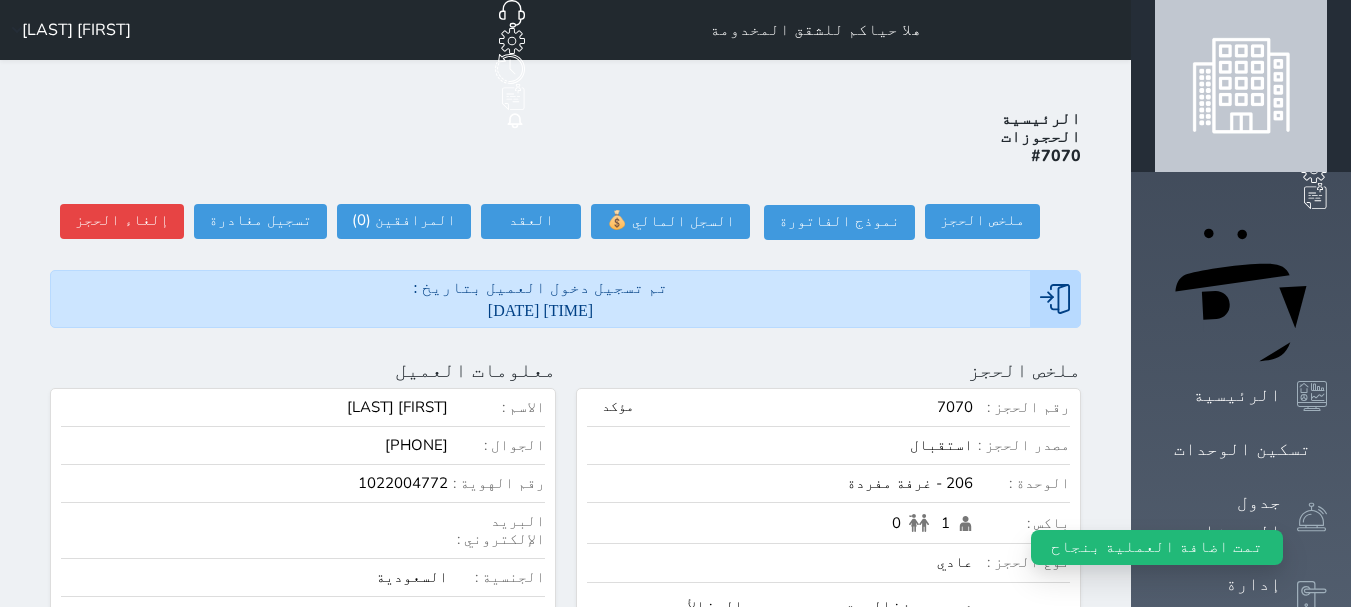 click at bounding box center [1327, 449] 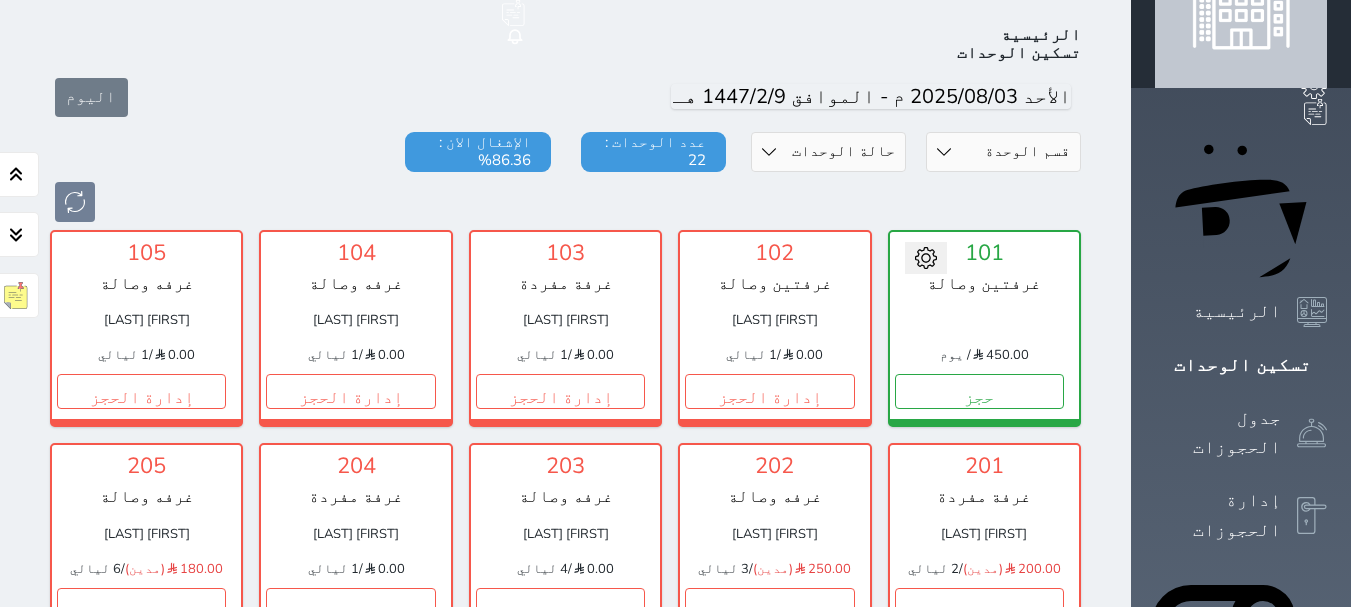 scroll, scrollTop: 0, scrollLeft: 0, axis: both 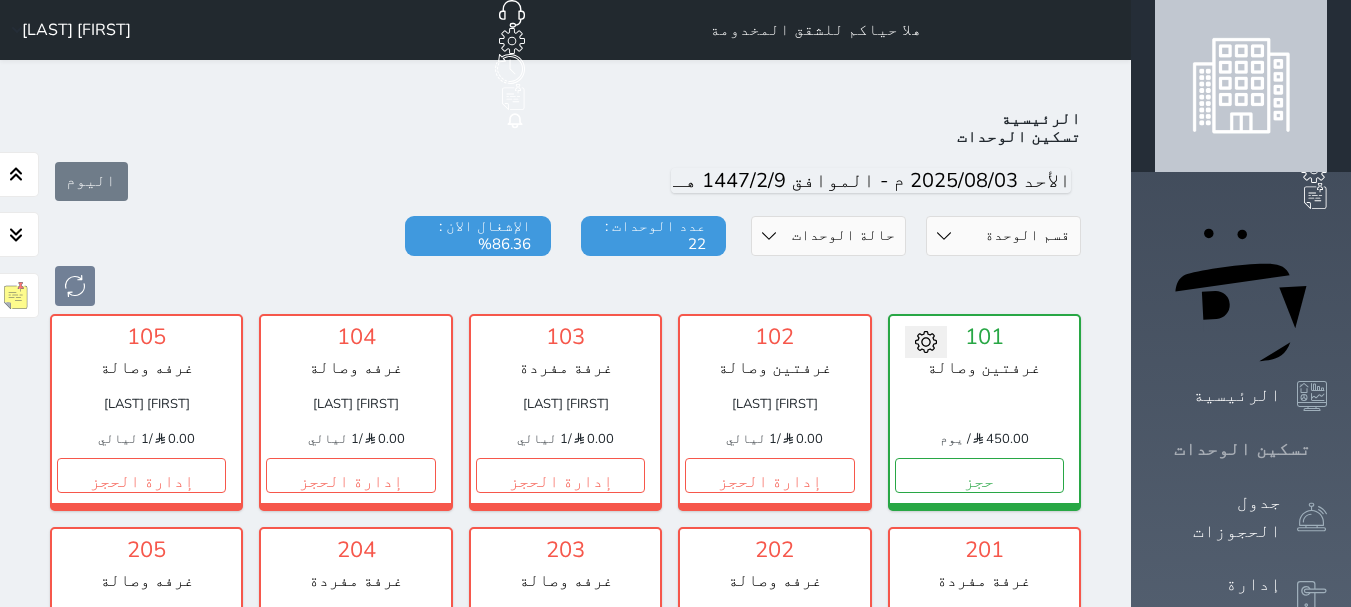 click at bounding box center (1327, 449) 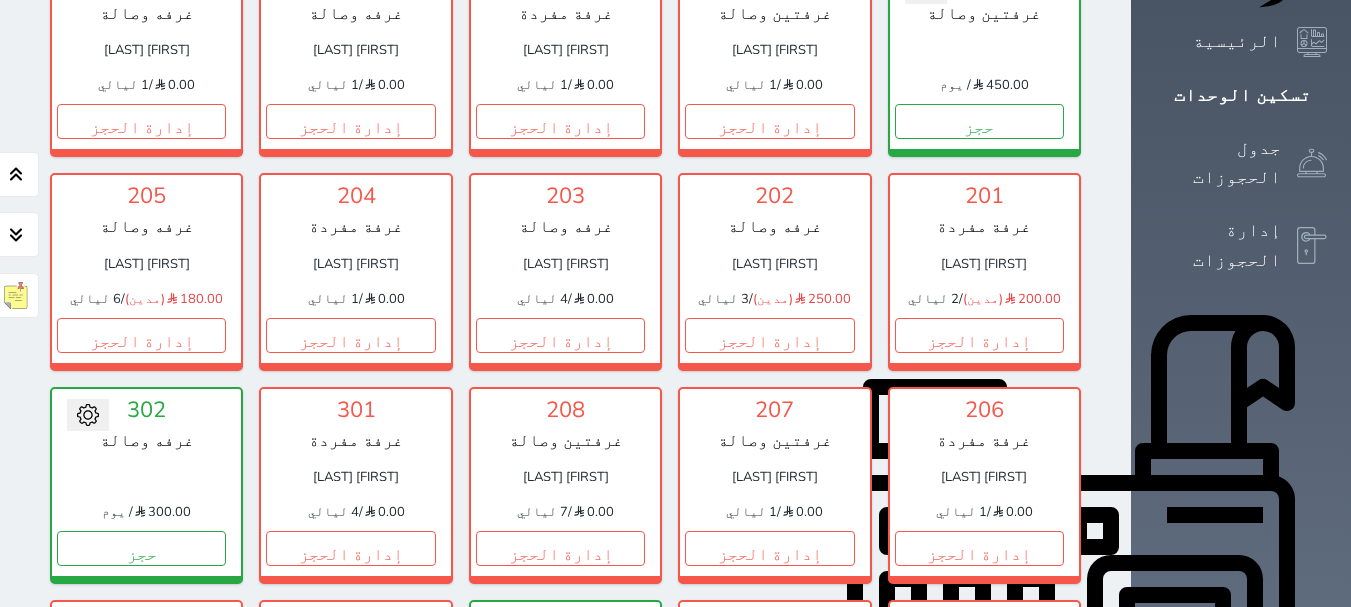 scroll, scrollTop: 200, scrollLeft: 0, axis: vertical 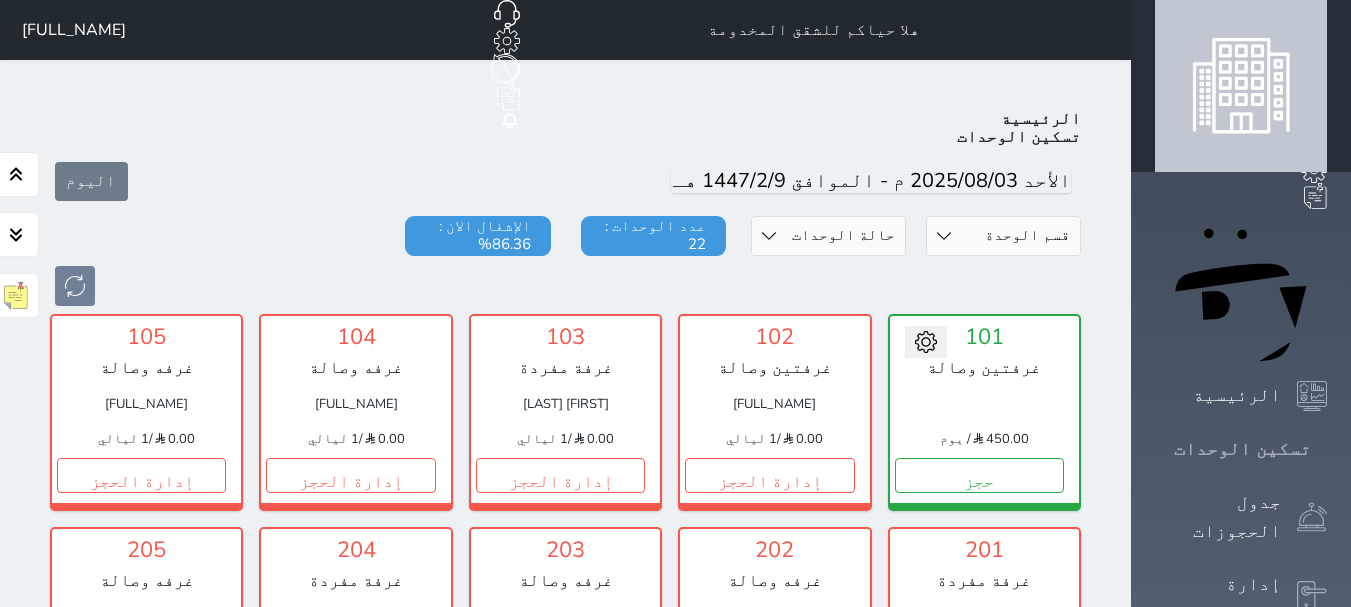 click on "تسكين الوحدات" at bounding box center (1242, 449) 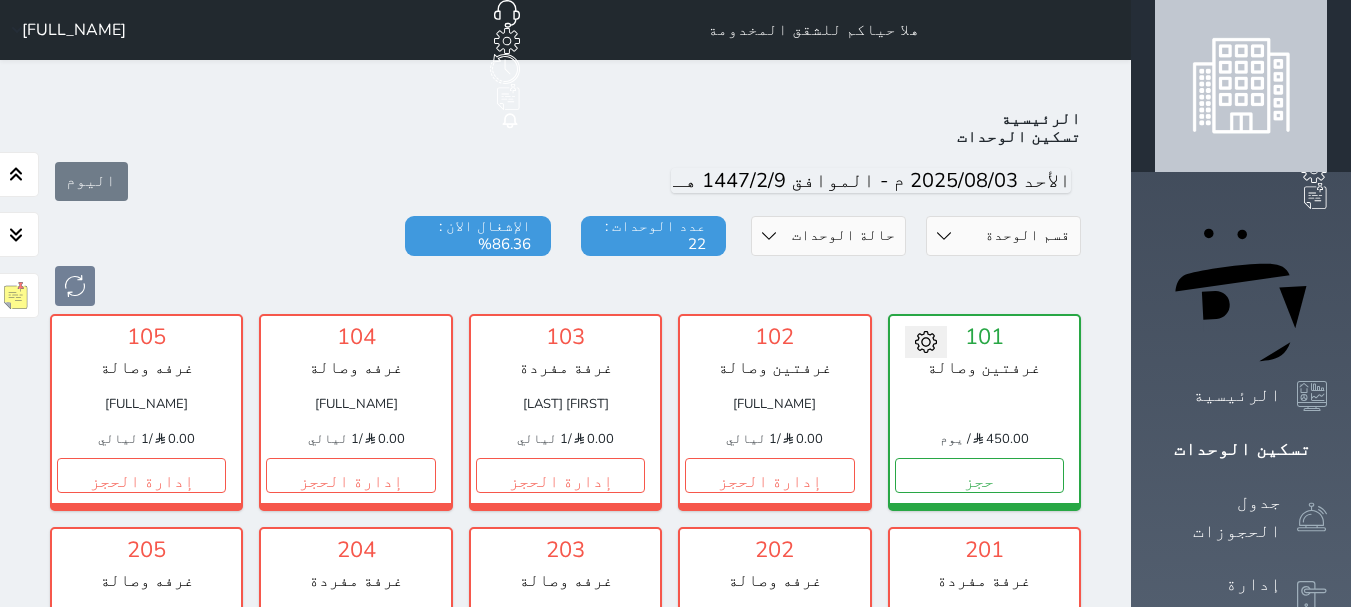 click on "حجز جديد" at bounding box center [351, -65] 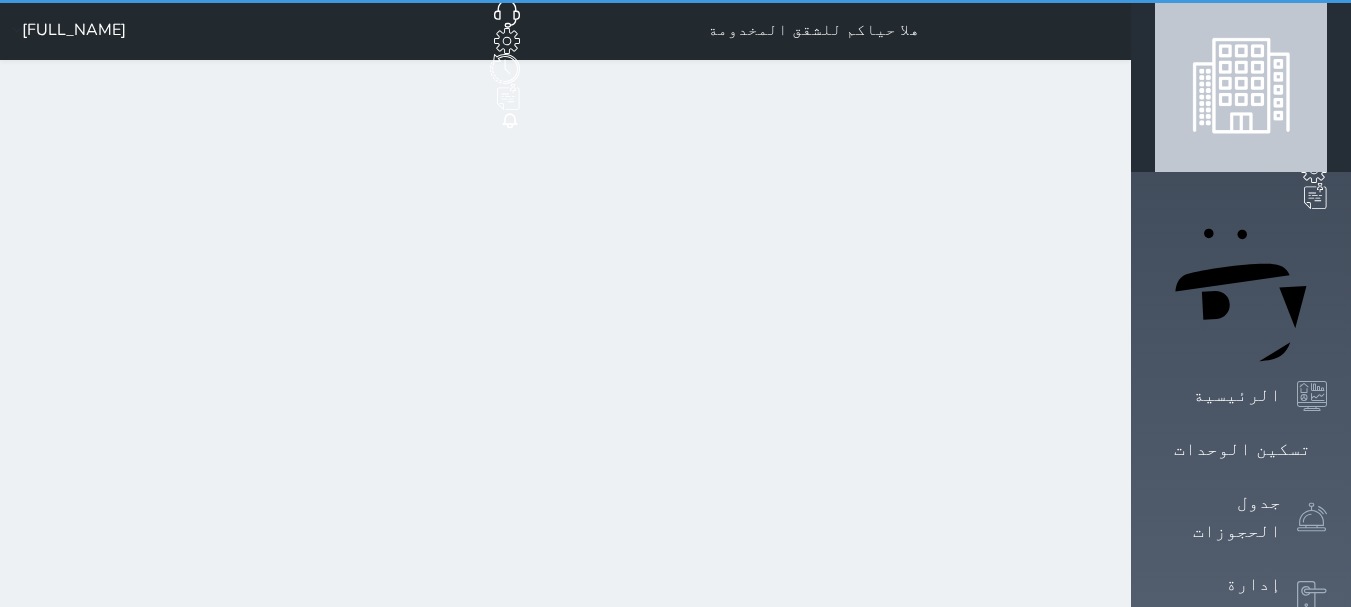 select on "1" 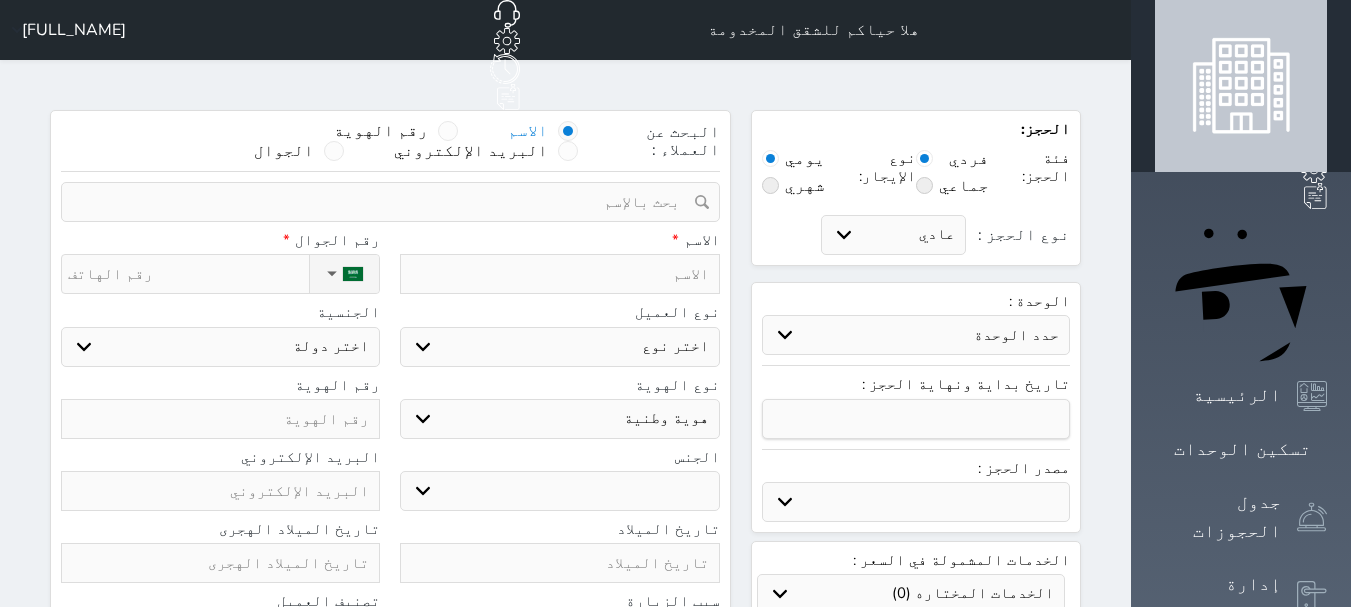 select 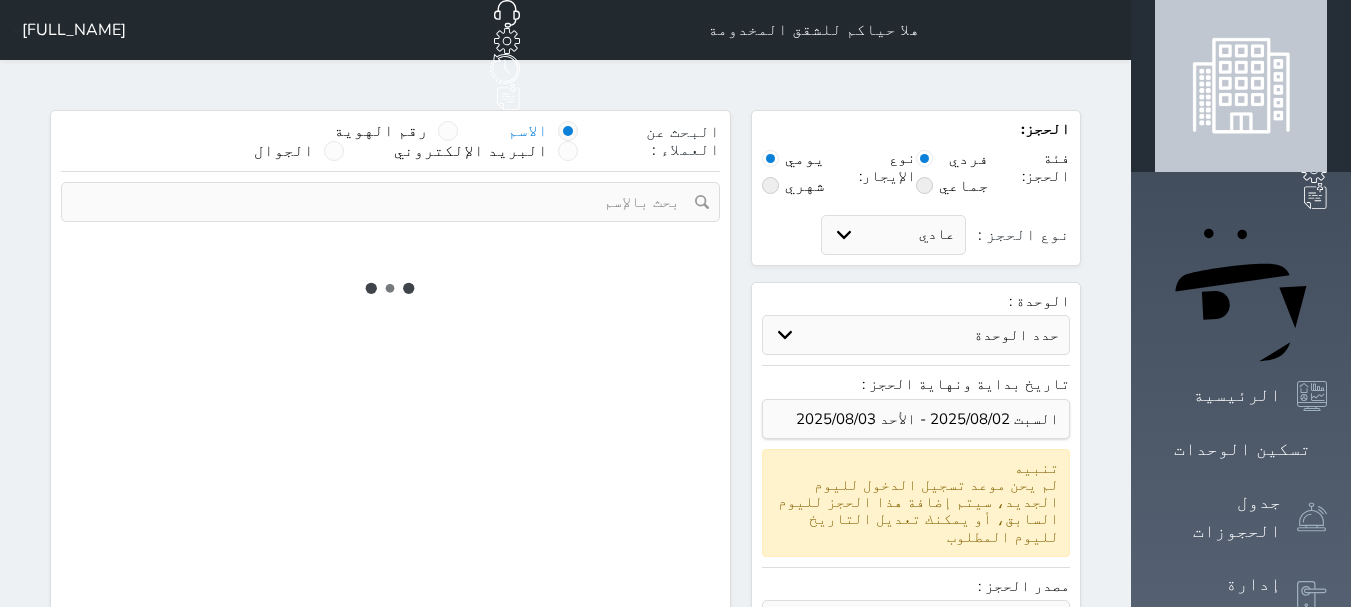 select on "1" 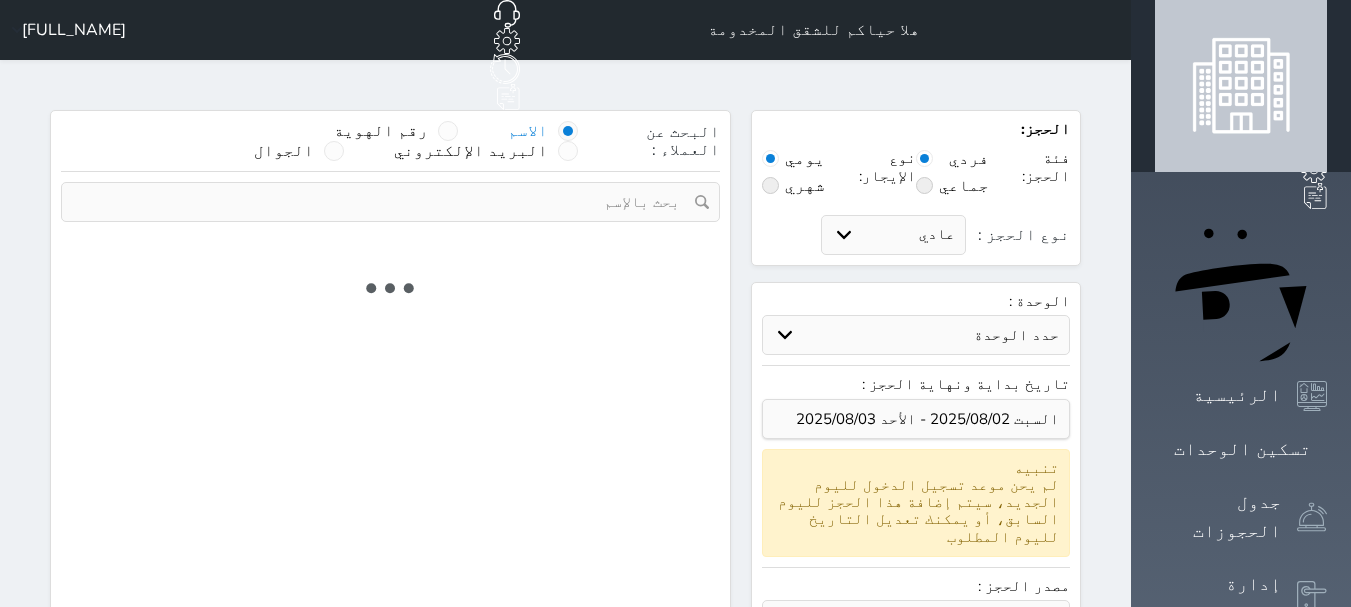 select on "113" 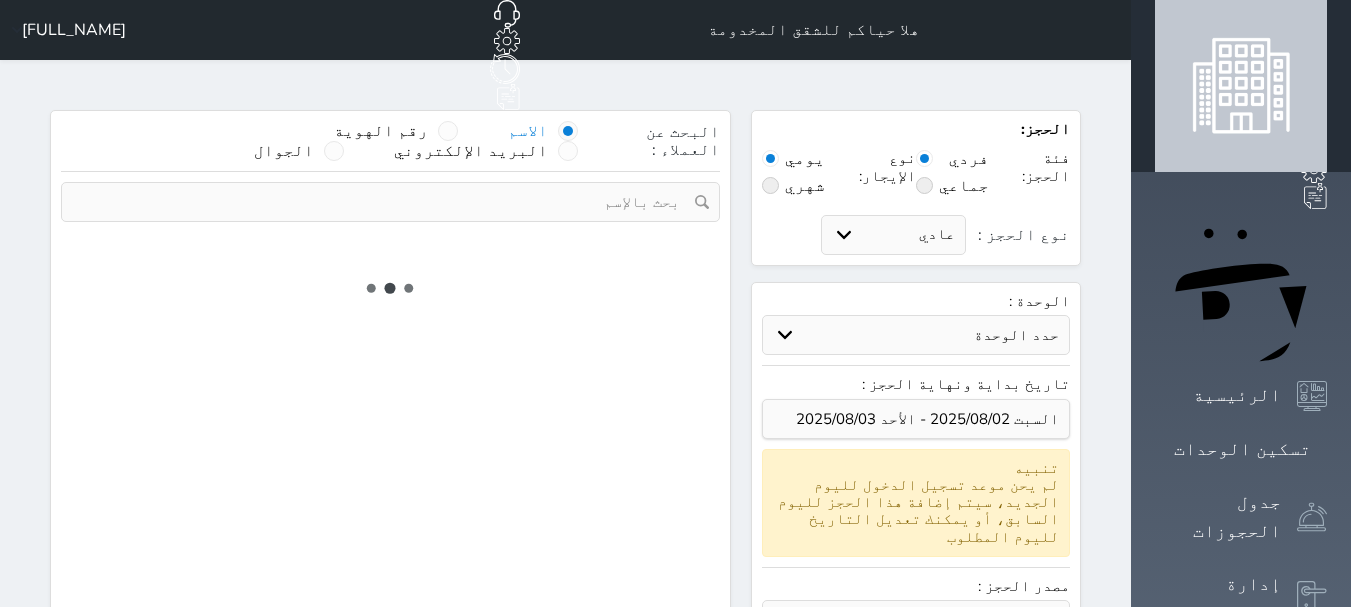 select on "1" 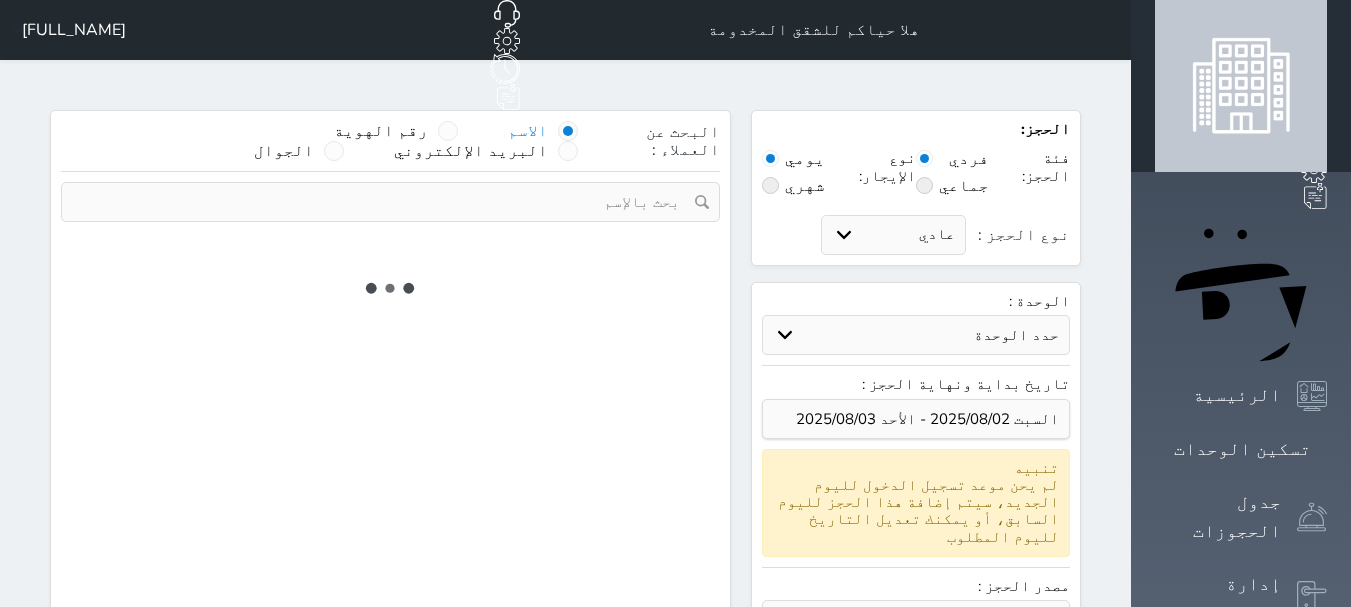select on "7" 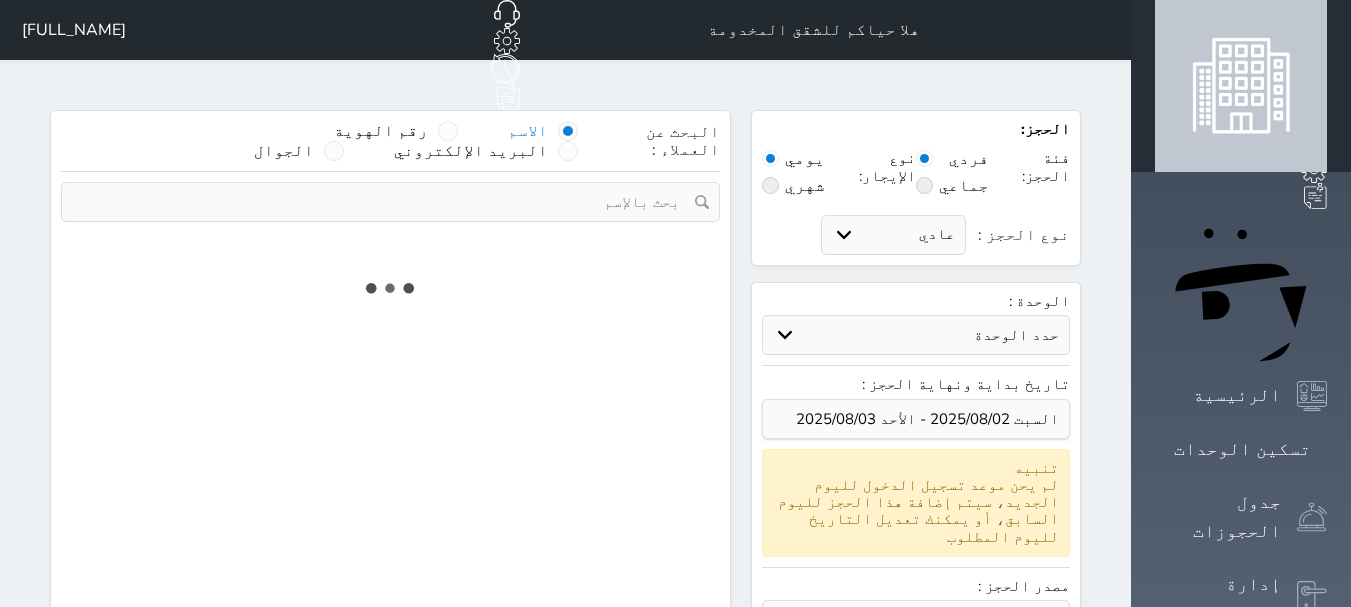 select 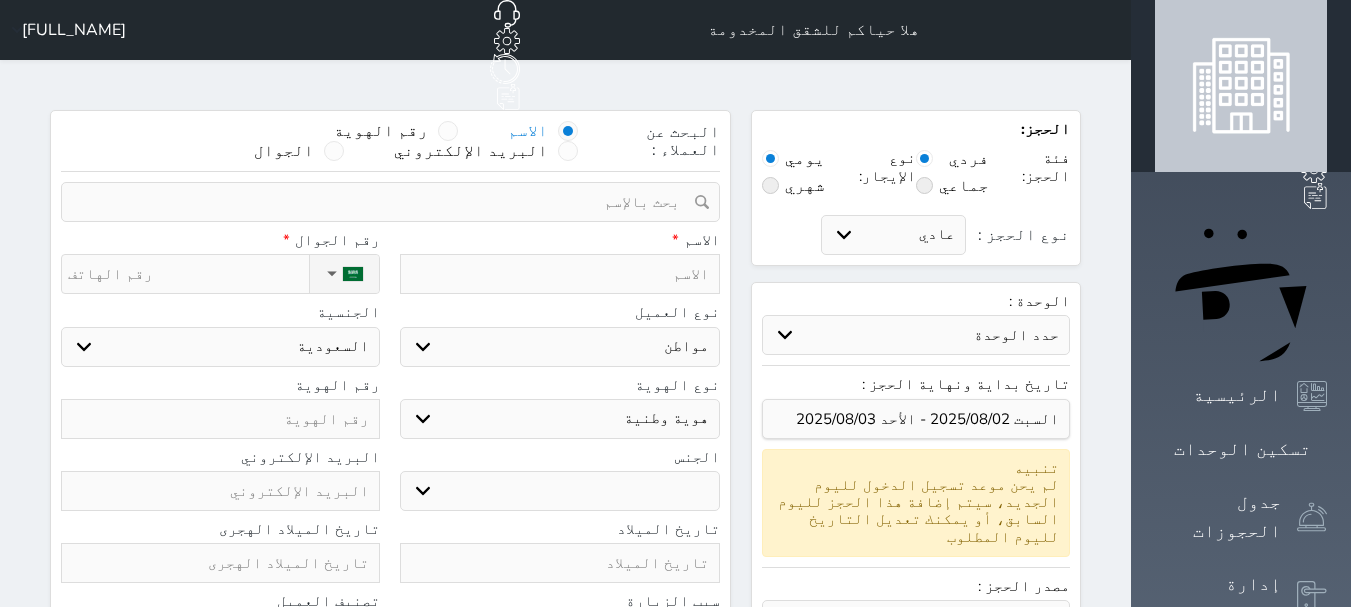 select 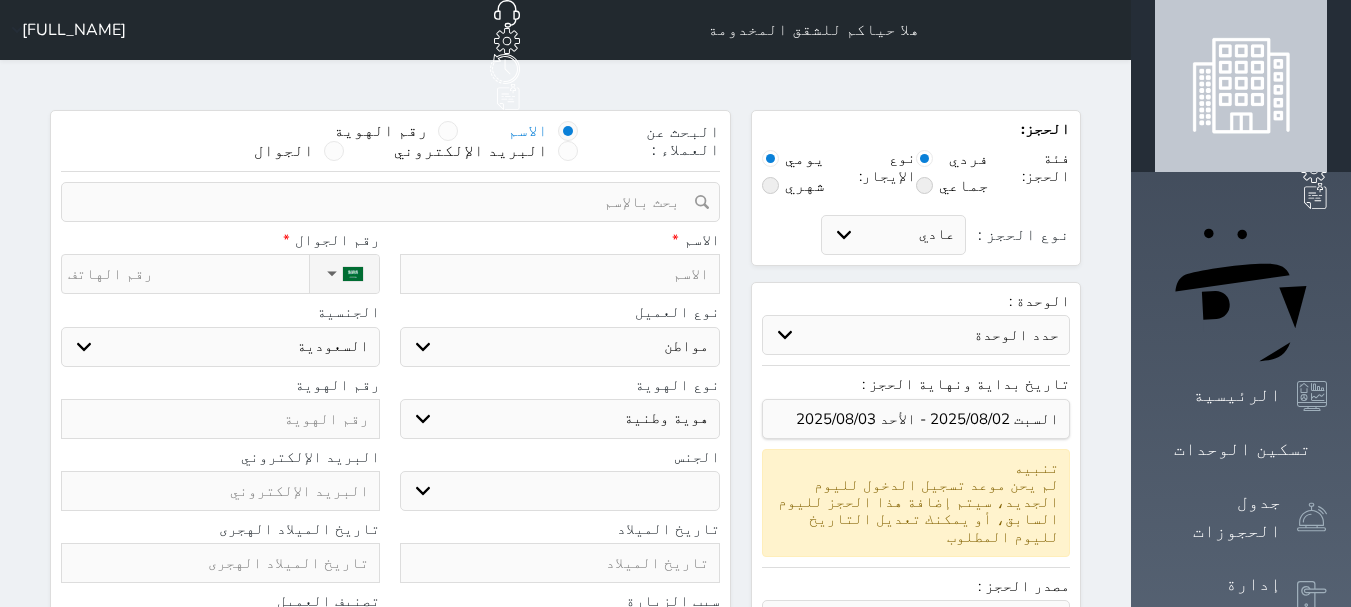 click on "حجز جماعي جديد   حجز جديد             الرئيسية     تسكين الوحدات     جدول الحجوزات     إدارة الحجوزات     POS     الإدارة المالية     العملاء     تقييمات العملاء     الوحدات     الخدمات     التقارير     الإعدادات     الدعم الفني" at bounding box center [1241, 824] 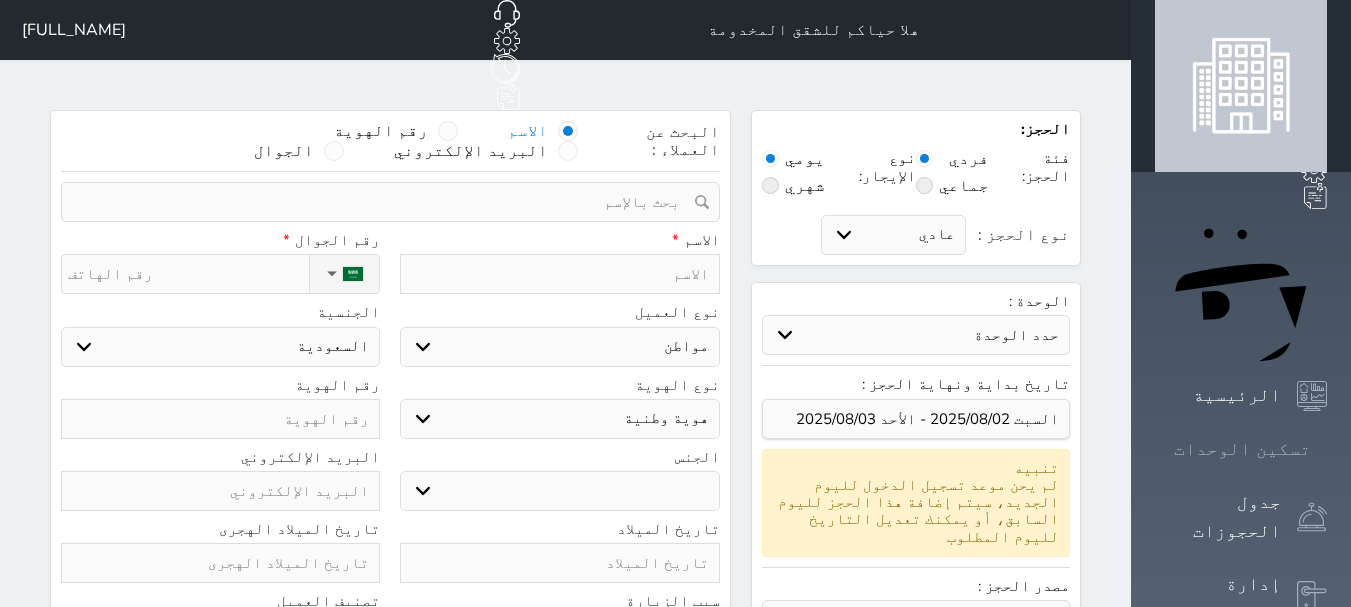 click on "تسكين الوحدات" at bounding box center [1242, 449] 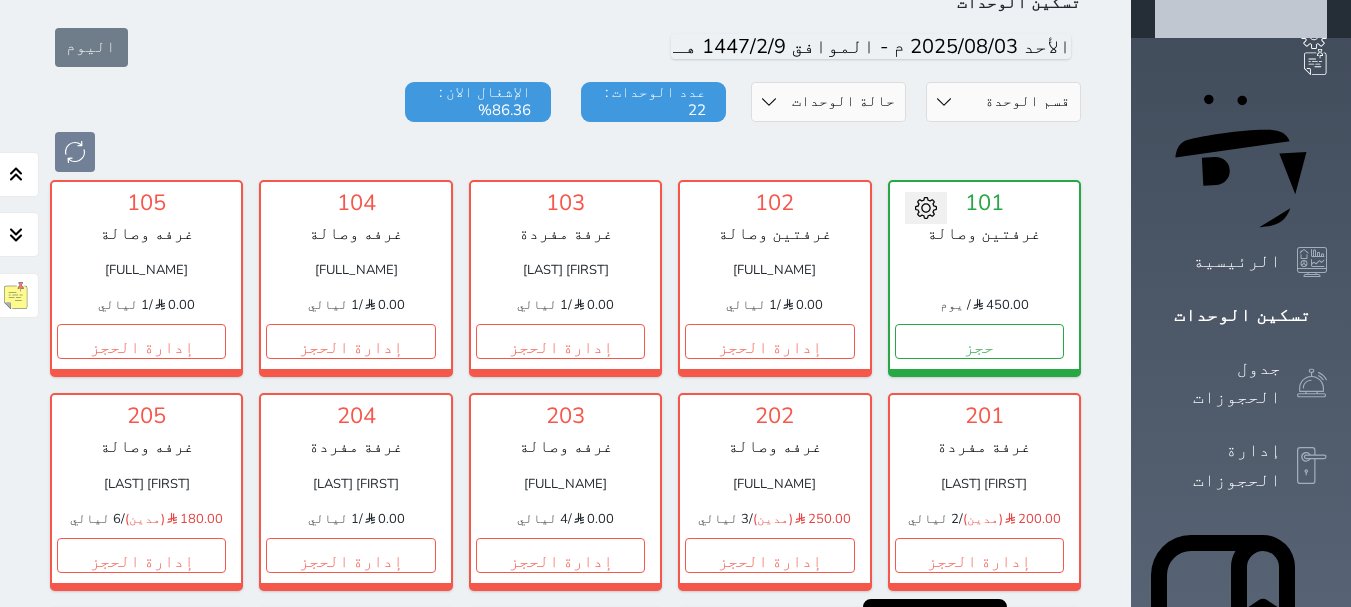 scroll, scrollTop: 0, scrollLeft: 0, axis: both 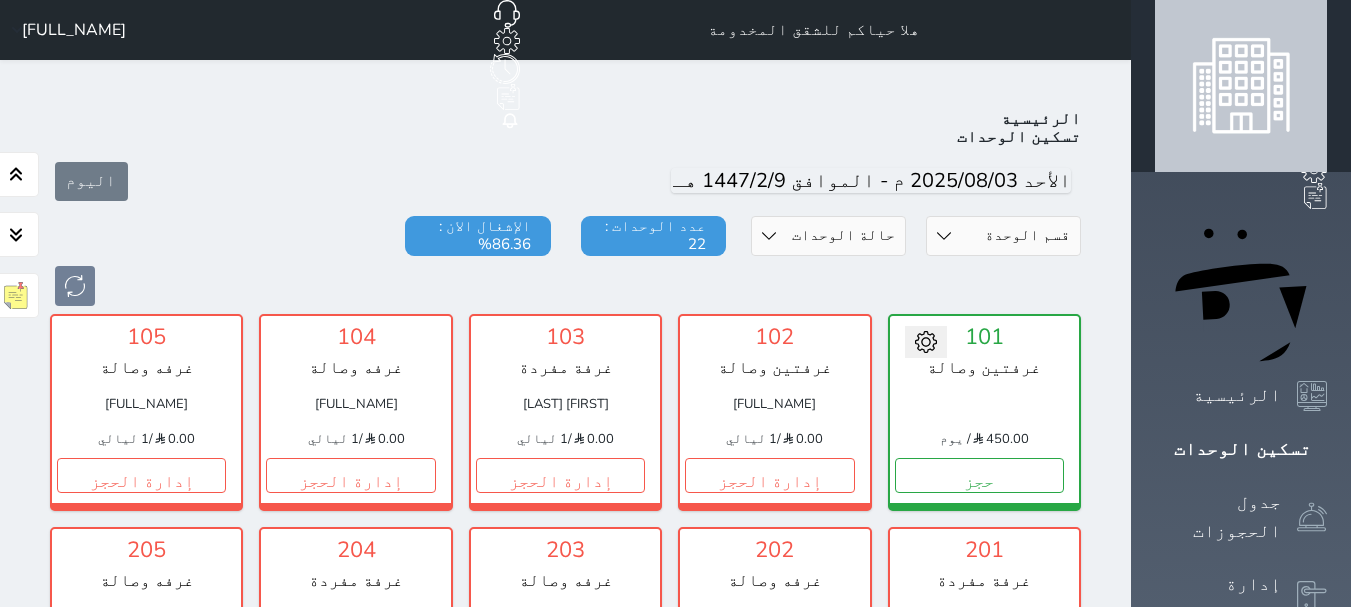click on "قسم الوحدة   غرفه وصالة غرفتين وصالة غرفة مفردة" at bounding box center (1003, 236) 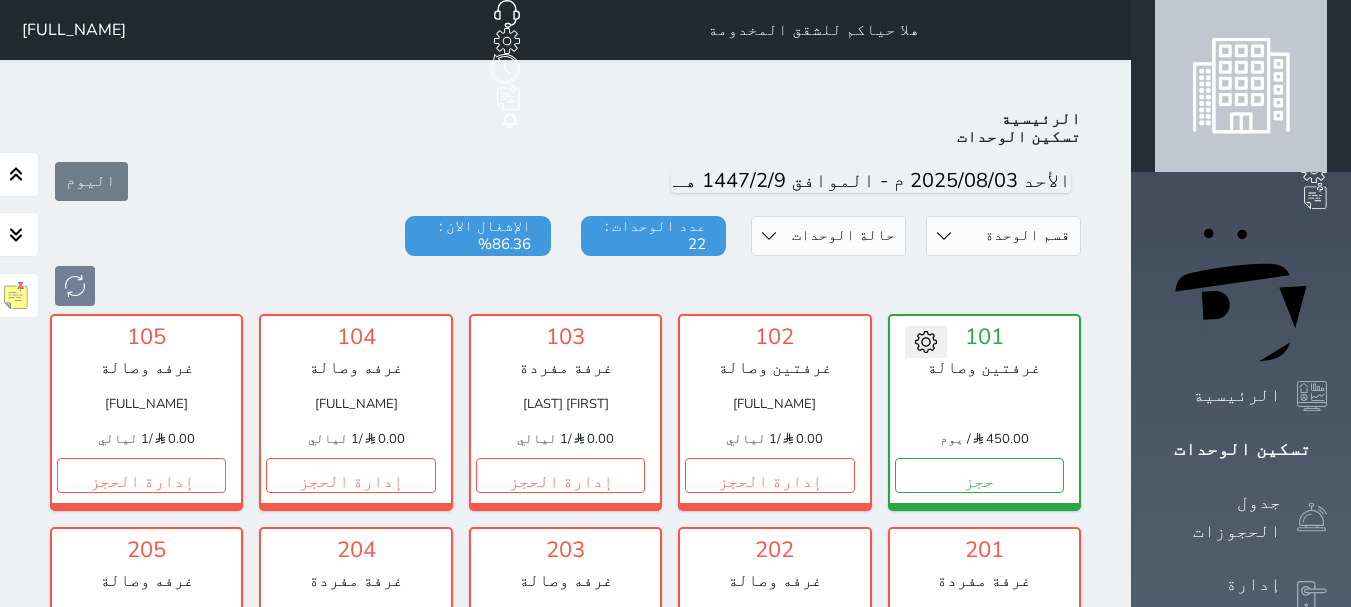 click on "قسم الوحدة   غرفه وصالة غرفتين وصالة غرفة مفردة" at bounding box center [1003, 236] 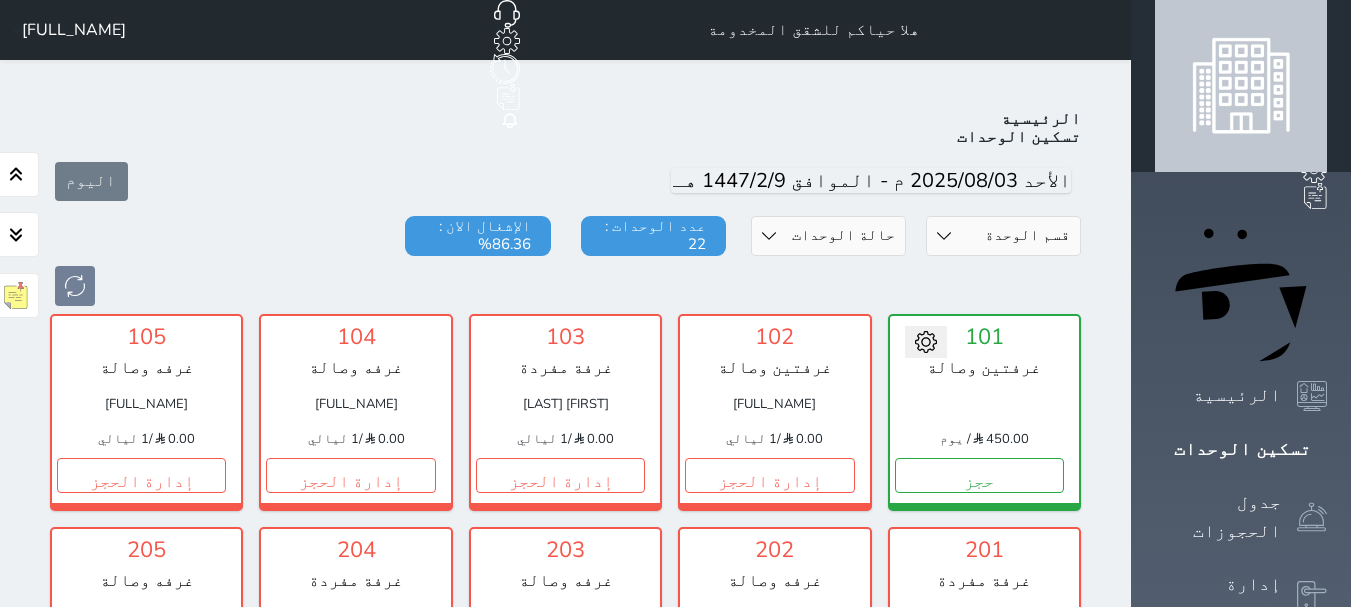 click at bounding box center [565, 286] 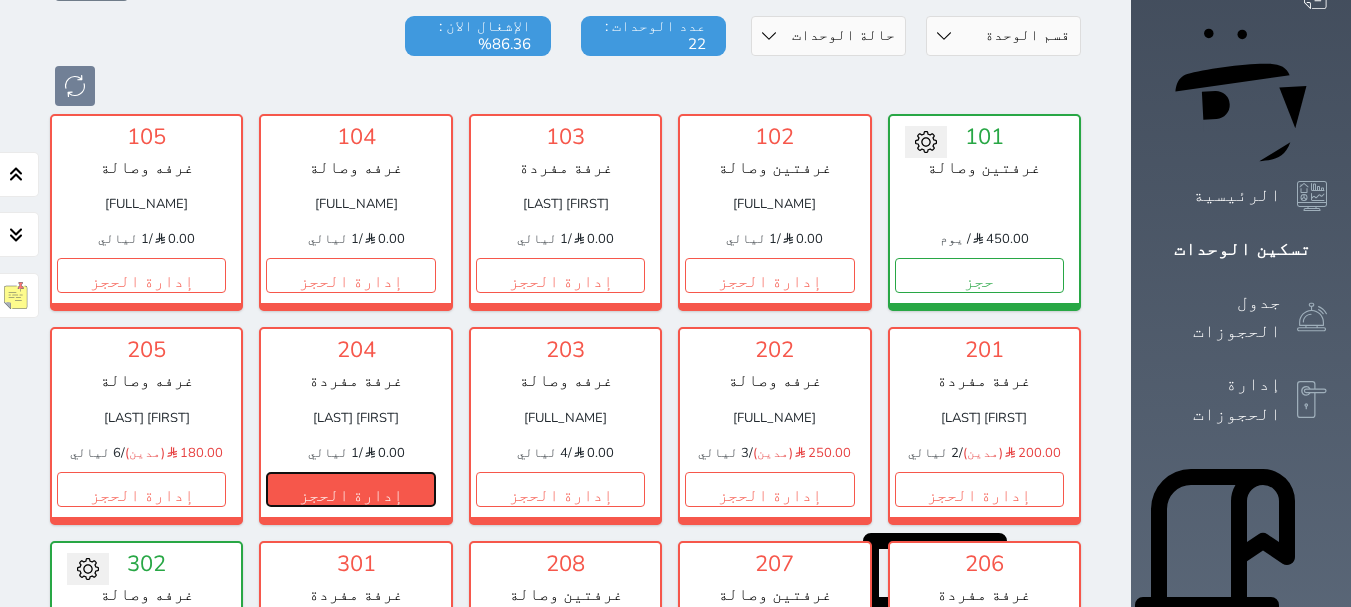 click on "إدارة الحجز" at bounding box center [350, 489] 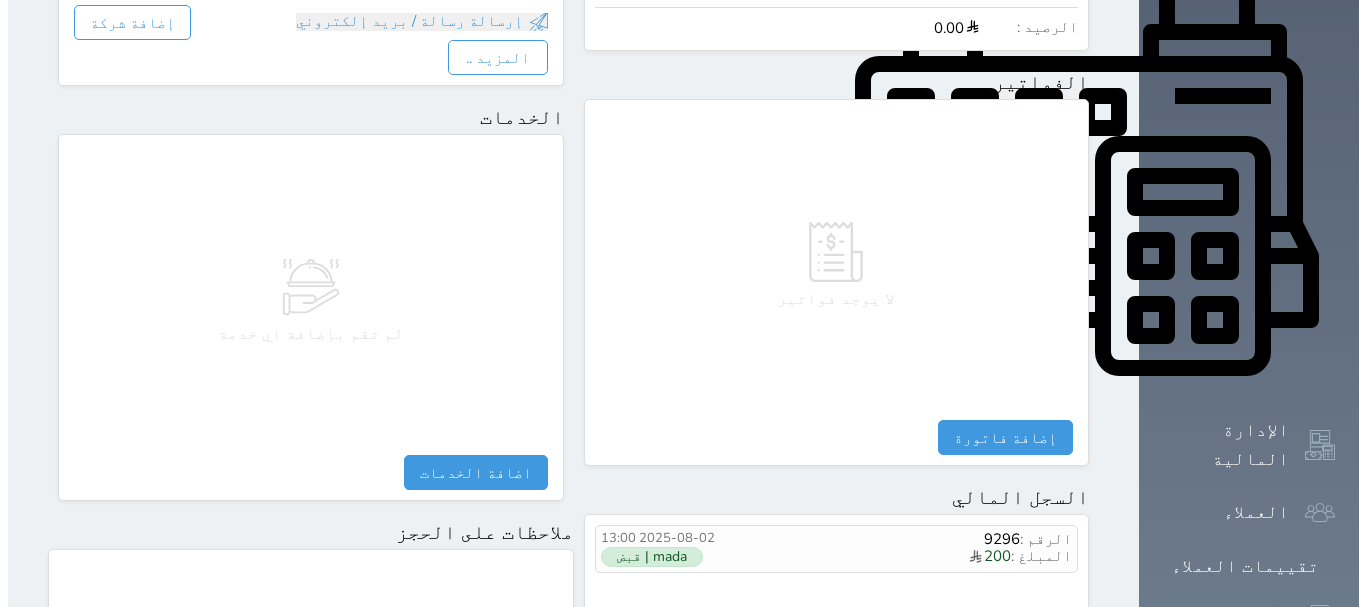 scroll, scrollTop: 900, scrollLeft: 0, axis: vertical 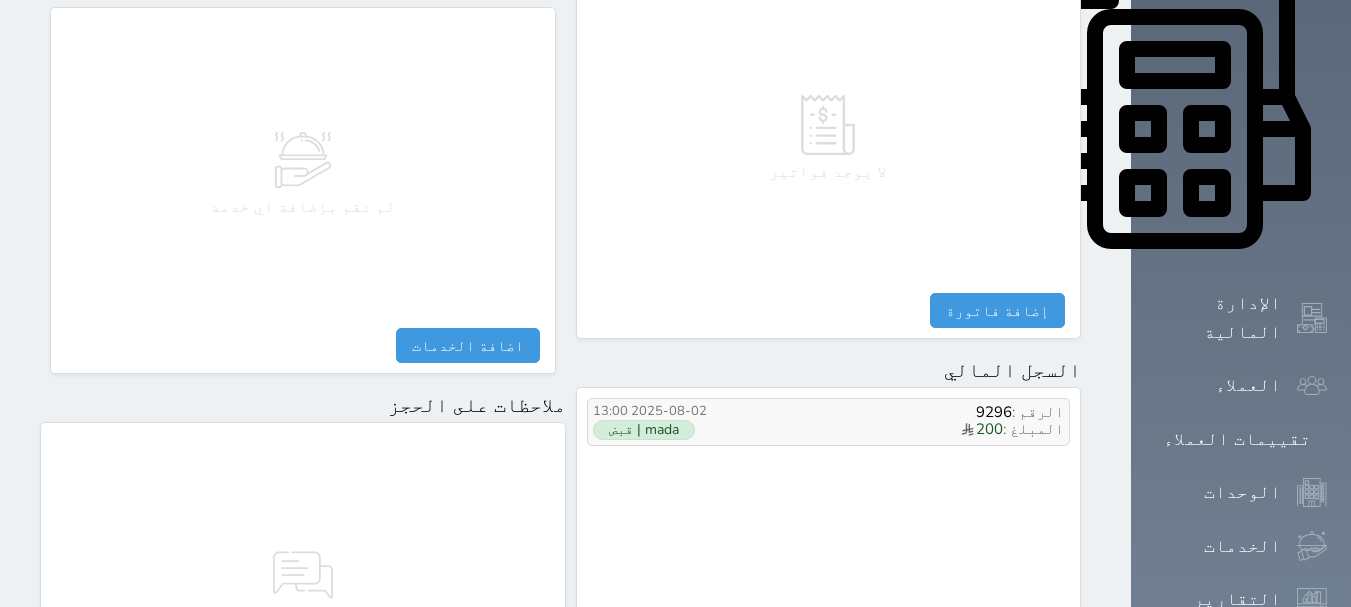click on "الرقم :  9296" at bounding box center [899, 412] 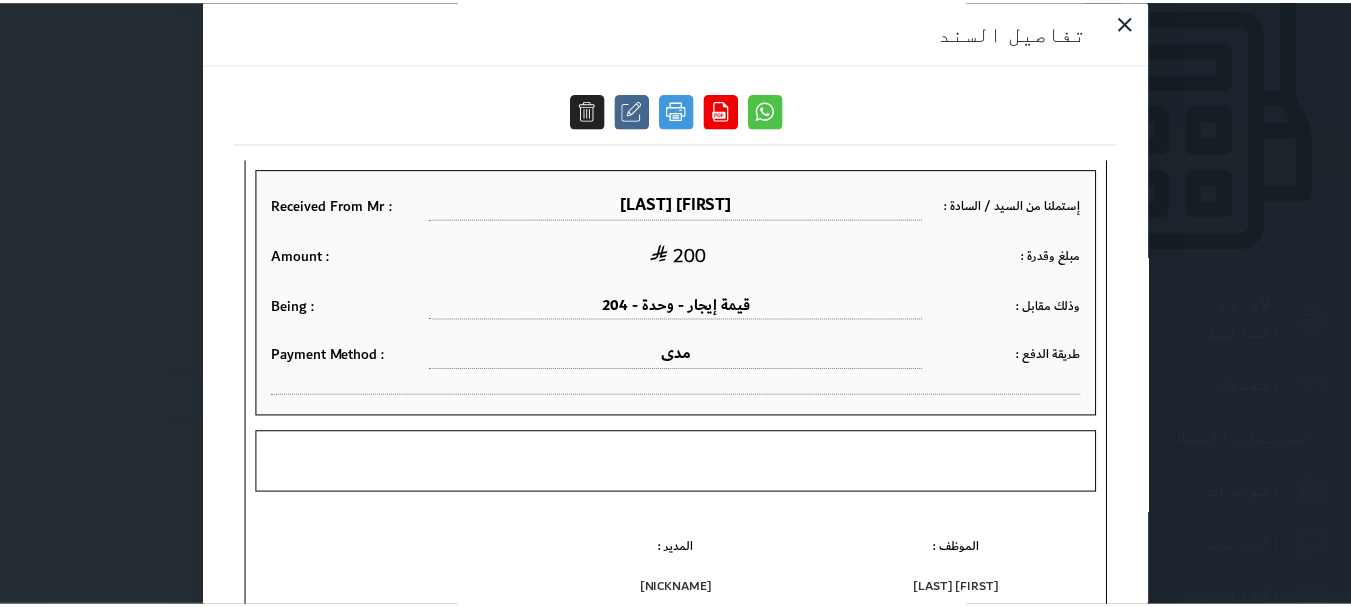 scroll, scrollTop: 179, scrollLeft: 0, axis: vertical 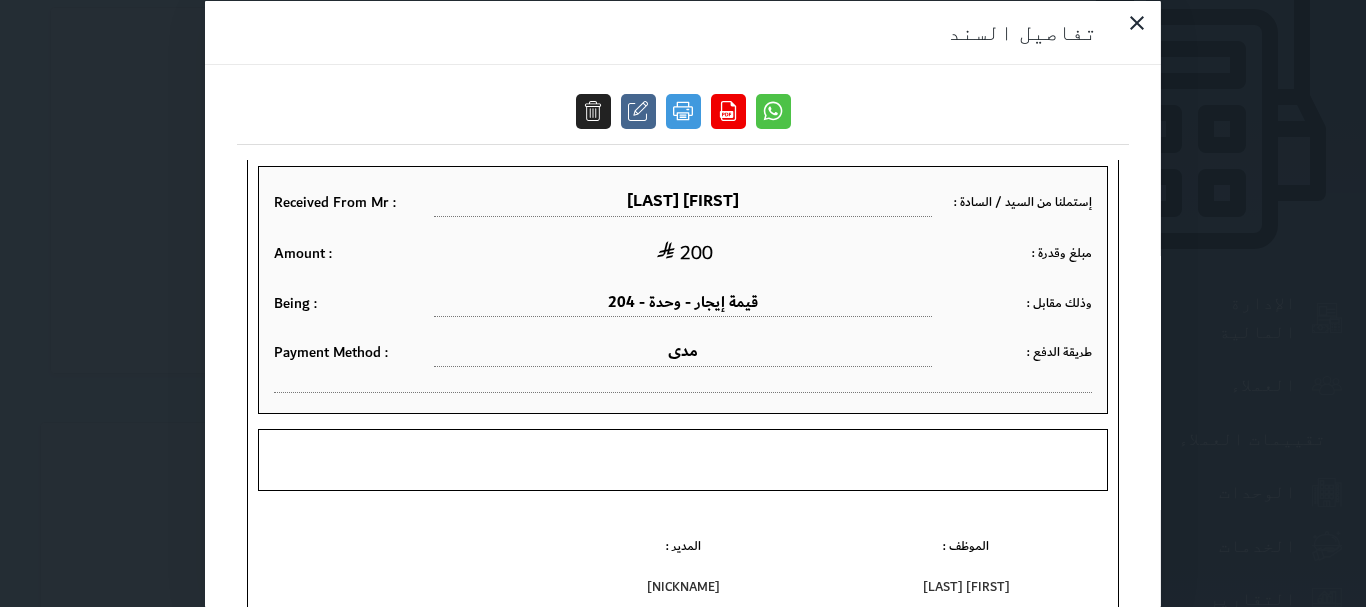 click on "تفاصيل السند" at bounding box center (683, 303) 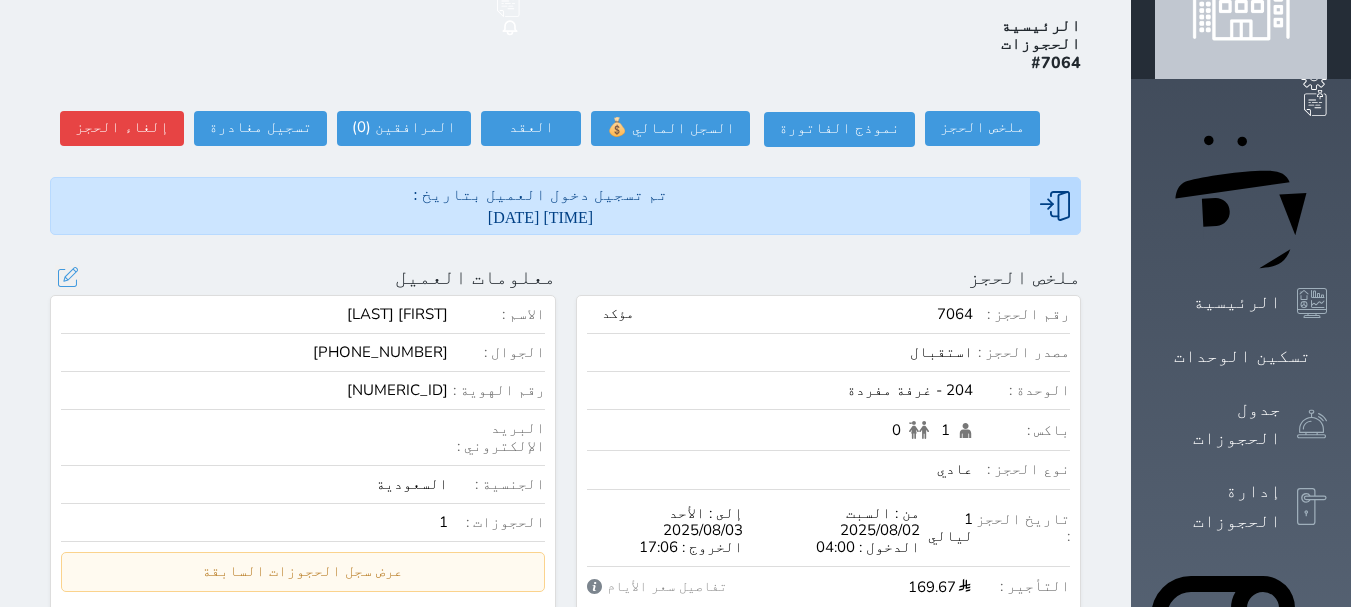 scroll, scrollTop: 0, scrollLeft: 0, axis: both 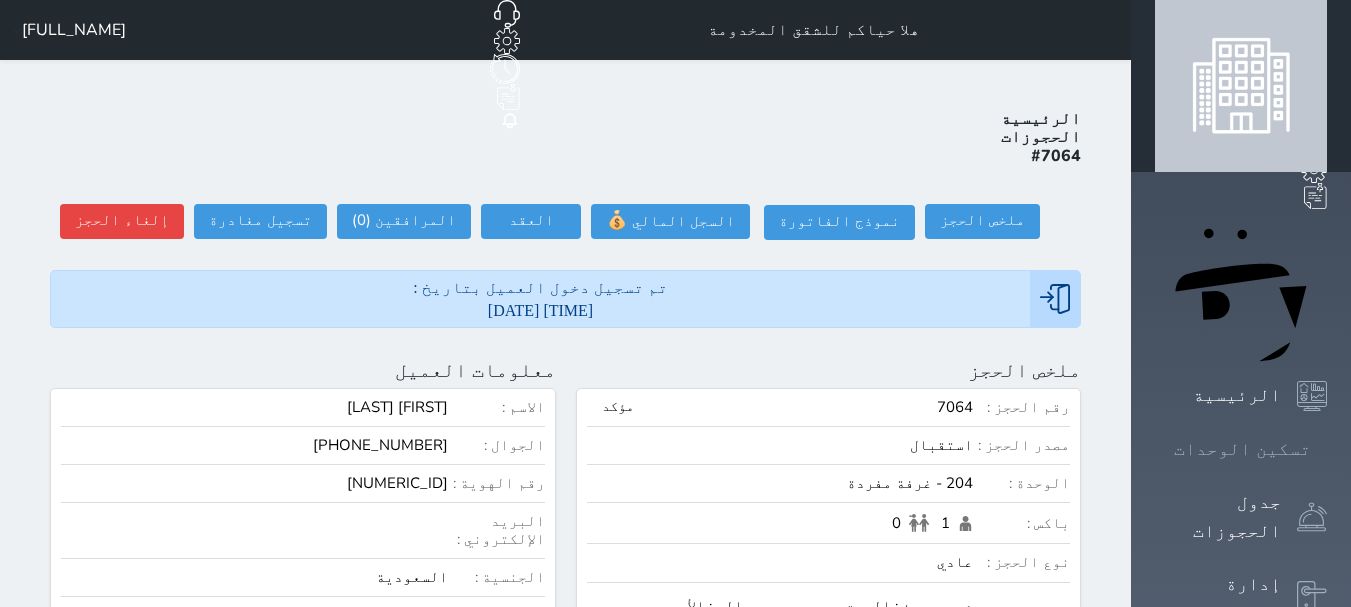 click 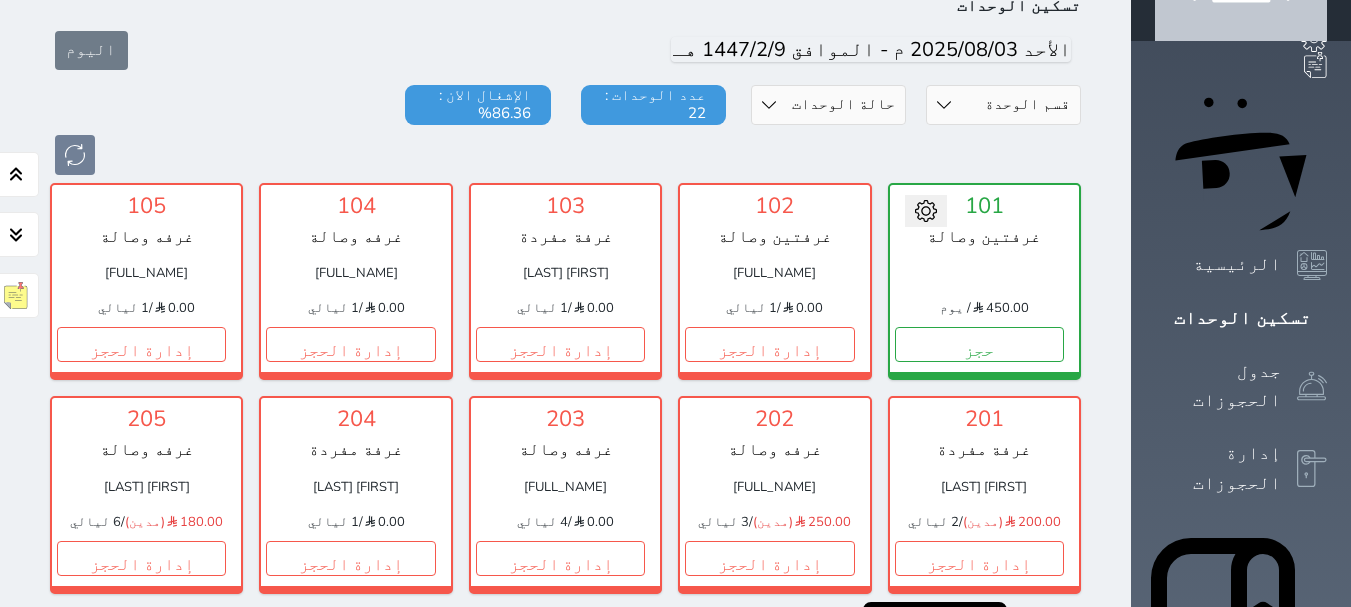 scroll, scrollTop: 0, scrollLeft: 0, axis: both 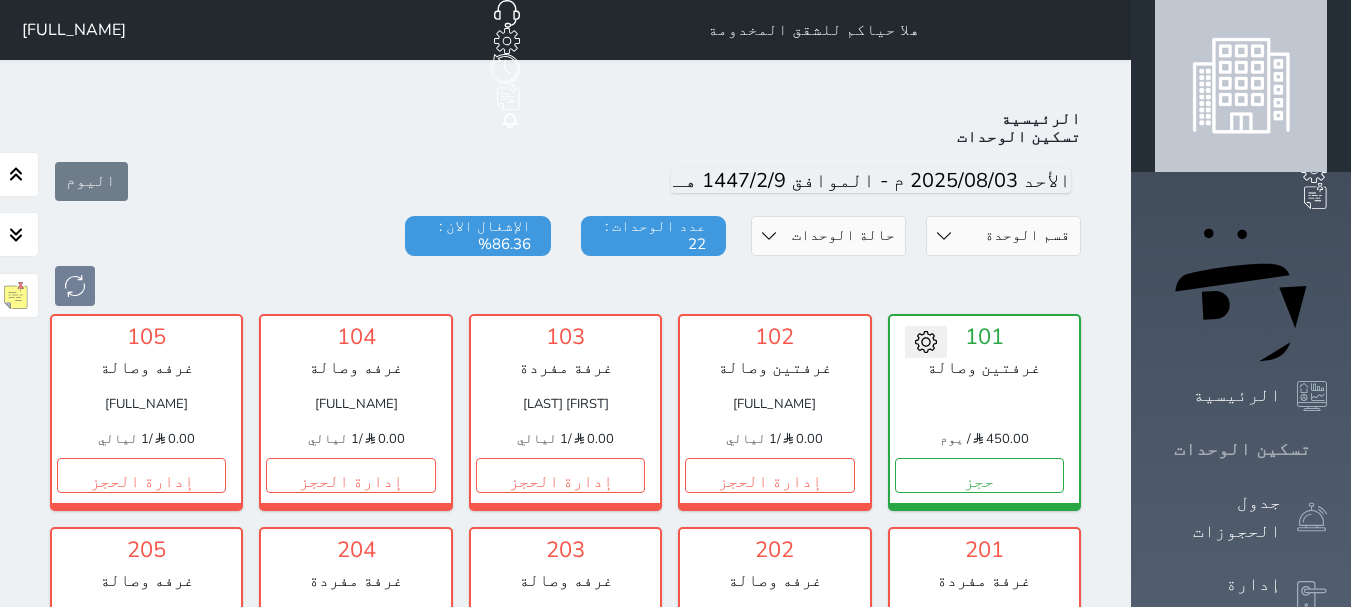 click at bounding box center [1327, 449] 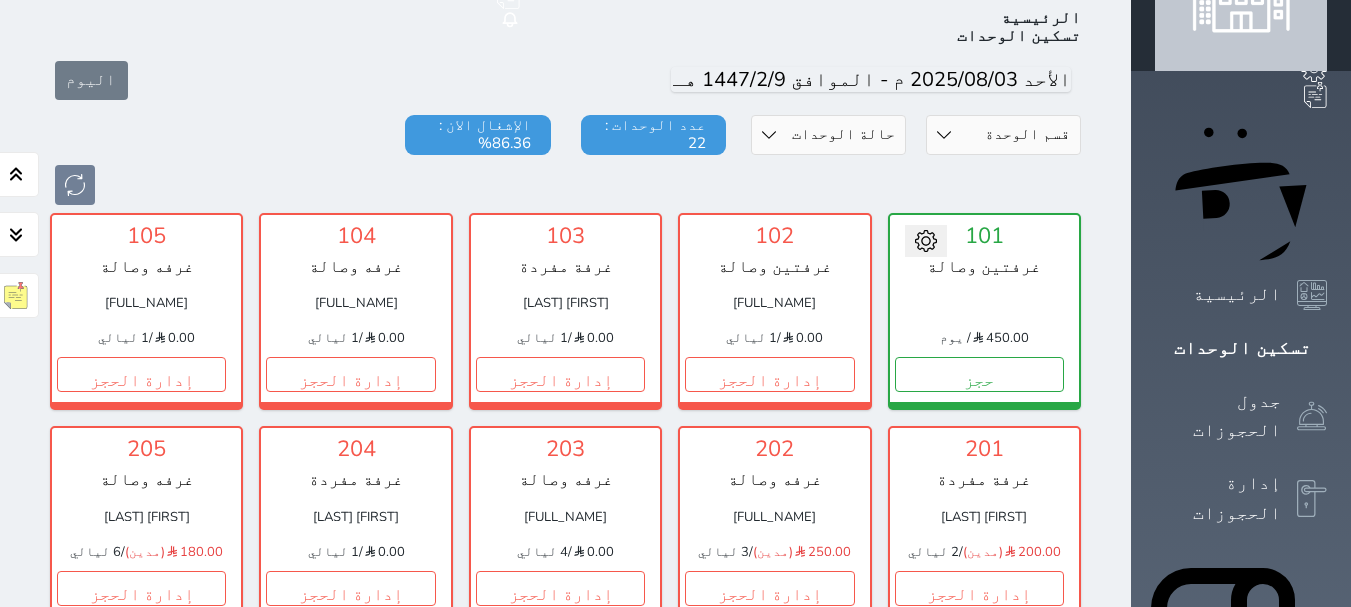 scroll, scrollTop: 200, scrollLeft: 0, axis: vertical 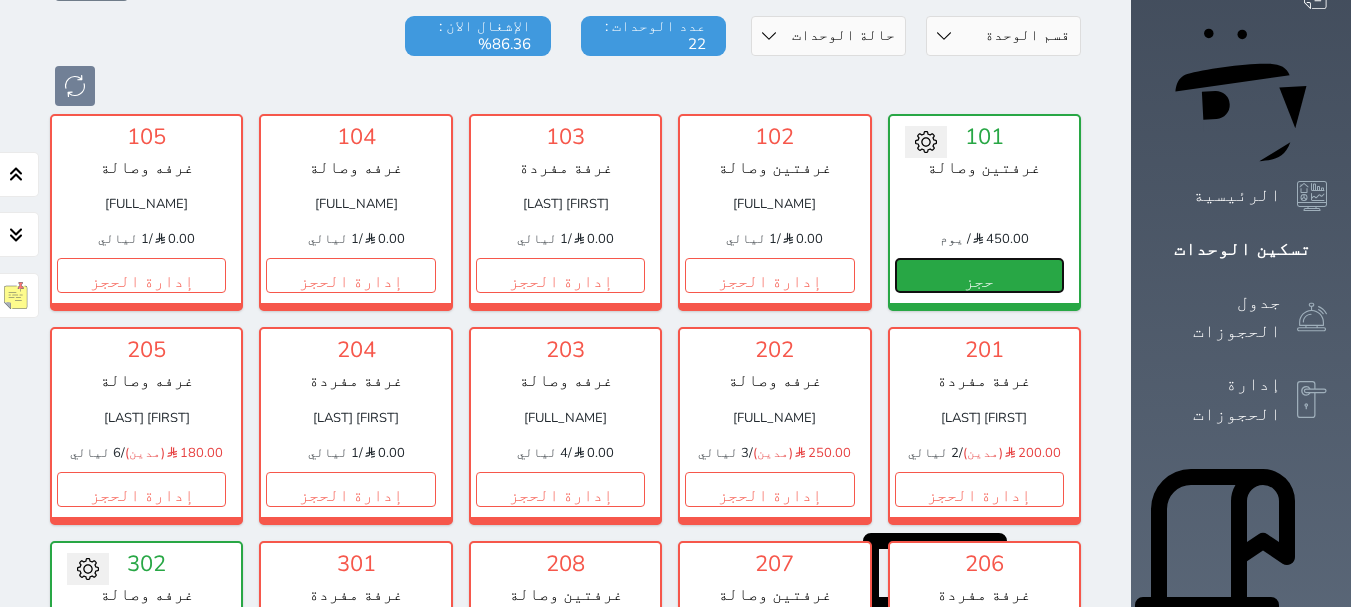 click on "حجز" at bounding box center (979, 275) 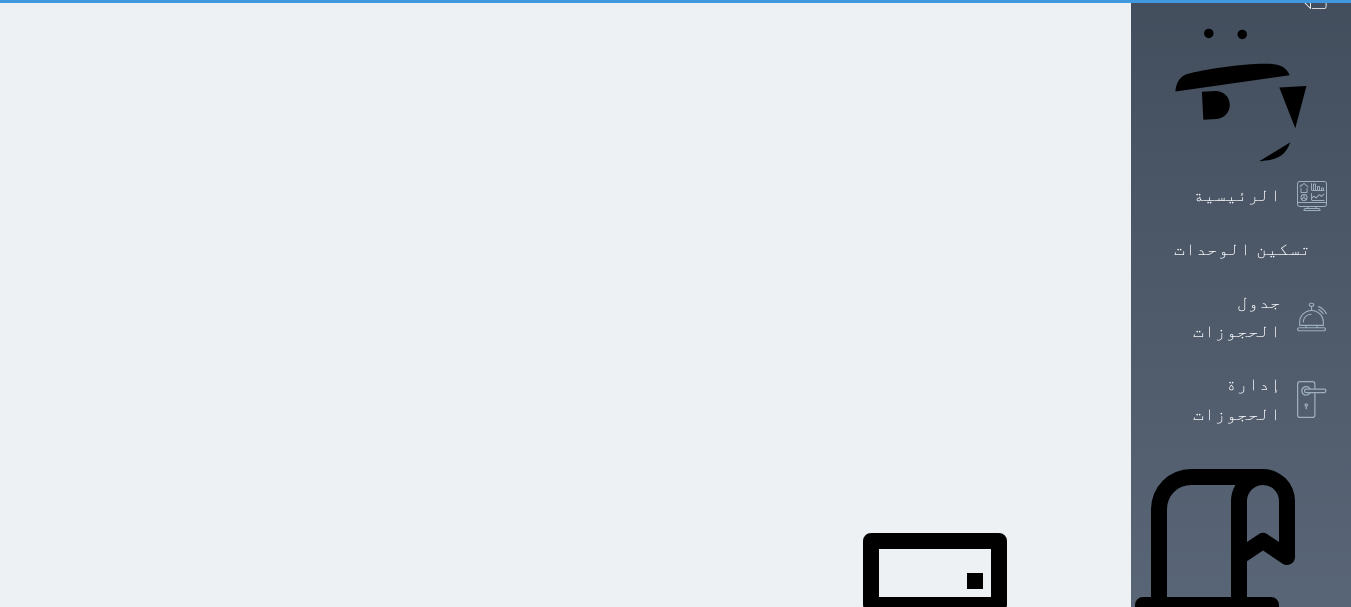 scroll, scrollTop: 49, scrollLeft: 0, axis: vertical 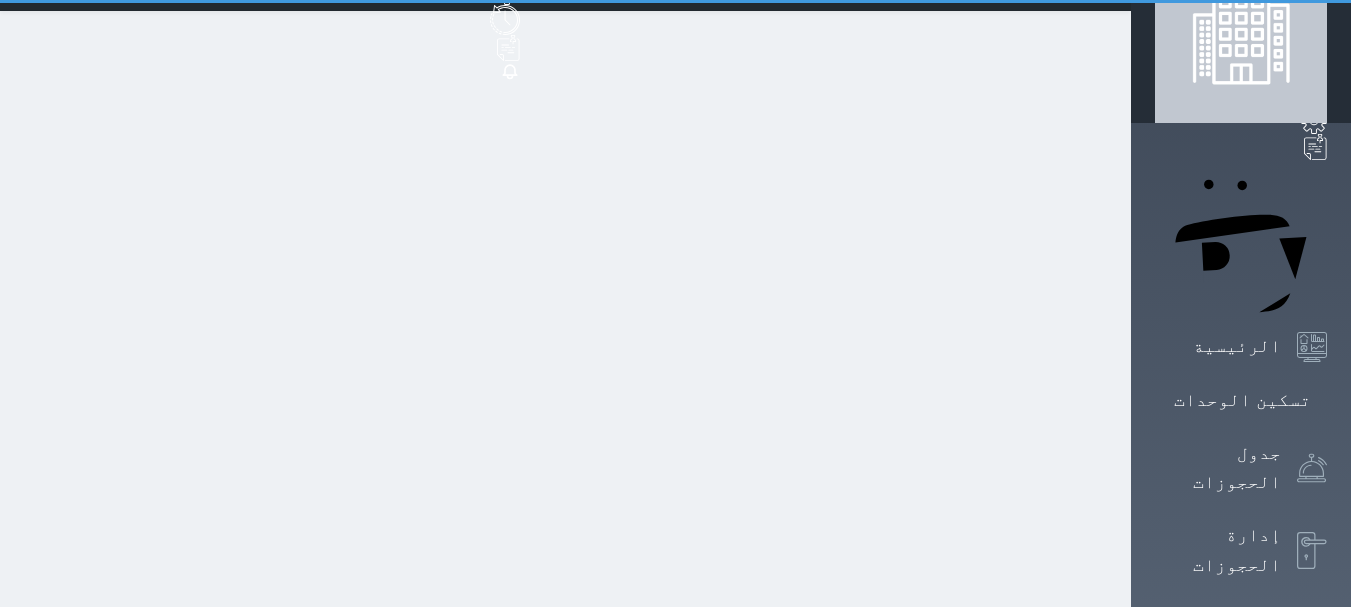 select on "1" 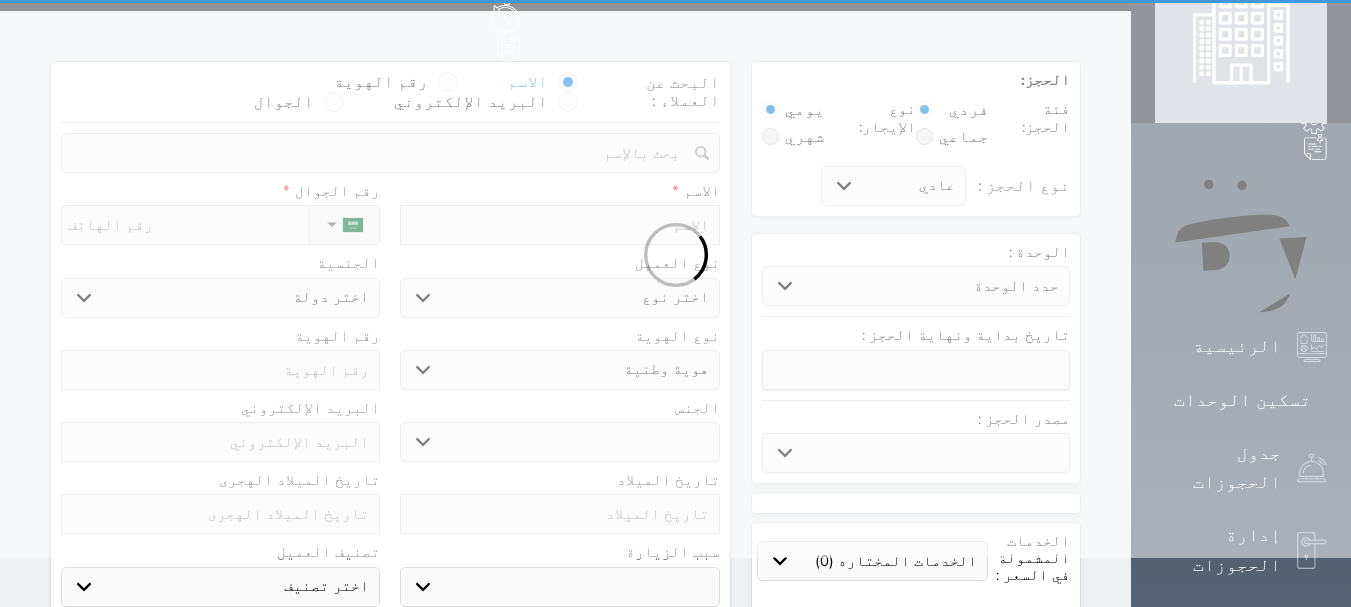 scroll, scrollTop: 0, scrollLeft: 0, axis: both 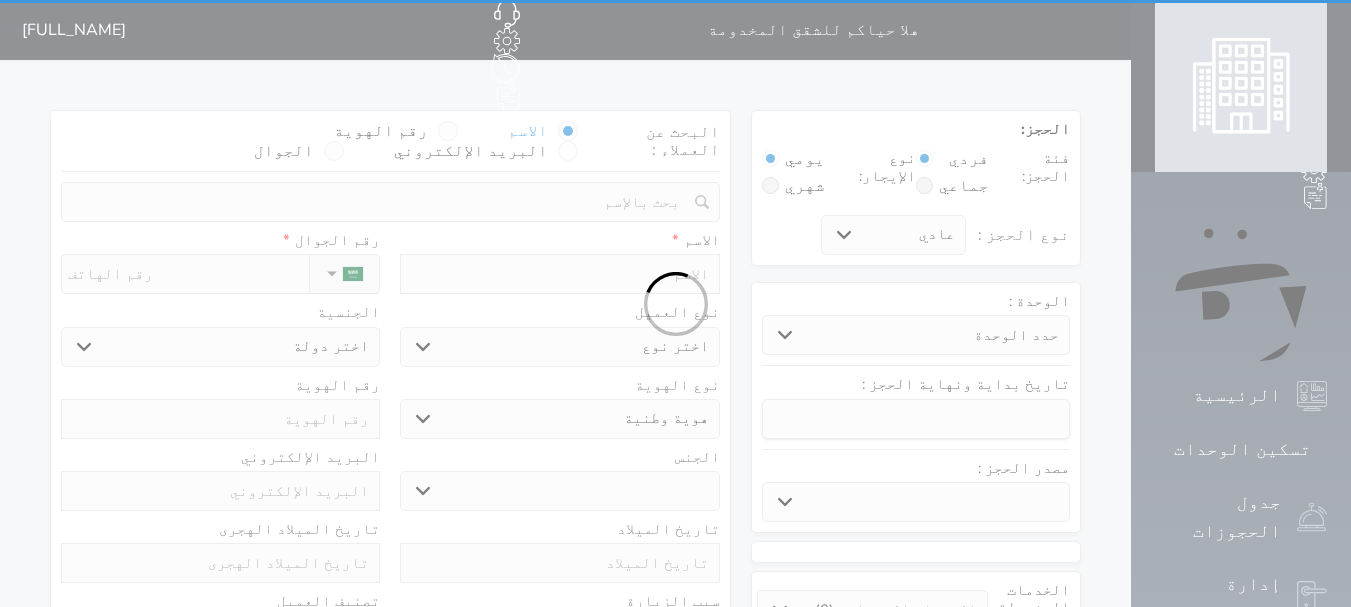 select 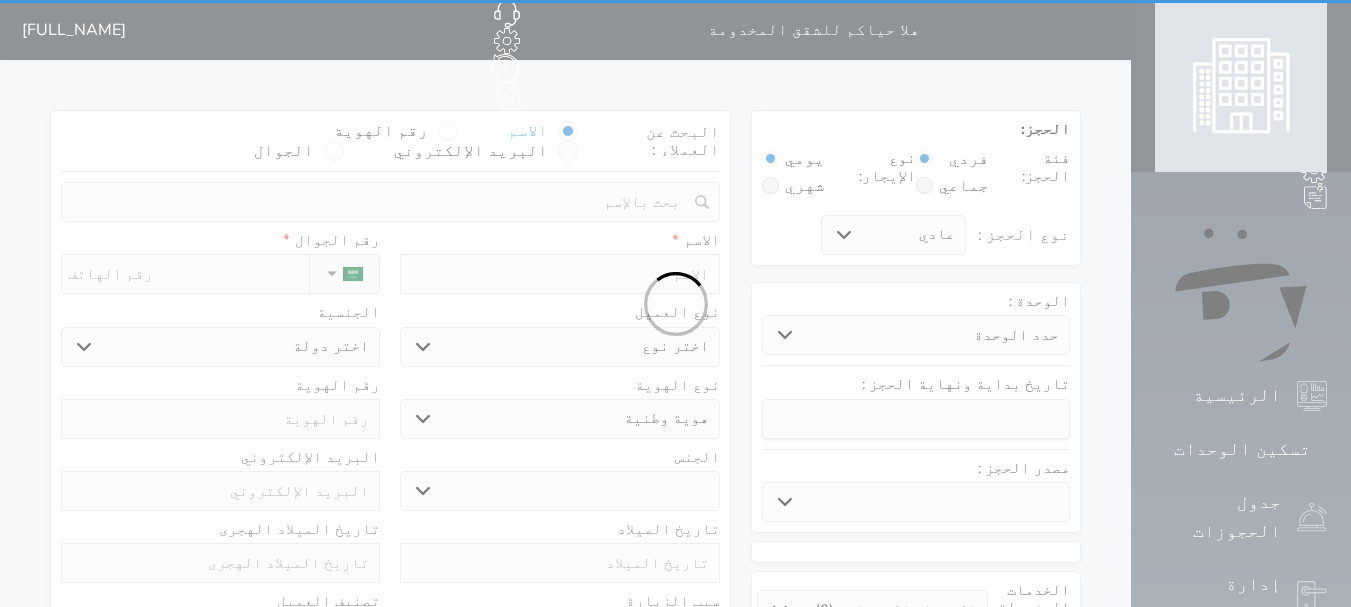 select 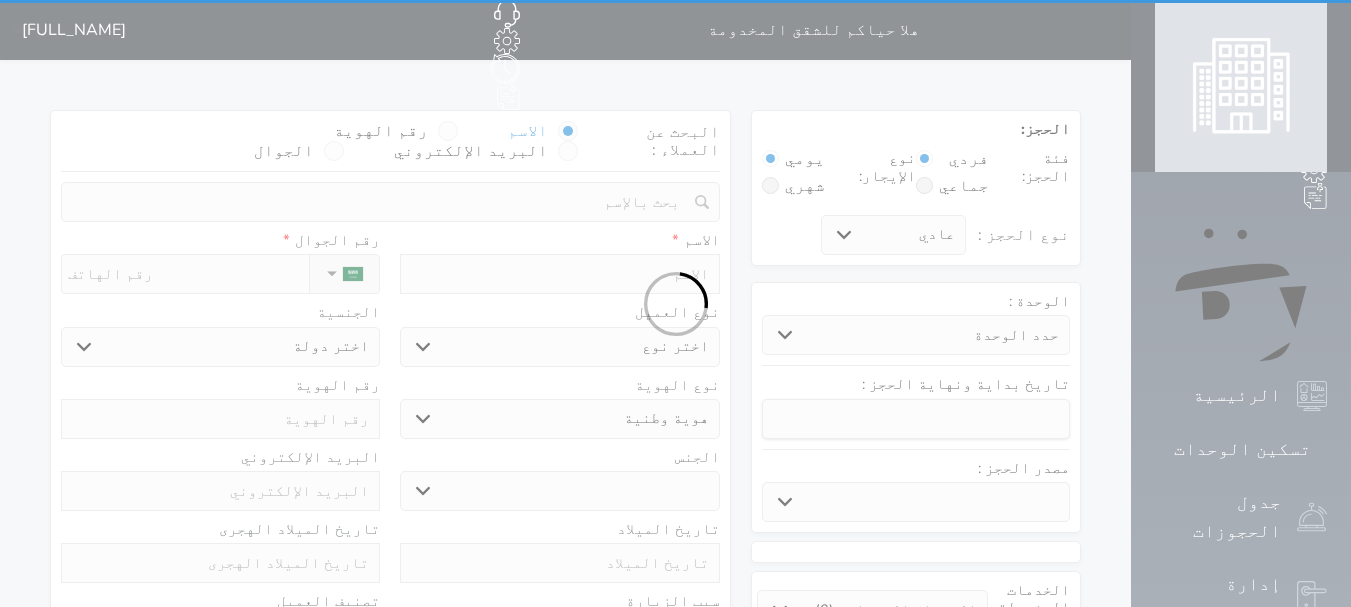 select 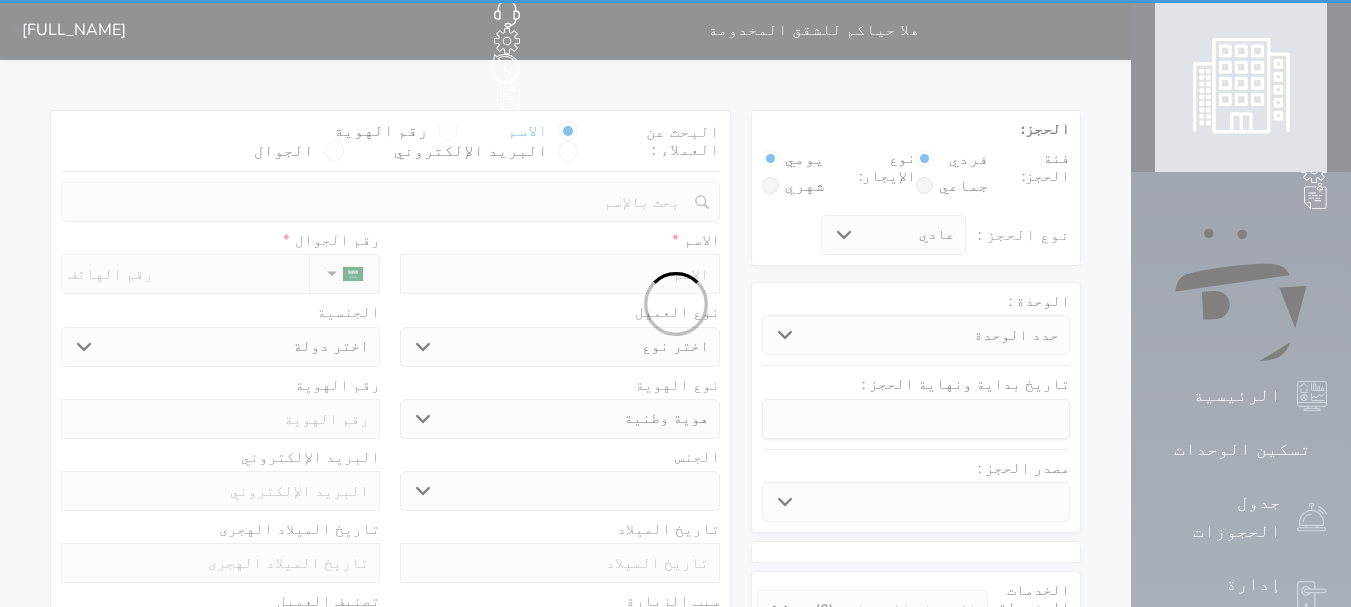 select 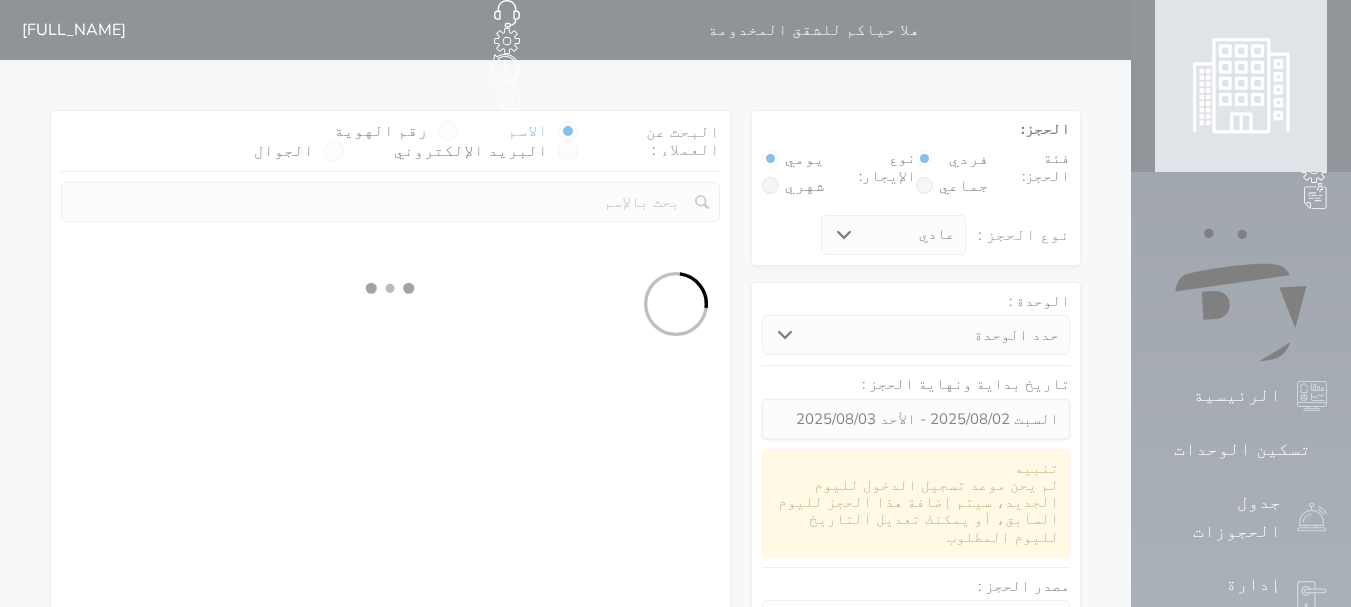 select 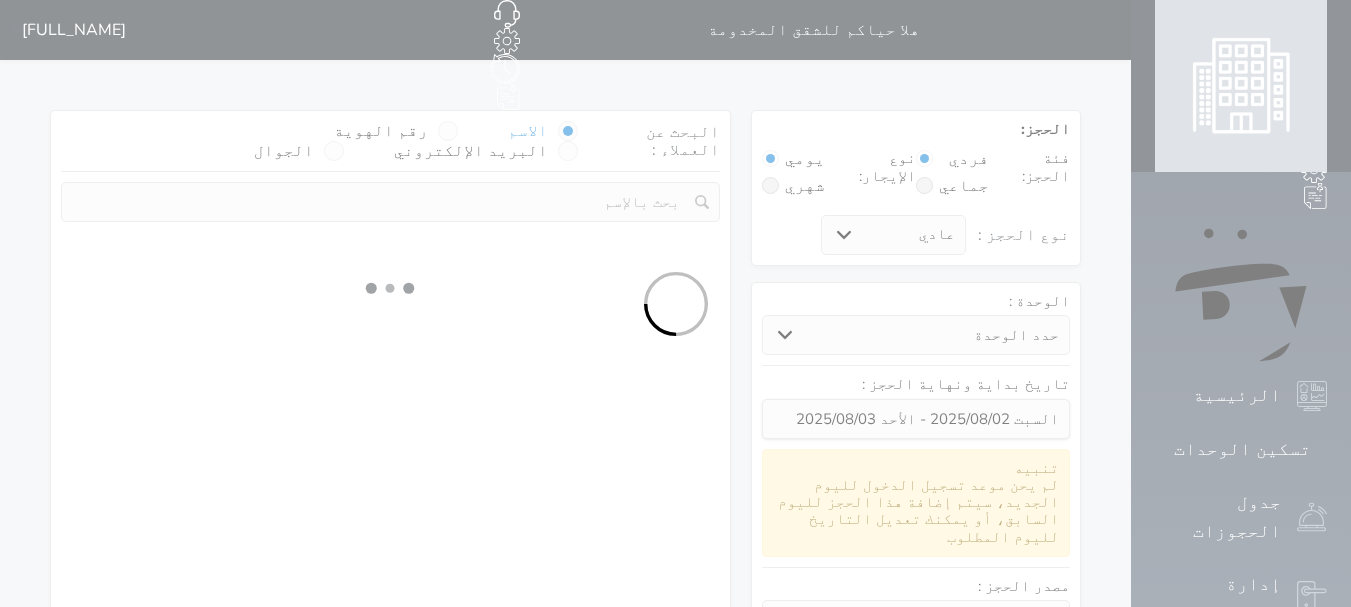 select on "1" 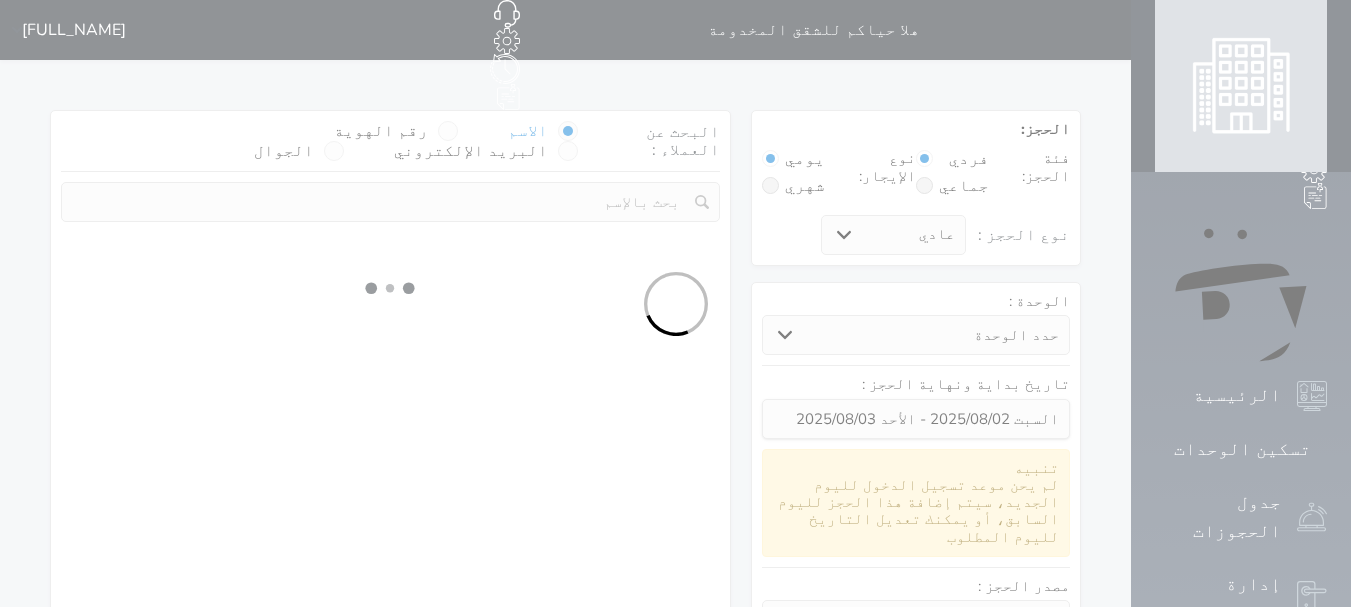 select on "113" 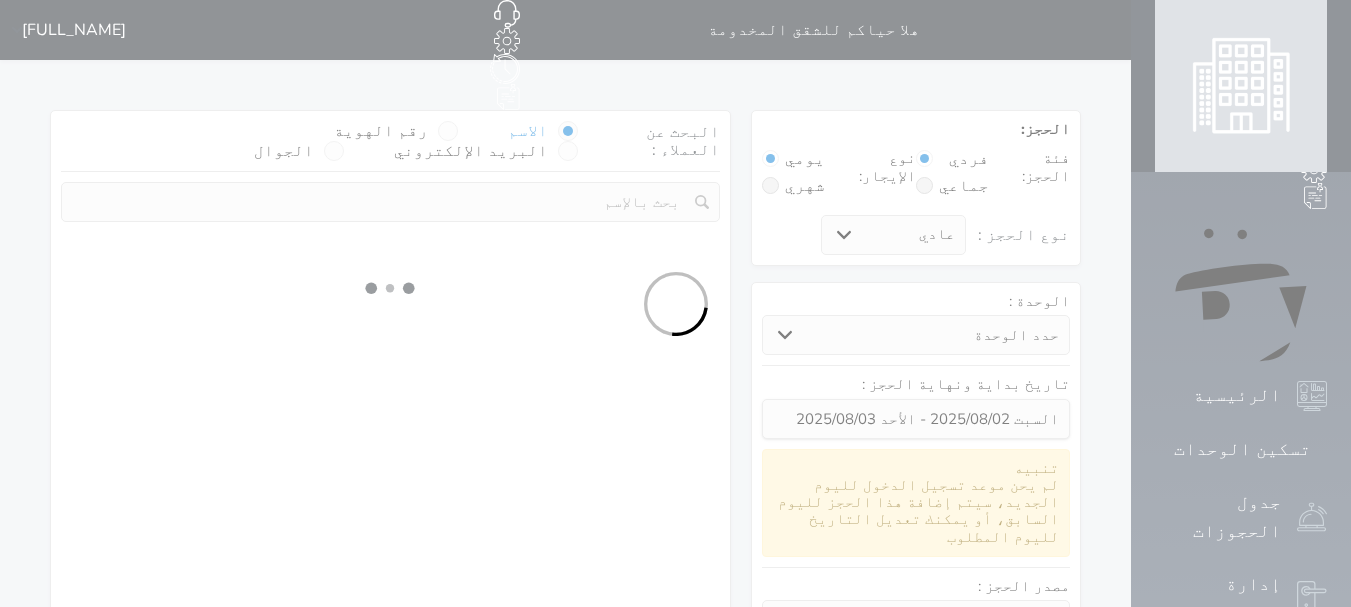 select on "1" 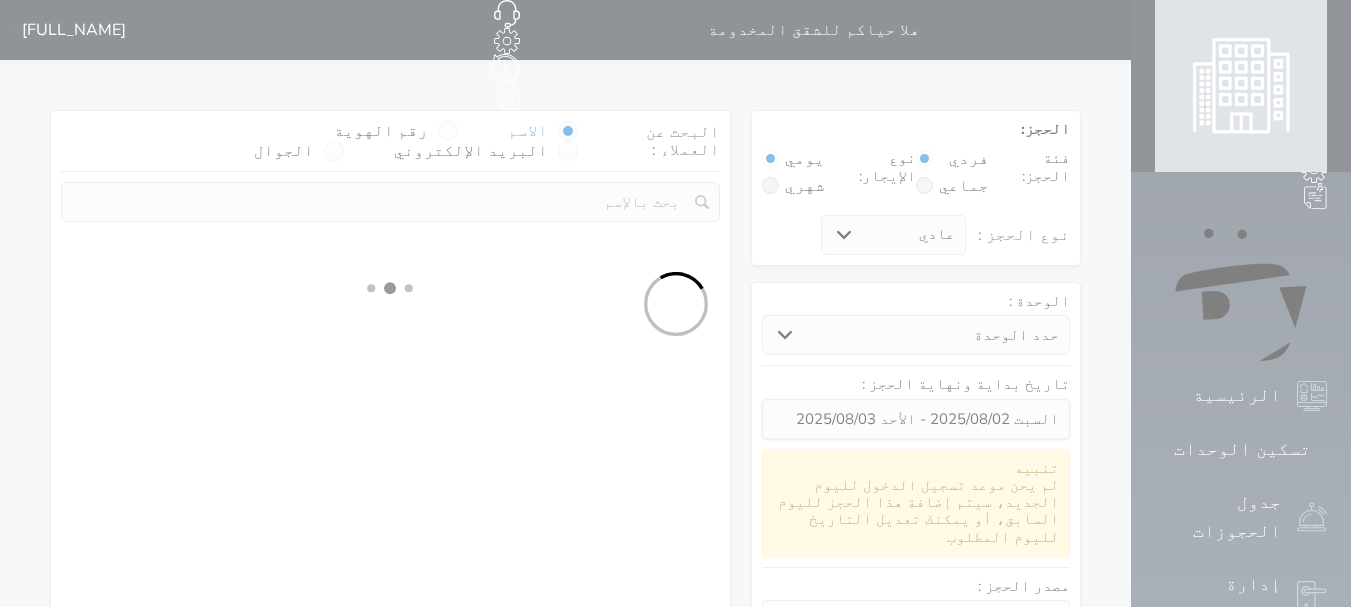 select 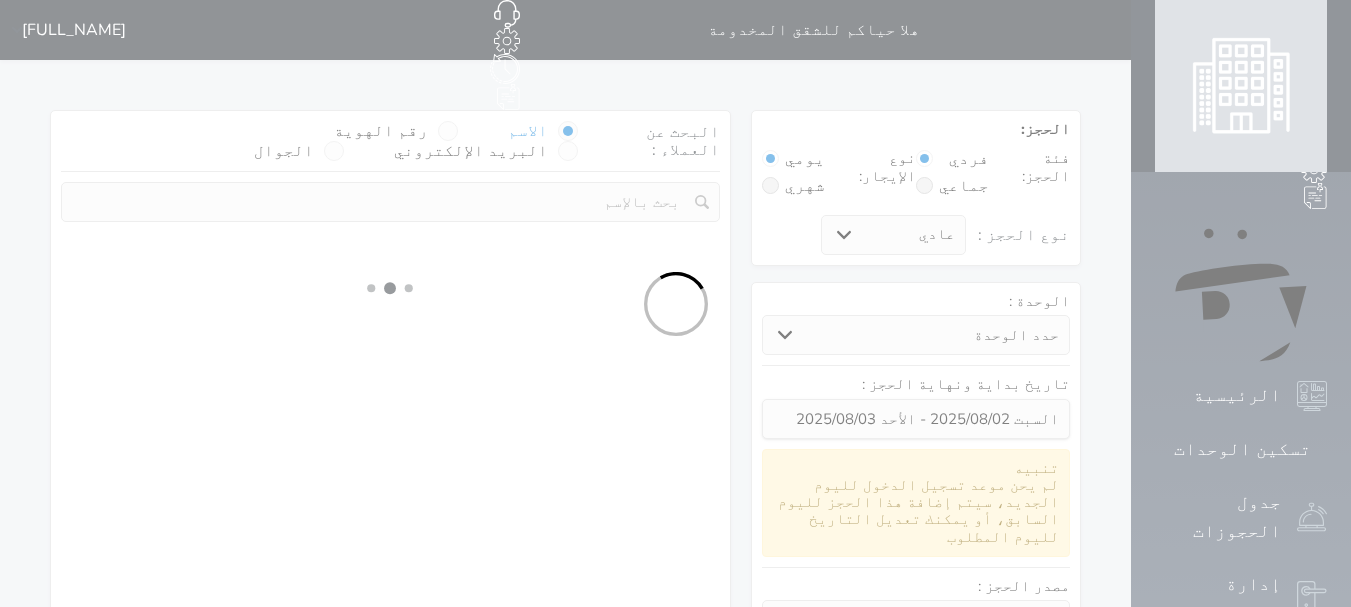 select on "7" 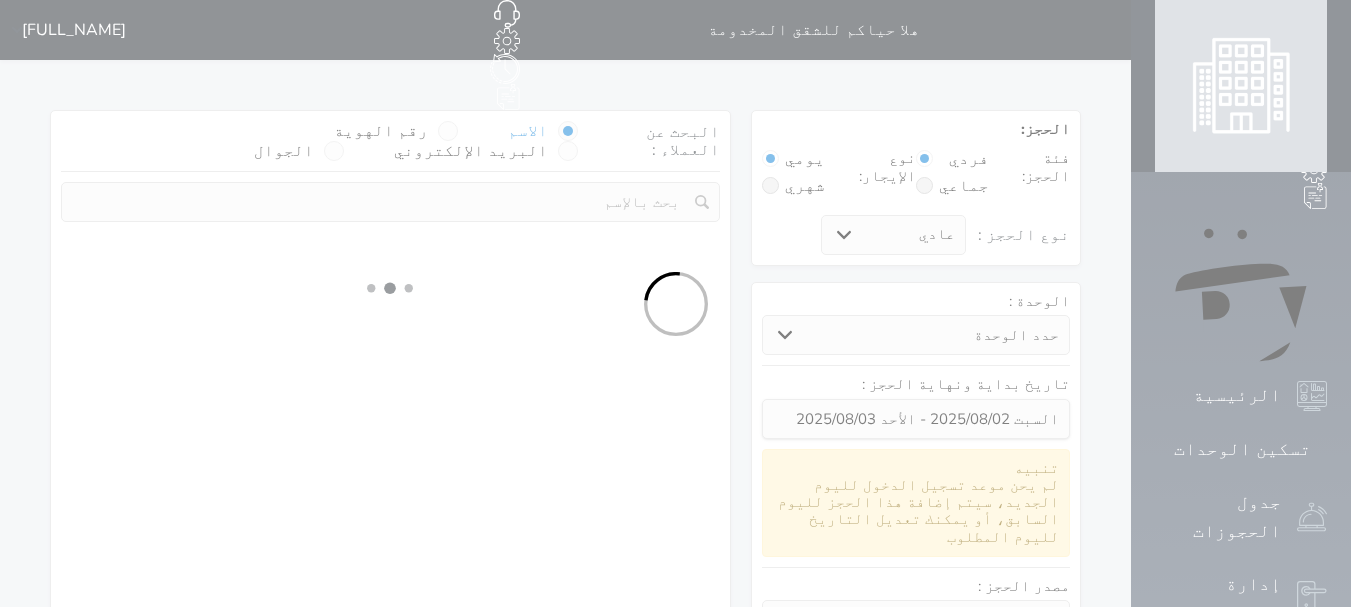 select 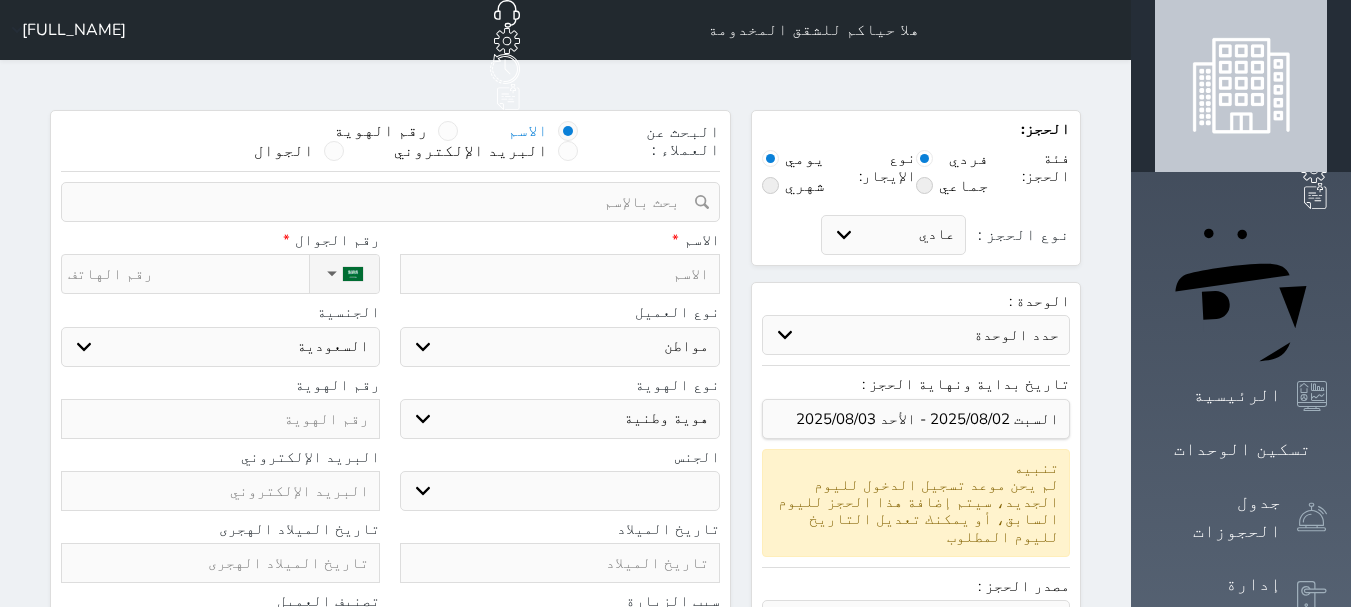 select 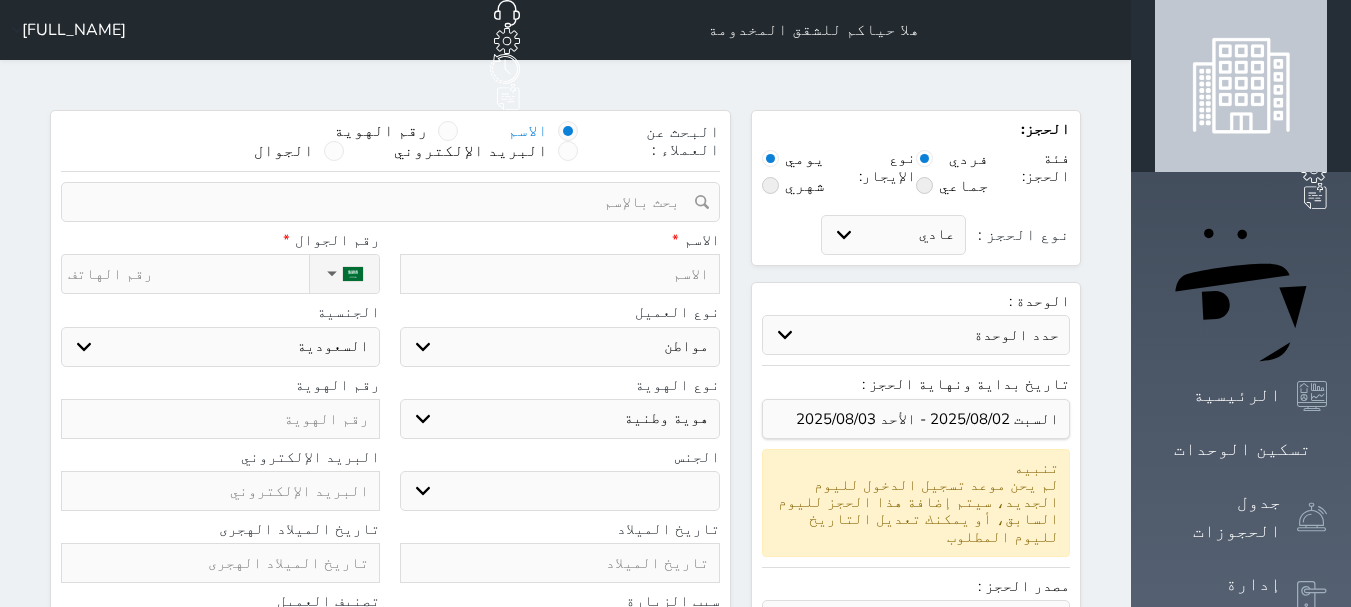 select 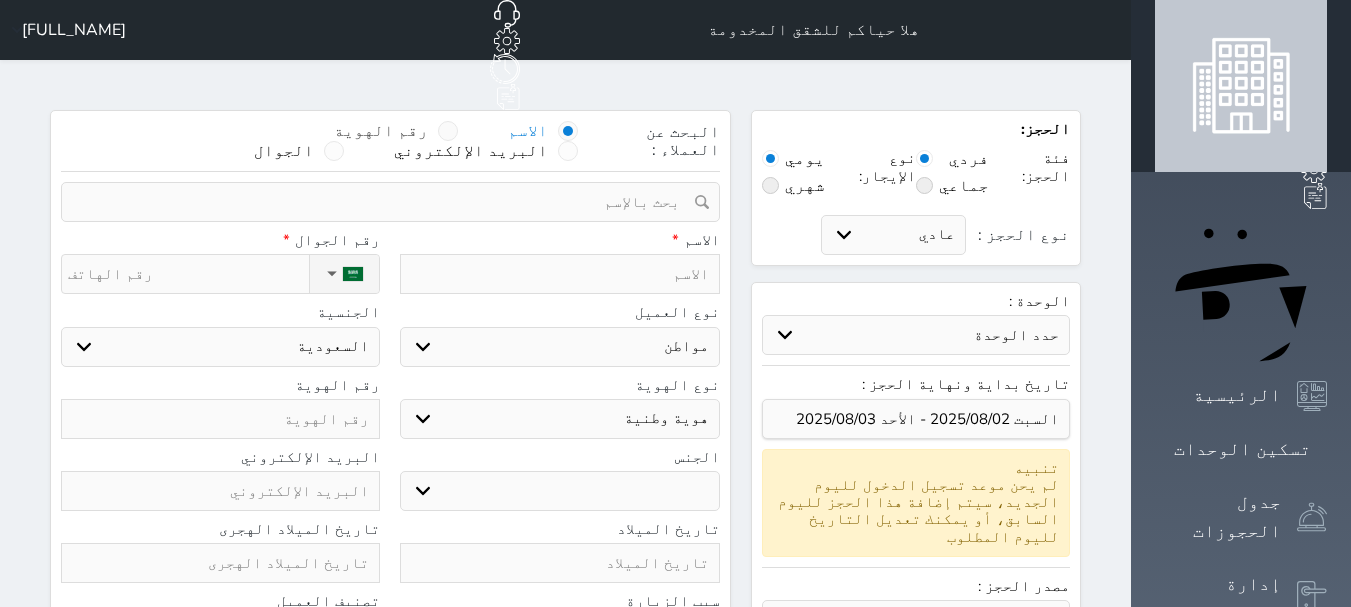 click on "رقم الهوية" at bounding box center (381, 131) 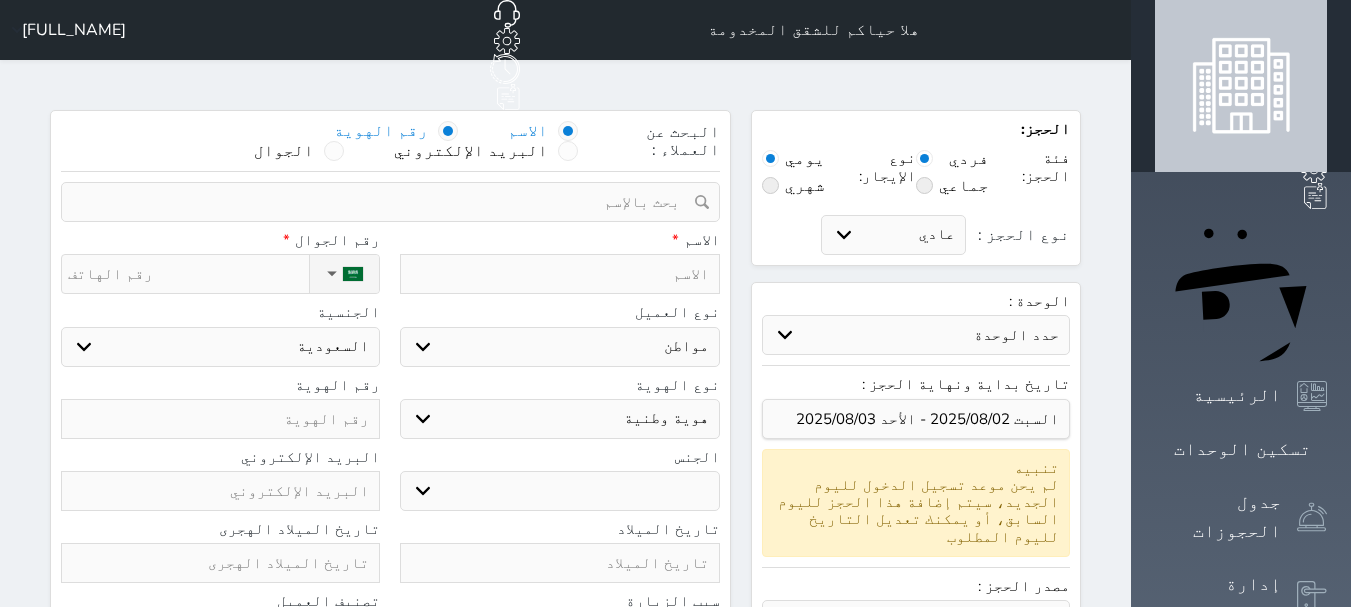 select 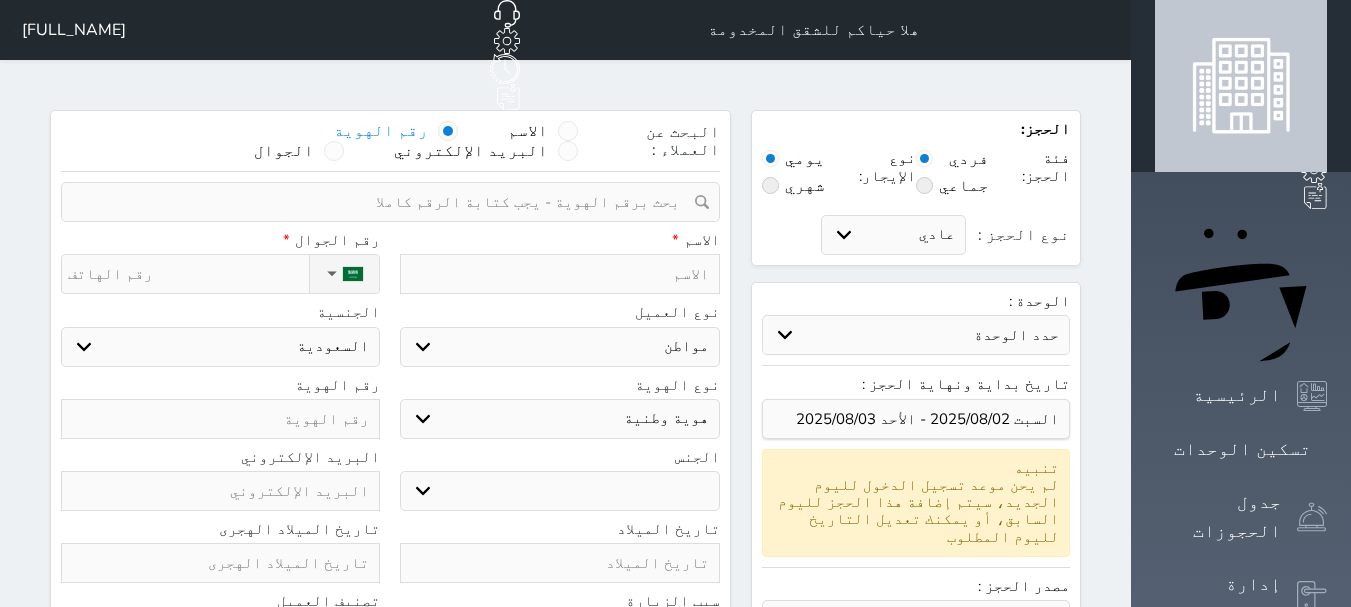 click on "البحث عن العملاء :        الاسم       رقم الهوية       البريد الإلكتروني       الجوال           تغيير العميل                      ملاحظات                           سجل حجوزات العميل undefined                   إجمالى رصيد العميل : 0 ريال     رقم الحجز   الوحدة   من   إلى   نوع الحجز   الرصيد   الاجرائات         النتائج  : من (  ) - إلى  (  )   العدد  :              سجل الكمبيالات الغير محصلة على العميل undefined                 رقم الحجز   المبلغ الكلى    المبلغ المحصل    المبلغ المتبقى    تاريخ الإستحقاق         النتائج  : من (  ) - إلى  (  )   العدد  :      الاسم *     رقم الجوال *       ▼     Afghanistan (‫افغانستان‬‎)   +93   Albania (Shqipëri)   +355   Algeria (‫الجزائر‬‎)   +213   American Samoa" at bounding box center (390, 571) 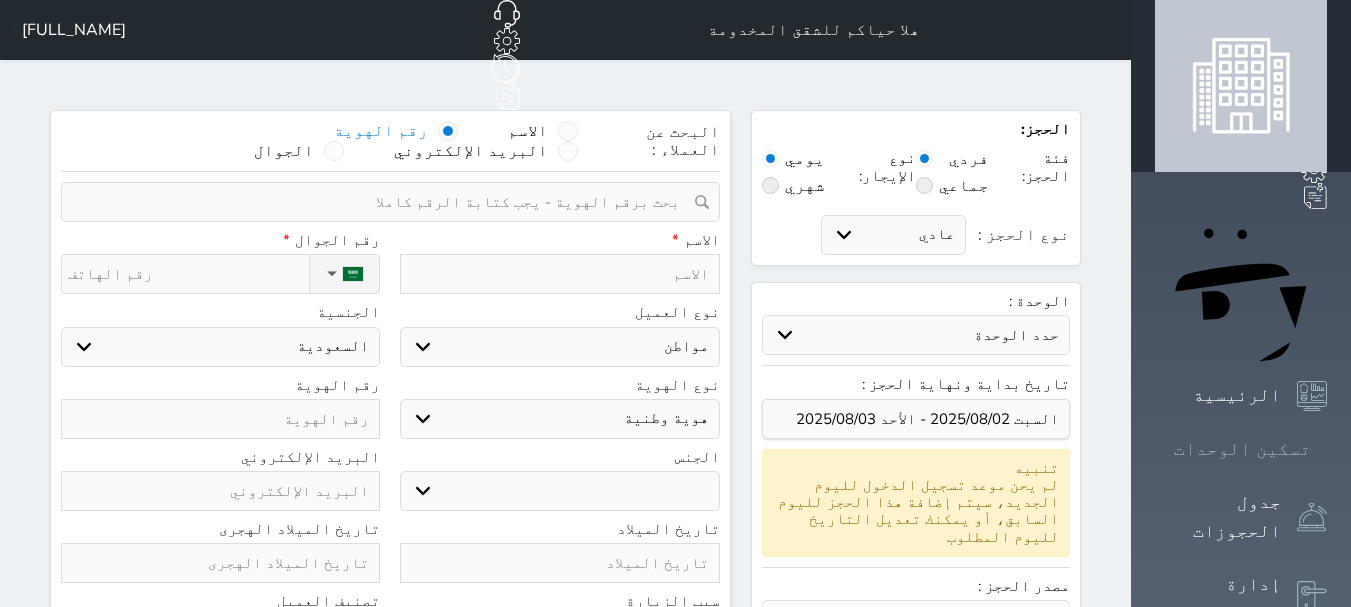 click 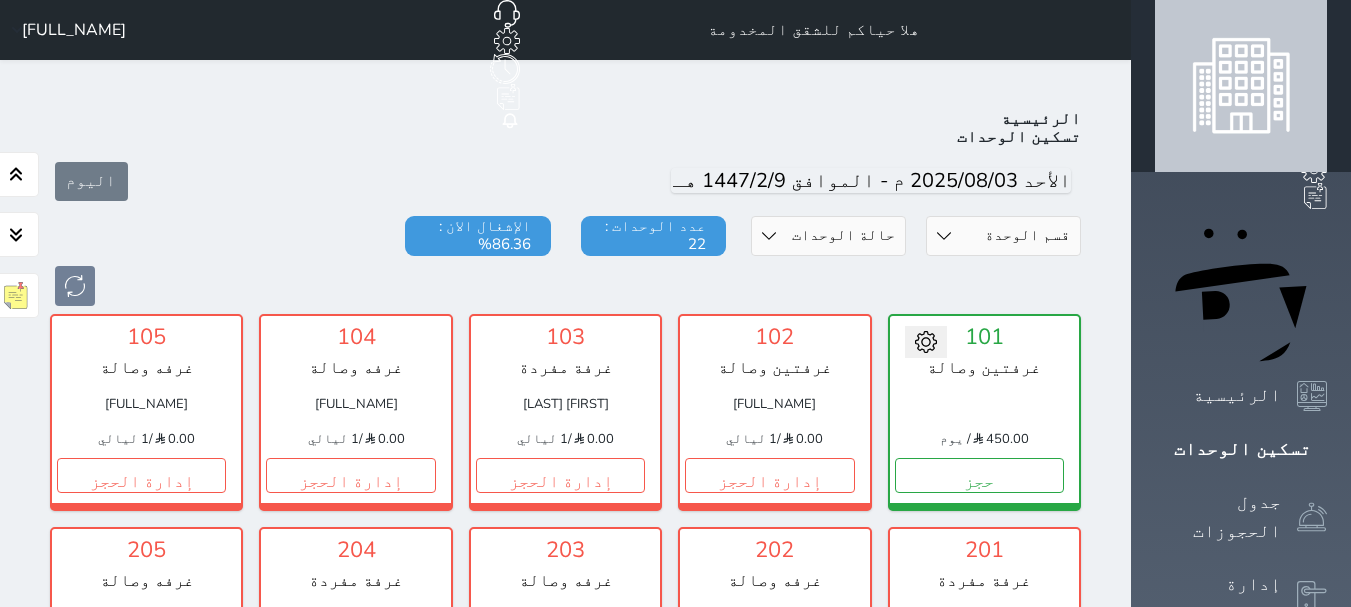 scroll, scrollTop: 78, scrollLeft: 0, axis: vertical 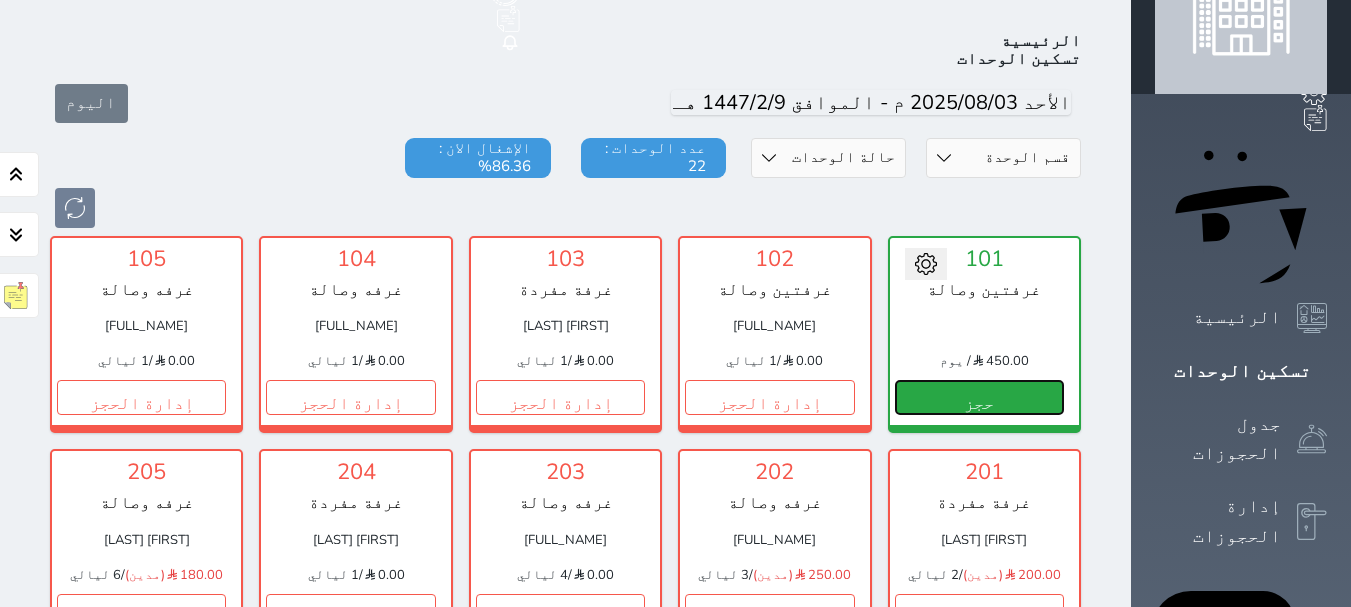 click on "حجز" at bounding box center (979, 397) 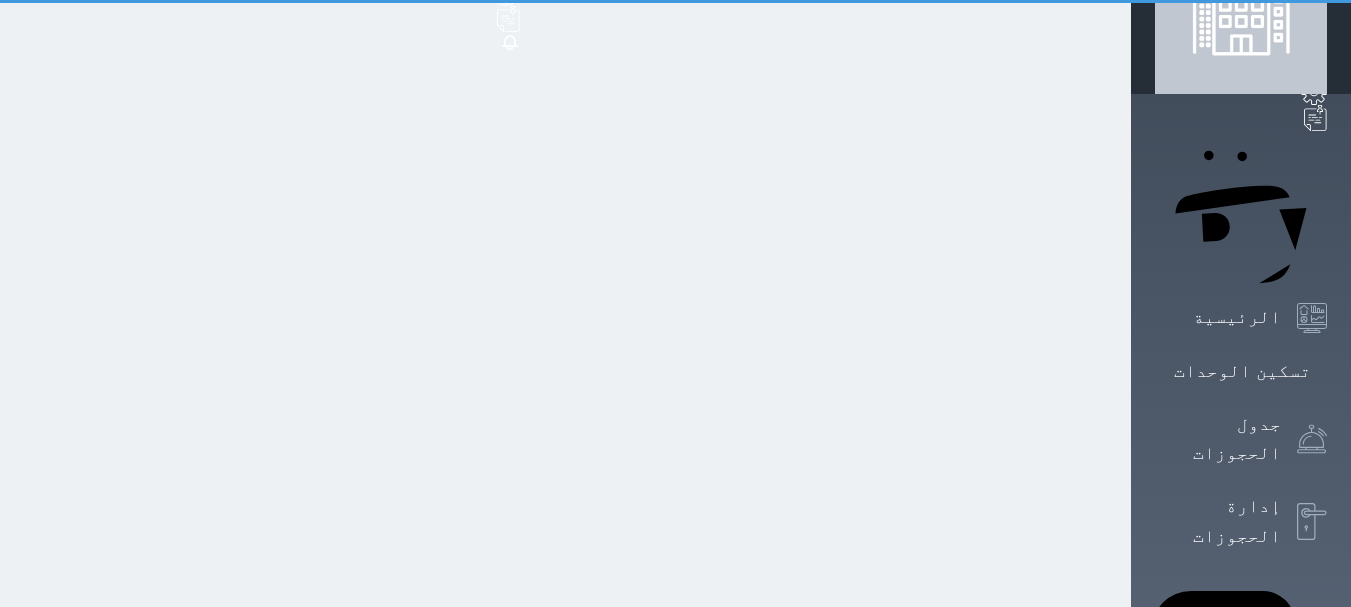 select on "1" 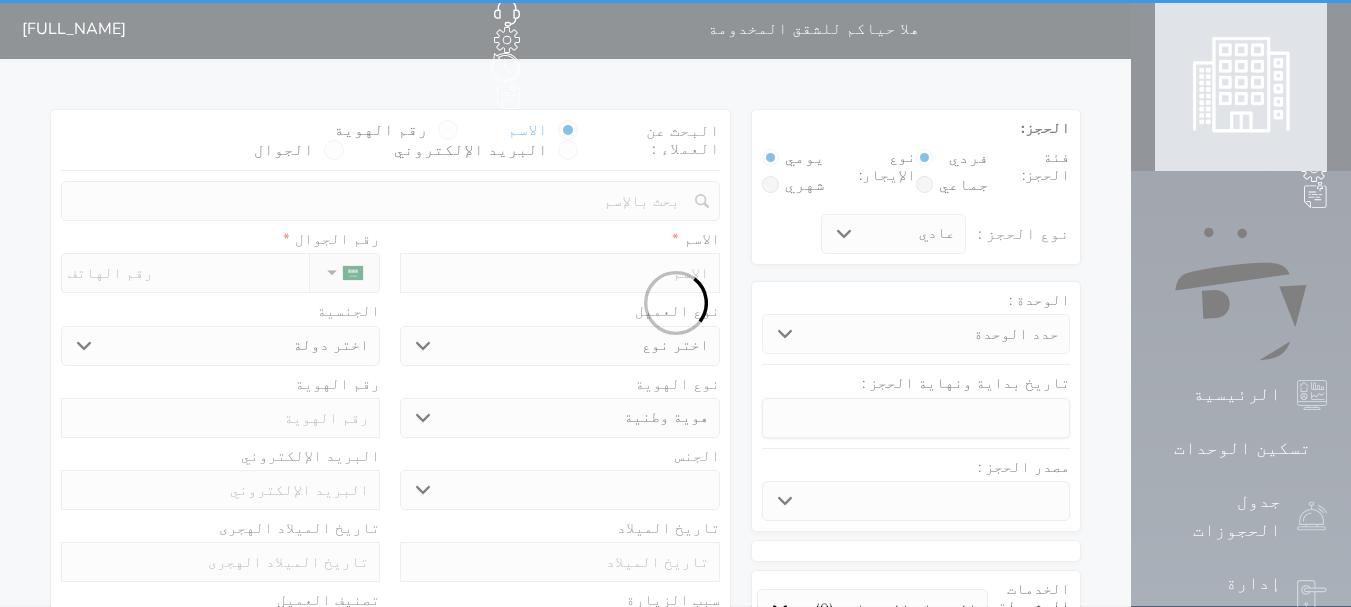 scroll, scrollTop: 0, scrollLeft: 0, axis: both 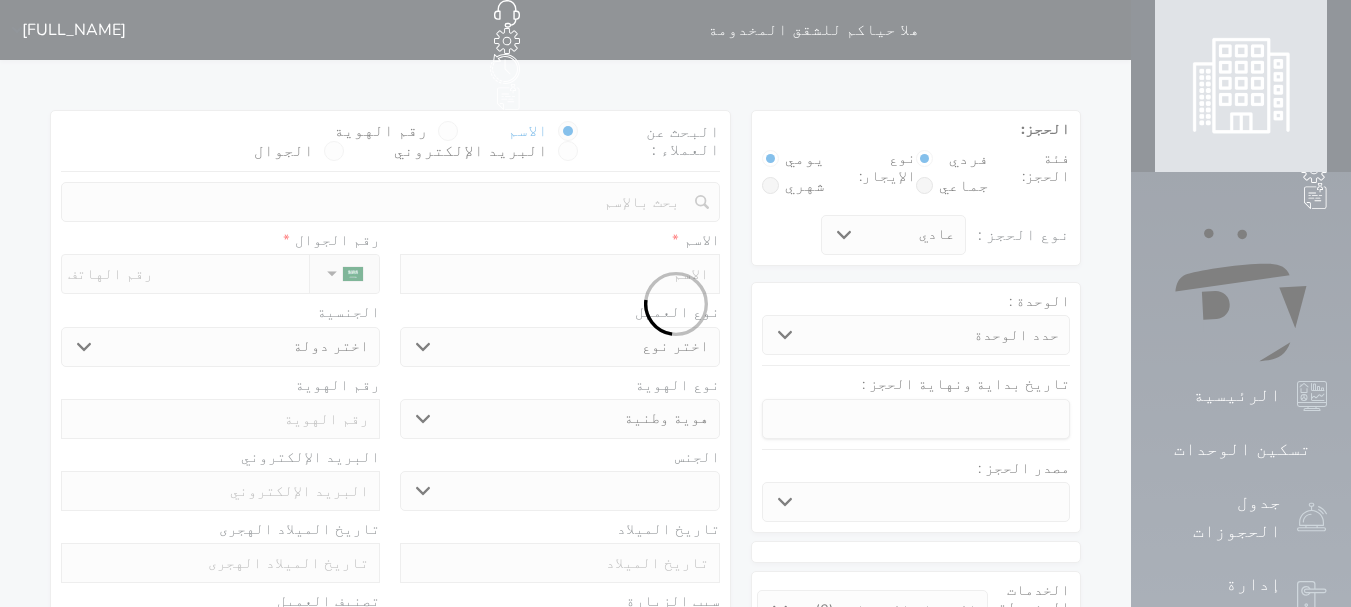 select 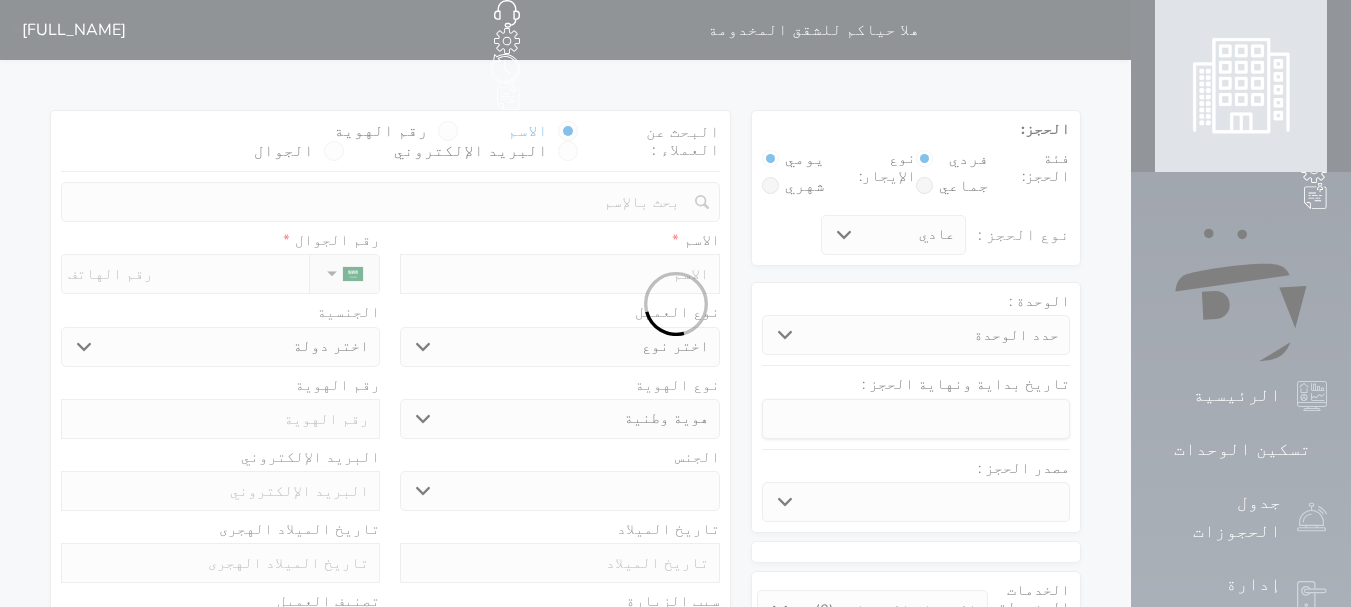 select 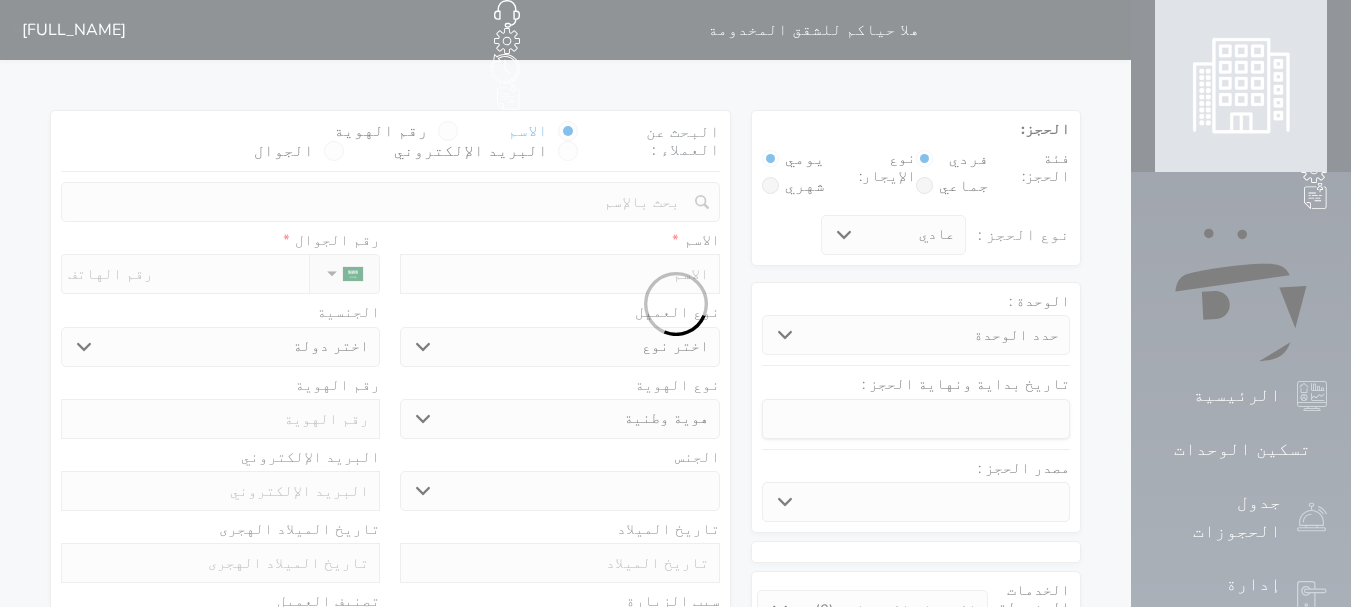 select 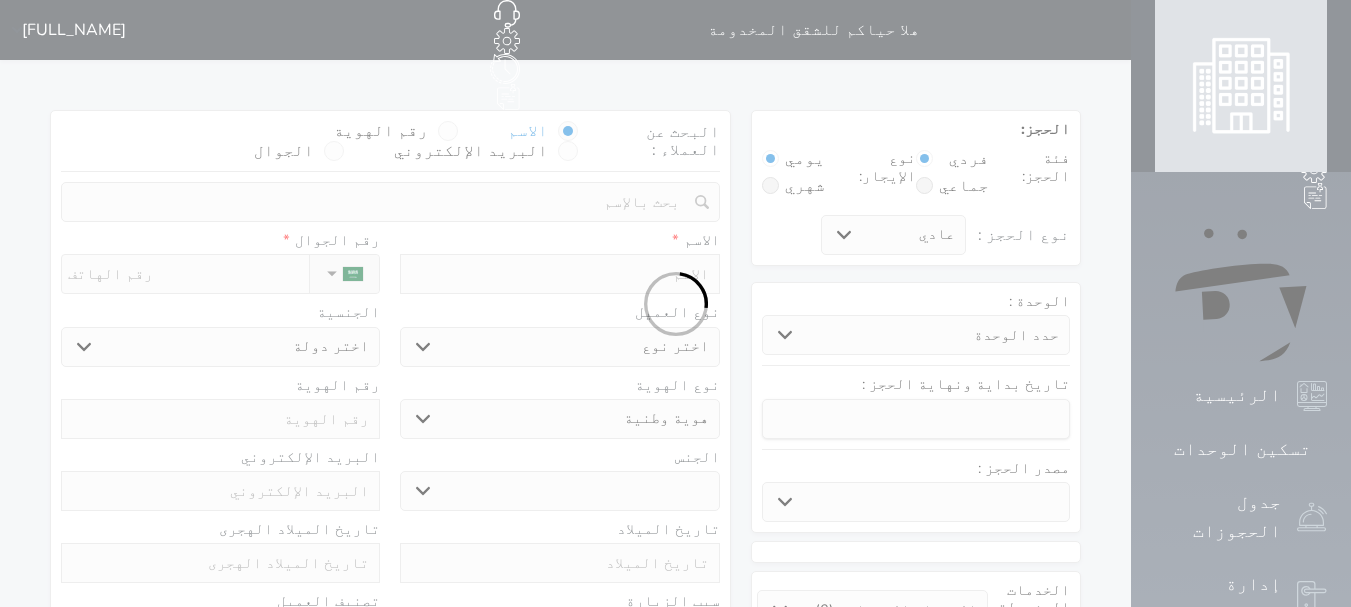 select 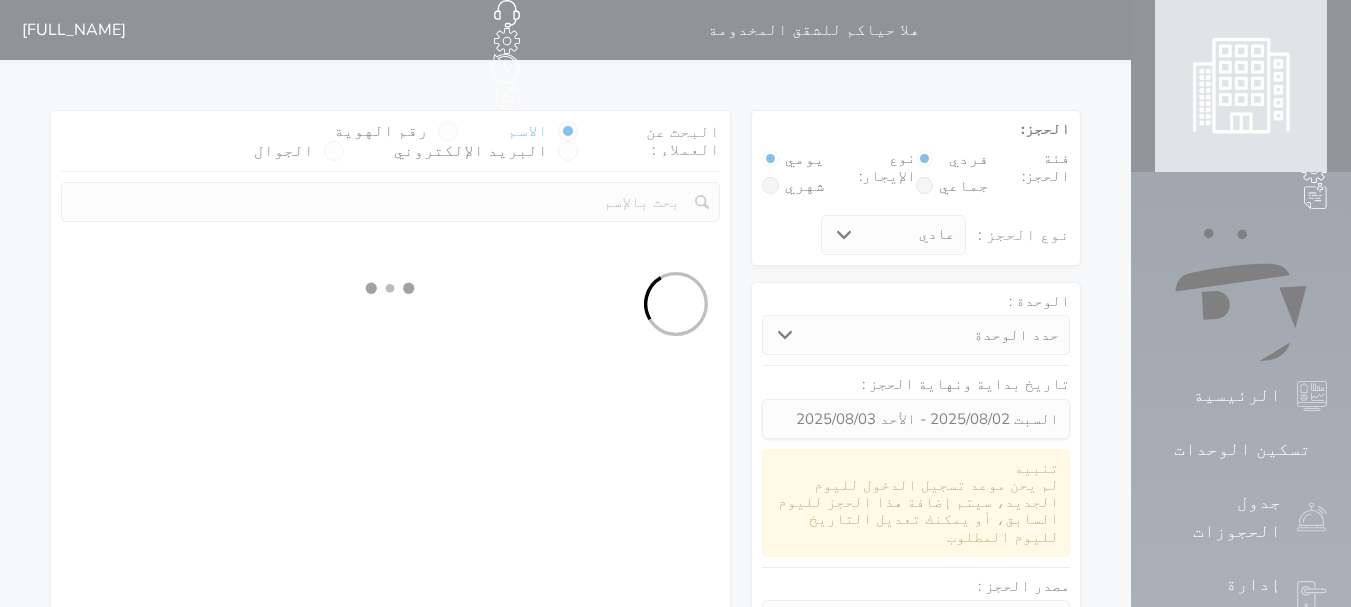 select 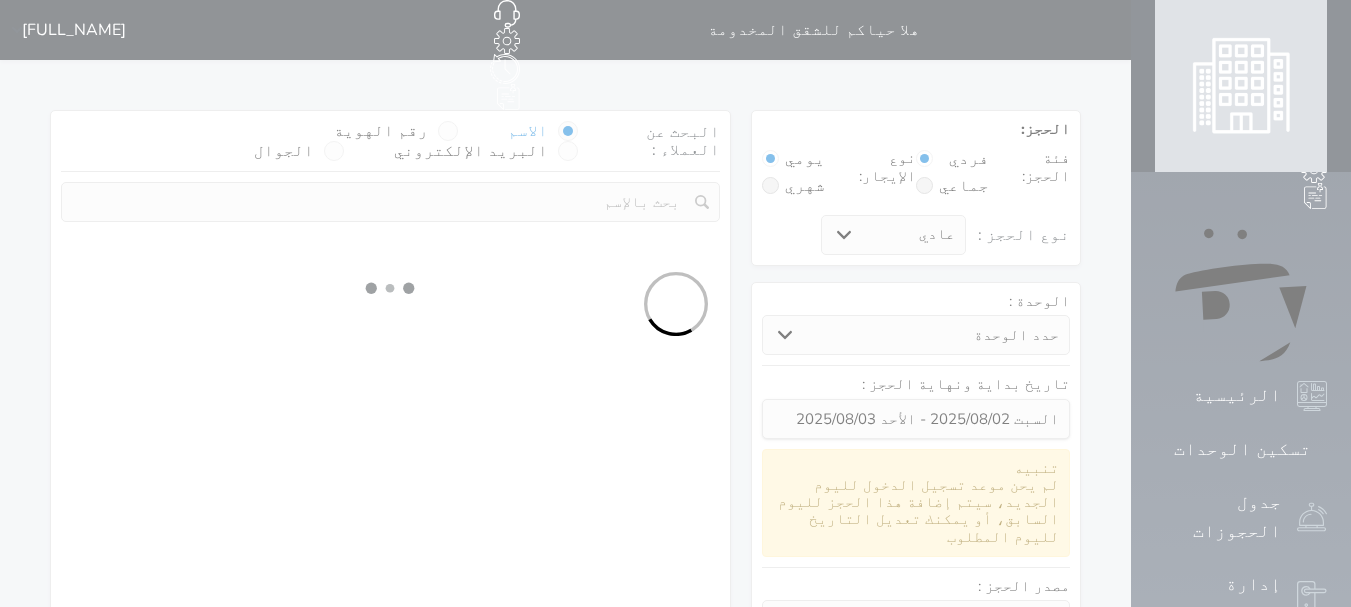 select on "1" 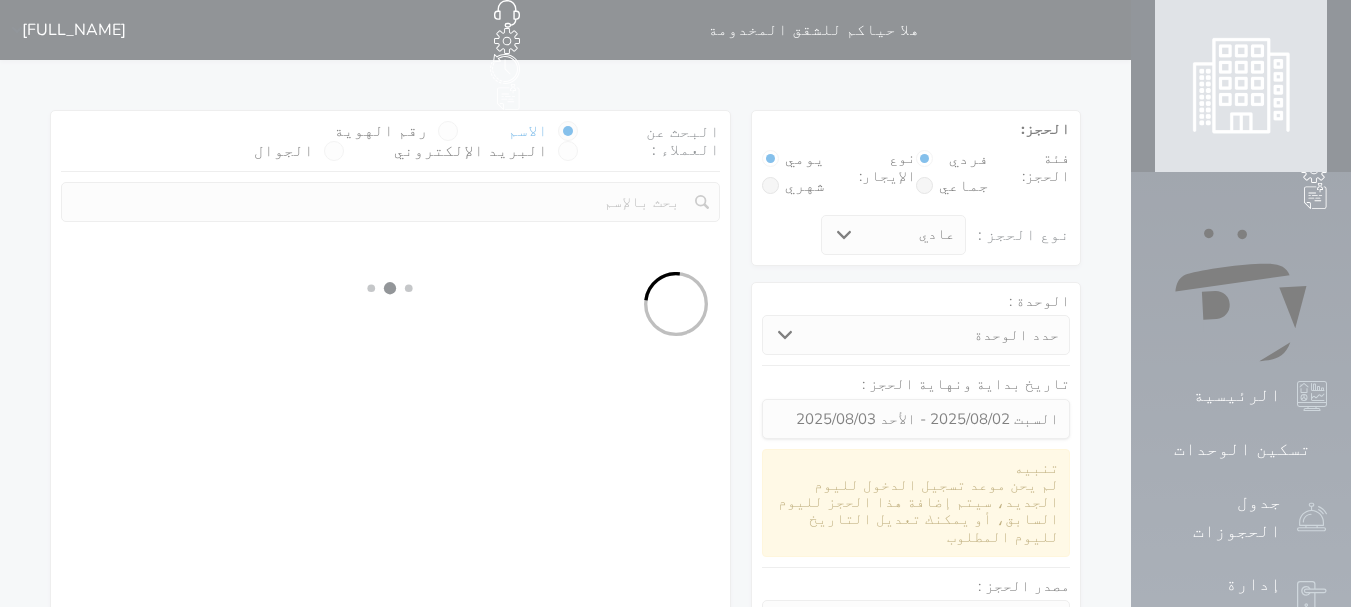 select on "113" 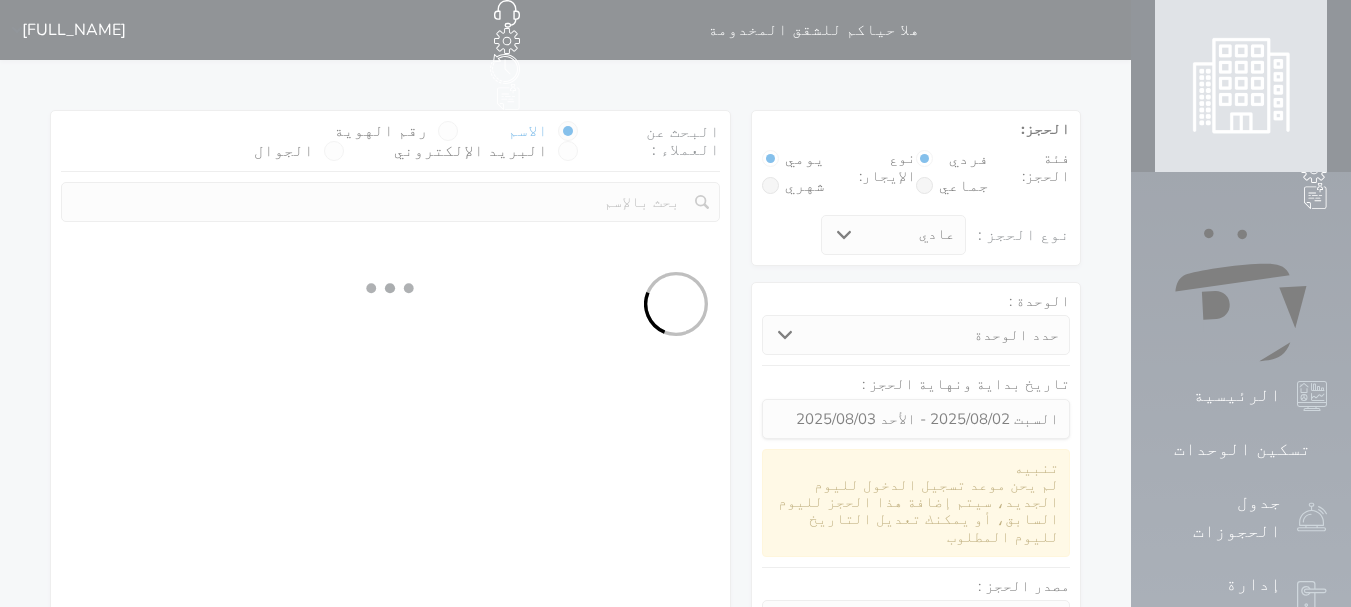 select on "1" 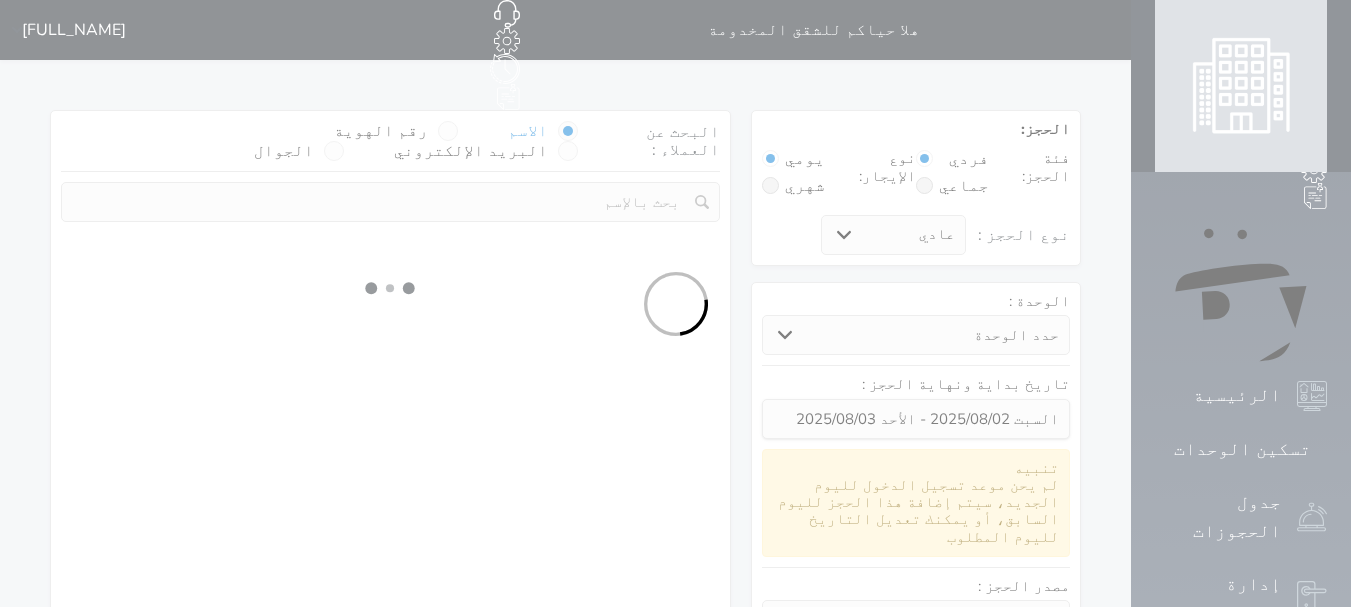 select 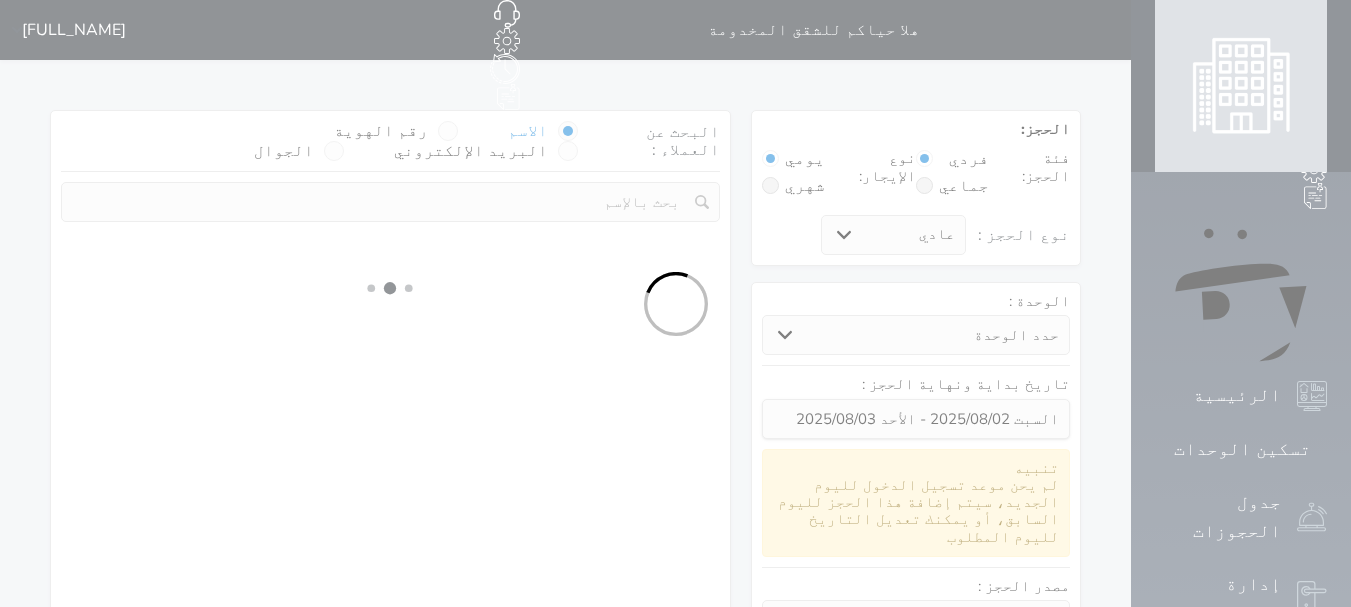 select on "7" 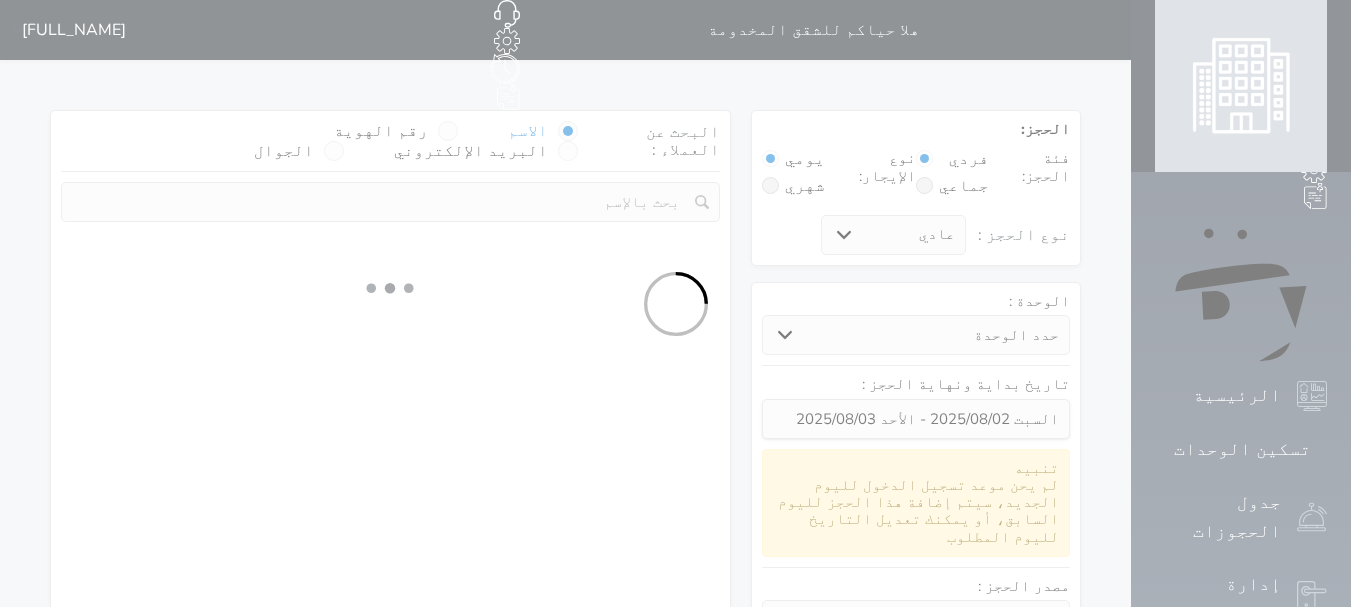 select 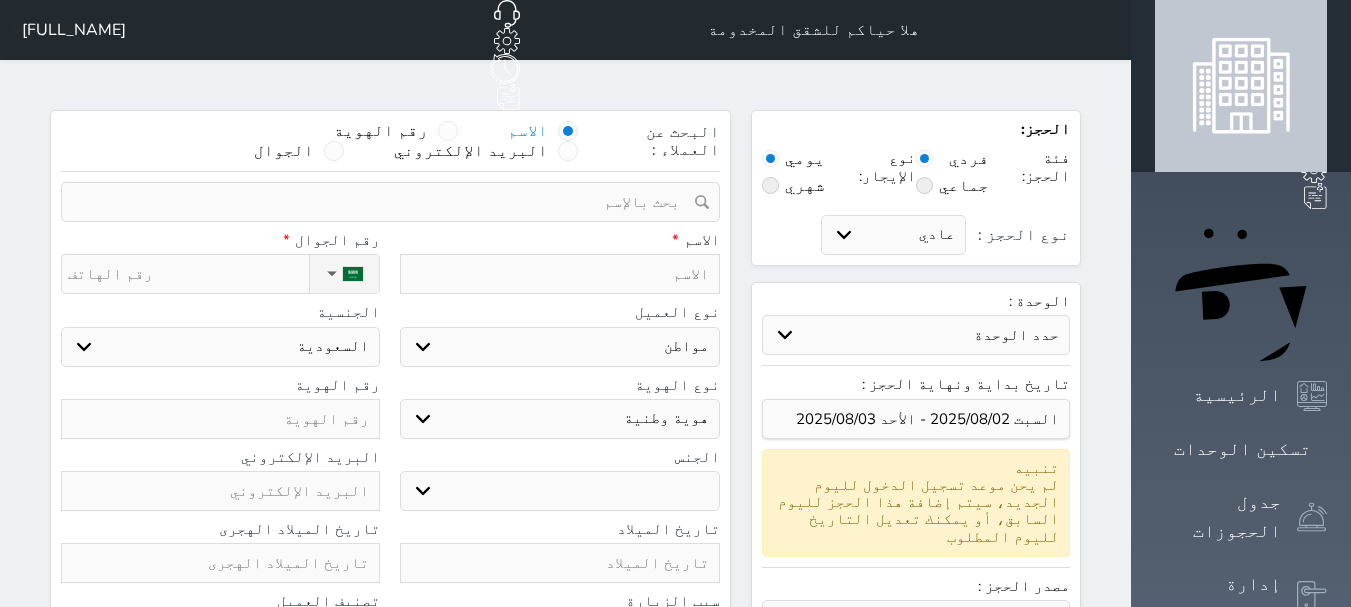select 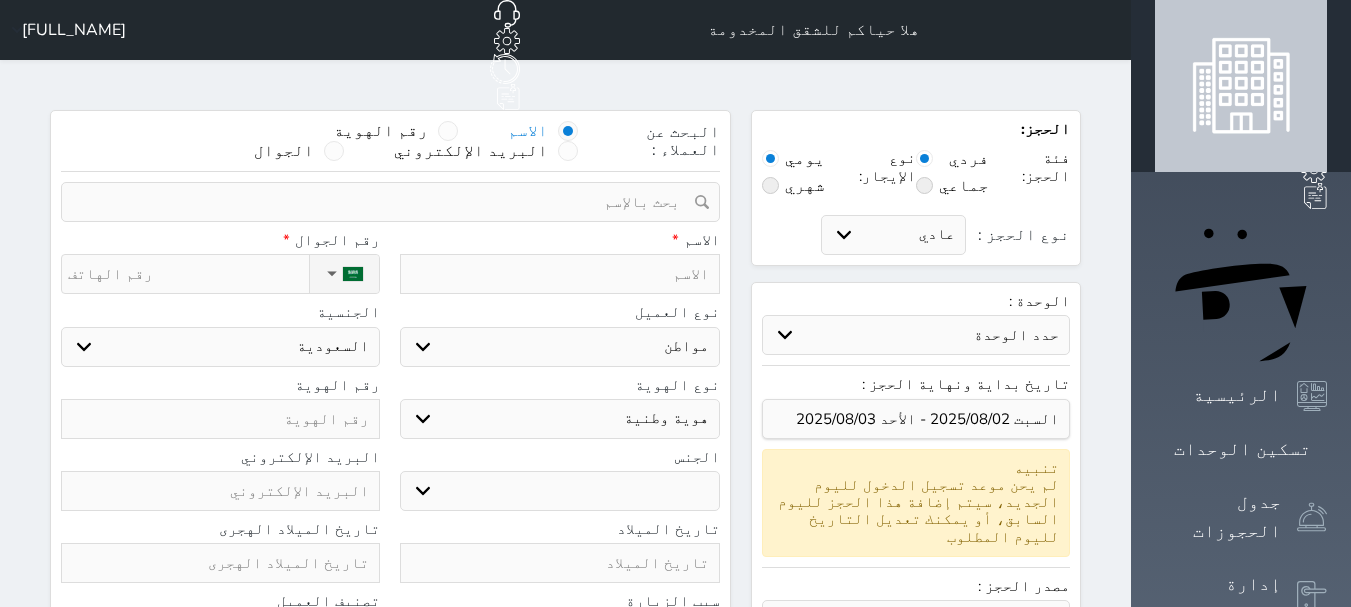 select 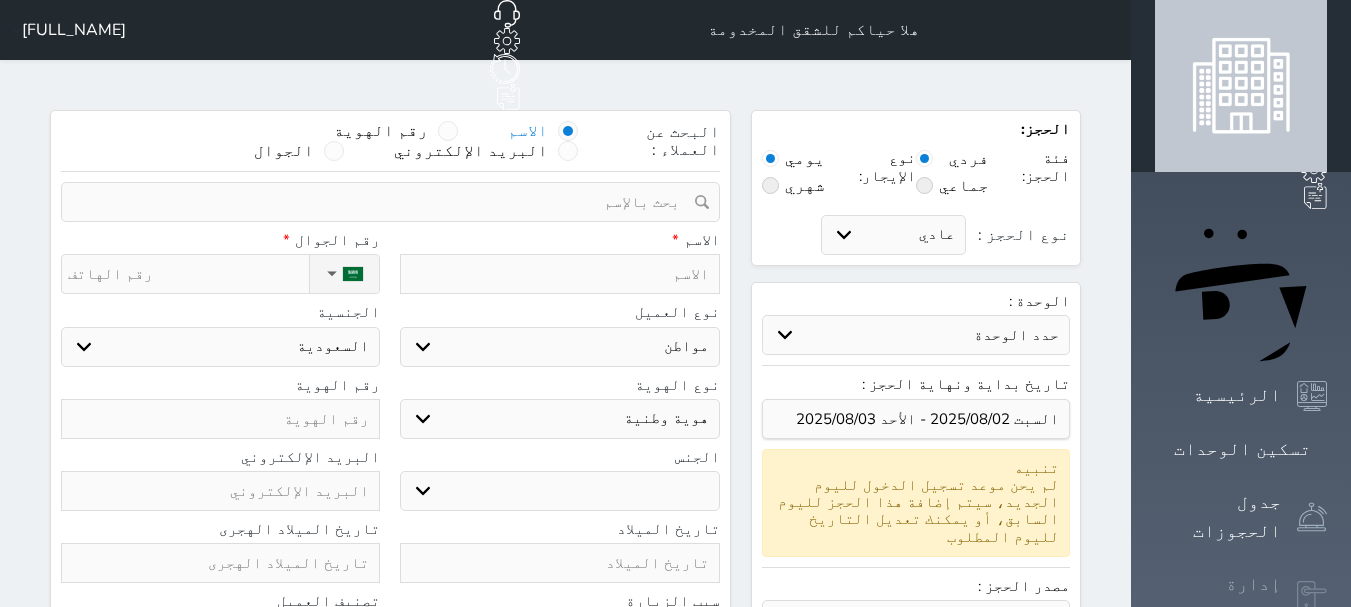 click 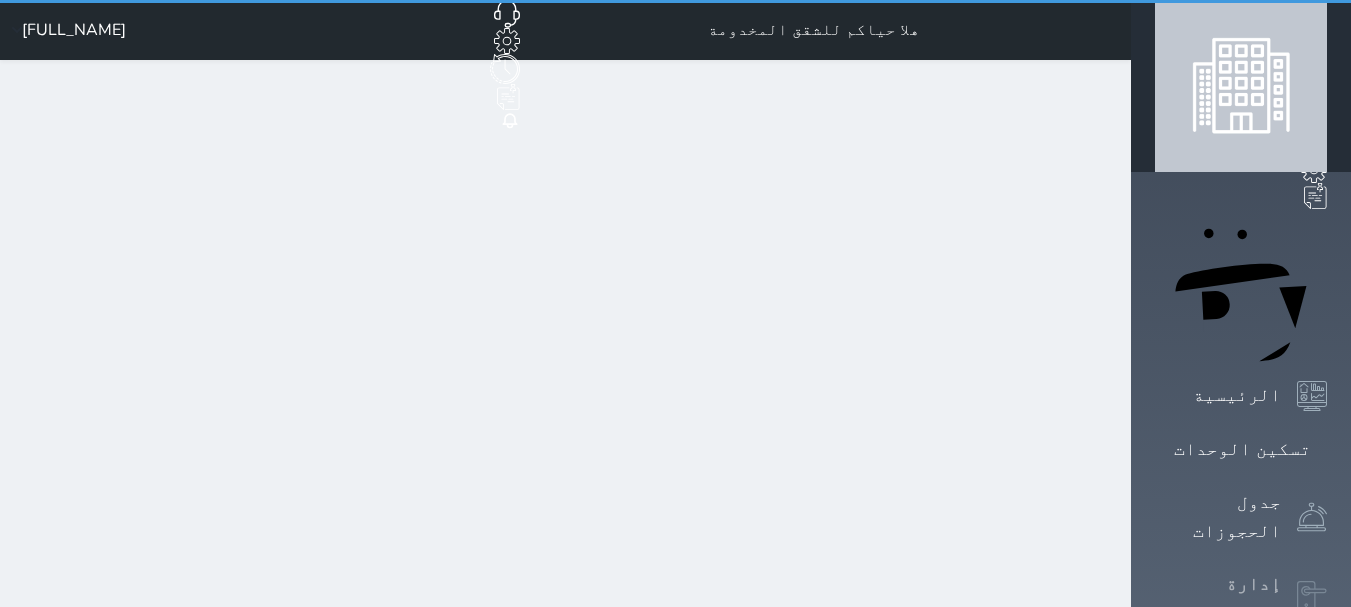 select on "open_all" 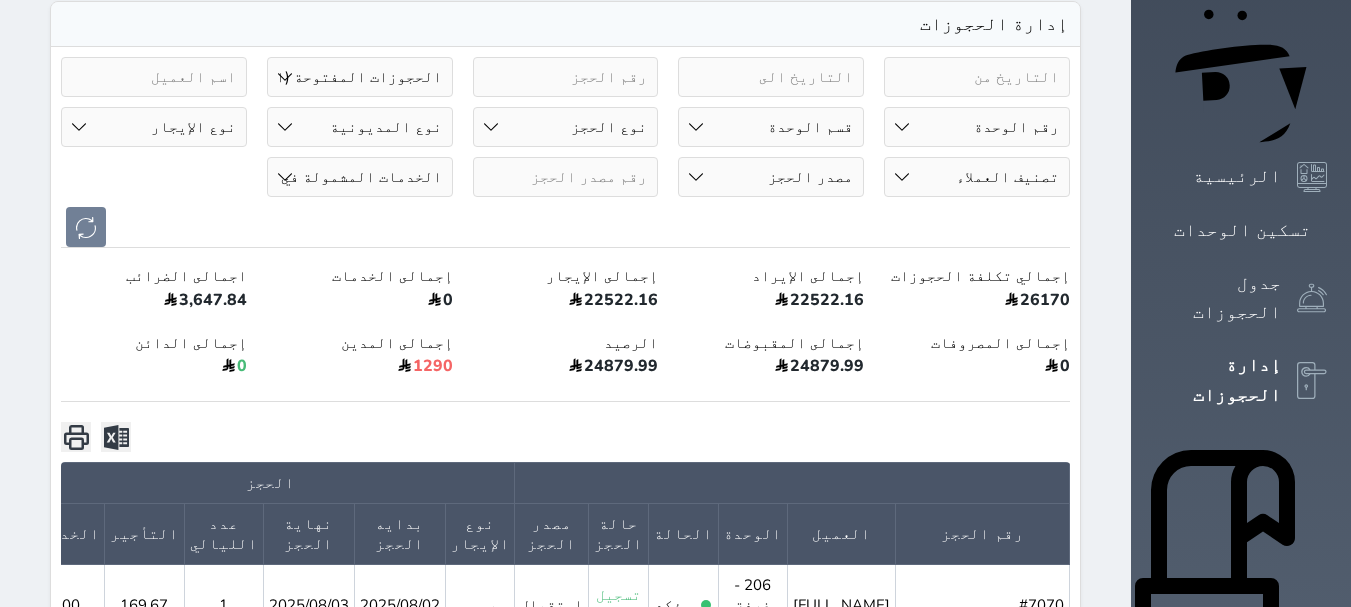 scroll, scrollTop: 0, scrollLeft: 0, axis: both 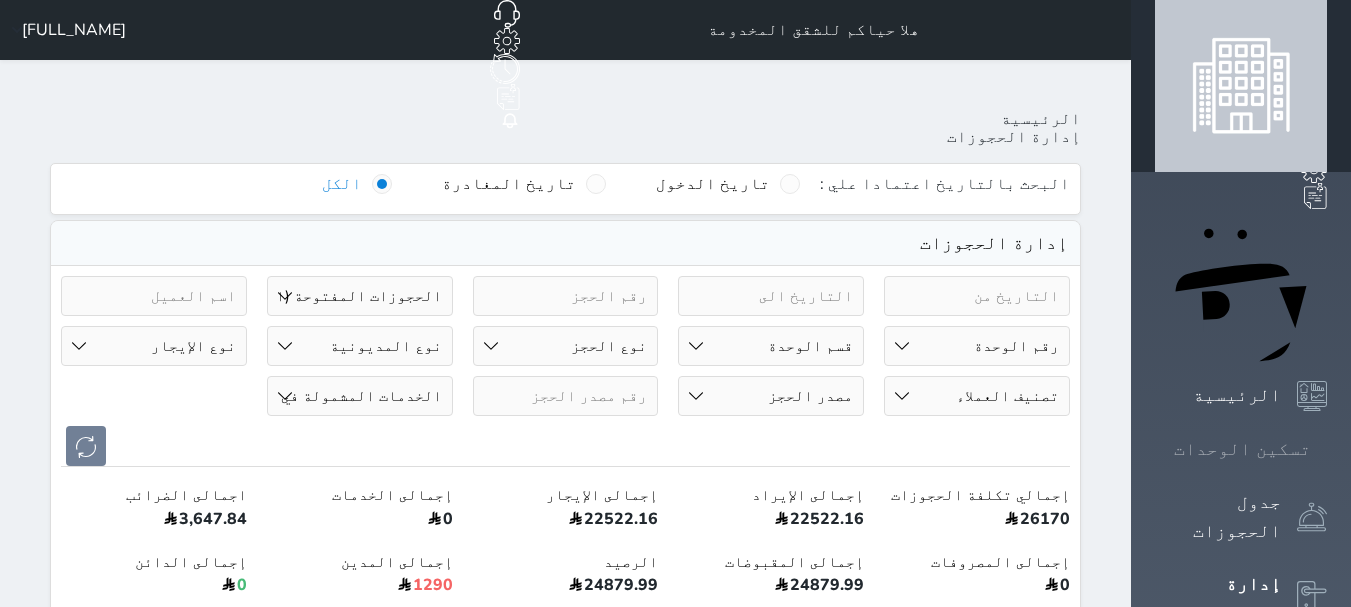 click on "تسكين الوحدات" at bounding box center (1242, 449) 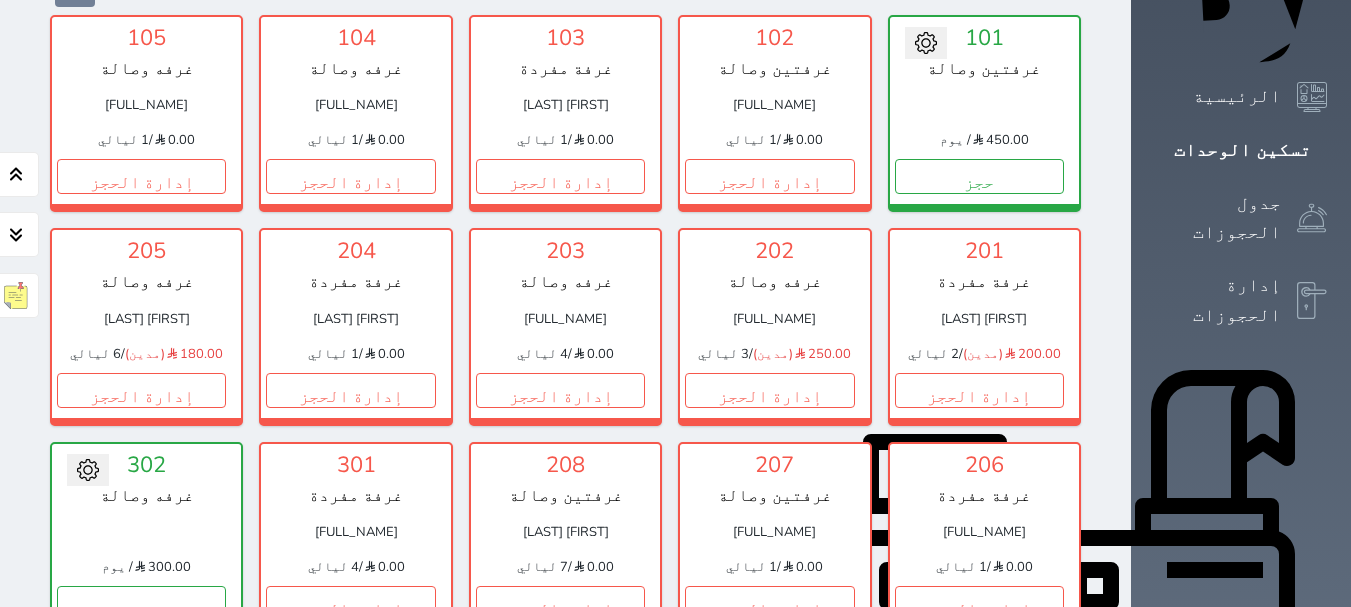 scroll, scrollTop: 300, scrollLeft: 0, axis: vertical 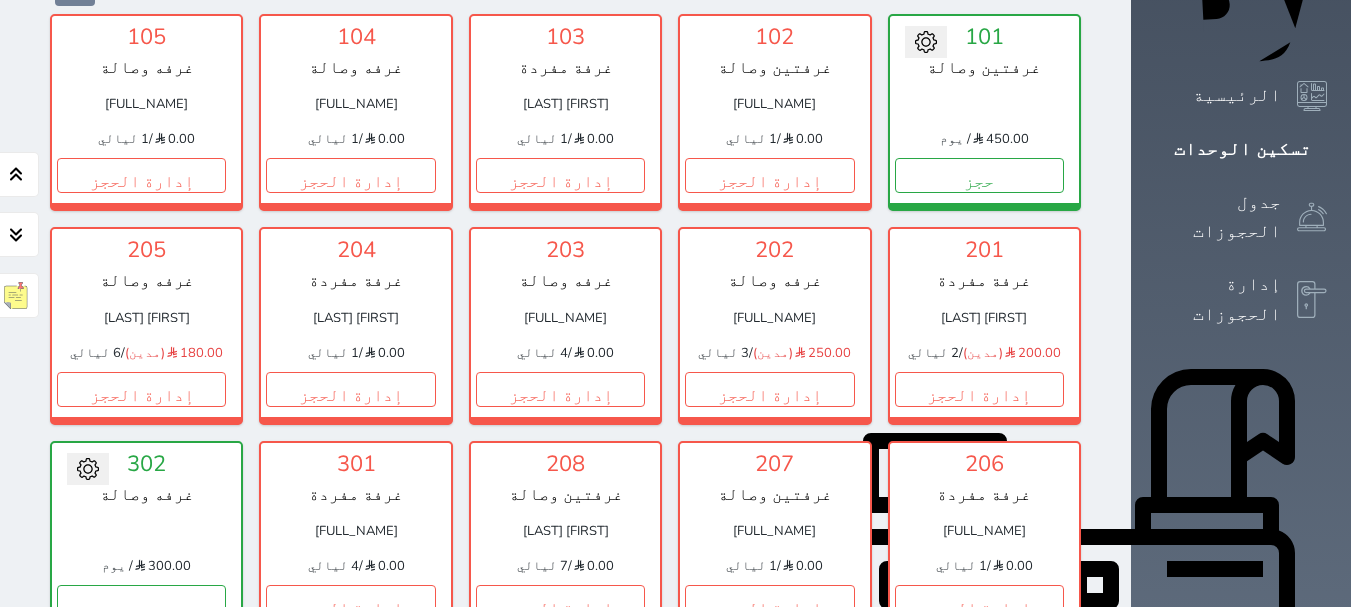 click 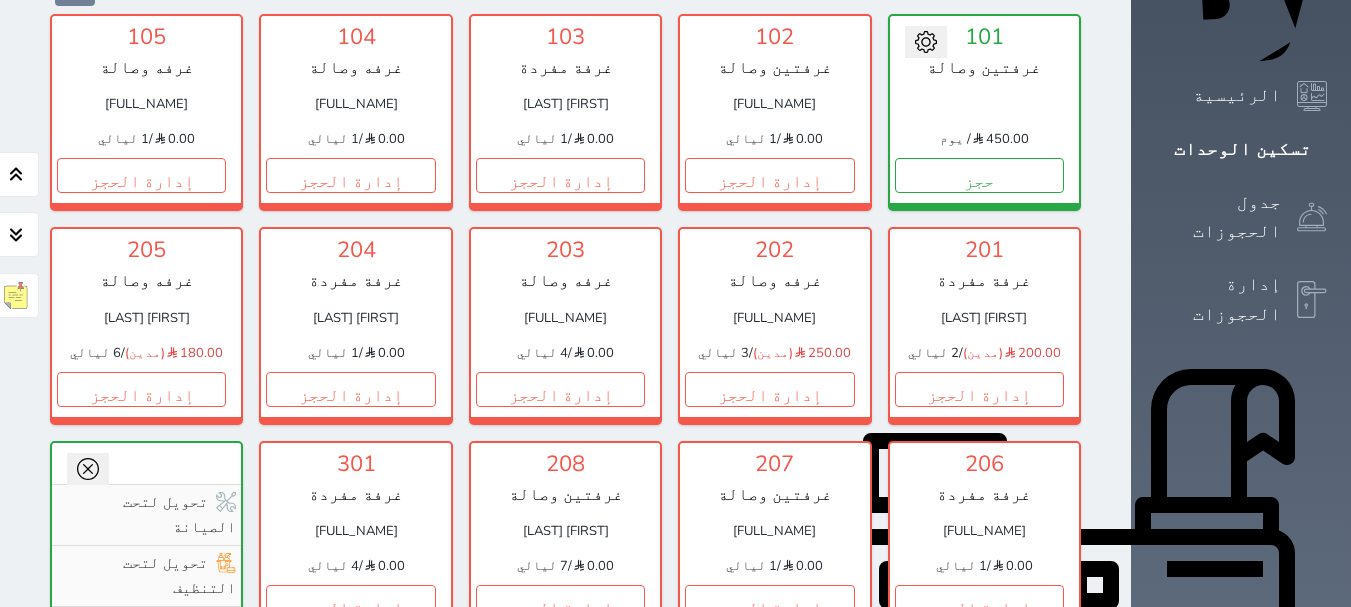 click 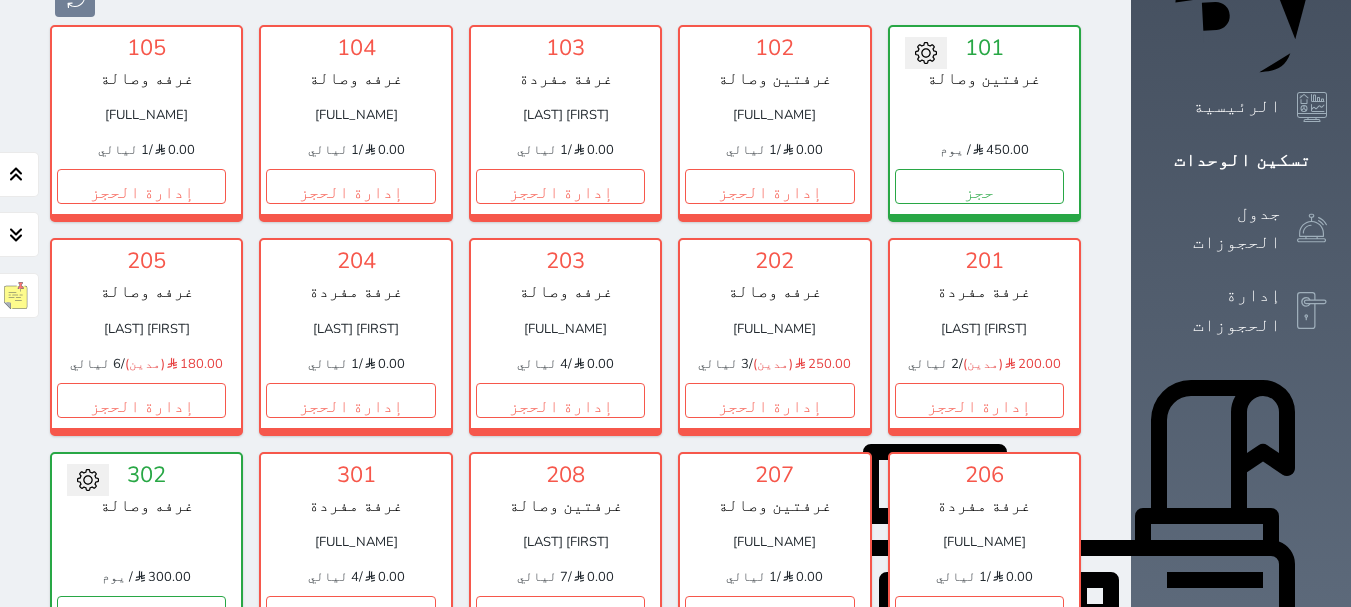 scroll, scrollTop: 100, scrollLeft: 0, axis: vertical 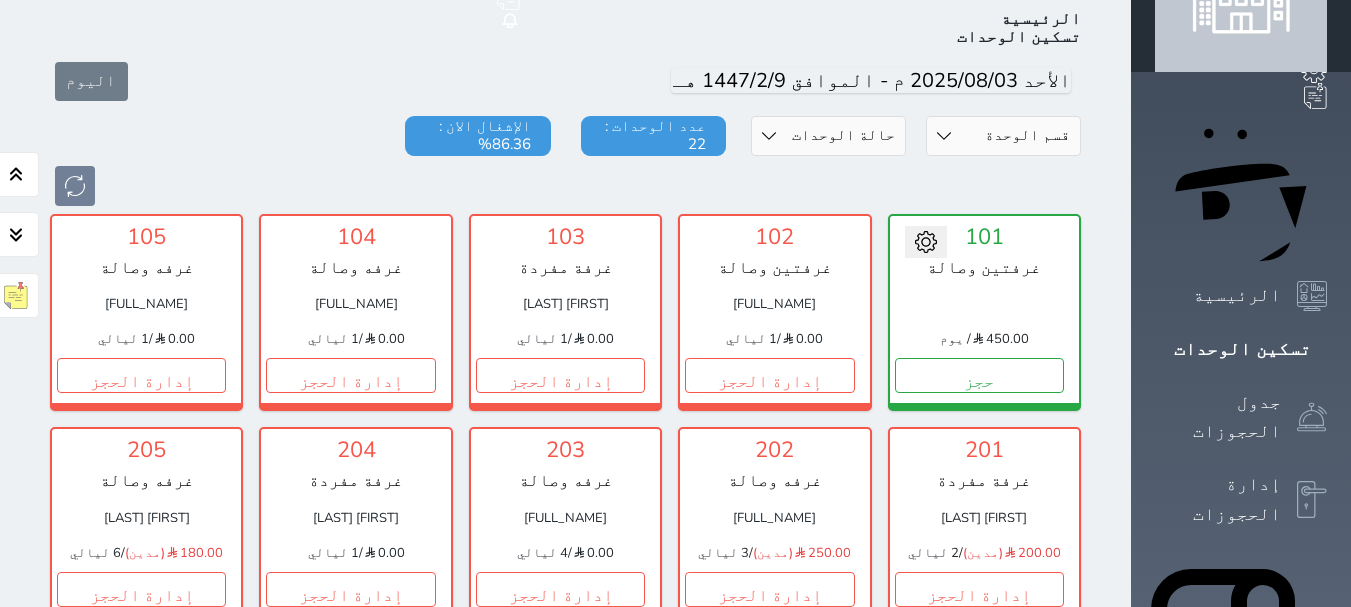 click at bounding box center (926, 242) 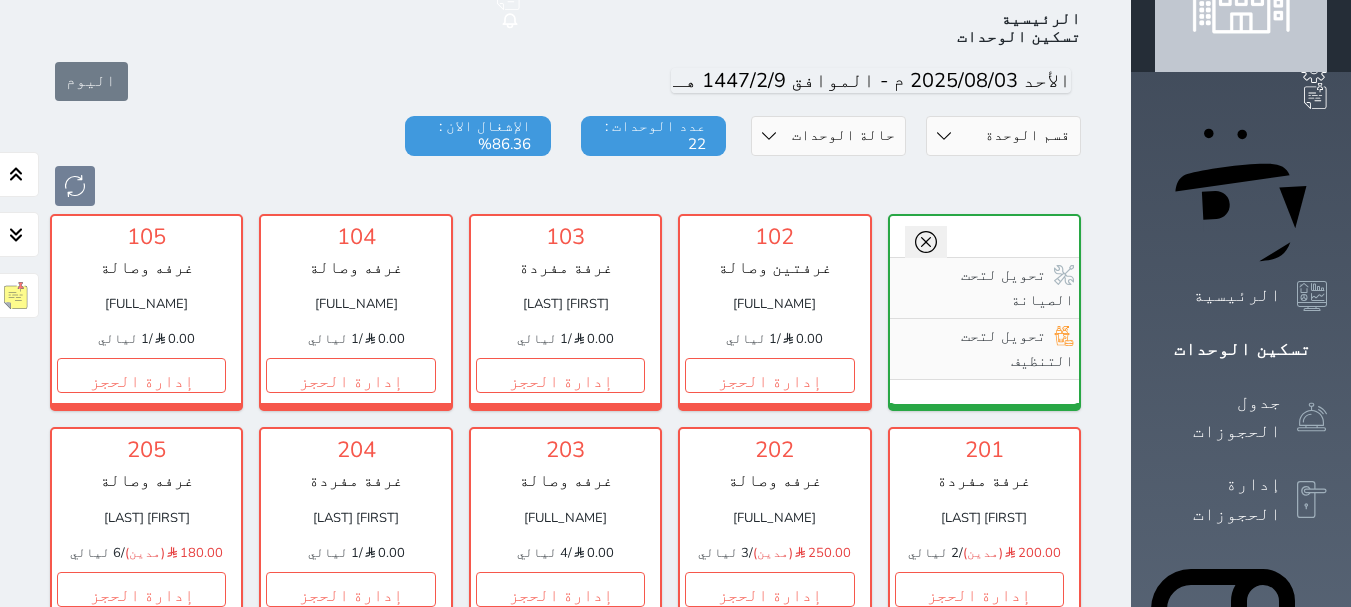 drag, startPoint x: 1046, startPoint y: 167, endPoint x: 1059, endPoint y: 198, distance: 33.61547 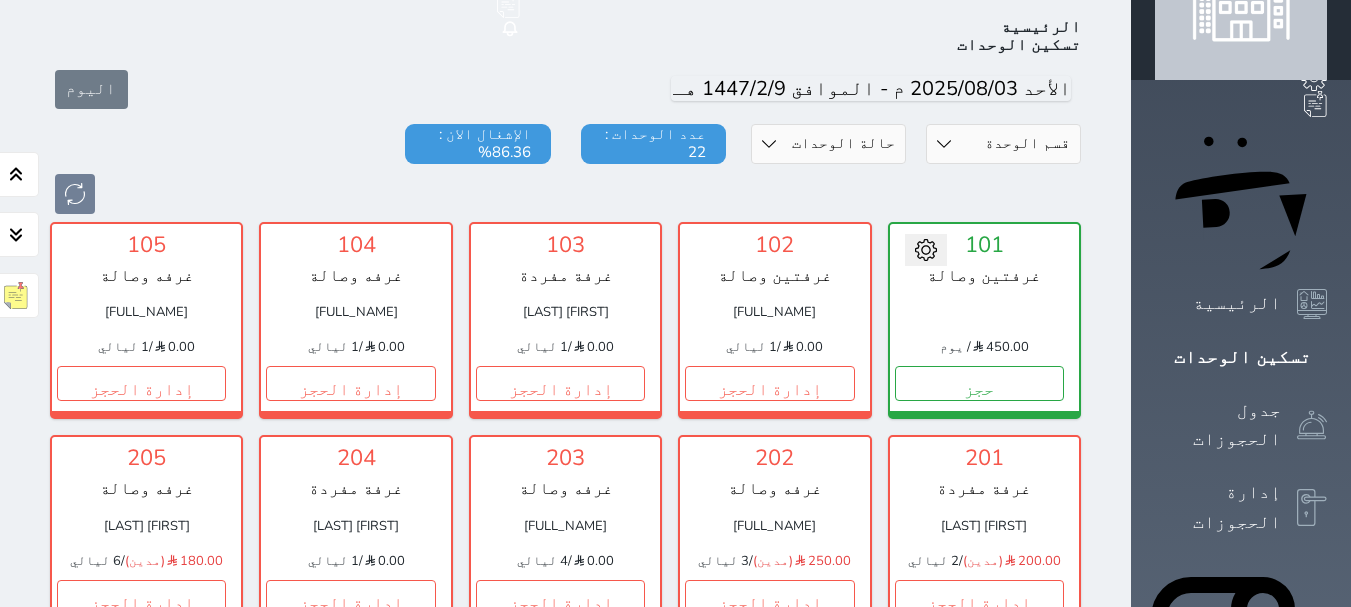scroll, scrollTop: 0, scrollLeft: 0, axis: both 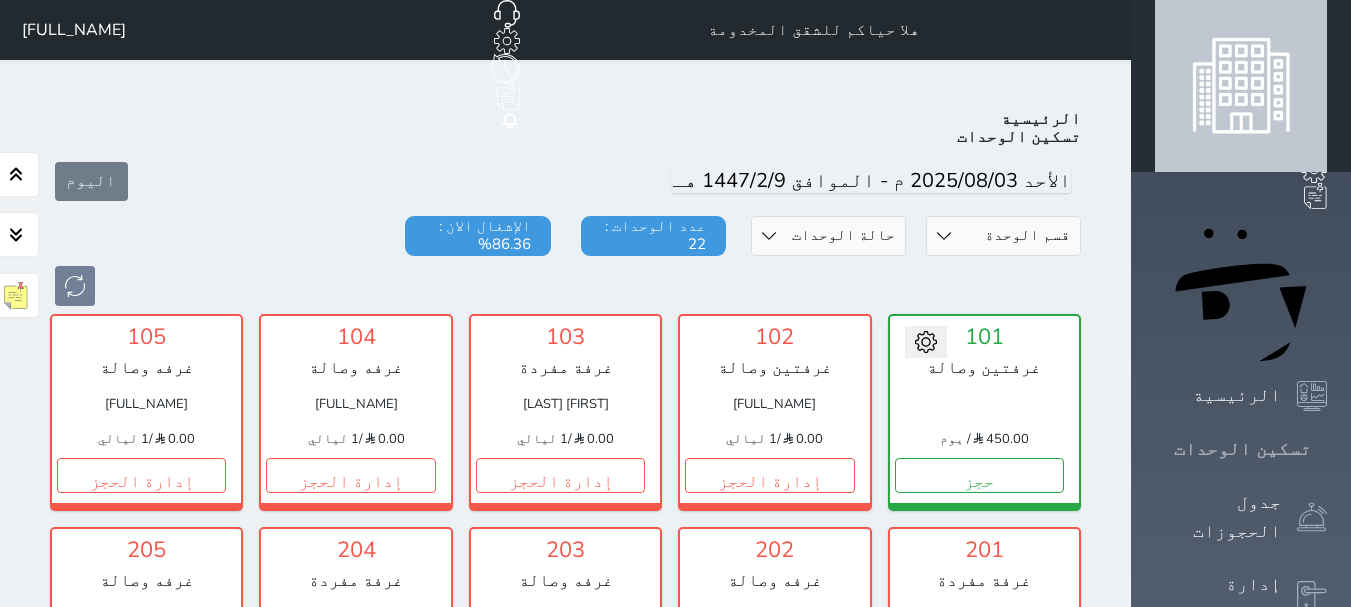 click at bounding box center (1327, 449) 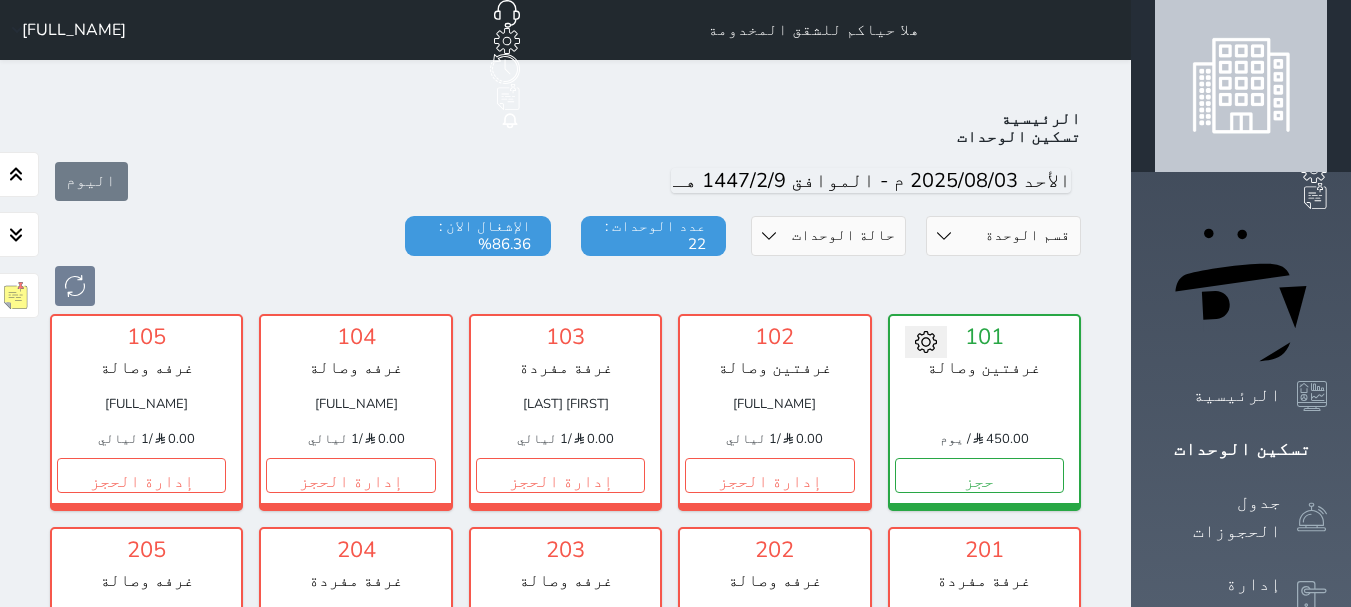scroll, scrollTop: 95, scrollLeft: 0, axis: vertical 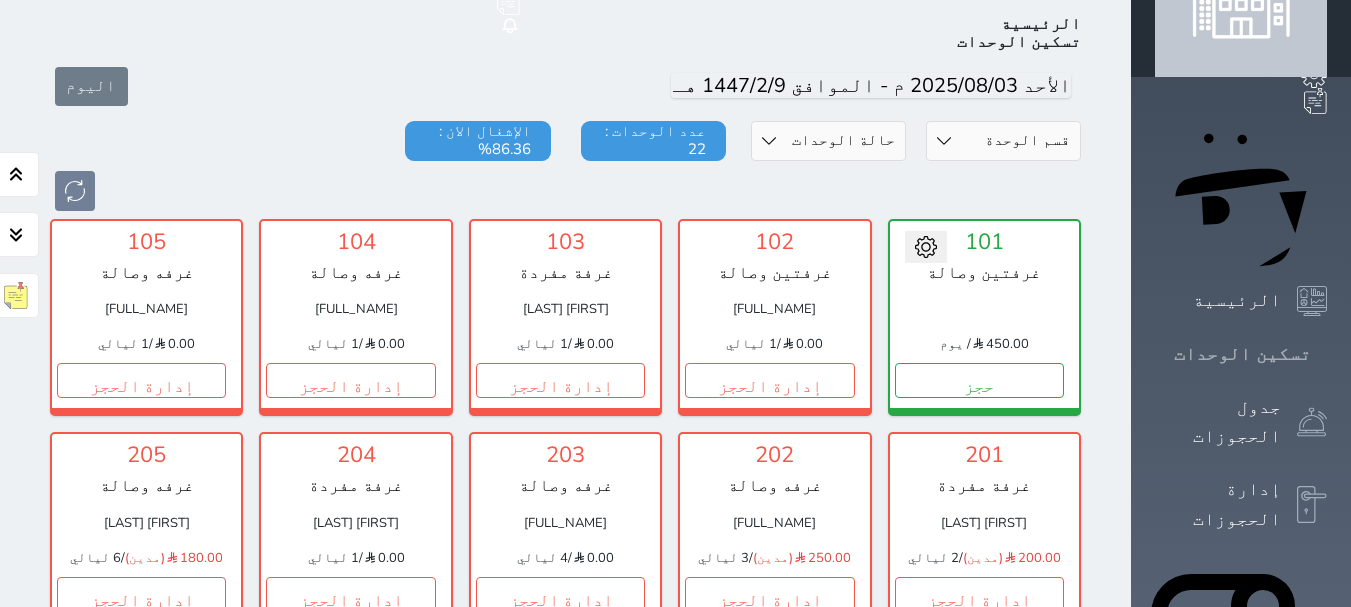 click at bounding box center [1327, 354] 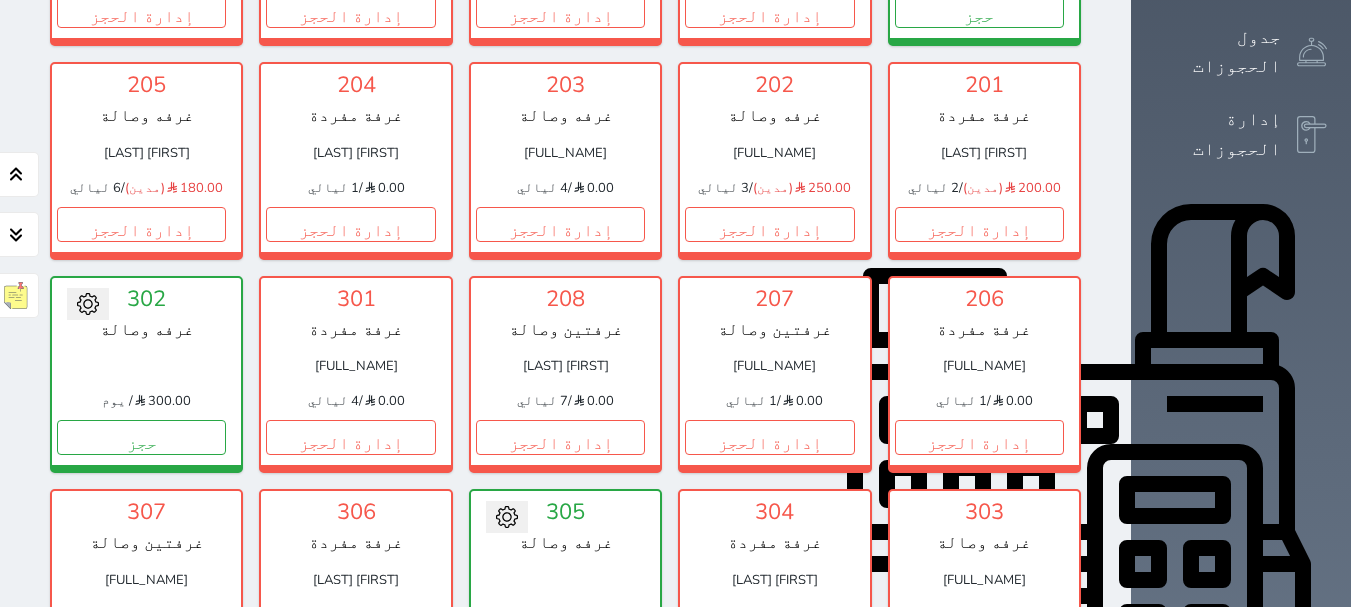 scroll, scrollTop: 500, scrollLeft: 0, axis: vertical 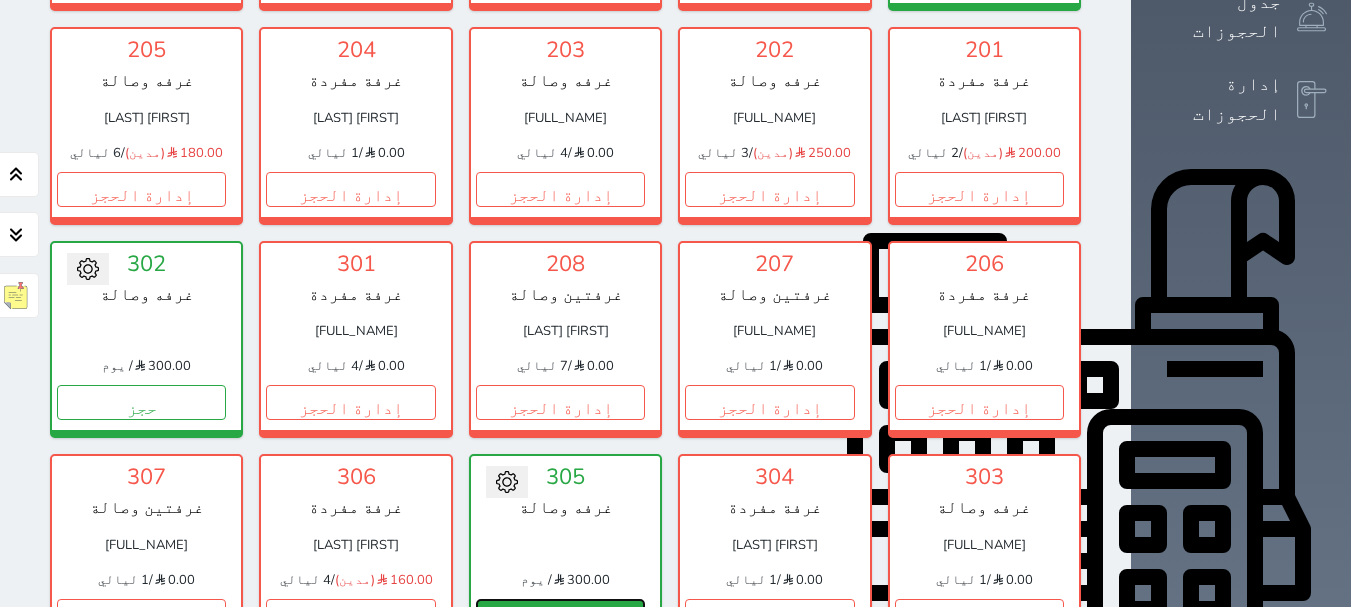 click on "حجز" at bounding box center [560, 616] 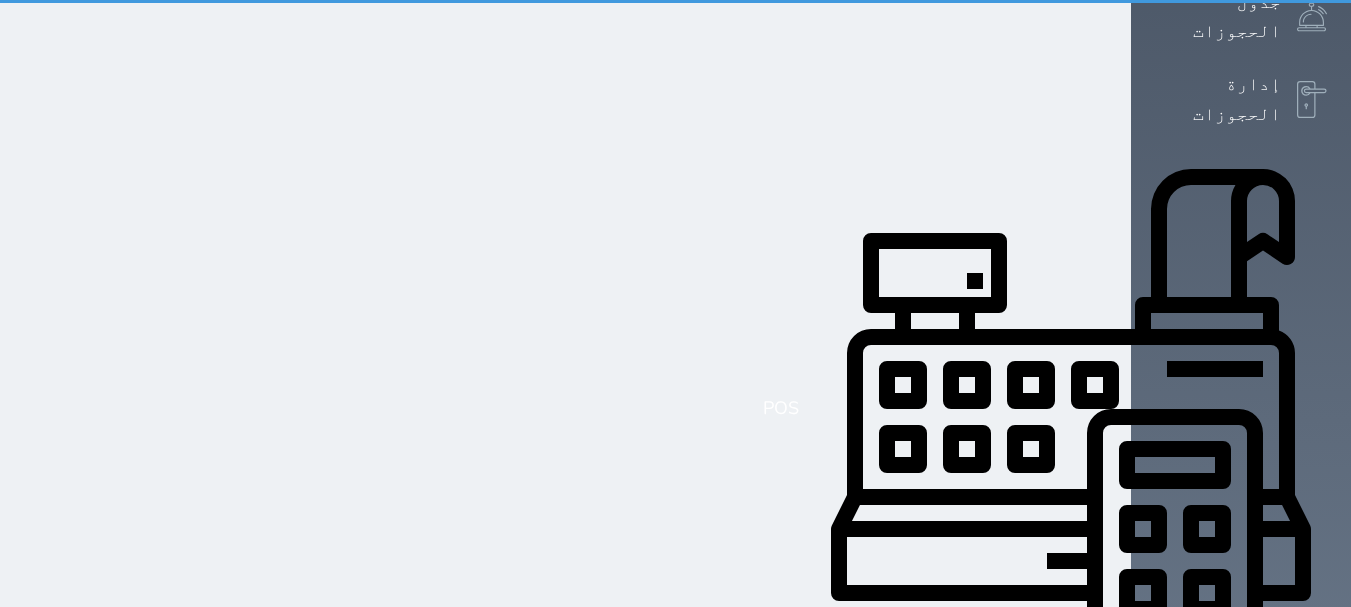scroll, scrollTop: 1, scrollLeft: 0, axis: vertical 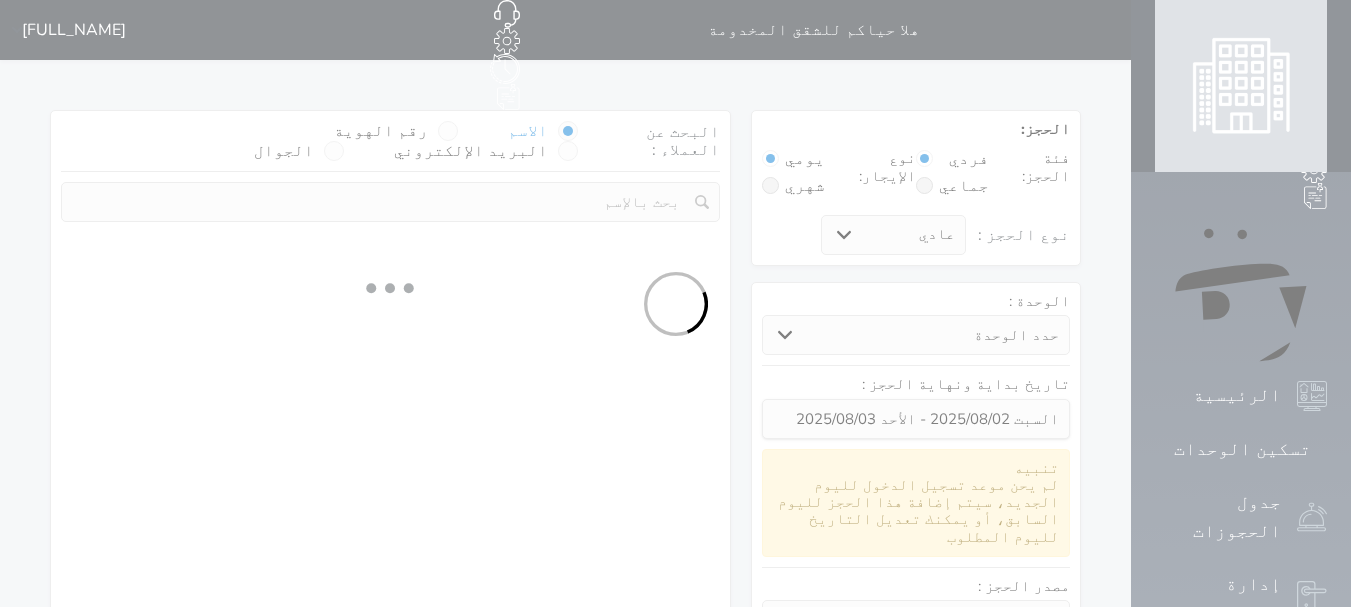 select 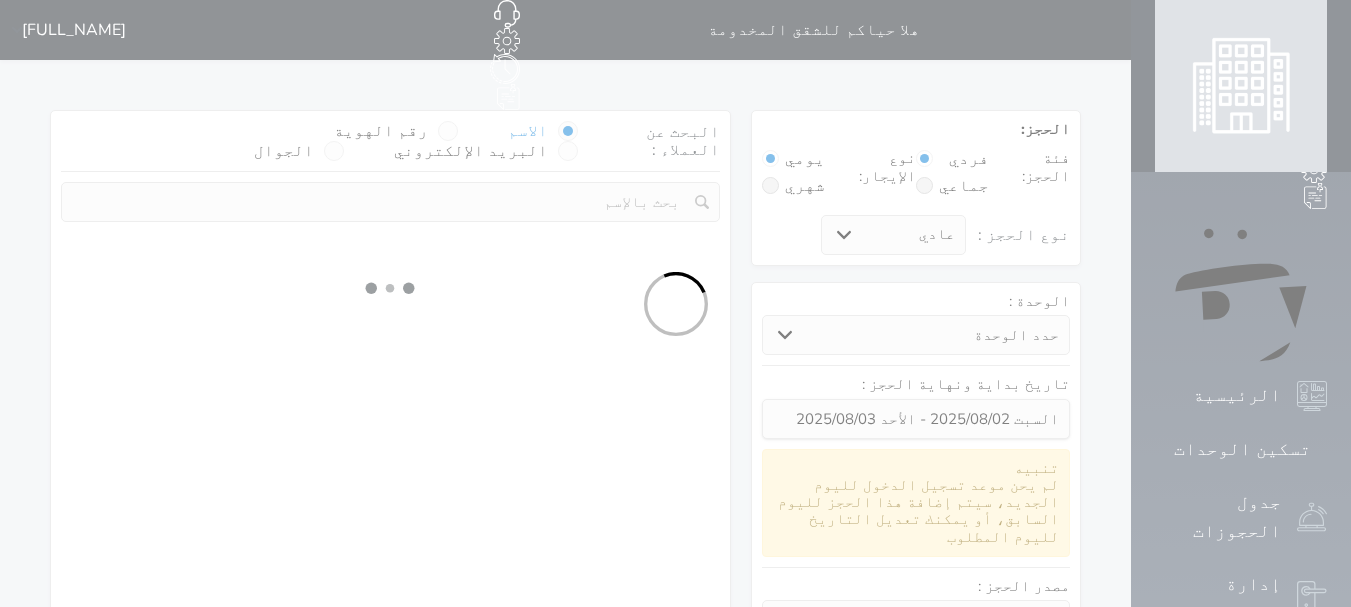 select on "1" 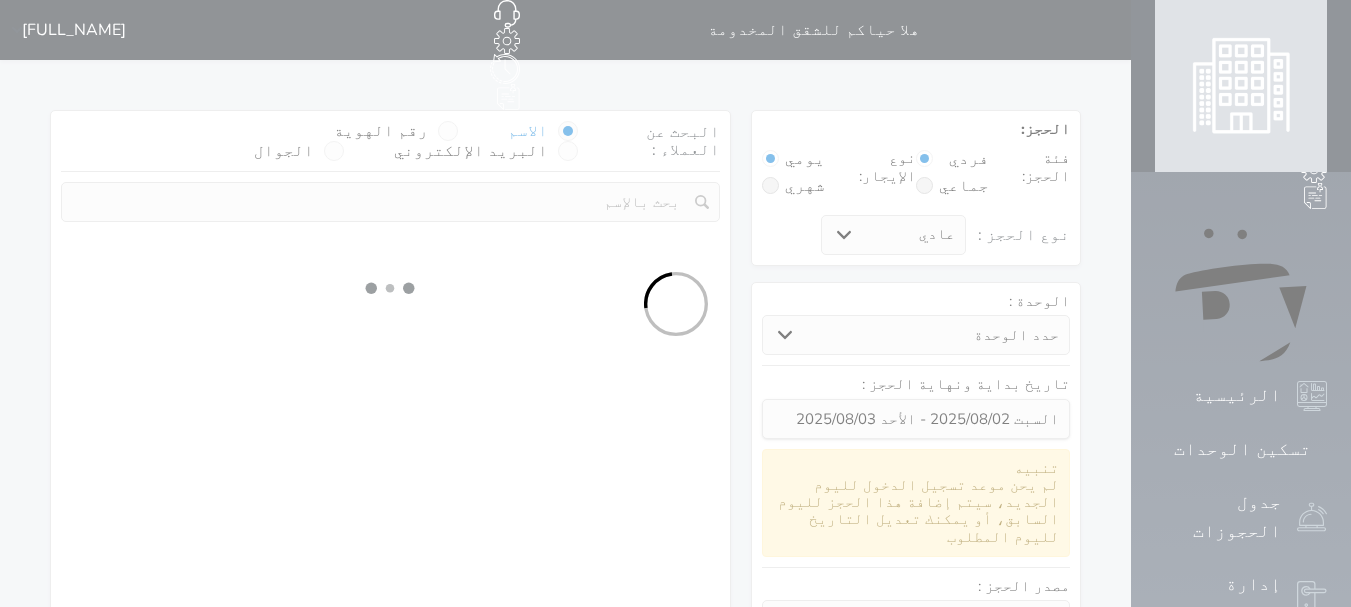 select on "113" 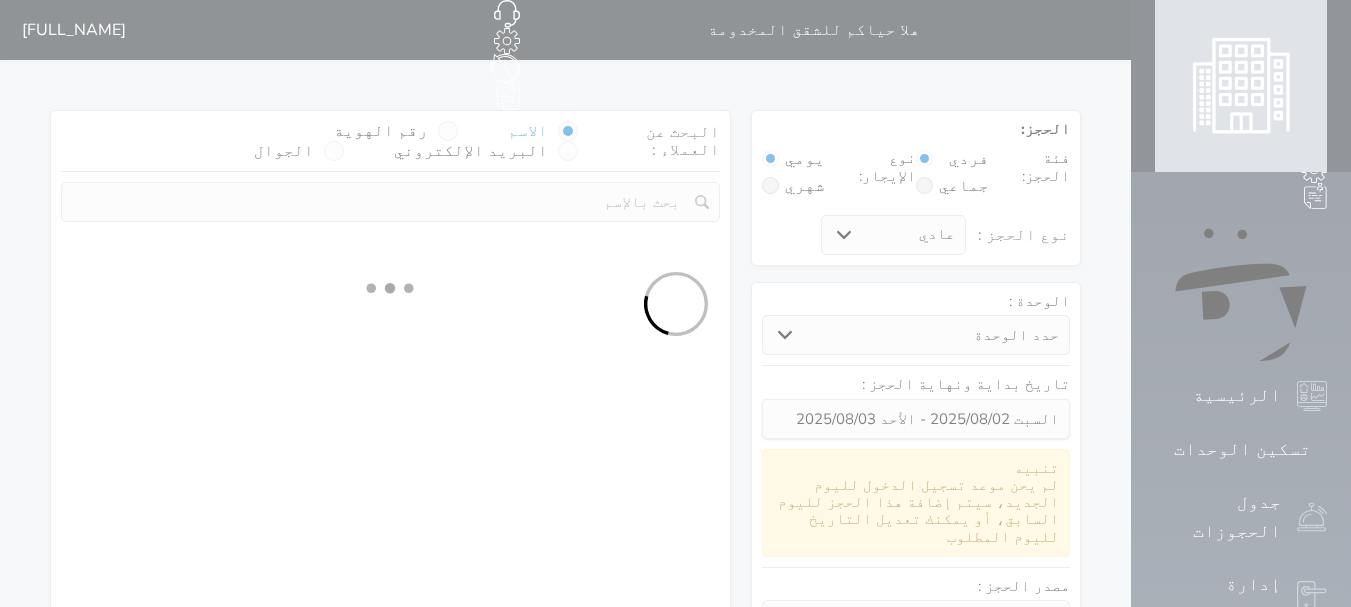 select on "1" 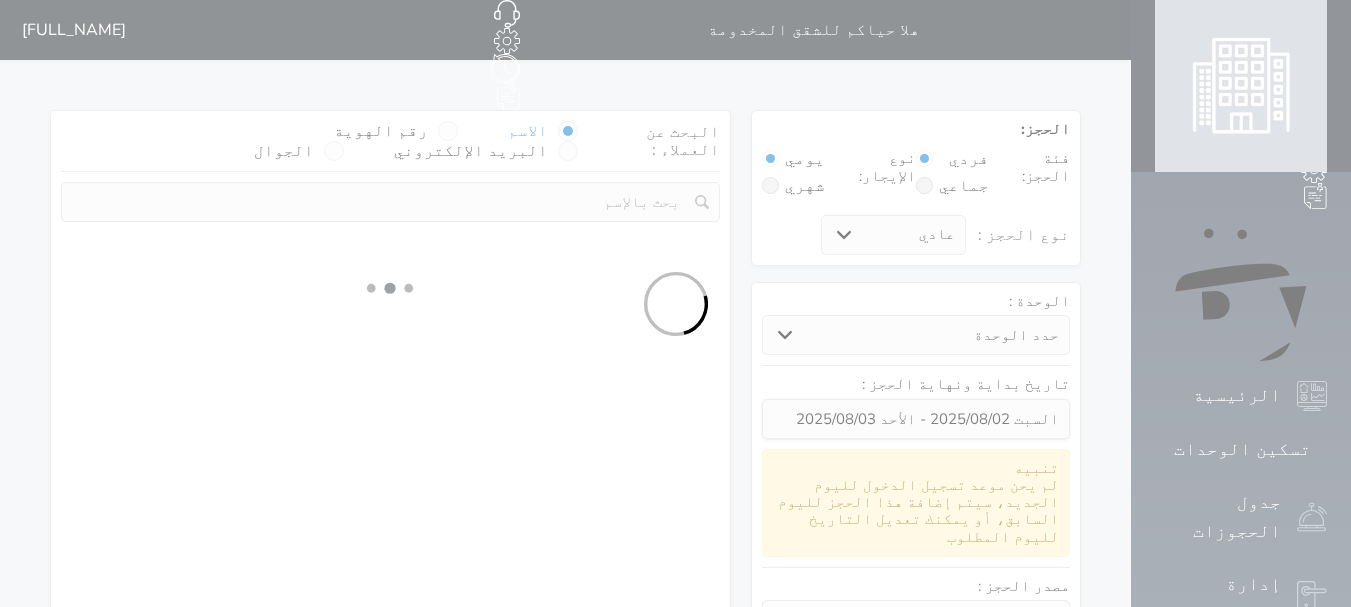 select 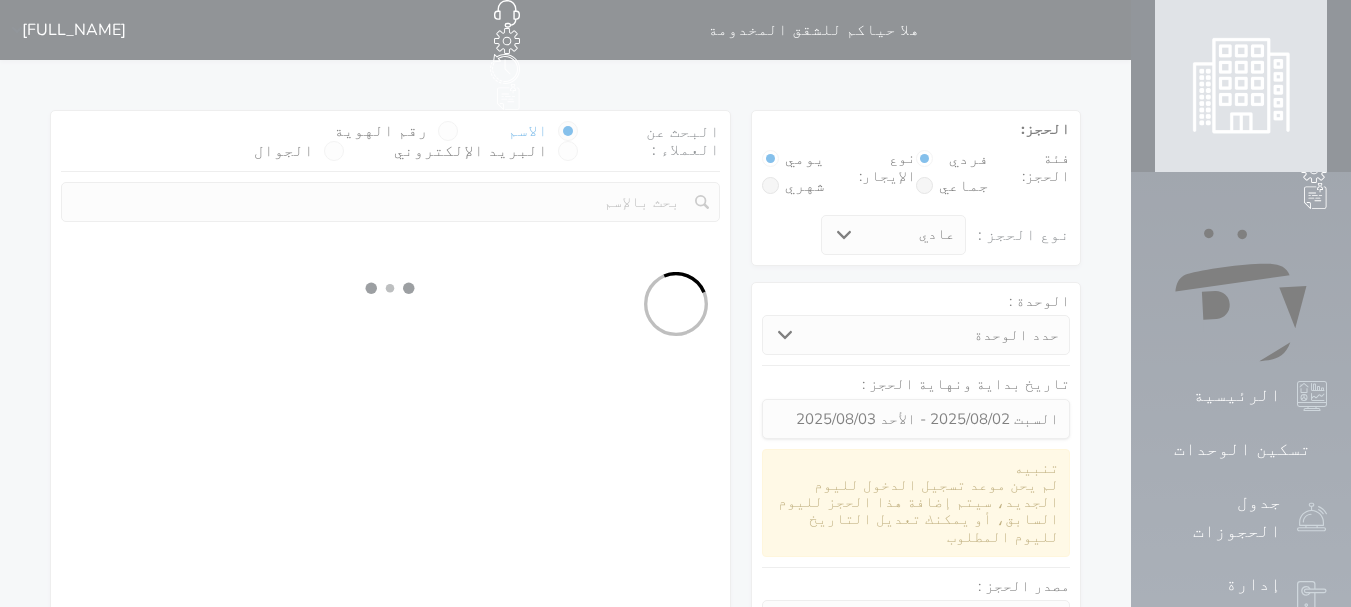 select on "7" 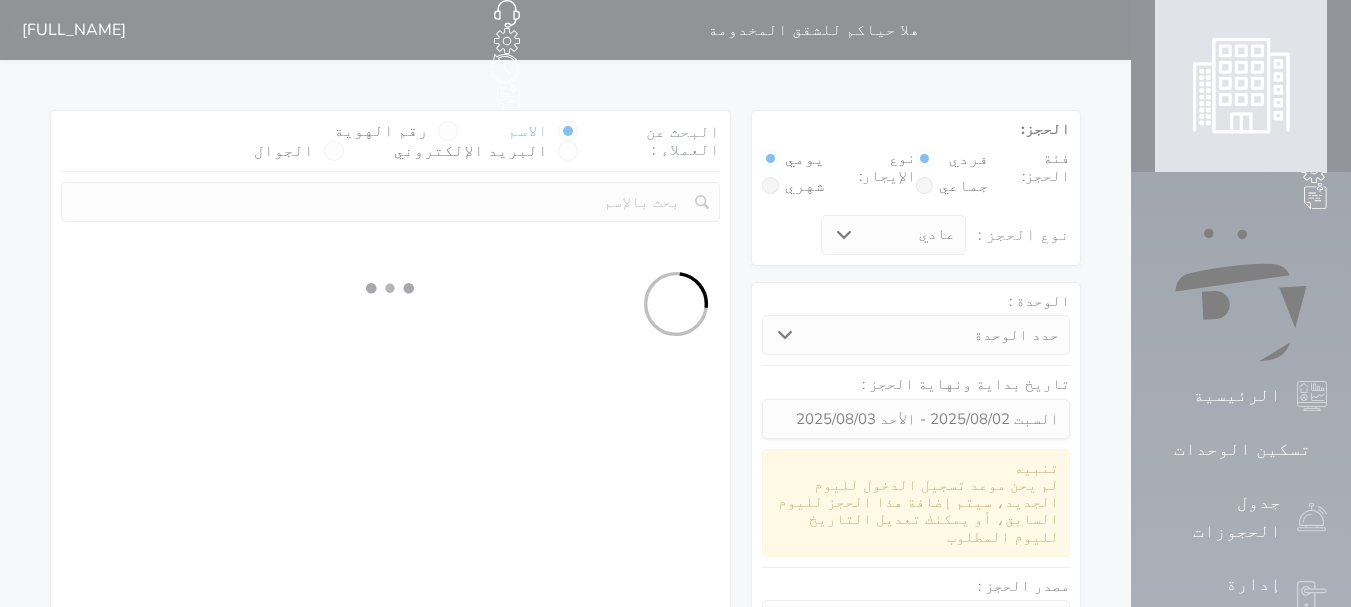 select 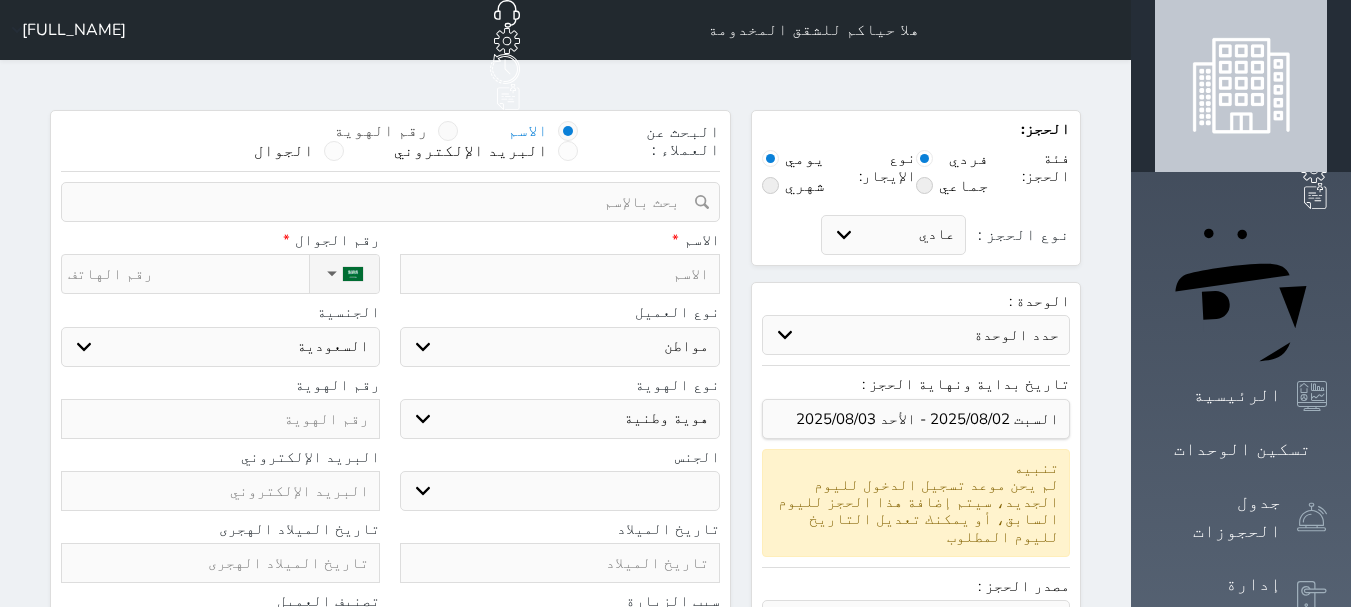 click on "رقم الهوية" at bounding box center [396, 131] 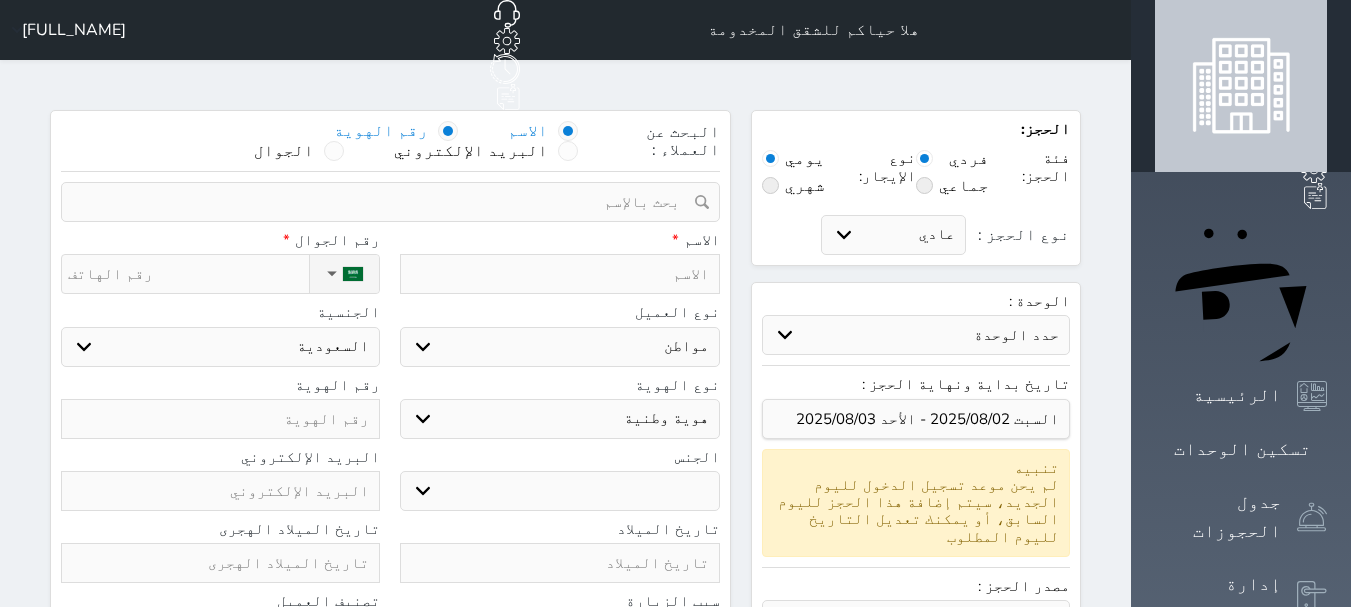 select 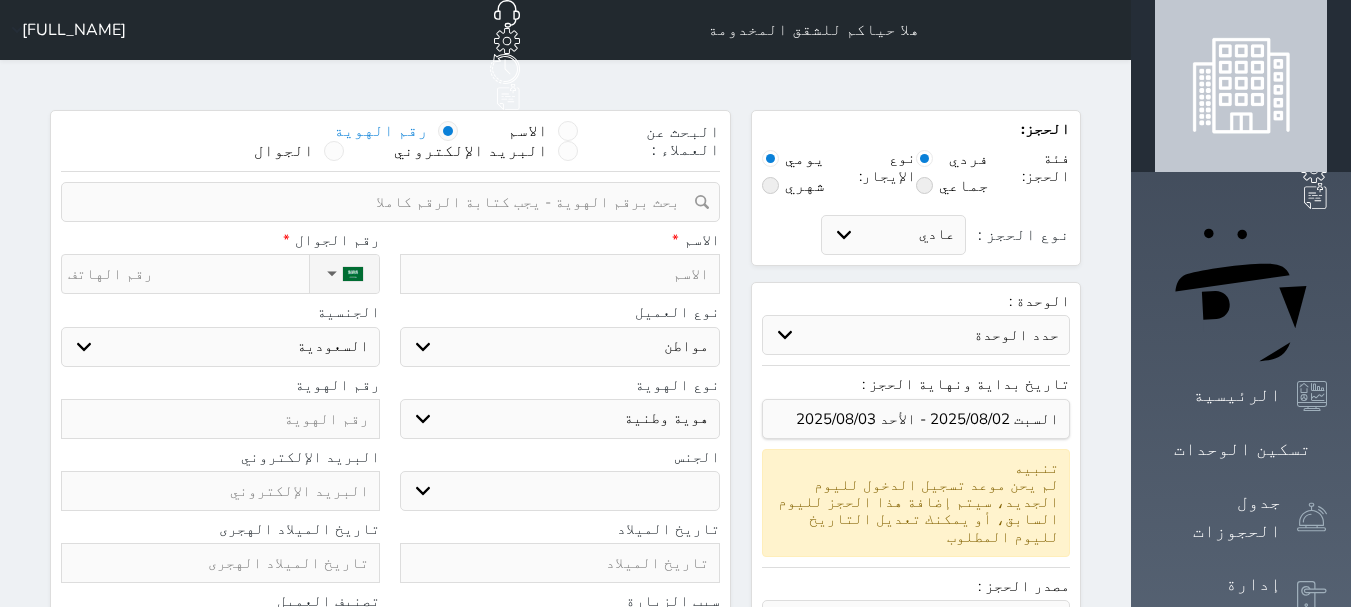 click at bounding box center (383, 202) 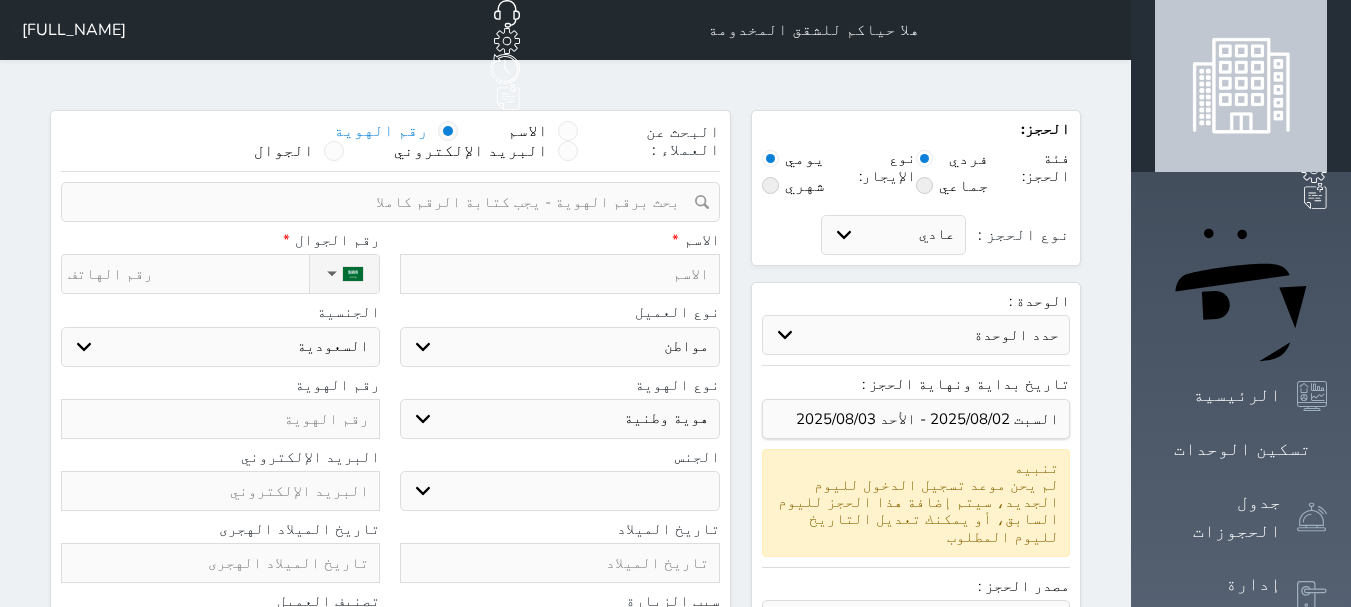 select 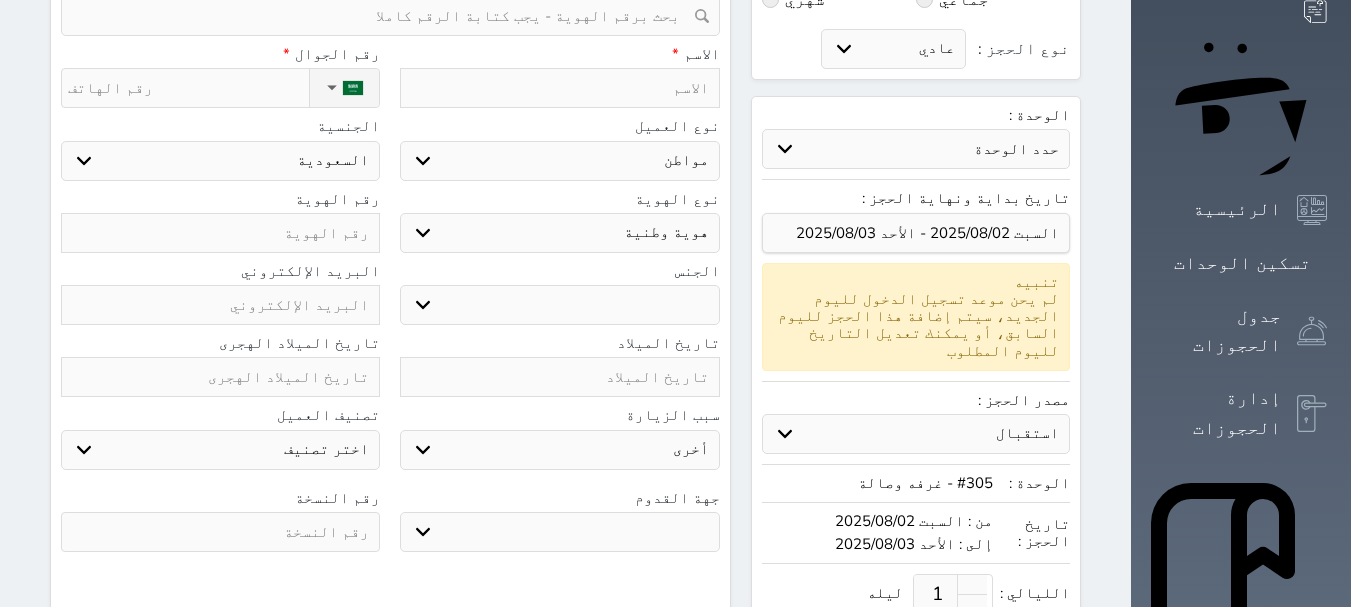 scroll, scrollTop: 0, scrollLeft: 0, axis: both 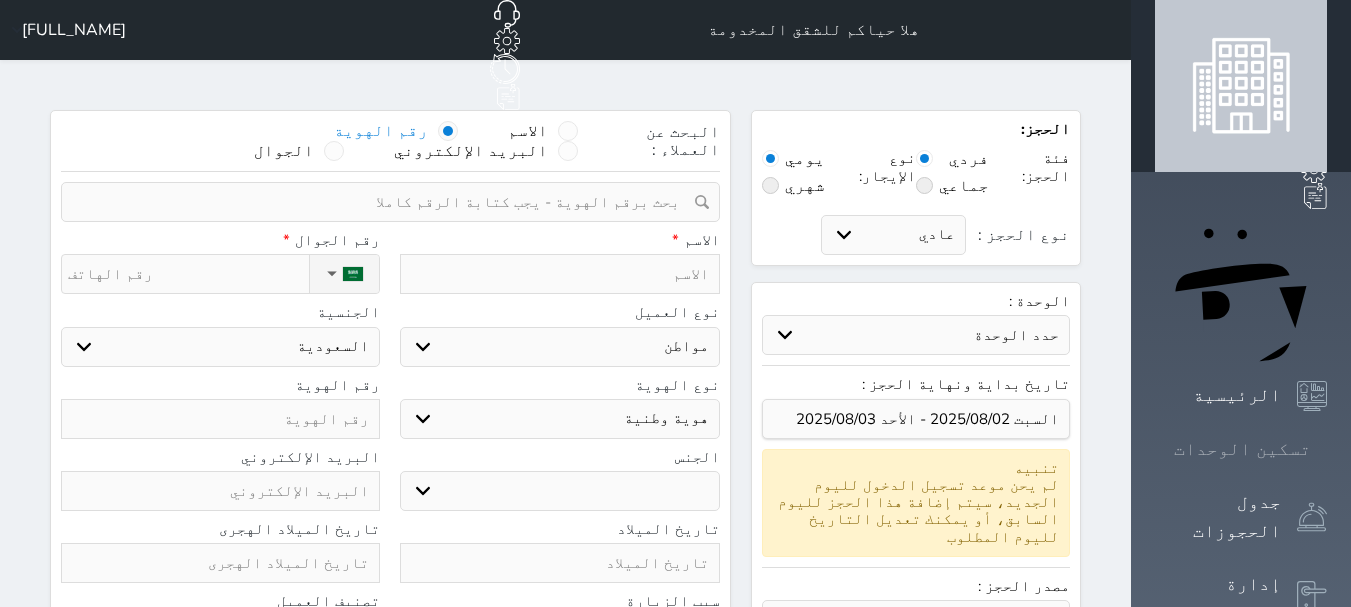 click at bounding box center [1327, 449] 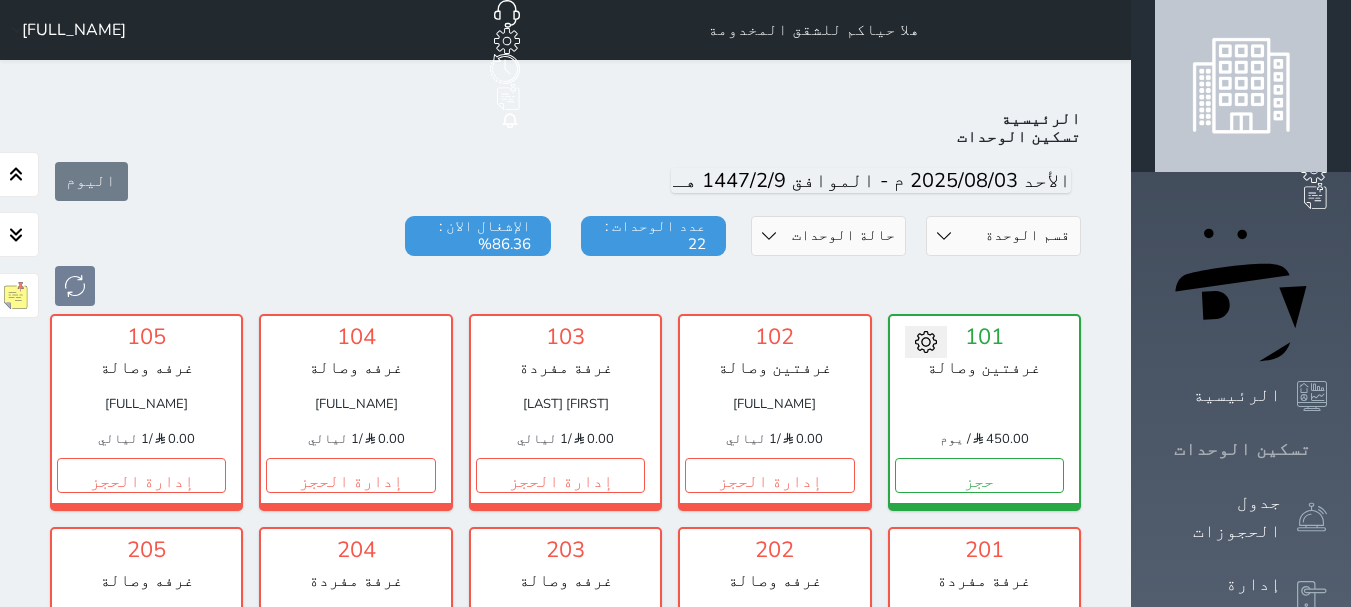 scroll, scrollTop: 78, scrollLeft: 0, axis: vertical 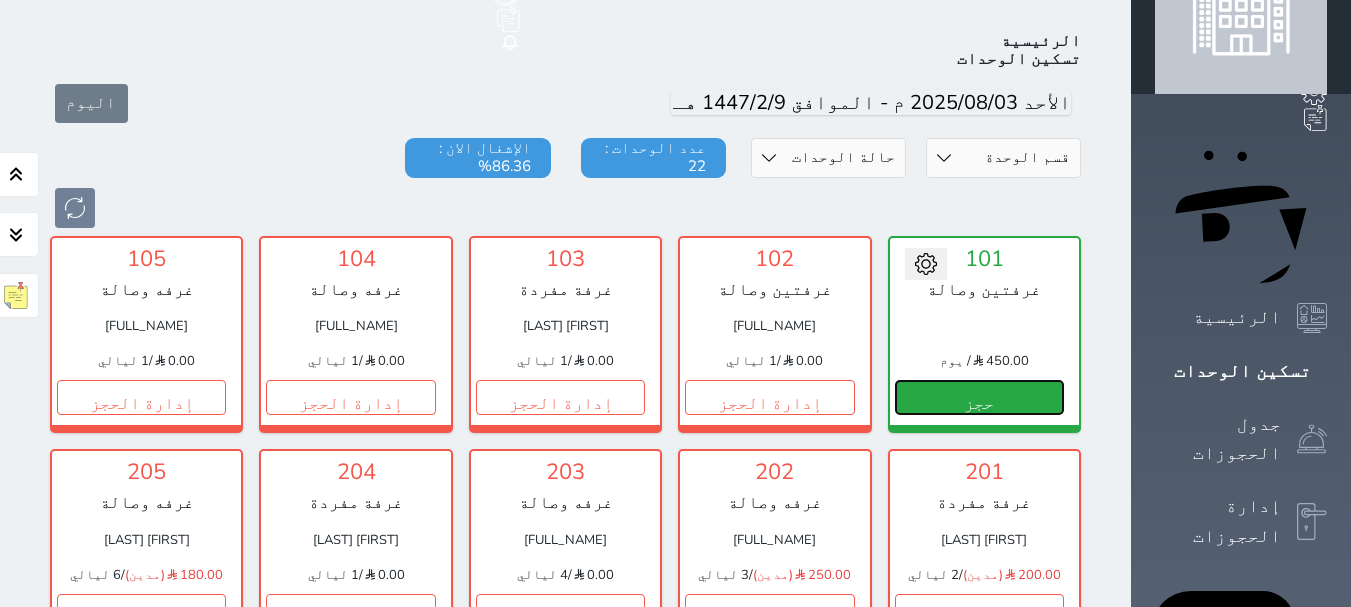 click on "حجز" at bounding box center (979, 397) 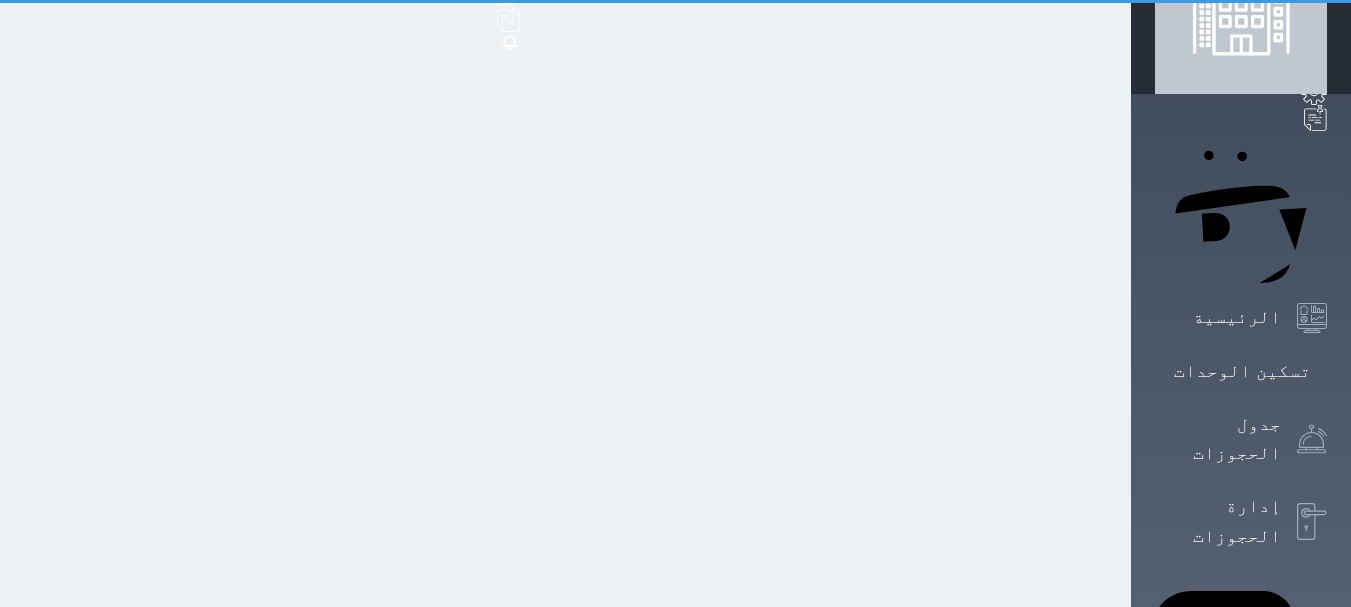 select on "1" 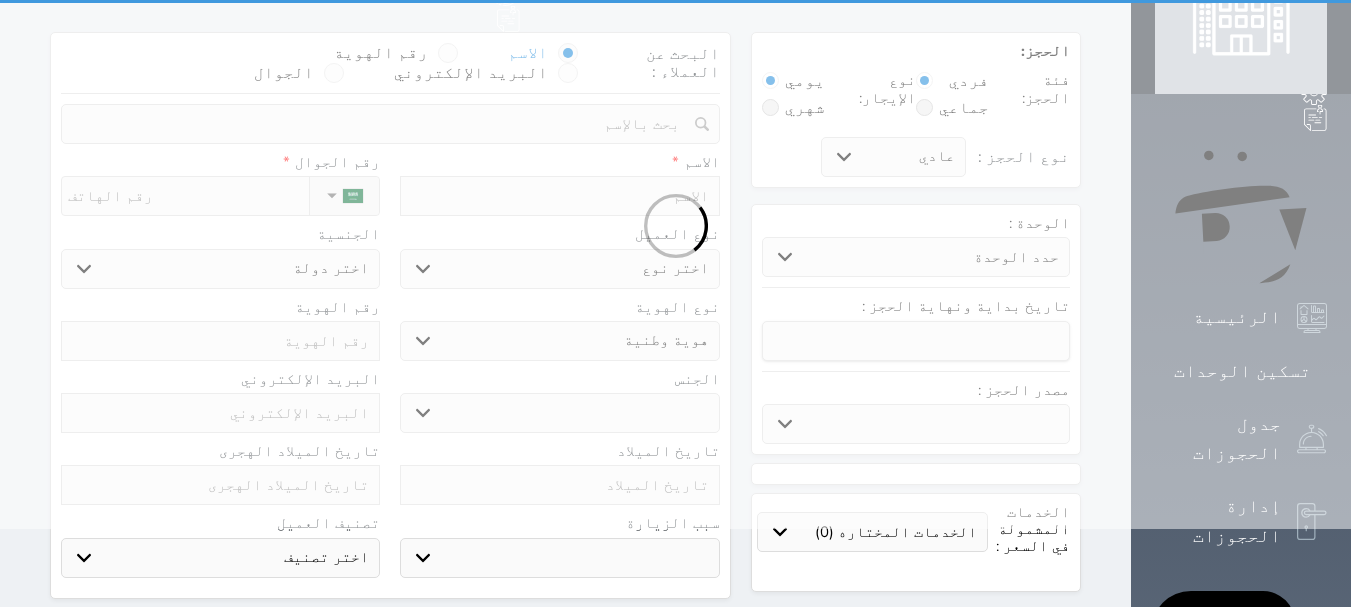 scroll, scrollTop: 0, scrollLeft: 0, axis: both 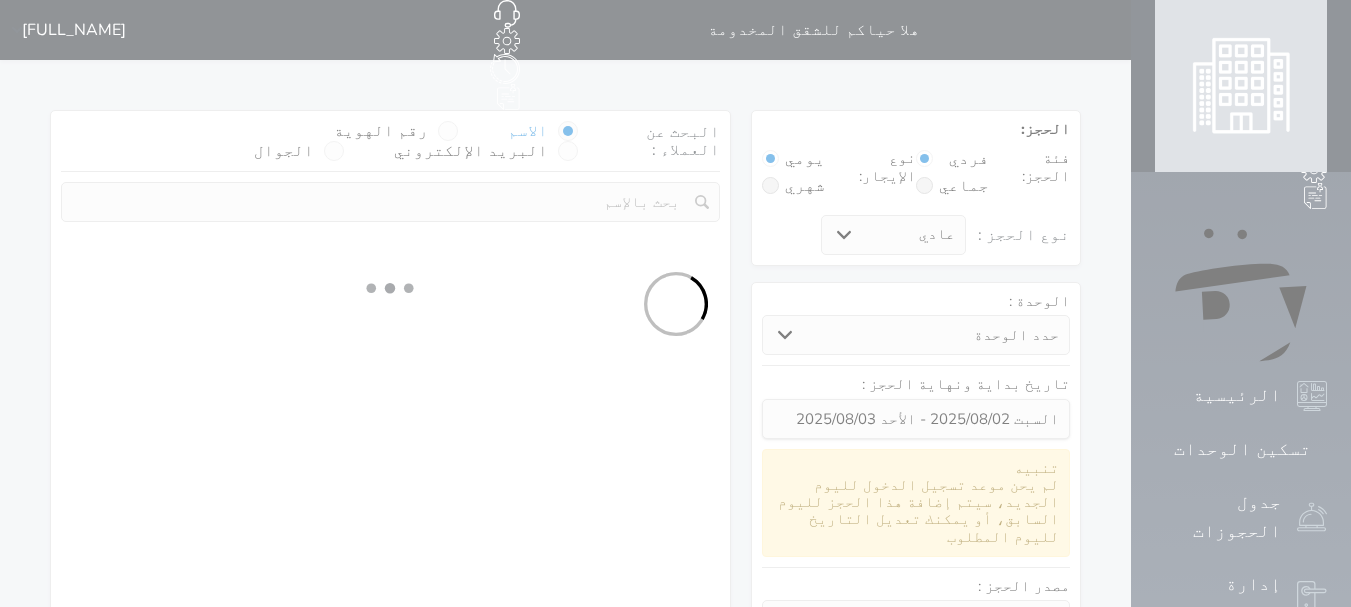 select 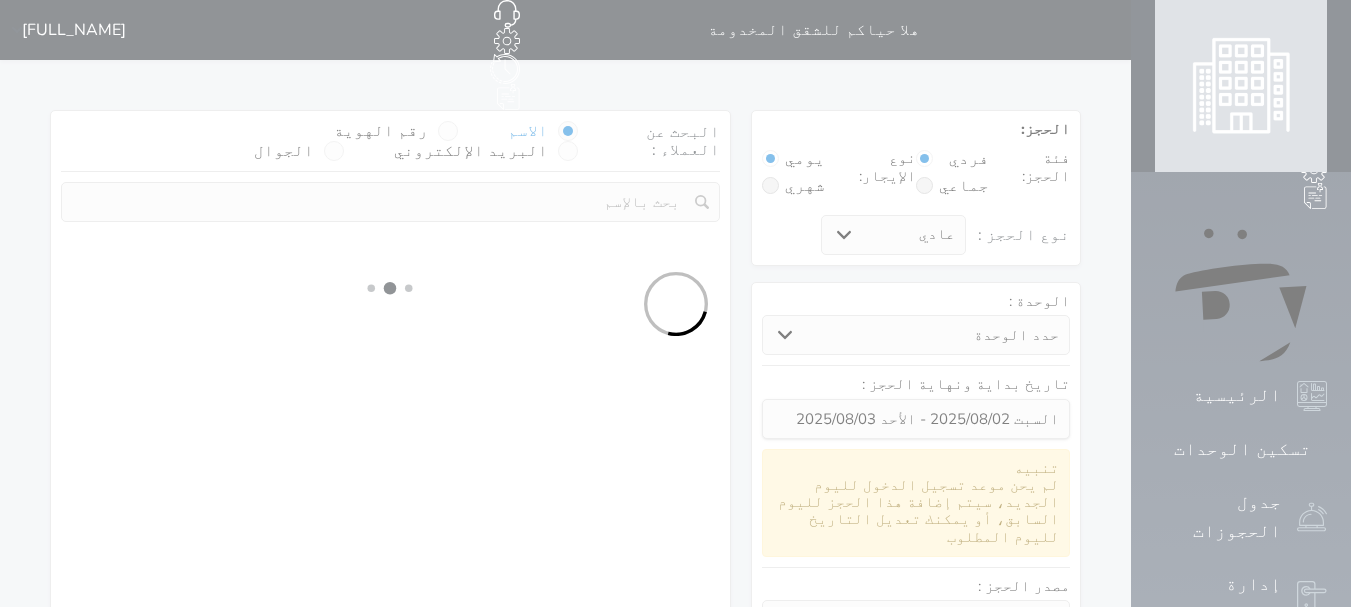 select on "1" 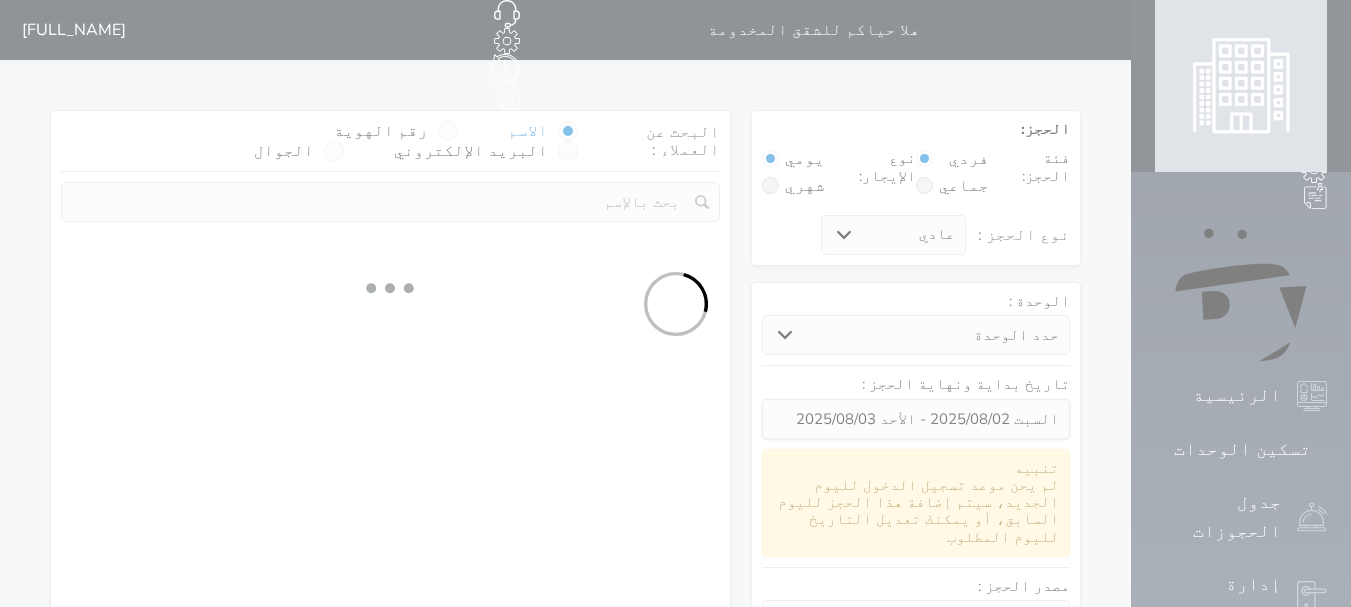 select on "113" 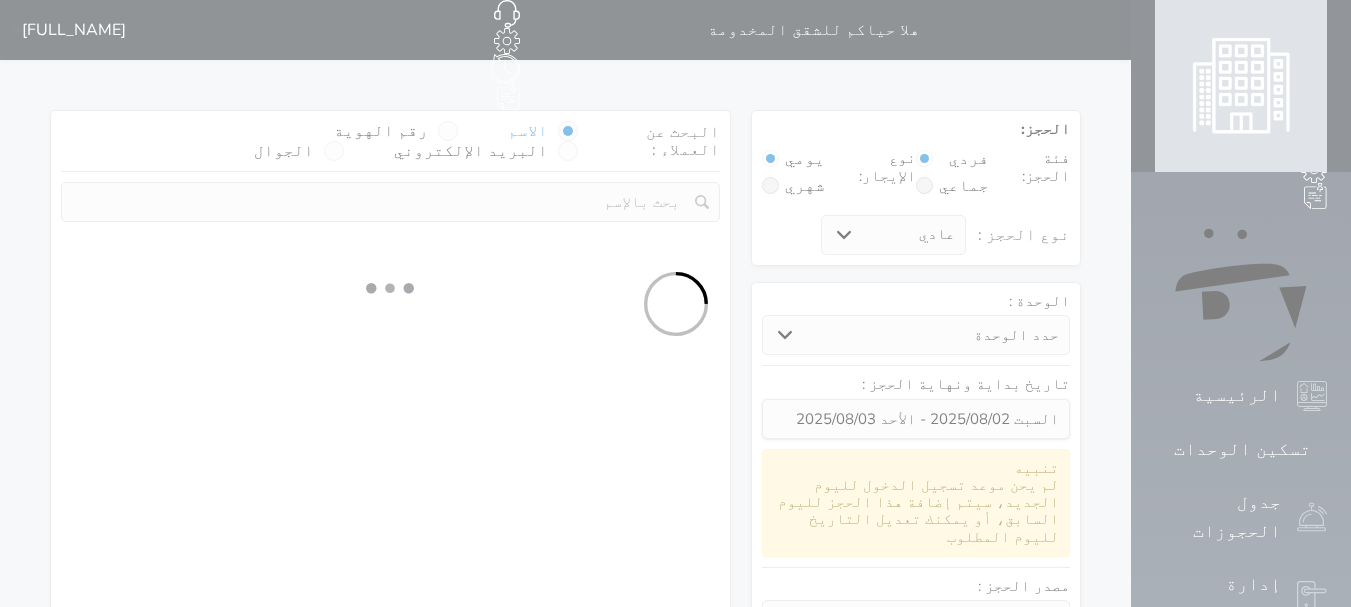 select on "1" 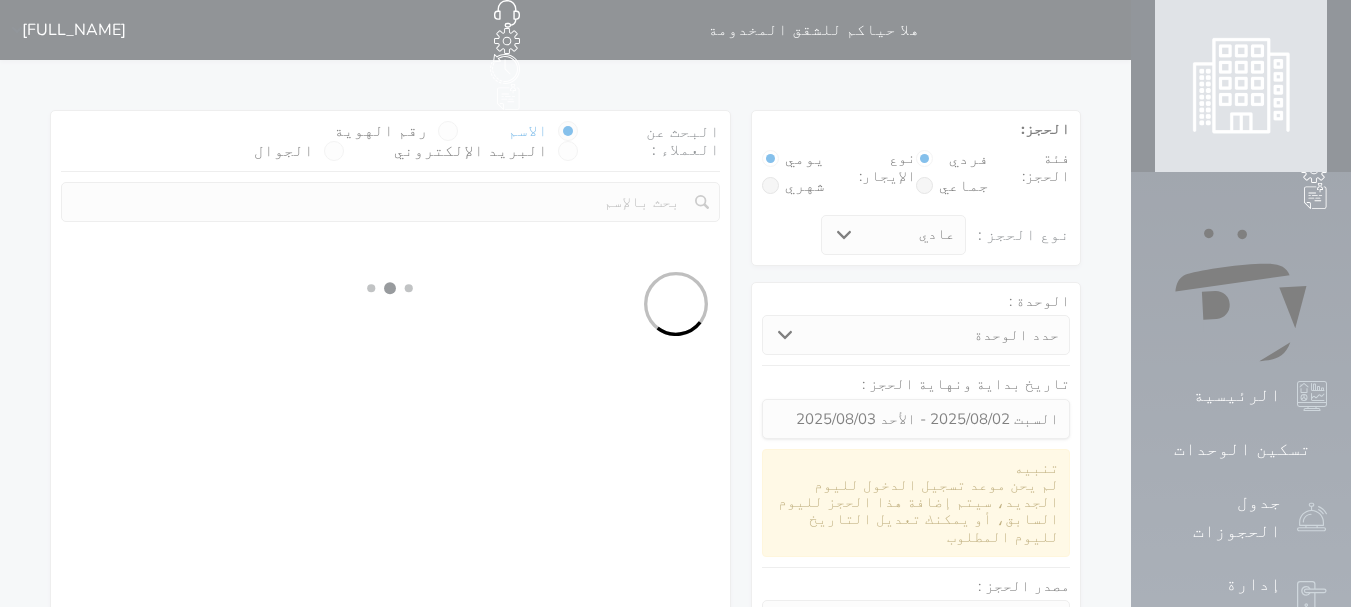 select 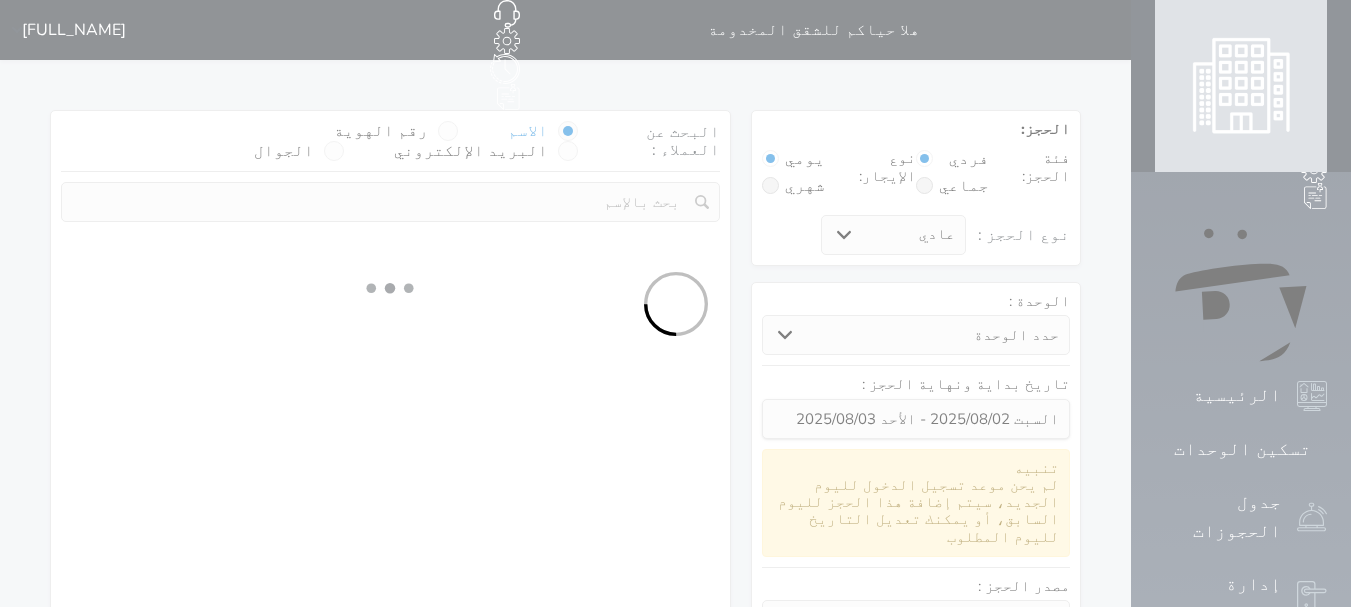 select on "7" 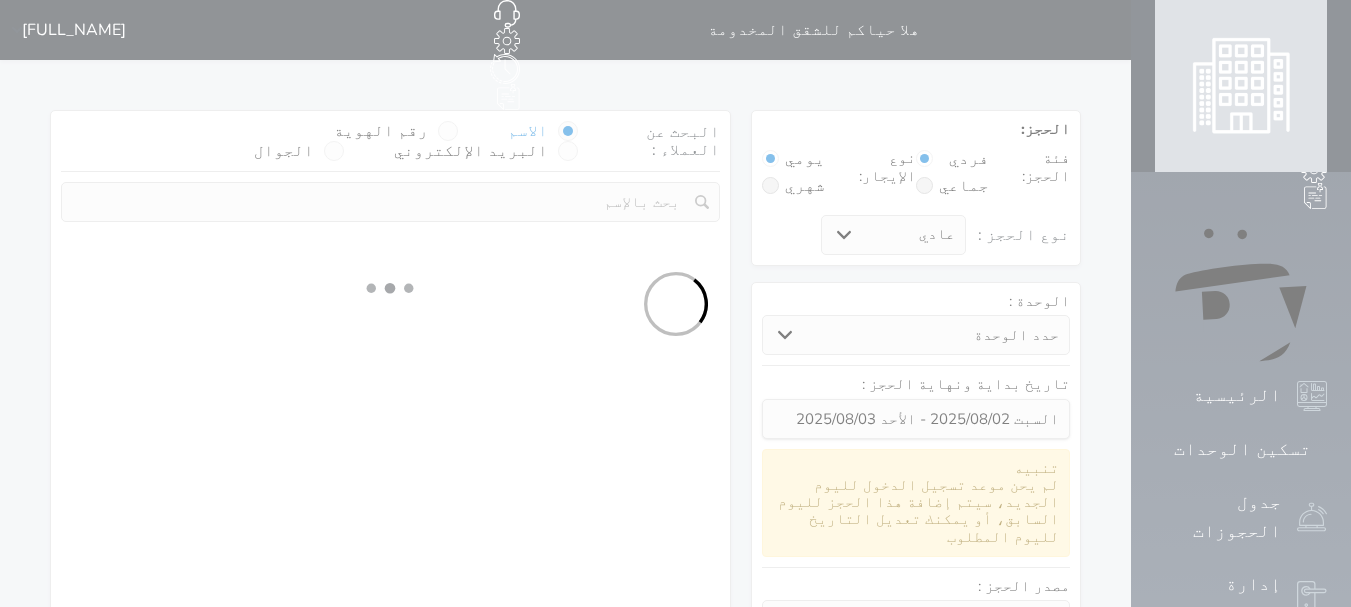 select 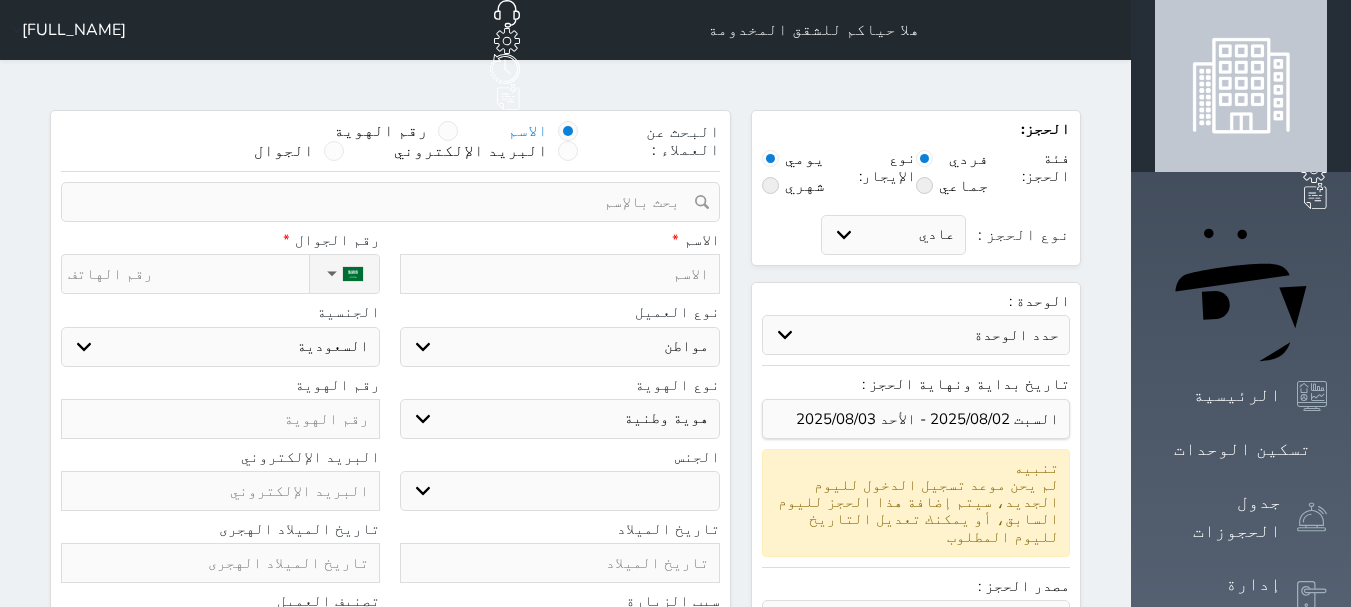 select 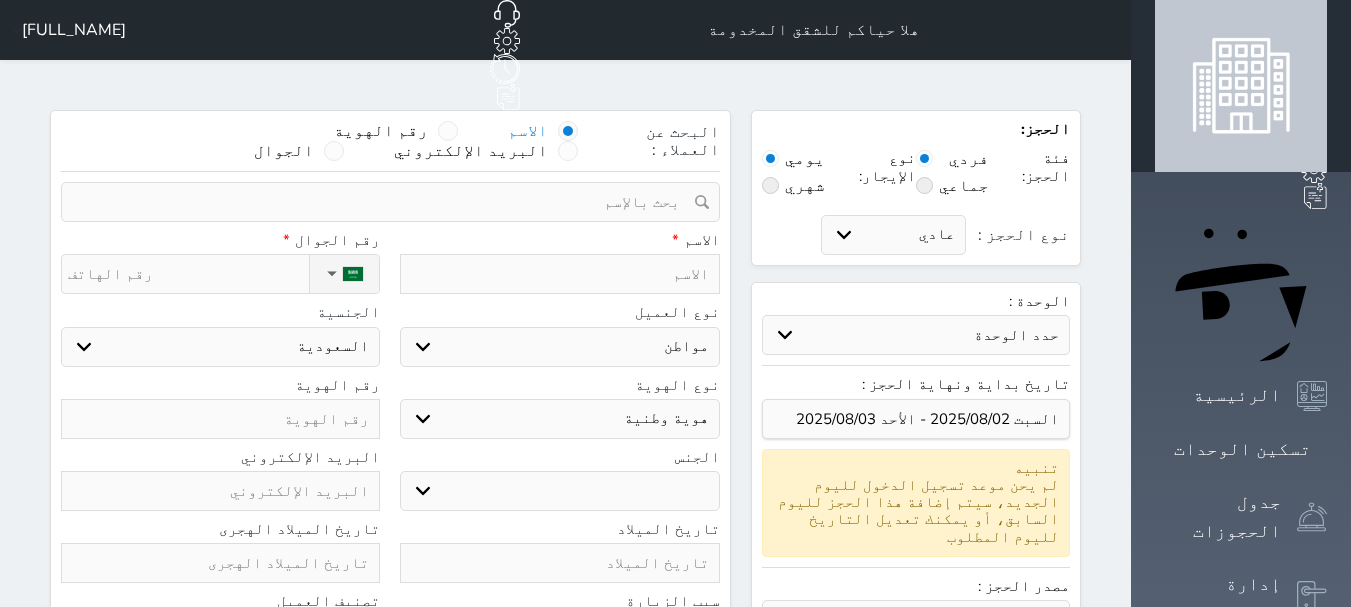 select 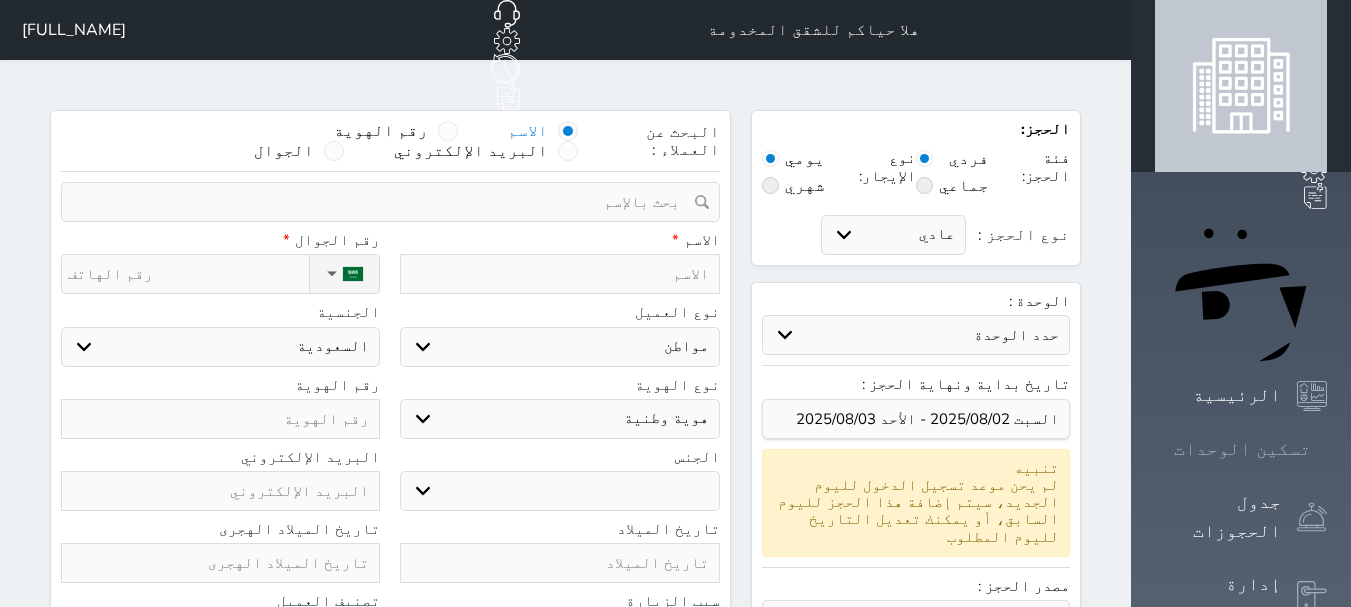 click on "تسكين الوحدات" at bounding box center (1242, 449) 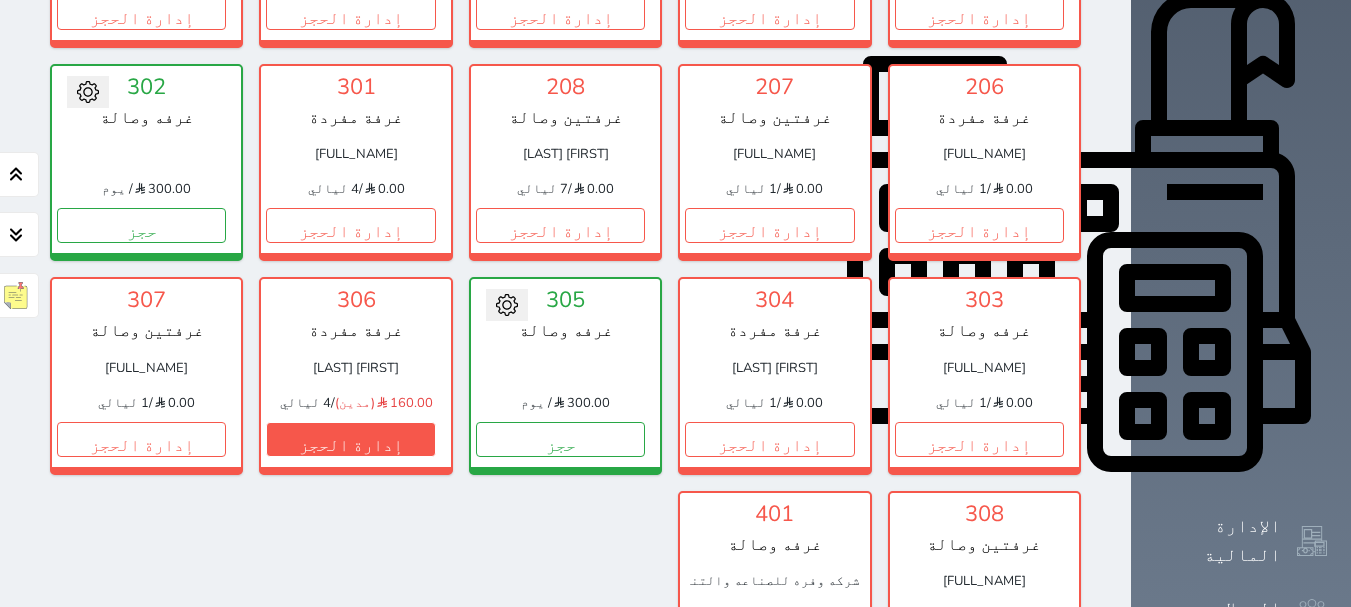 scroll, scrollTop: 678, scrollLeft: 0, axis: vertical 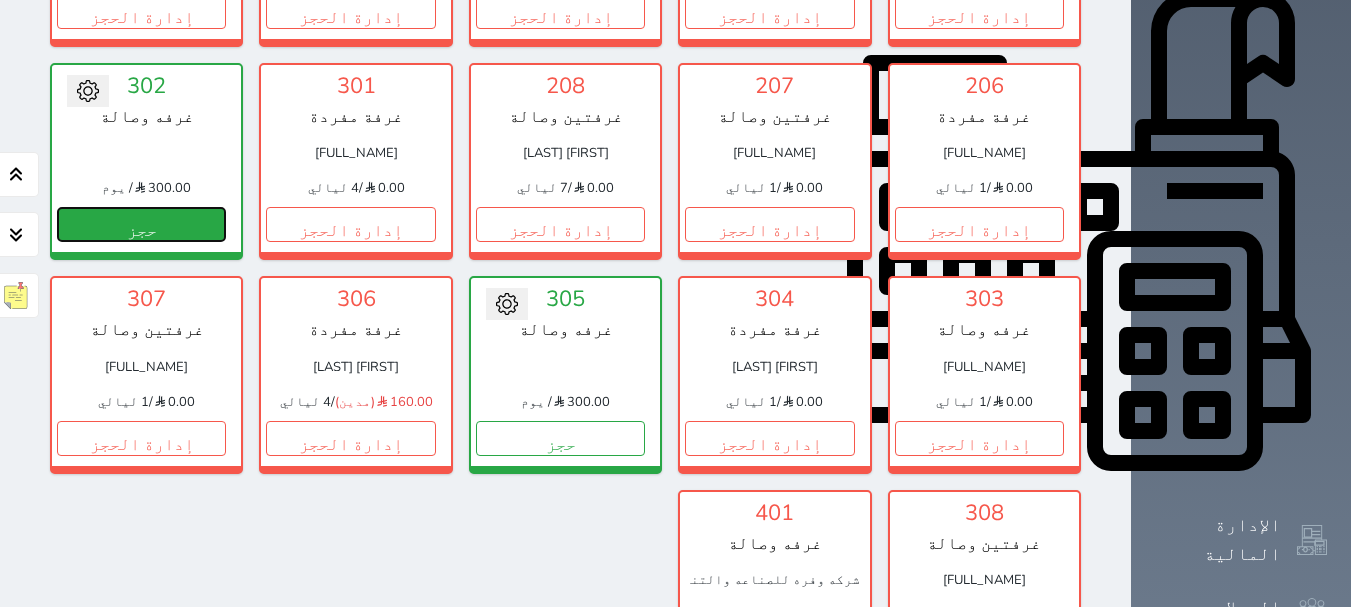click on "حجز" at bounding box center (141, 224) 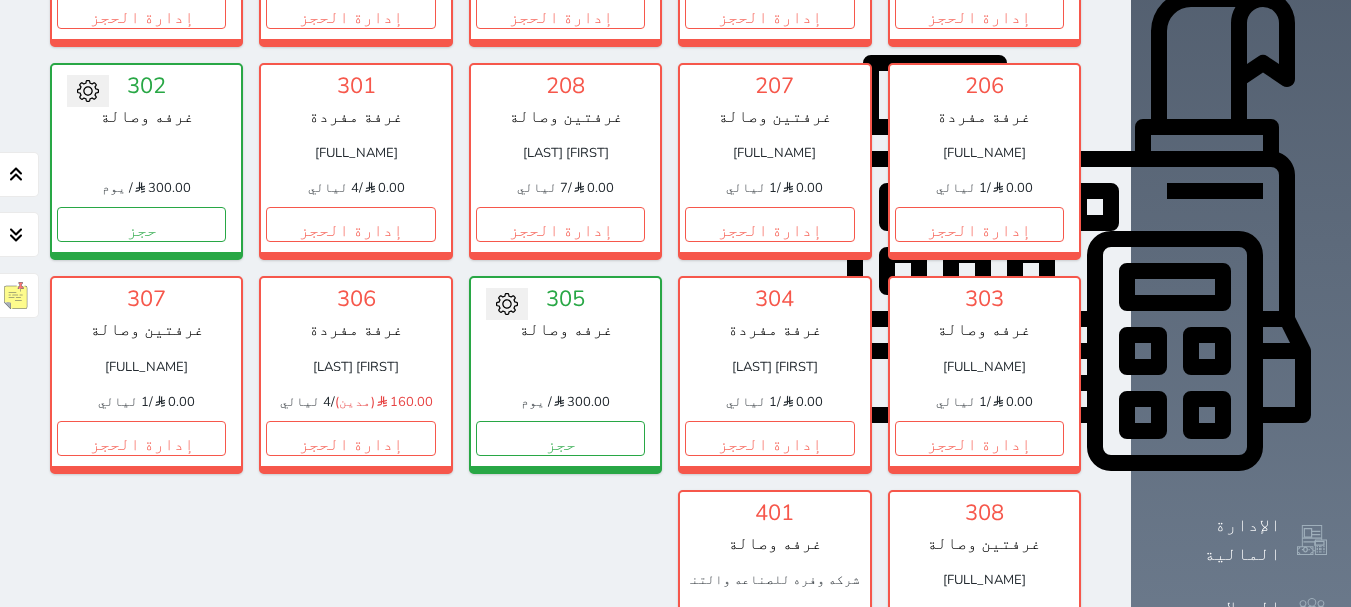 scroll, scrollTop: 13, scrollLeft: 0, axis: vertical 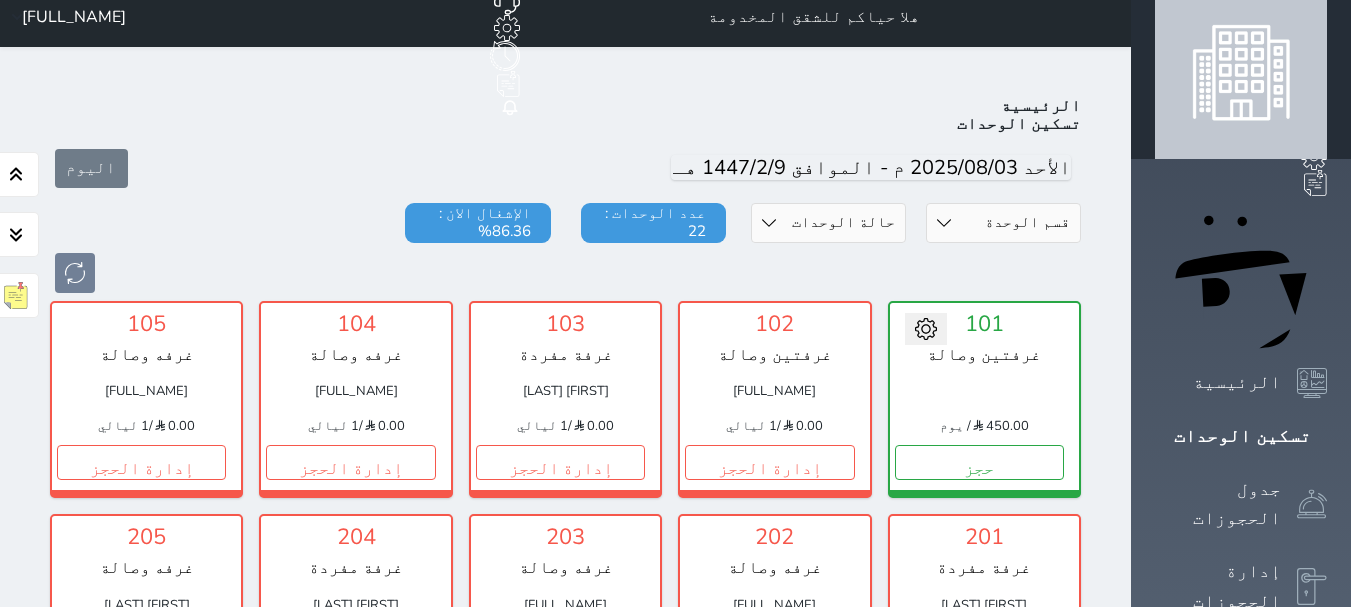 select on "1" 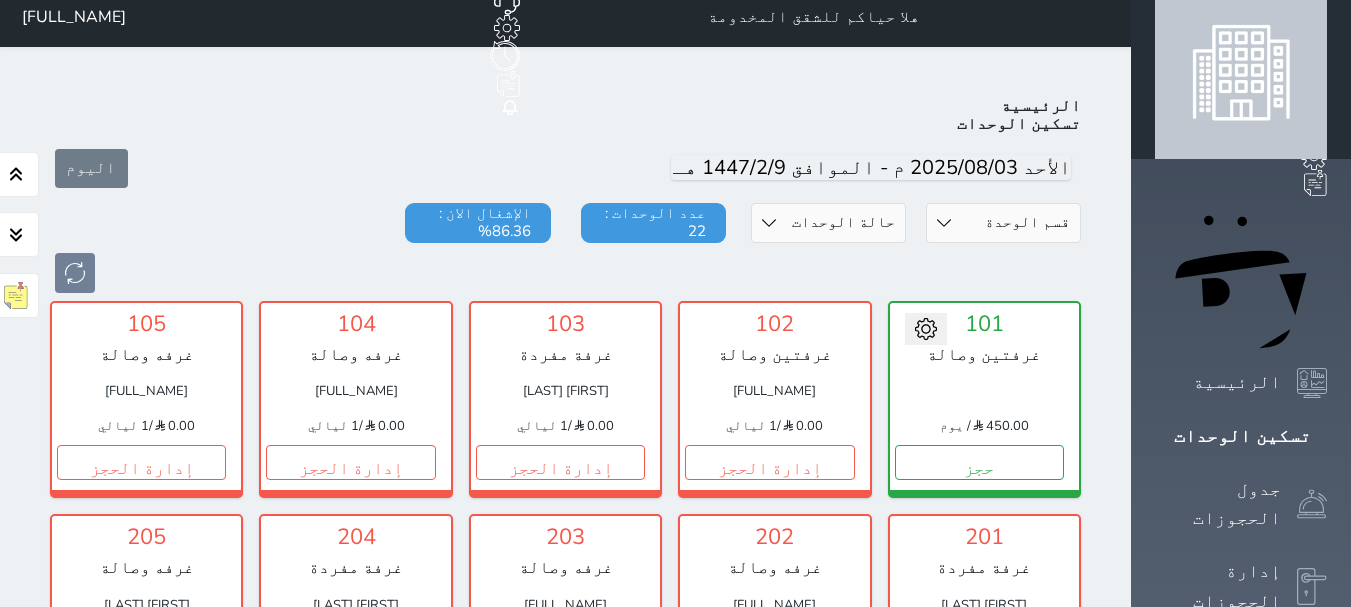 select 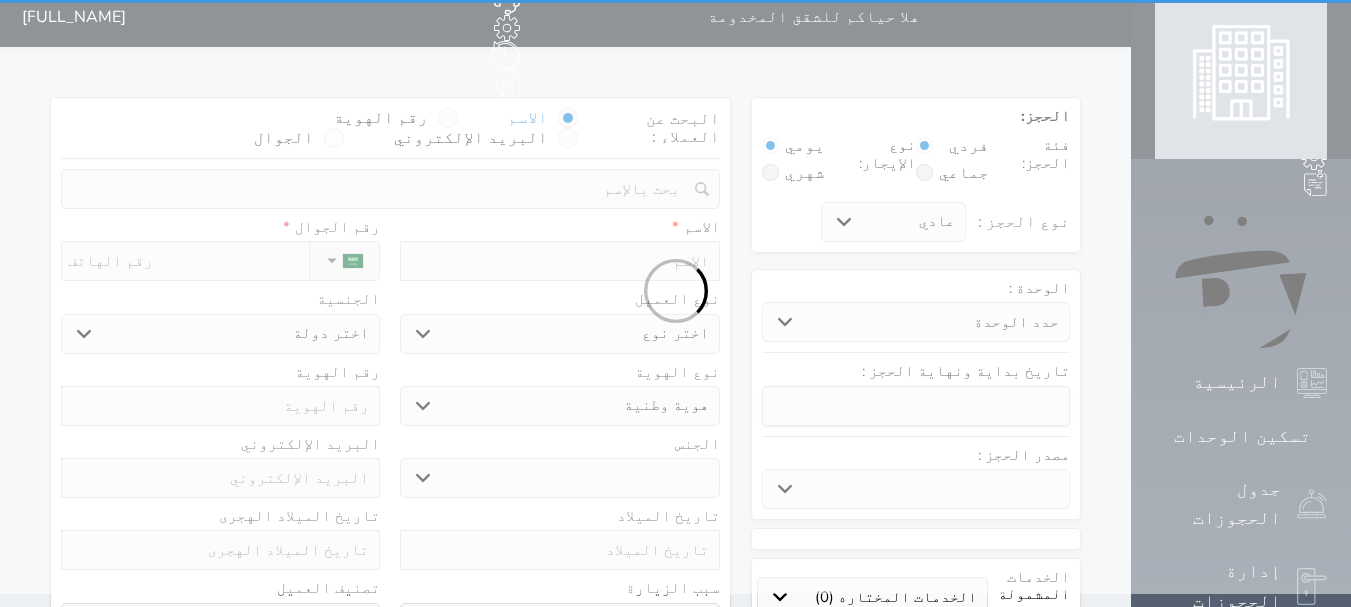 scroll, scrollTop: 0, scrollLeft: 0, axis: both 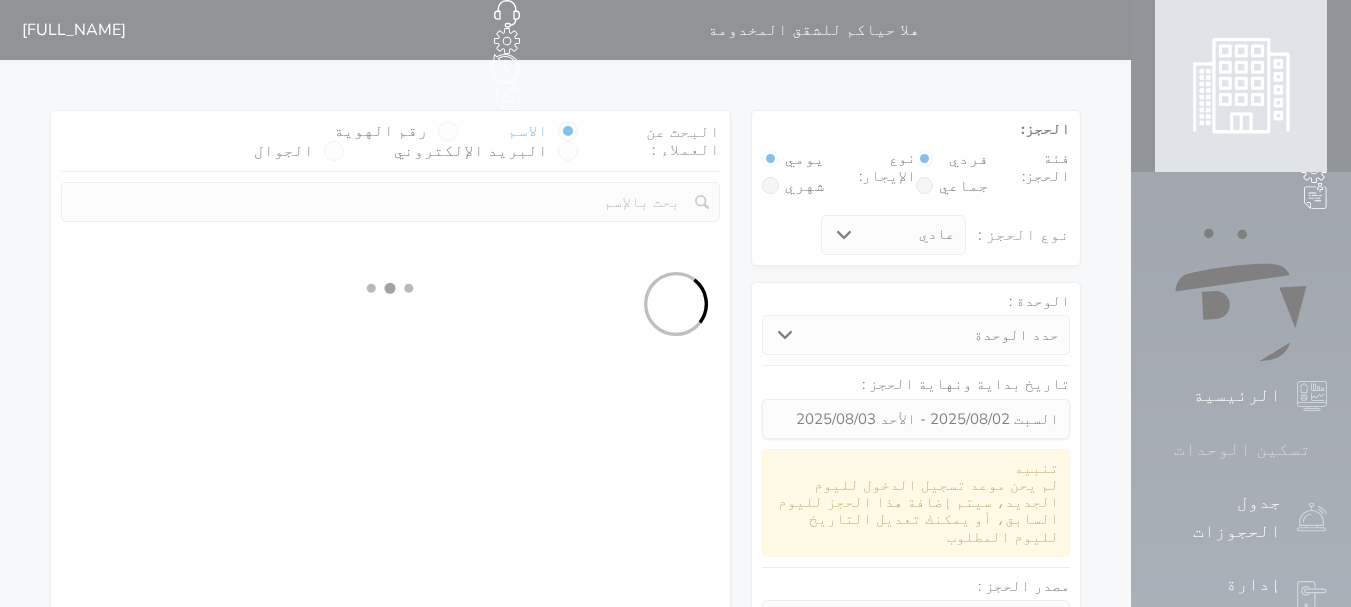 select 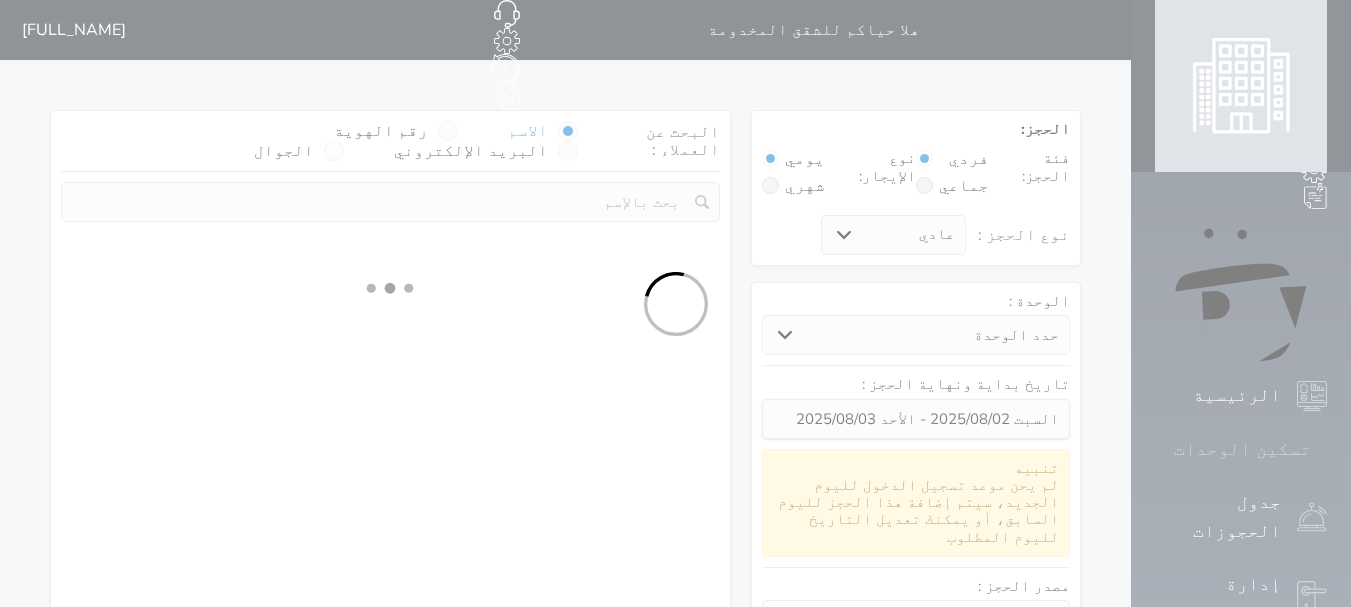 select on "1" 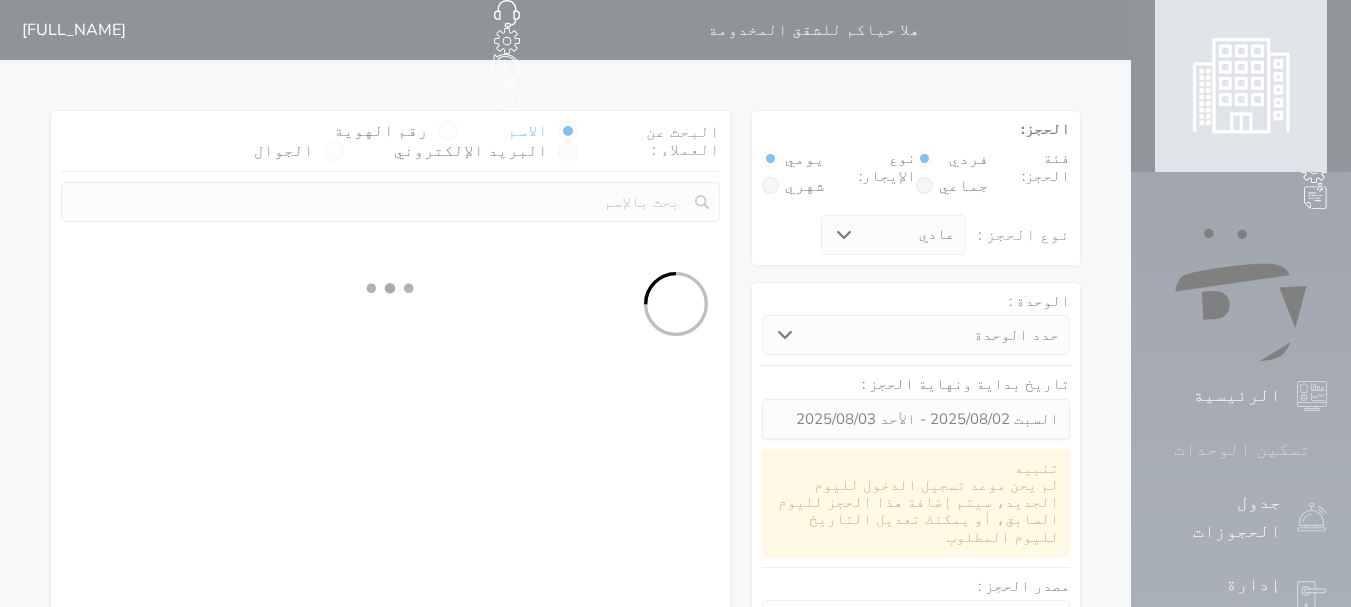 select on "113" 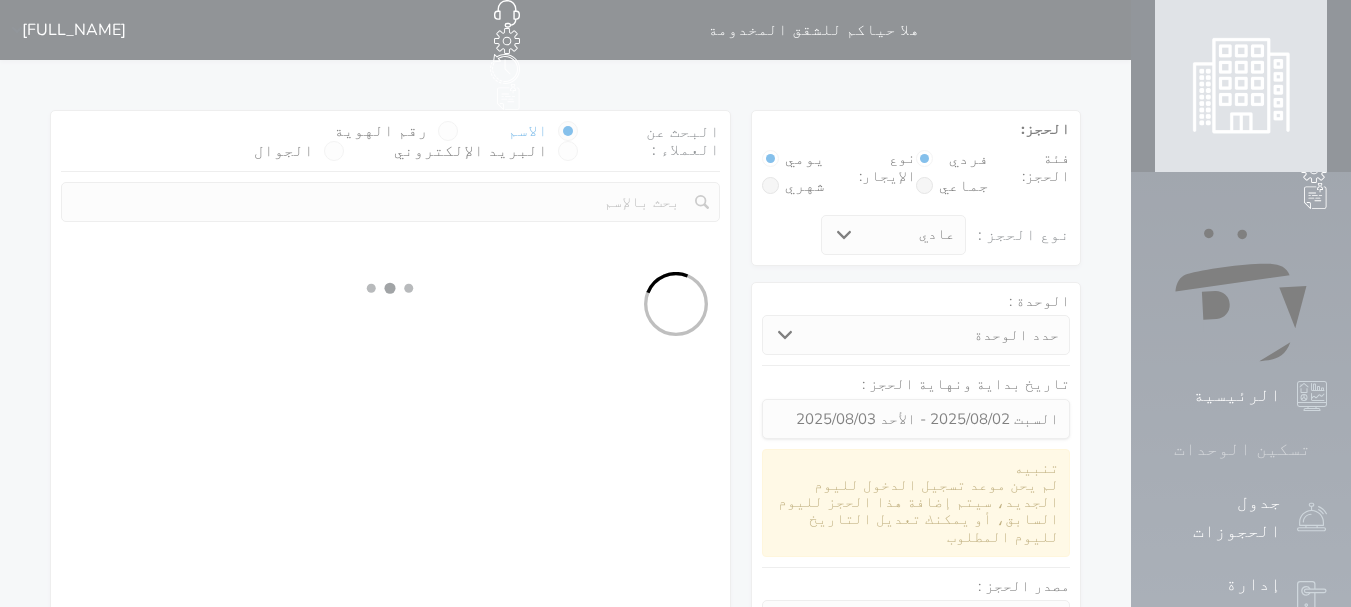 select on "1" 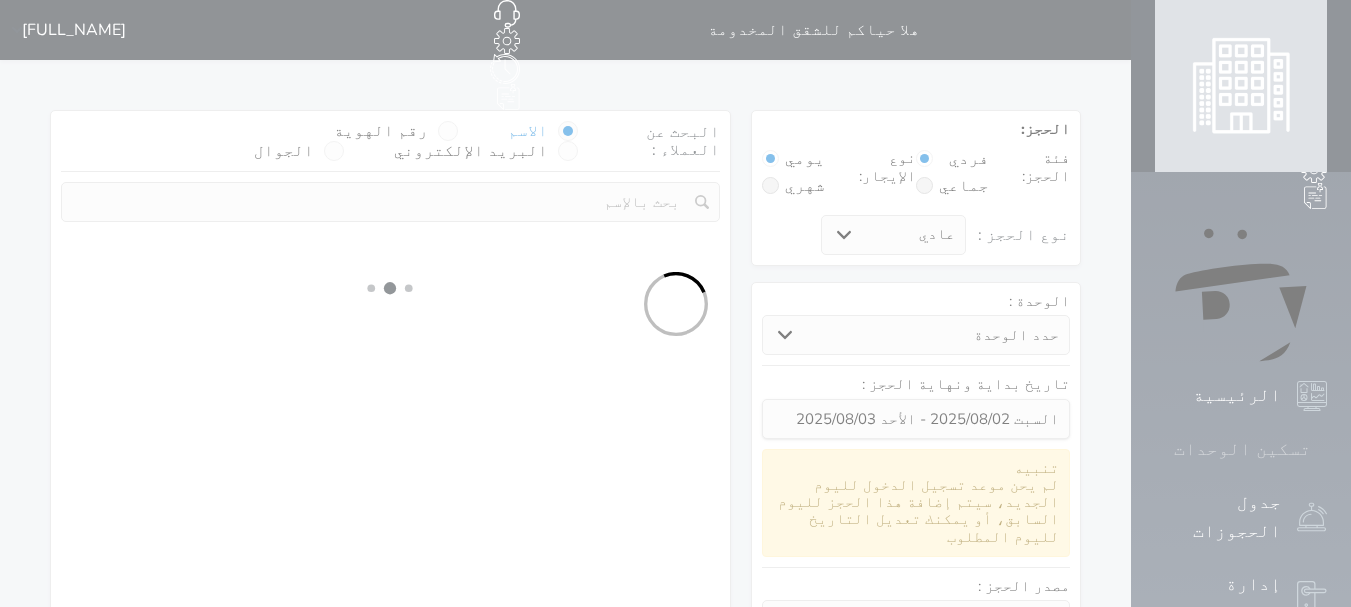 select 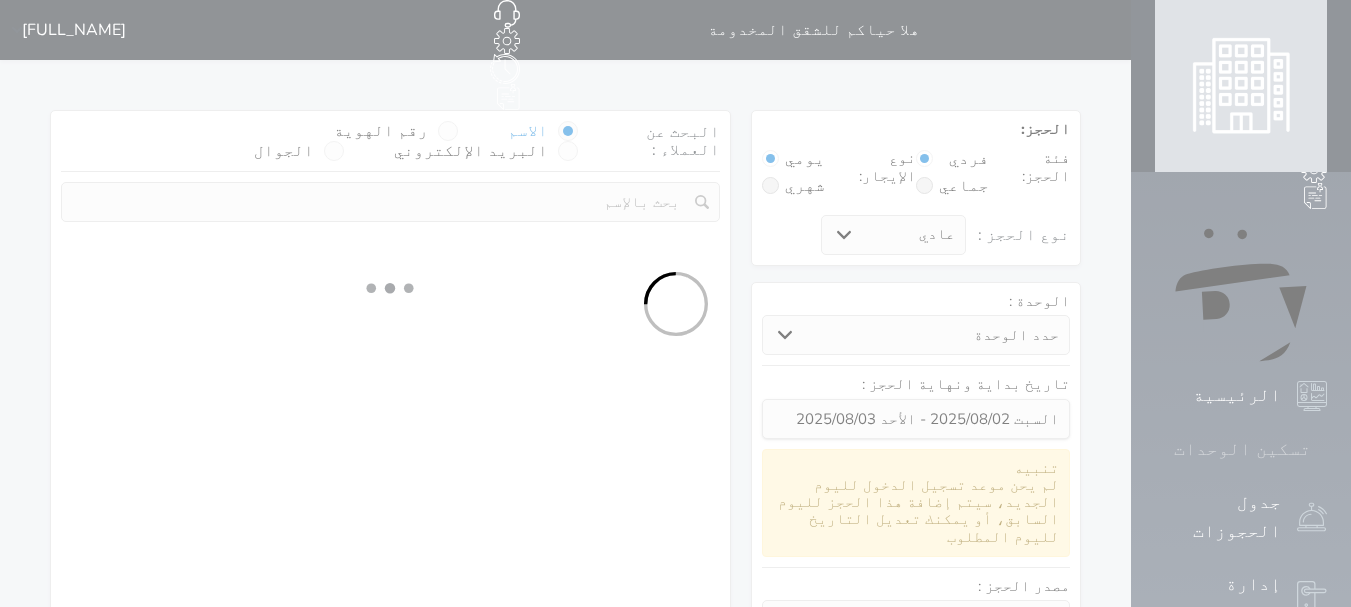select on "7" 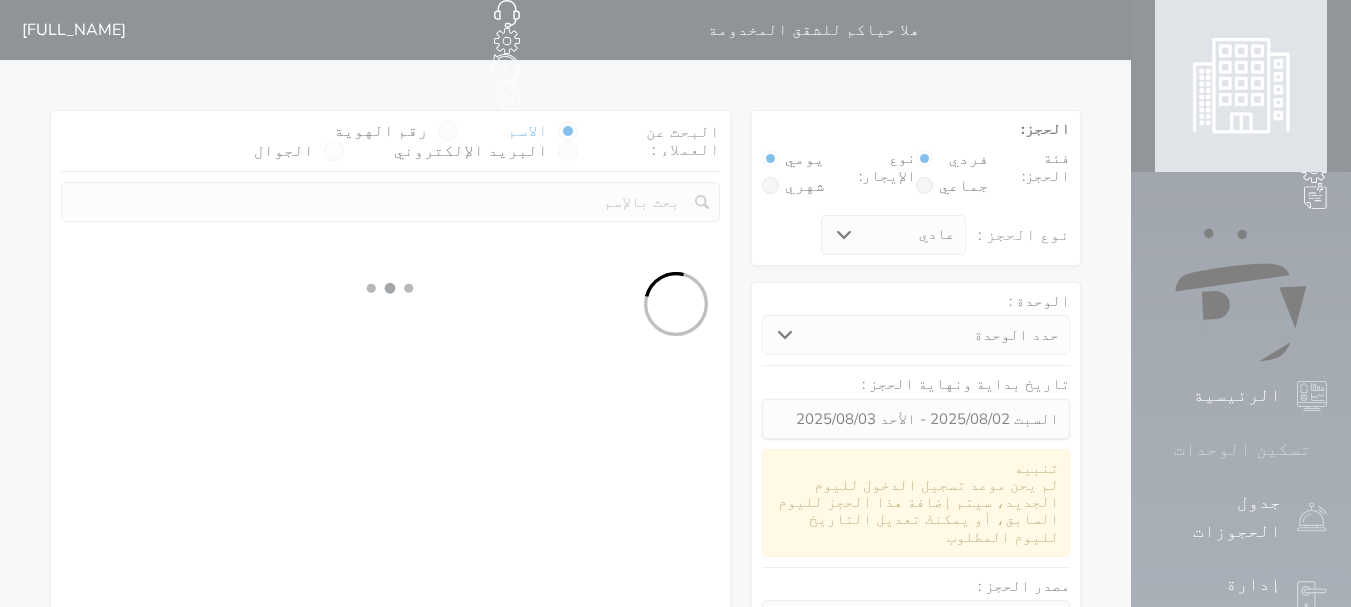 select 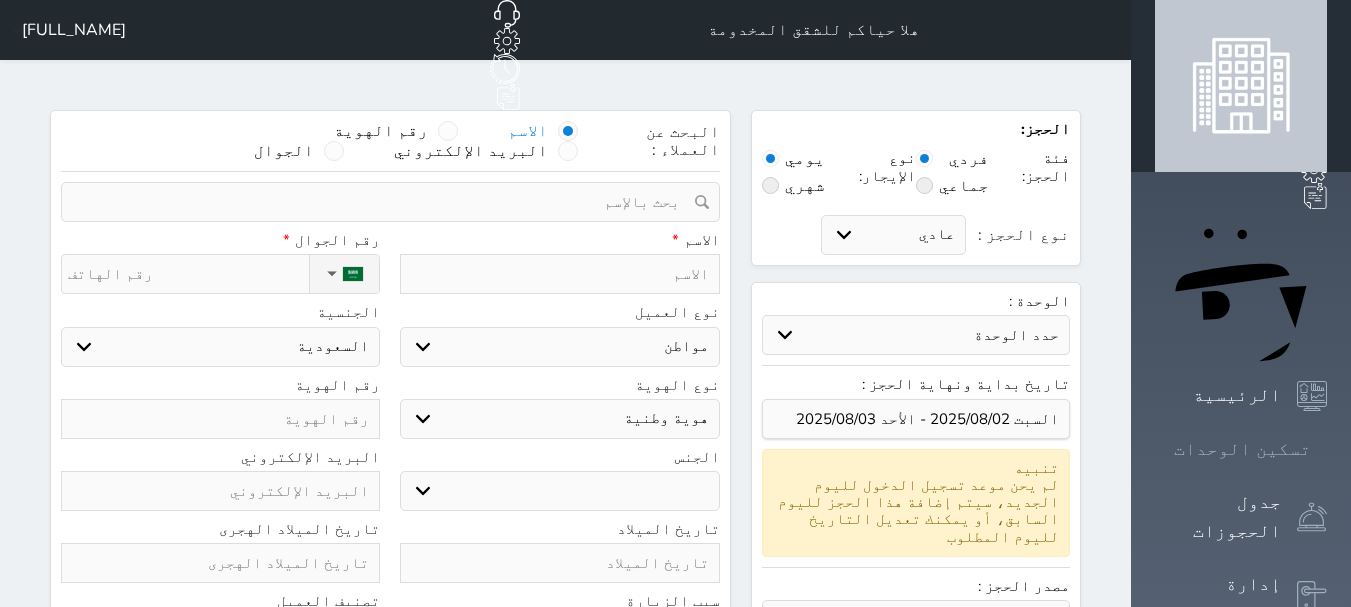 select 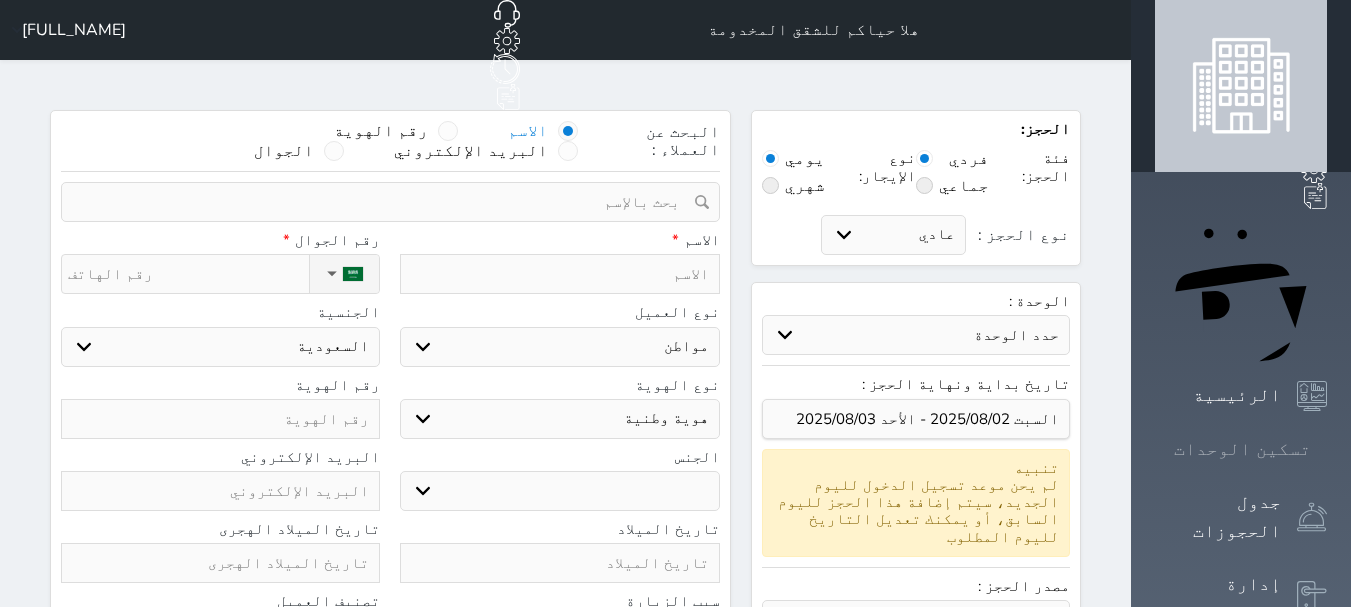 select 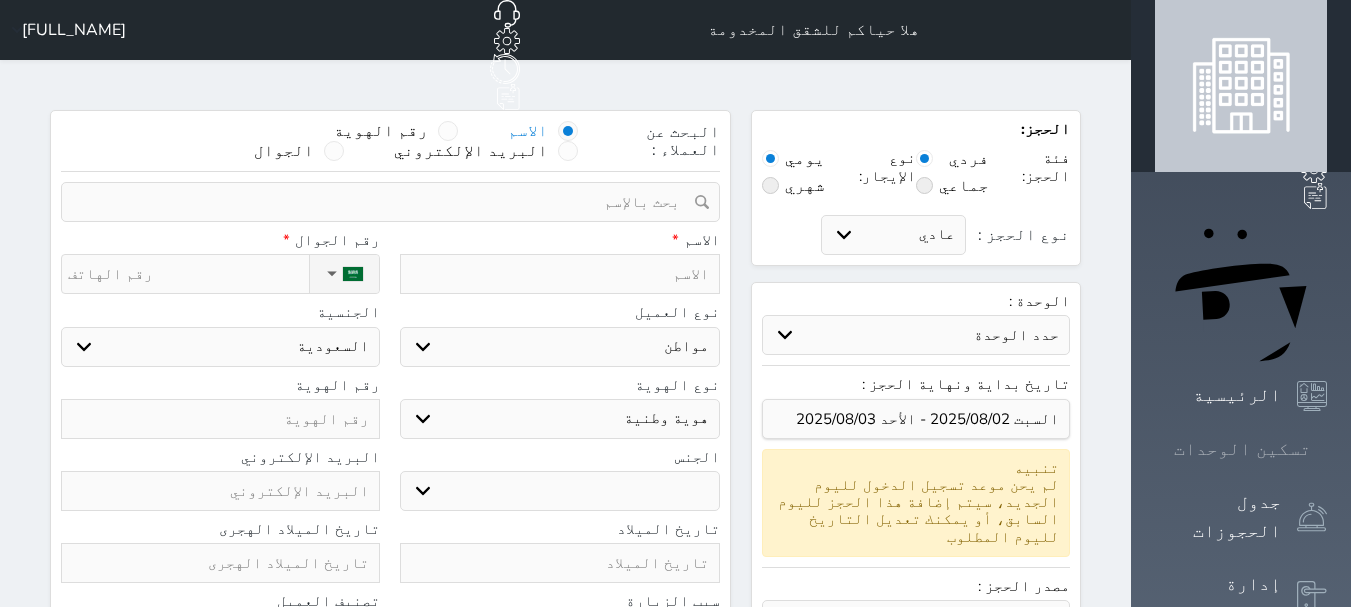 click 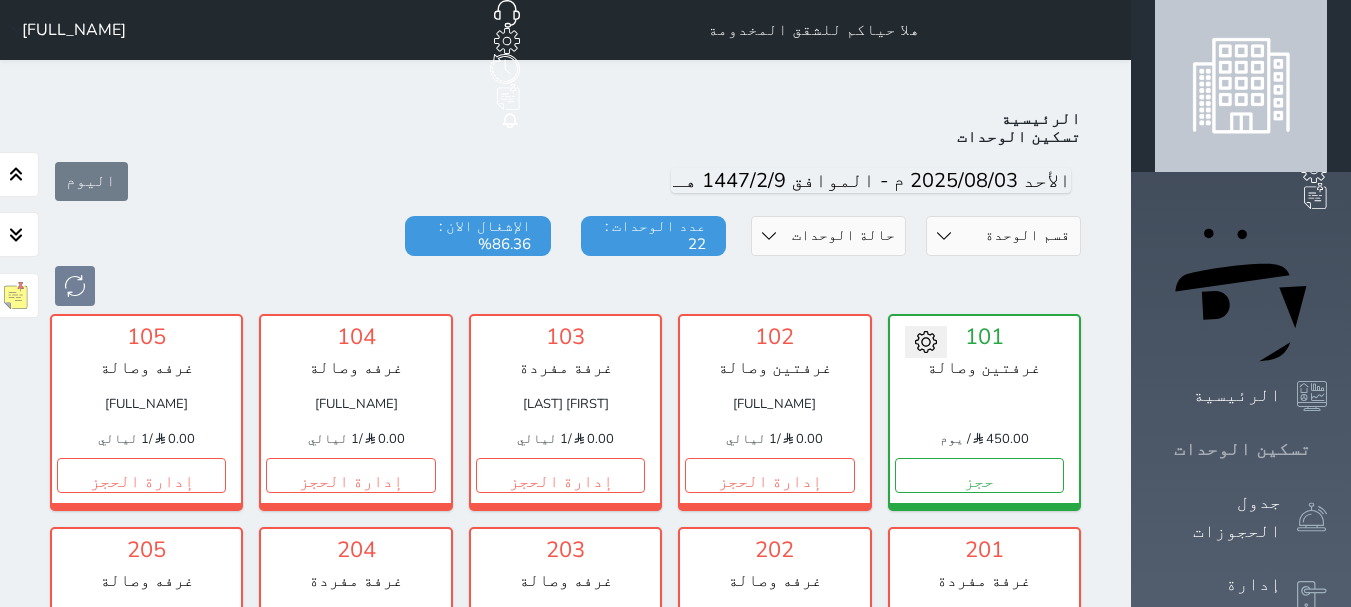 scroll, scrollTop: 78, scrollLeft: 0, axis: vertical 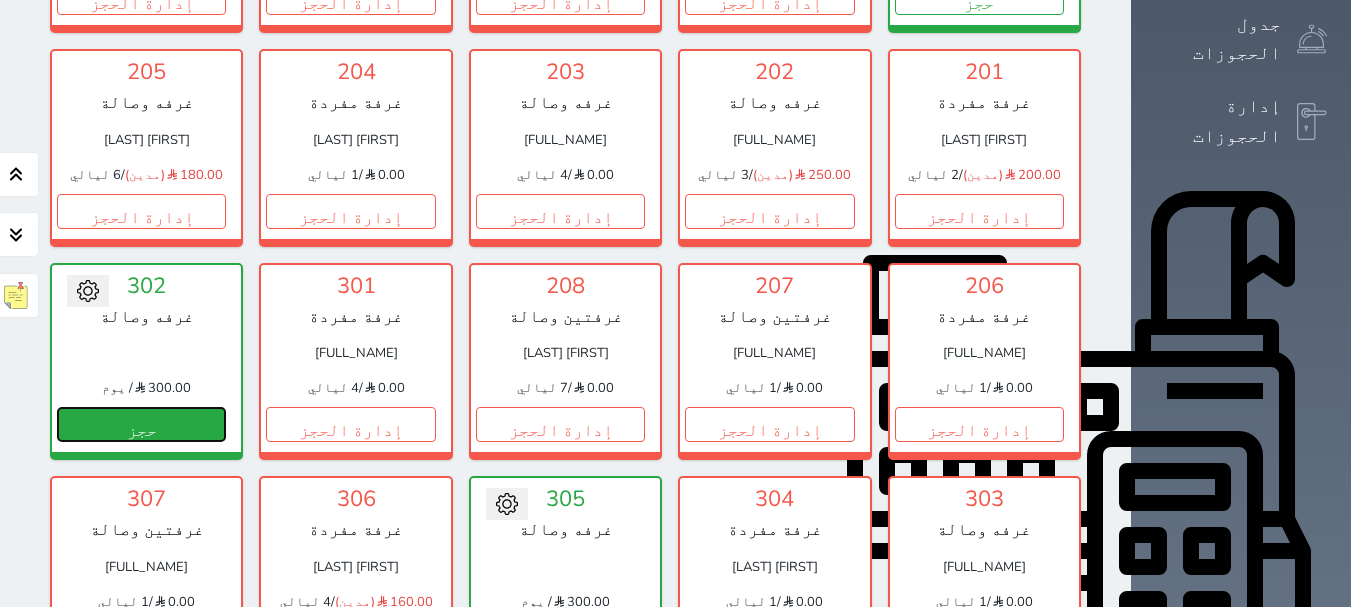 click on "حجز" at bounding box center (141, 424) 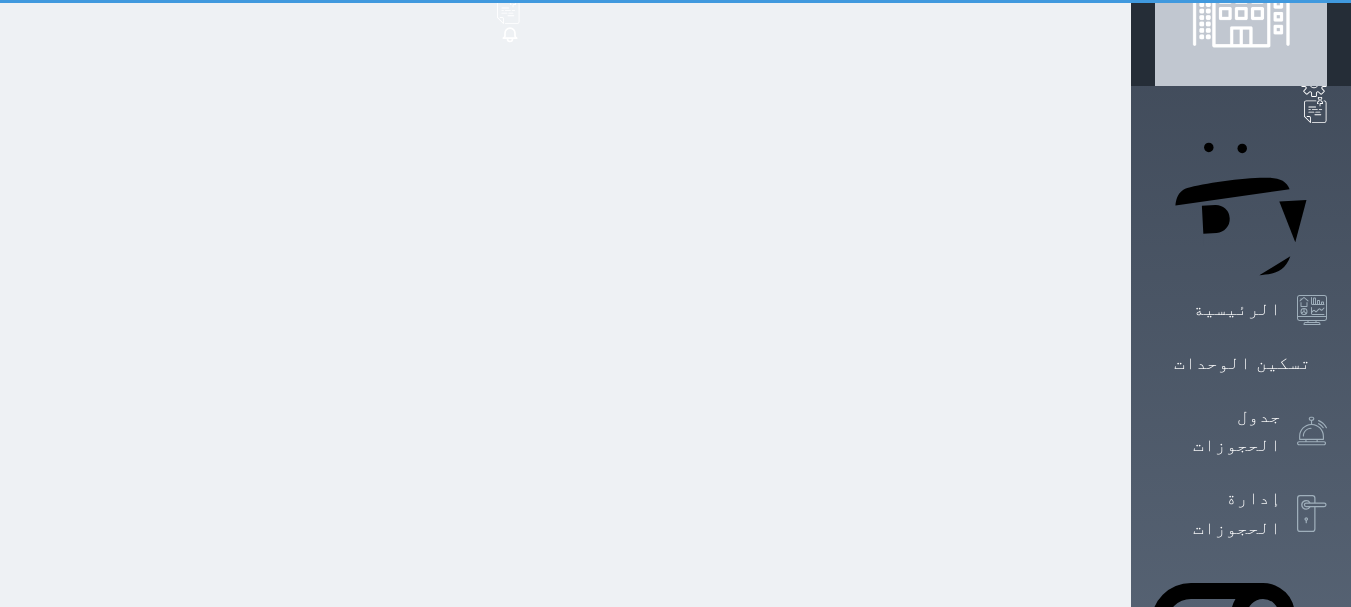 scroll, scrollTop: 0, scrollLeft: 0, axis: both 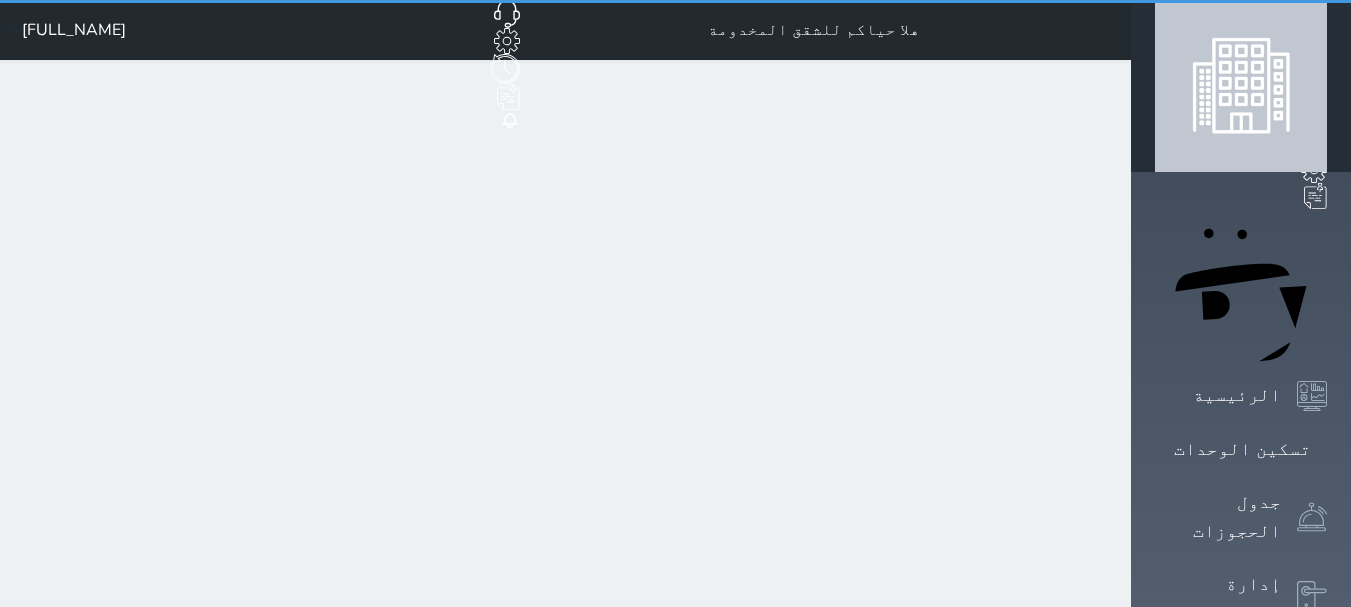 select on "1" 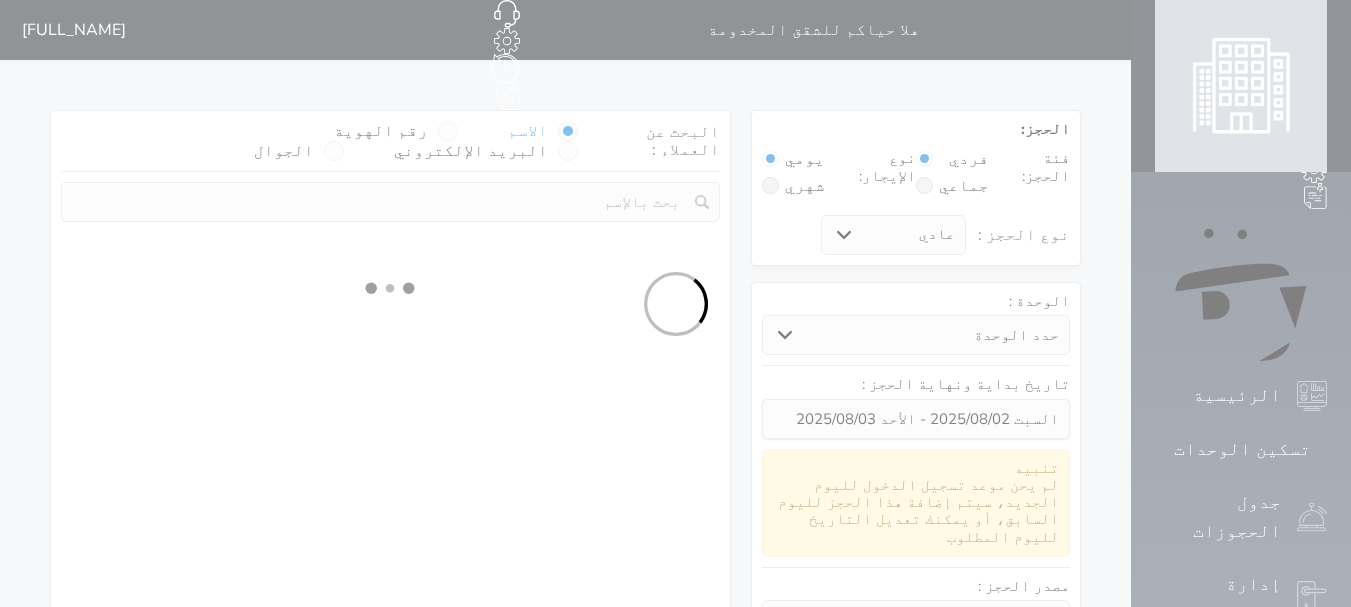 select 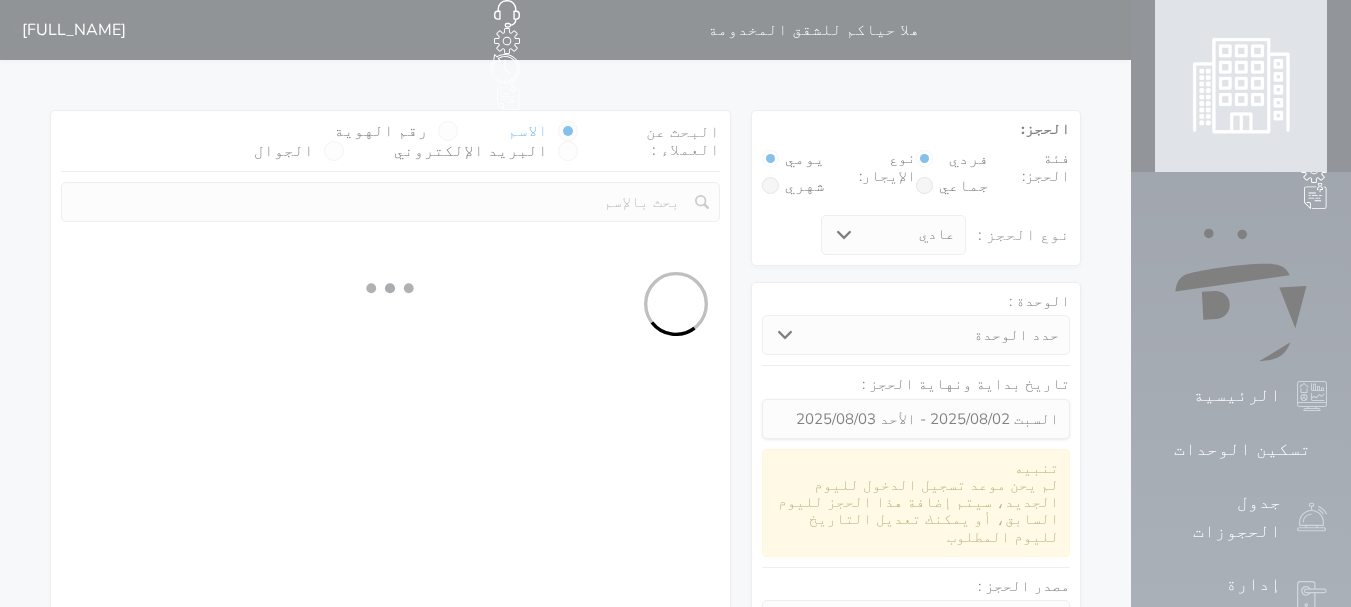 select on "1" 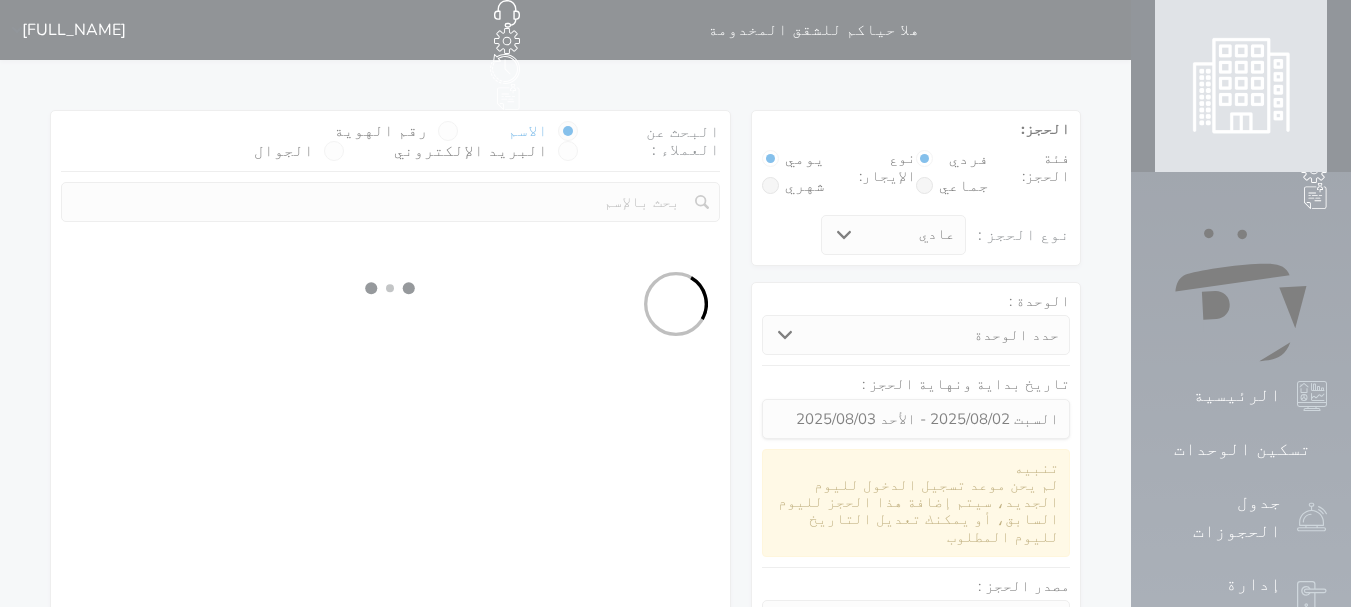 select on "113" 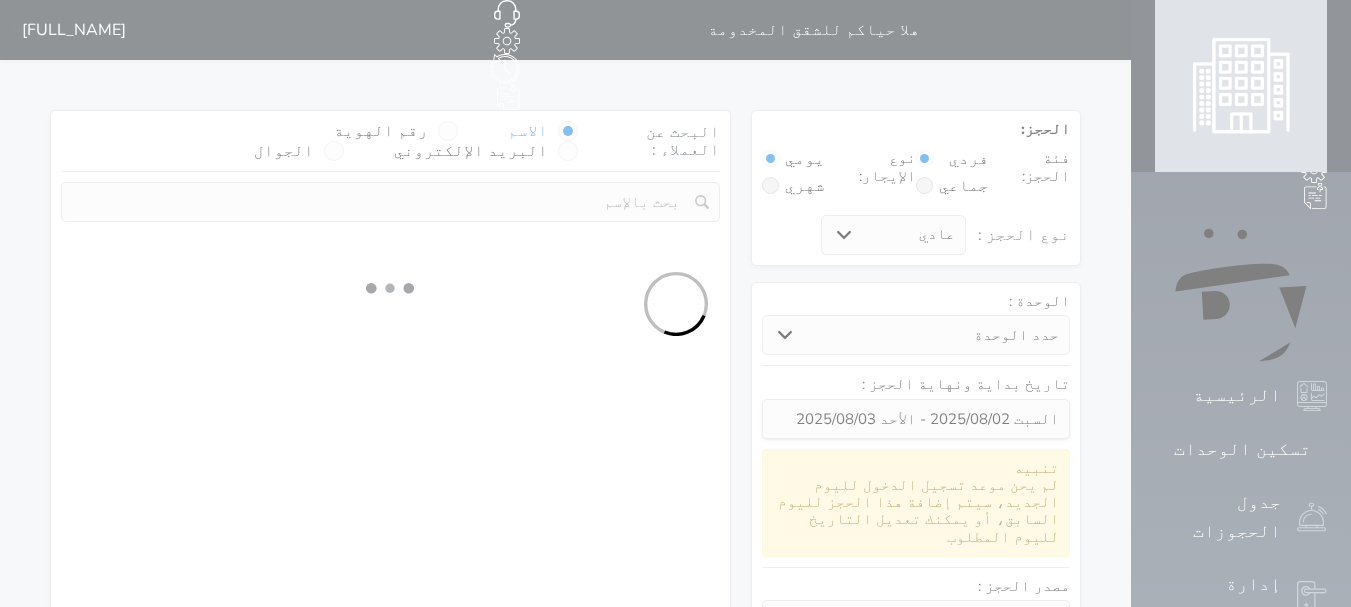 select on "1" 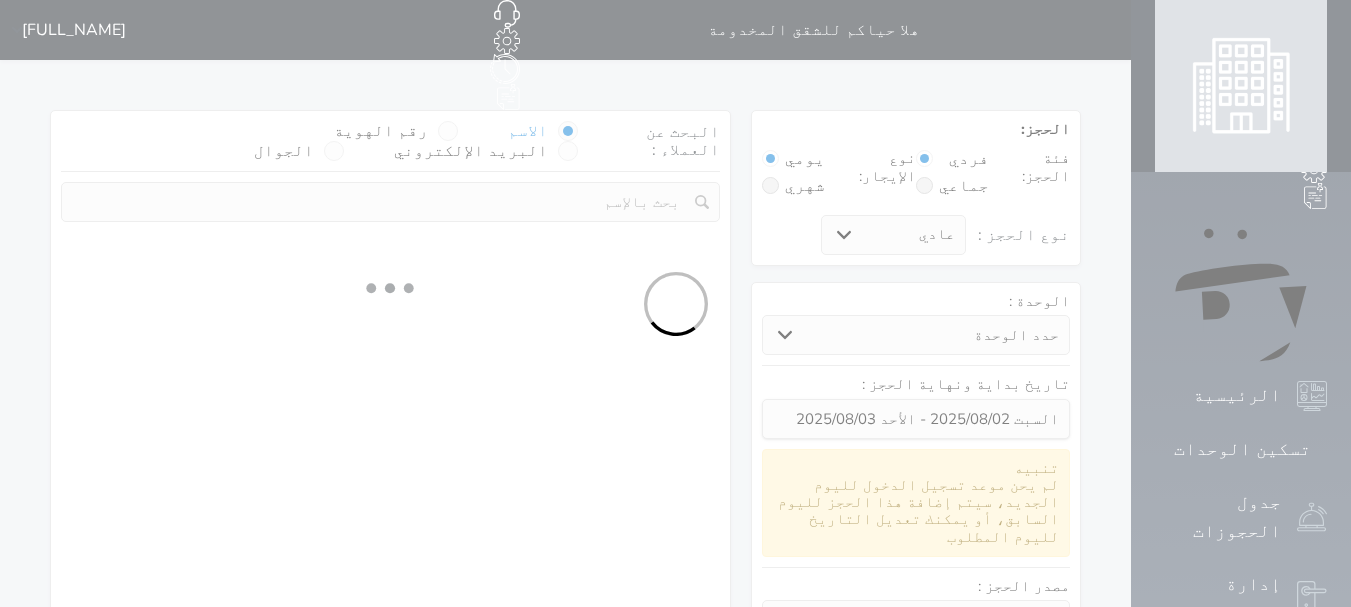 select 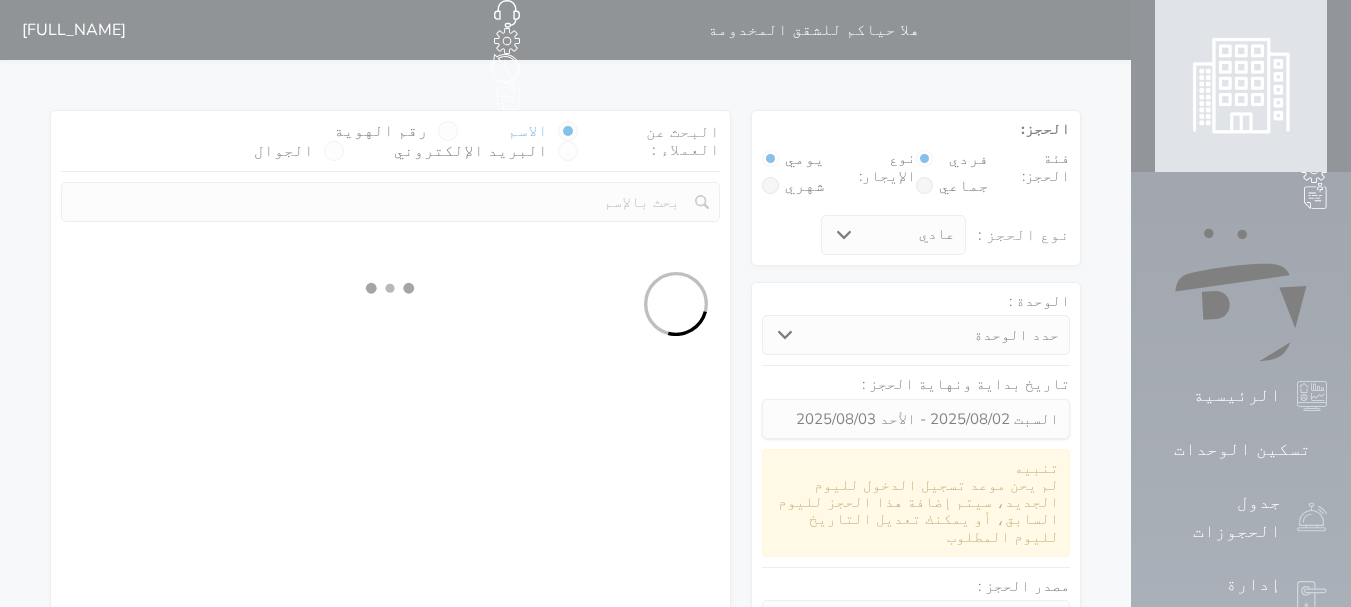 select on "7" 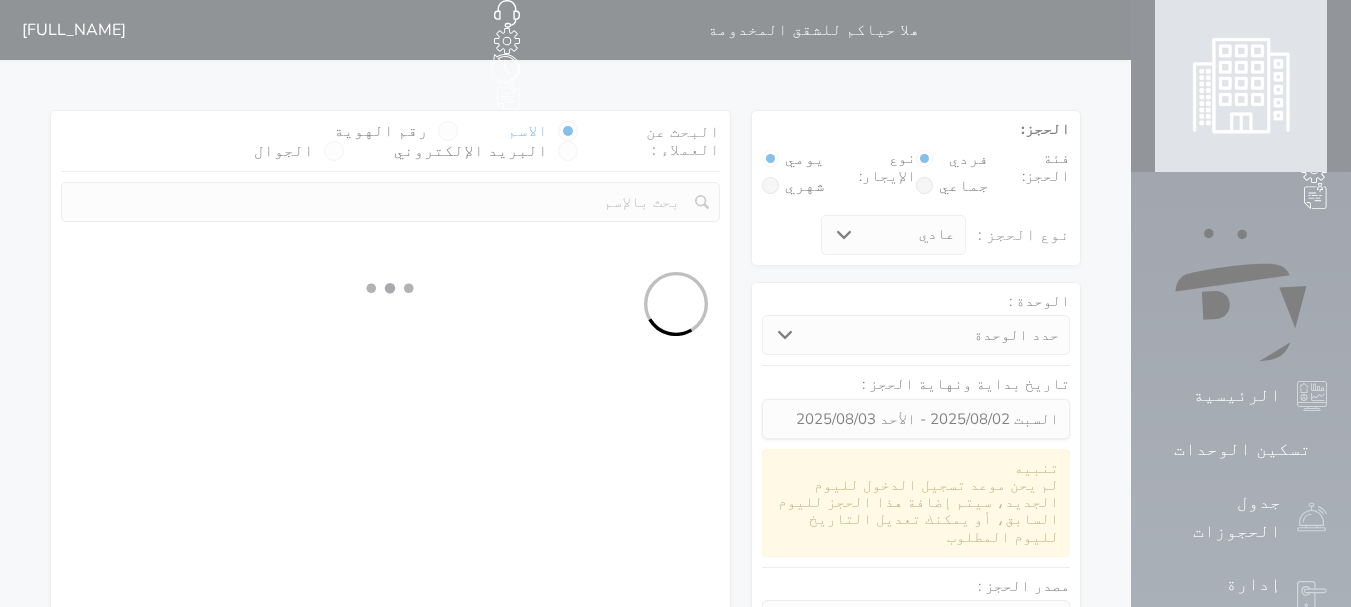 select 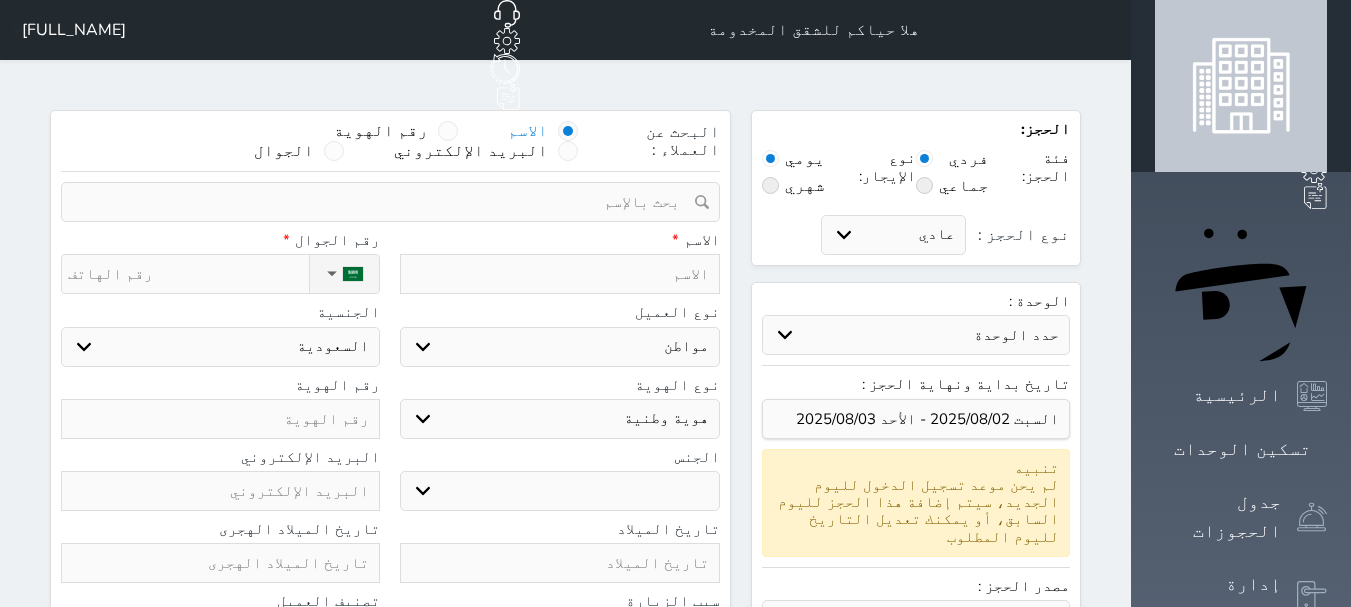 select 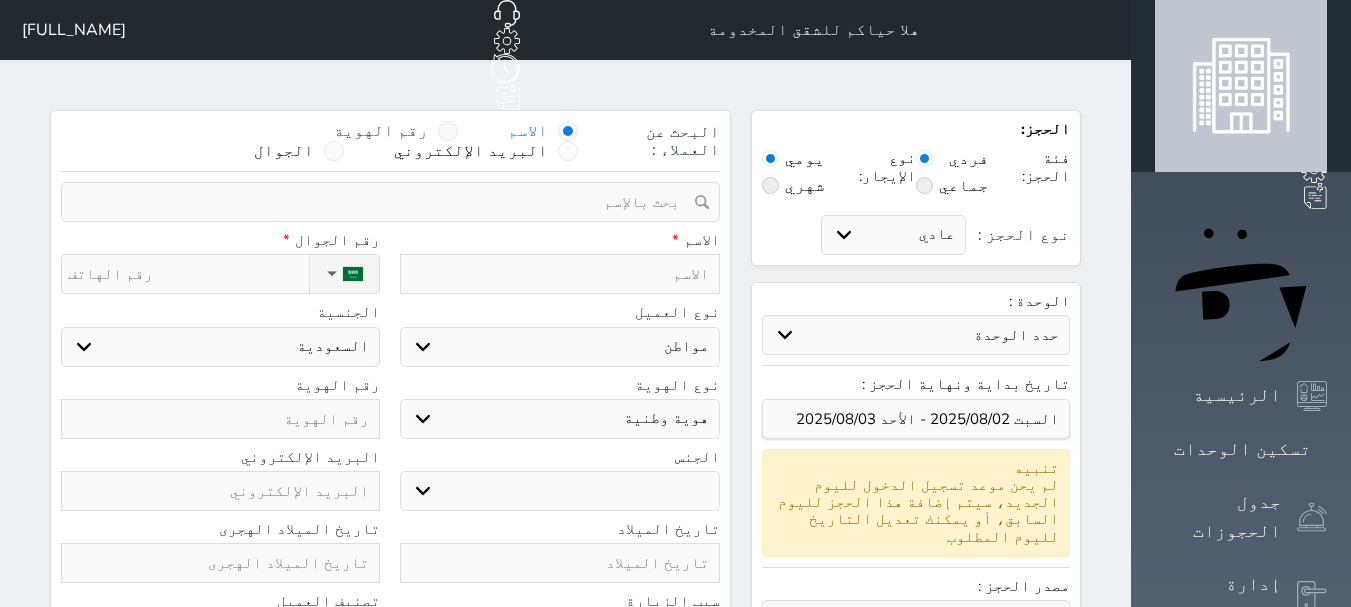 click on "رقم الهوية" at bounding box center (381, 131) 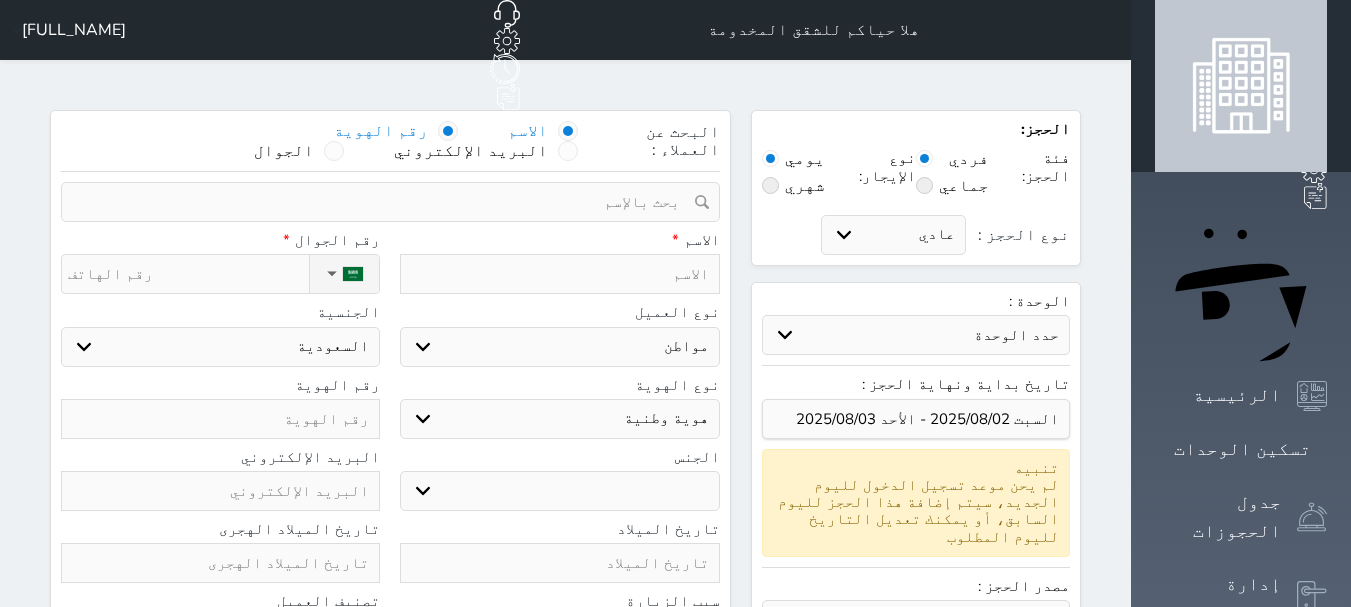 select 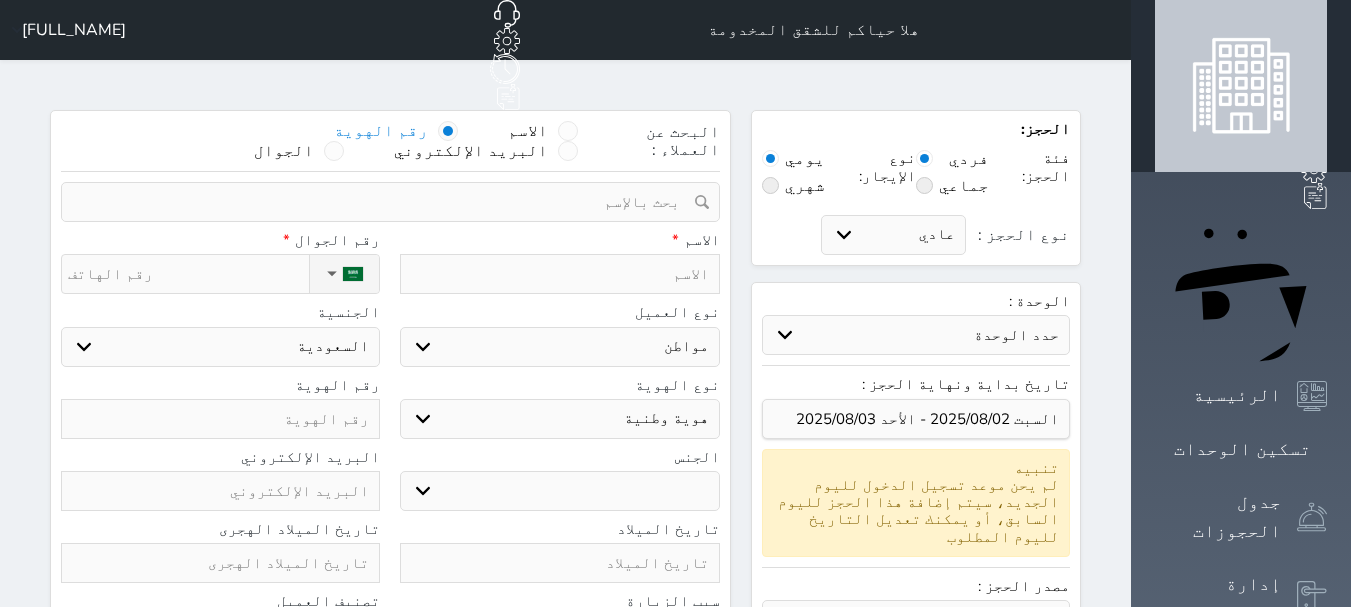 select 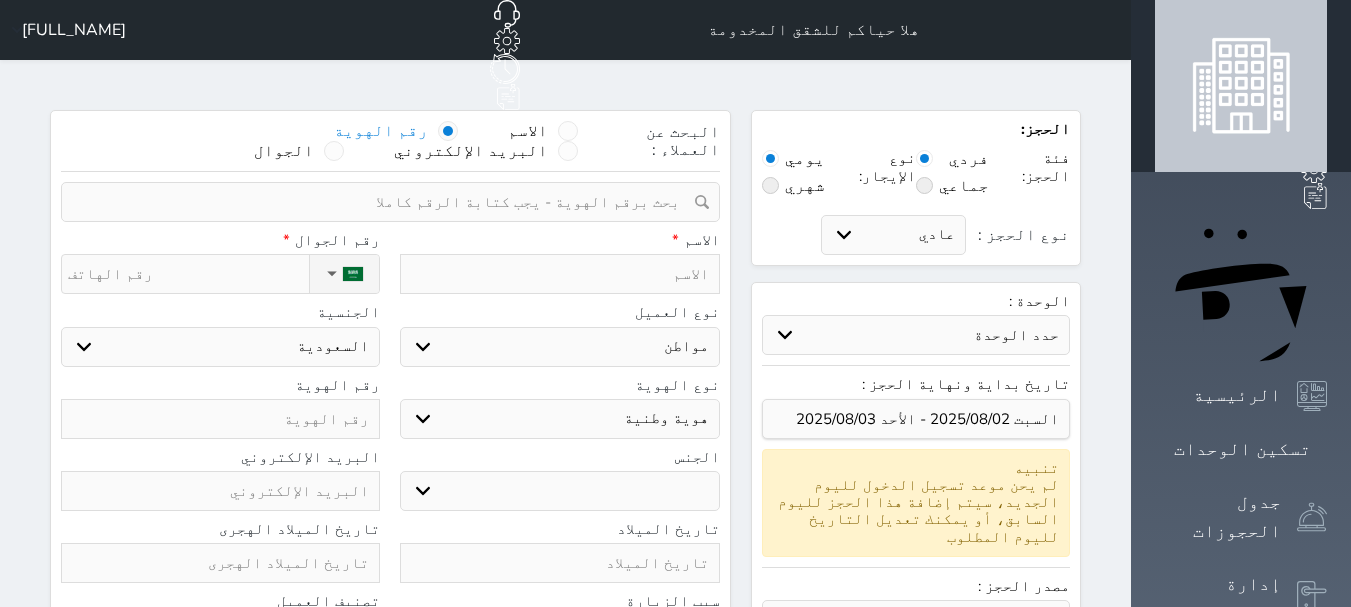 click at bounding box center (383, 202) 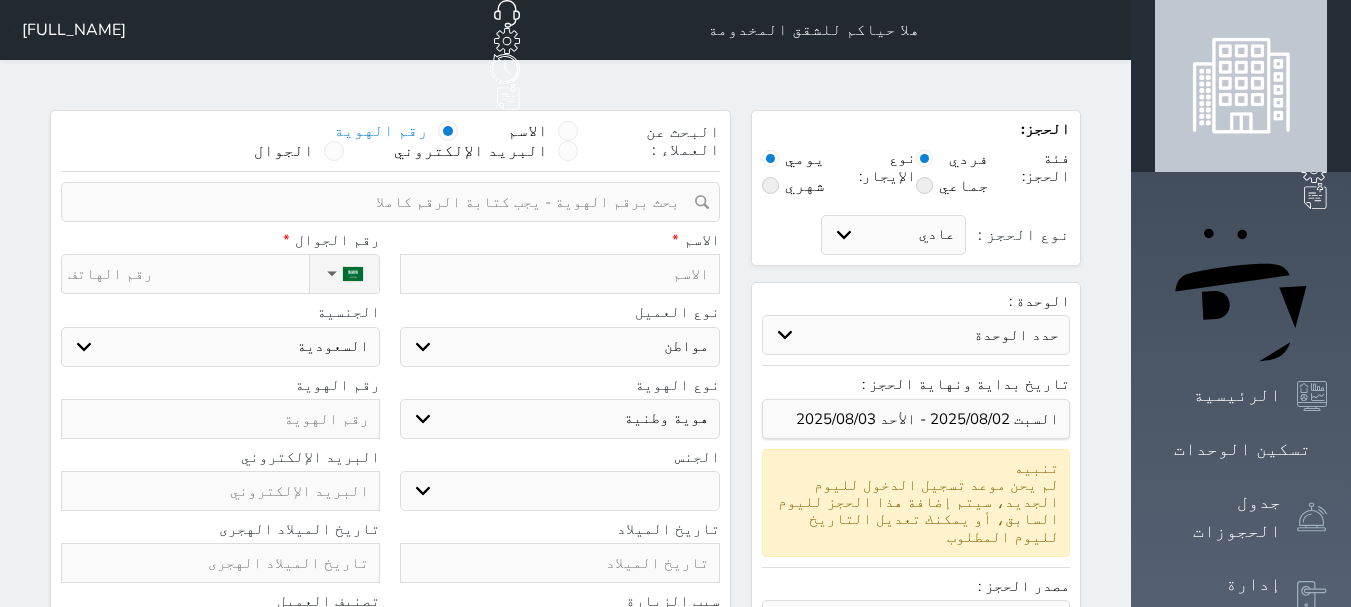select 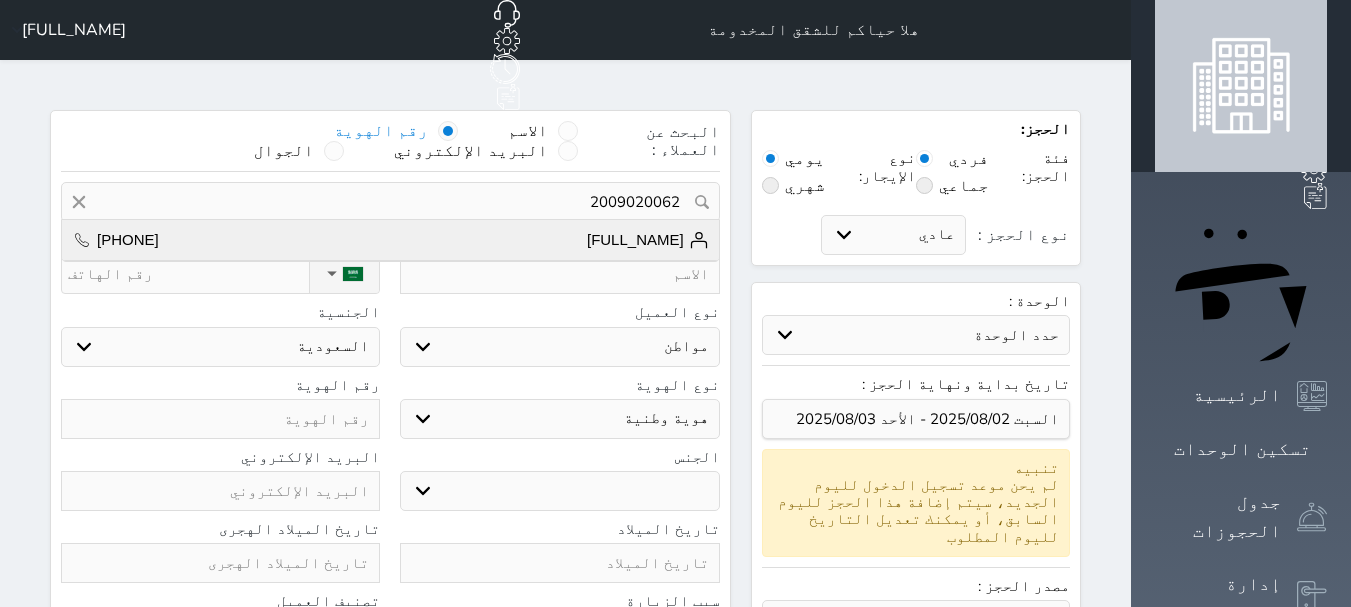 click on "[FULL_NAME]   [PHONE_NUMBER]" at bounding box center [390, 240] 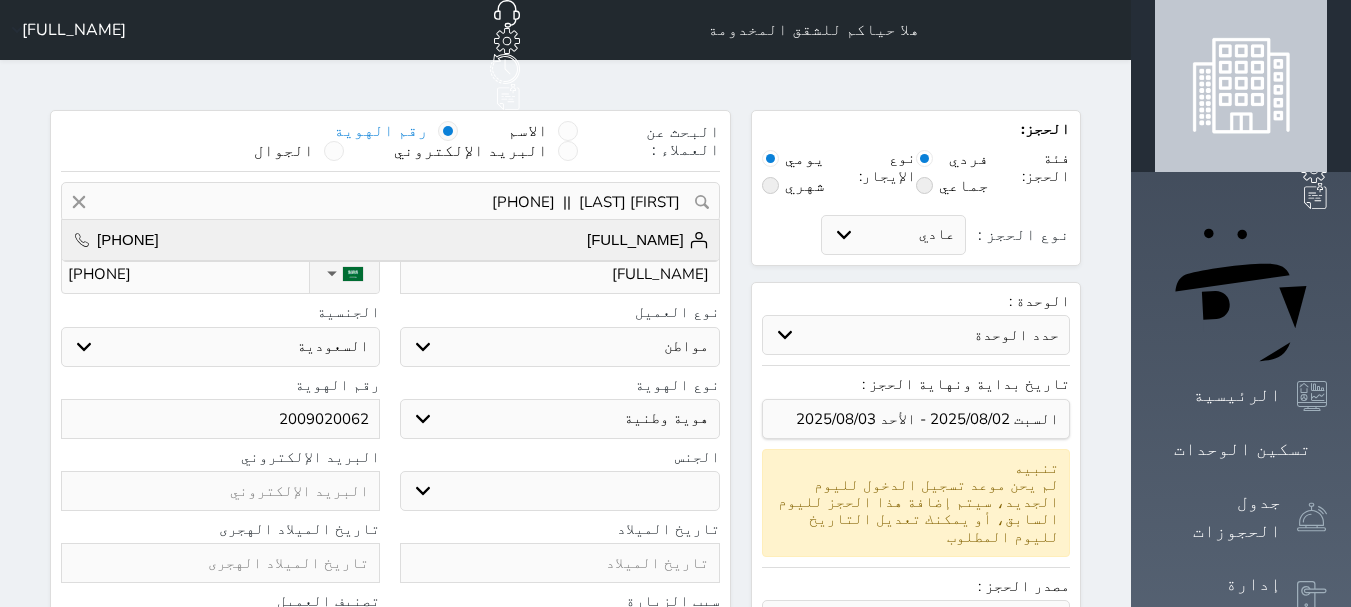 select 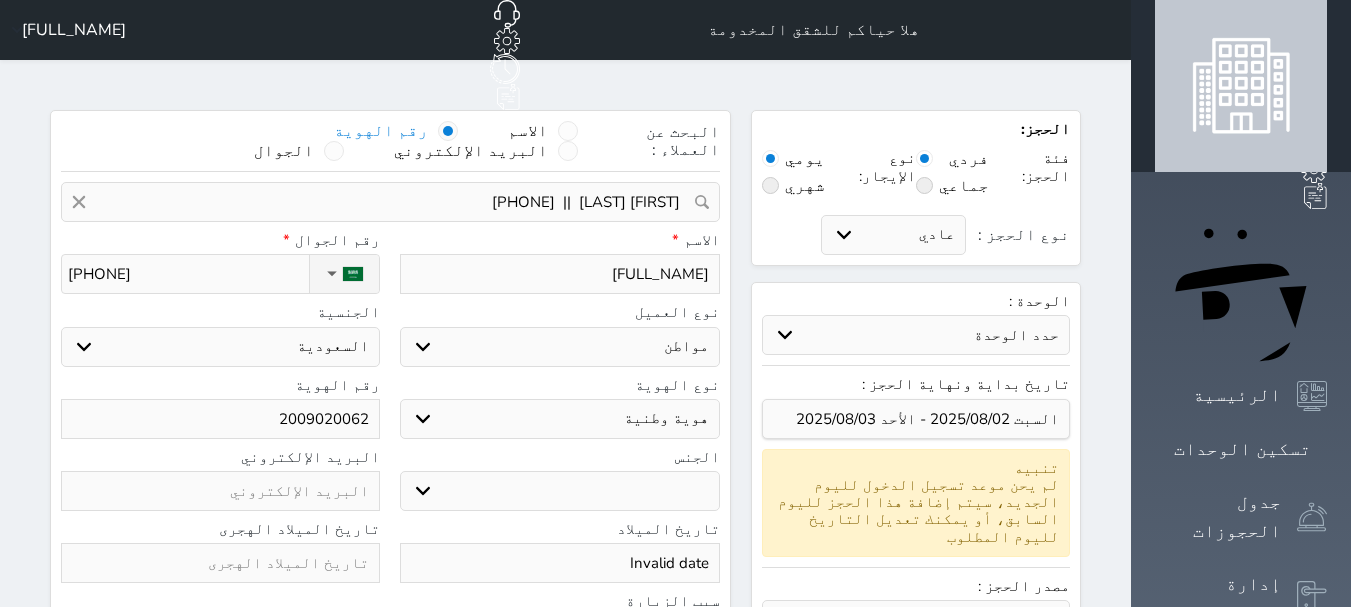 select 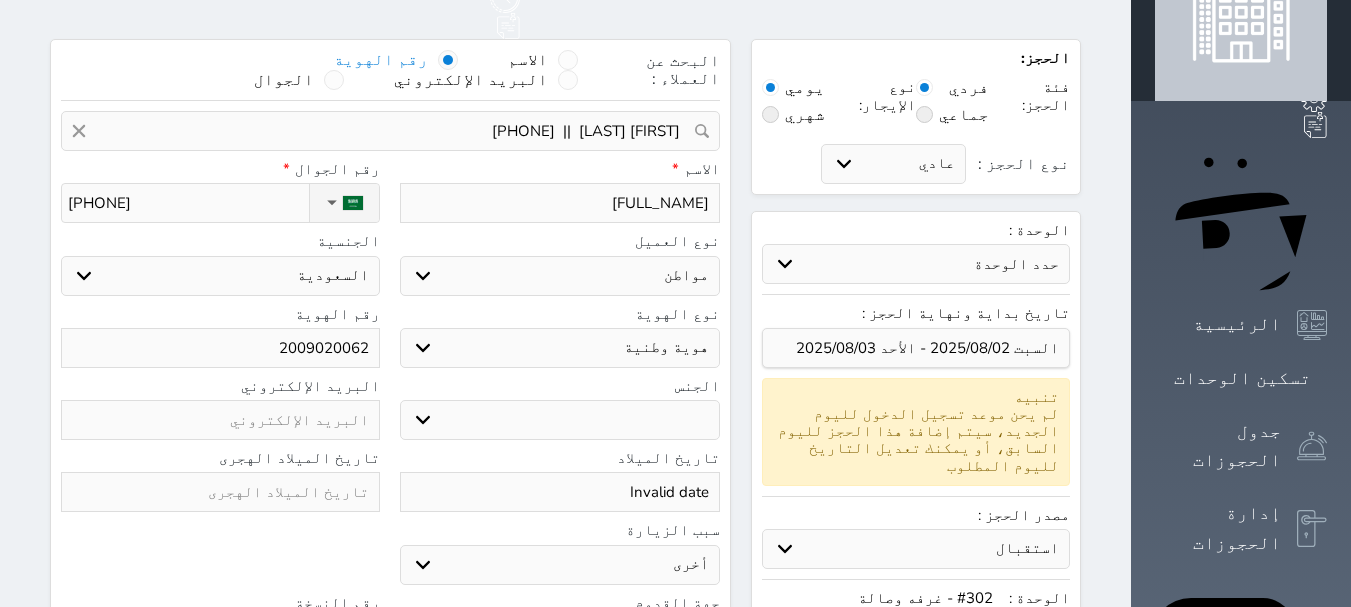 select 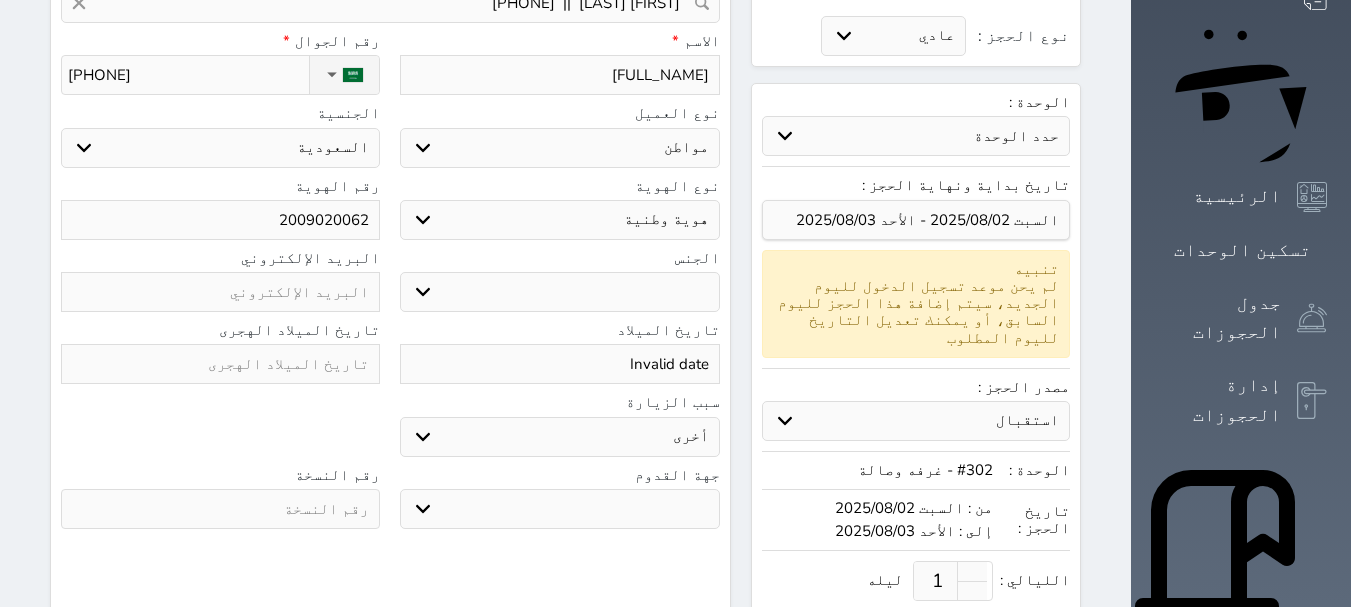 scroll, scrollTop: 100, scrollLeft: 0, axis: vertical 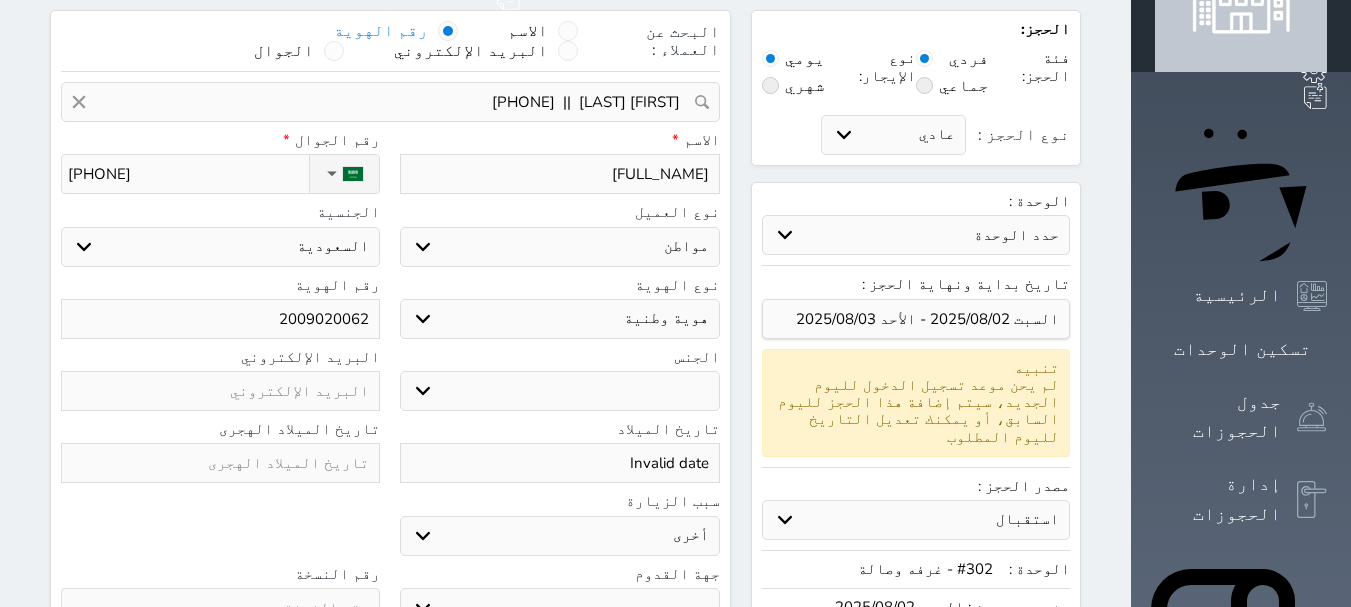 drag, startPoint x: 184, startPoint y: 121, endPoint x: 361, endPoint y: 135, distance: 177.55281 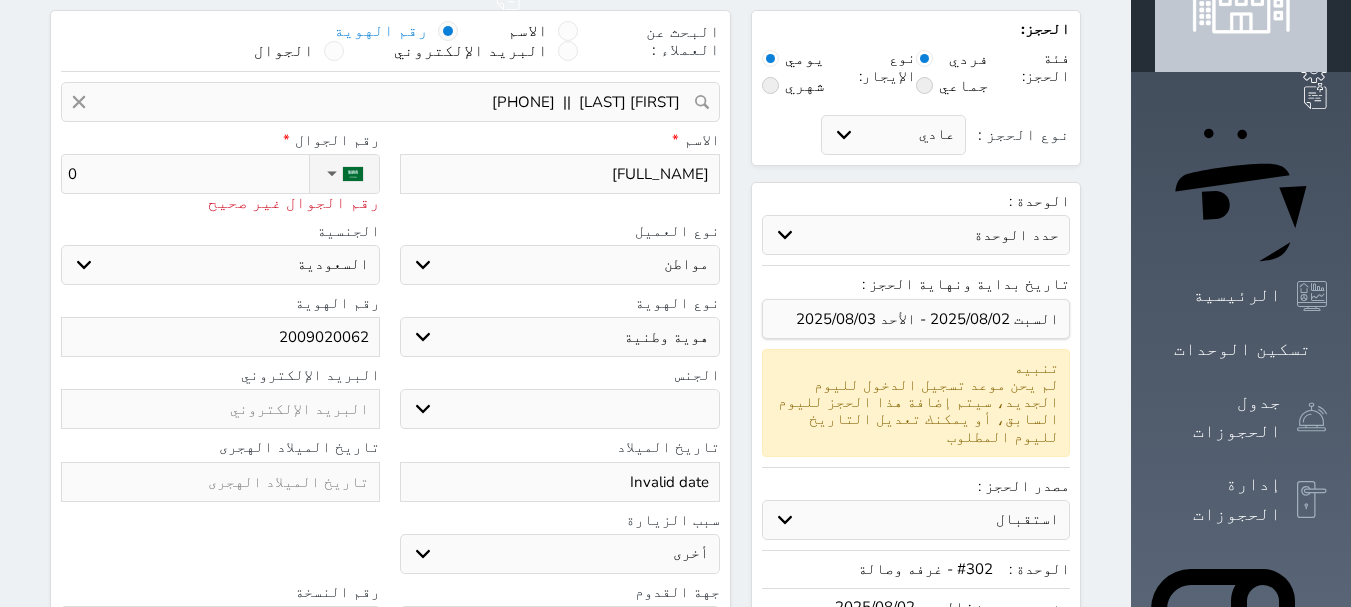 type on "05" 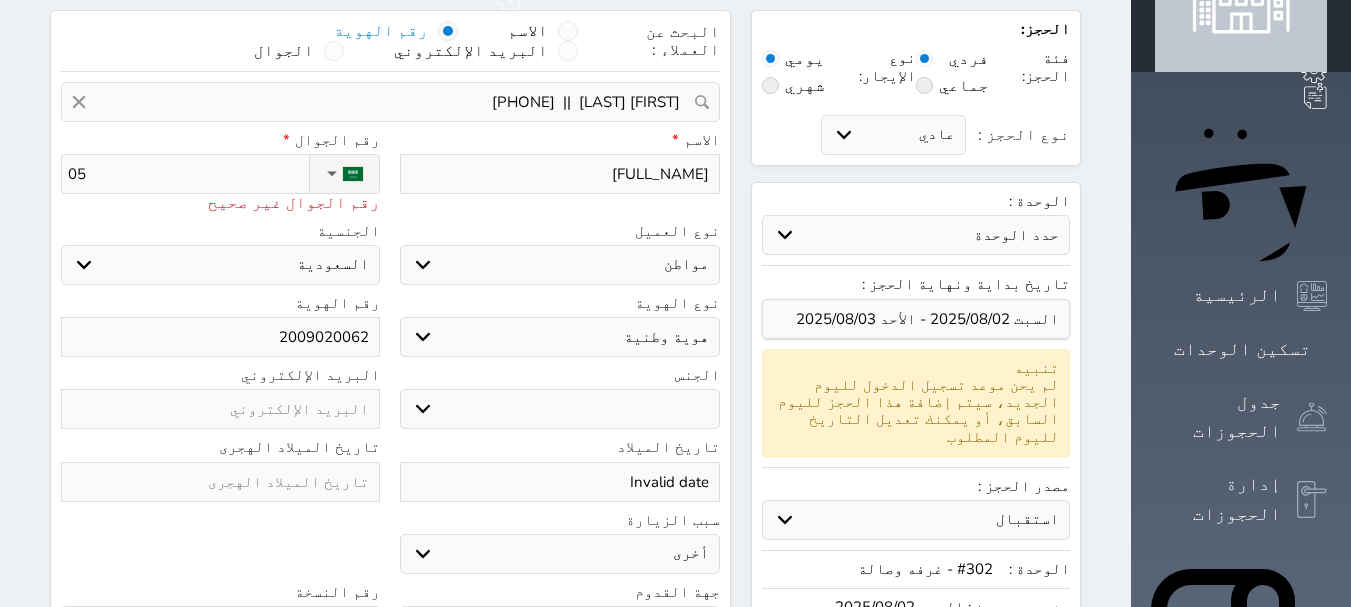 select 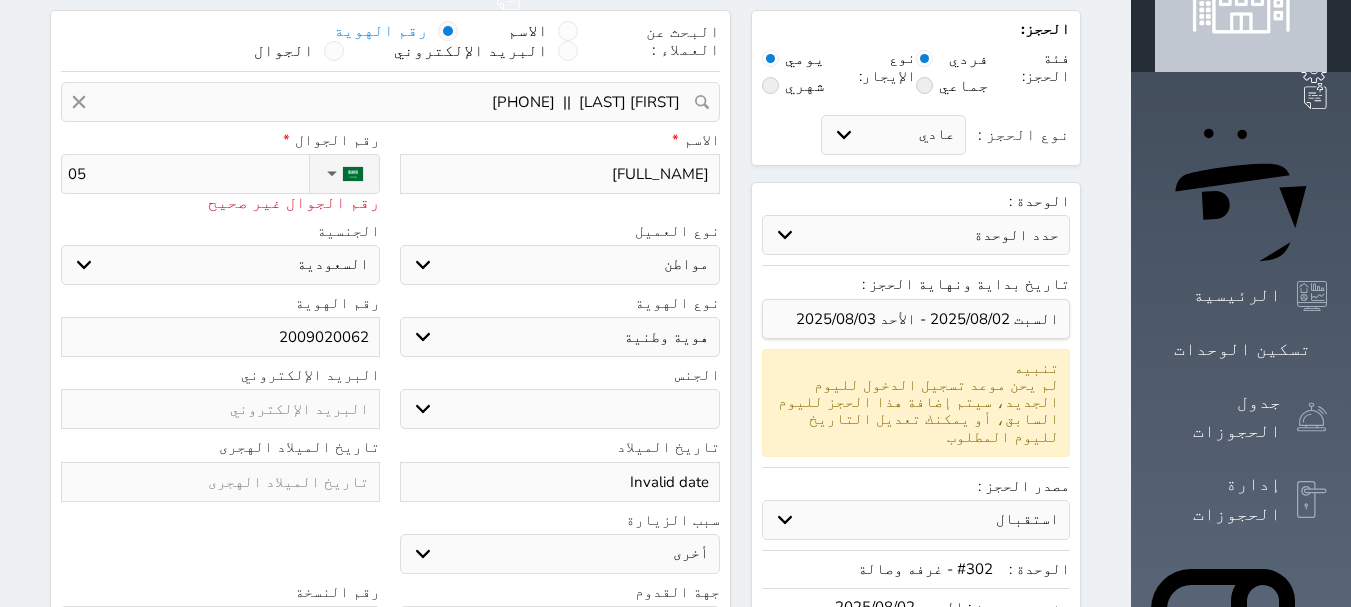 type on "055" 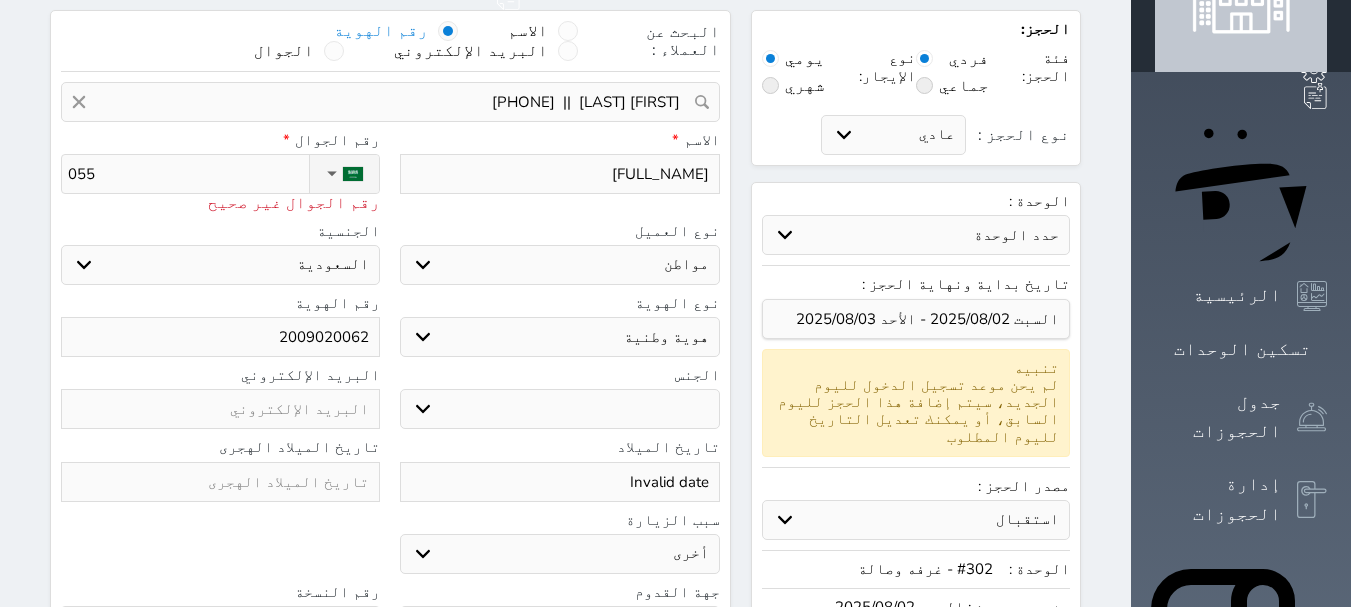 type on "0556" 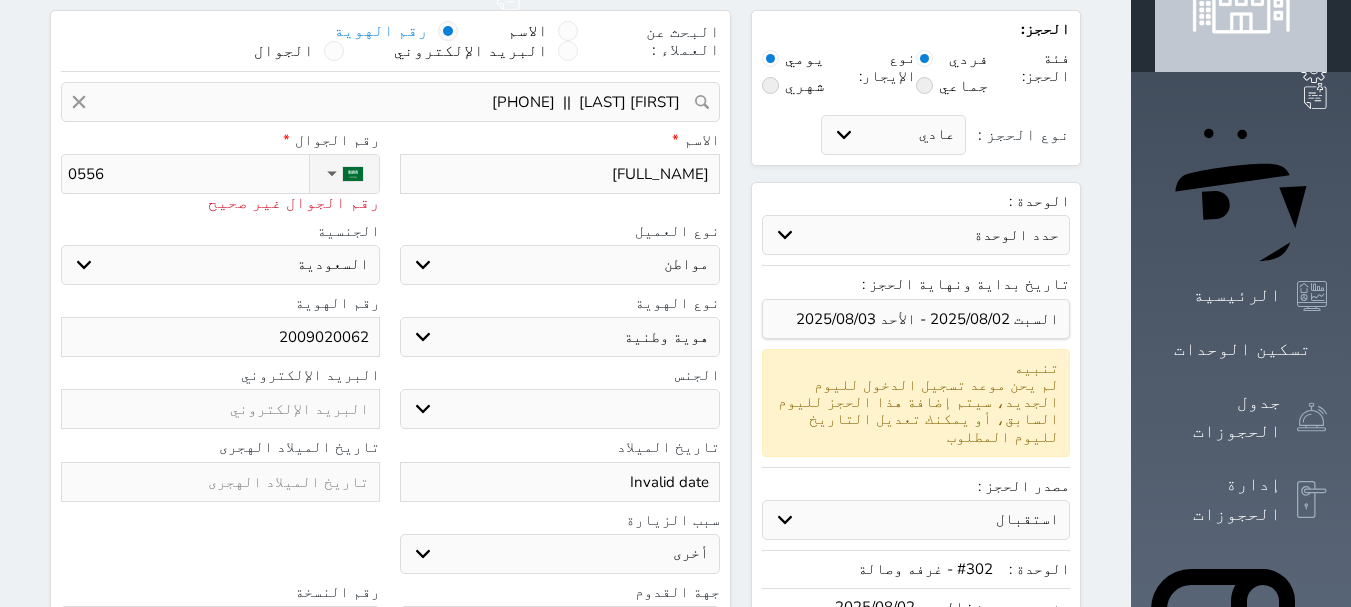 type on "05560" 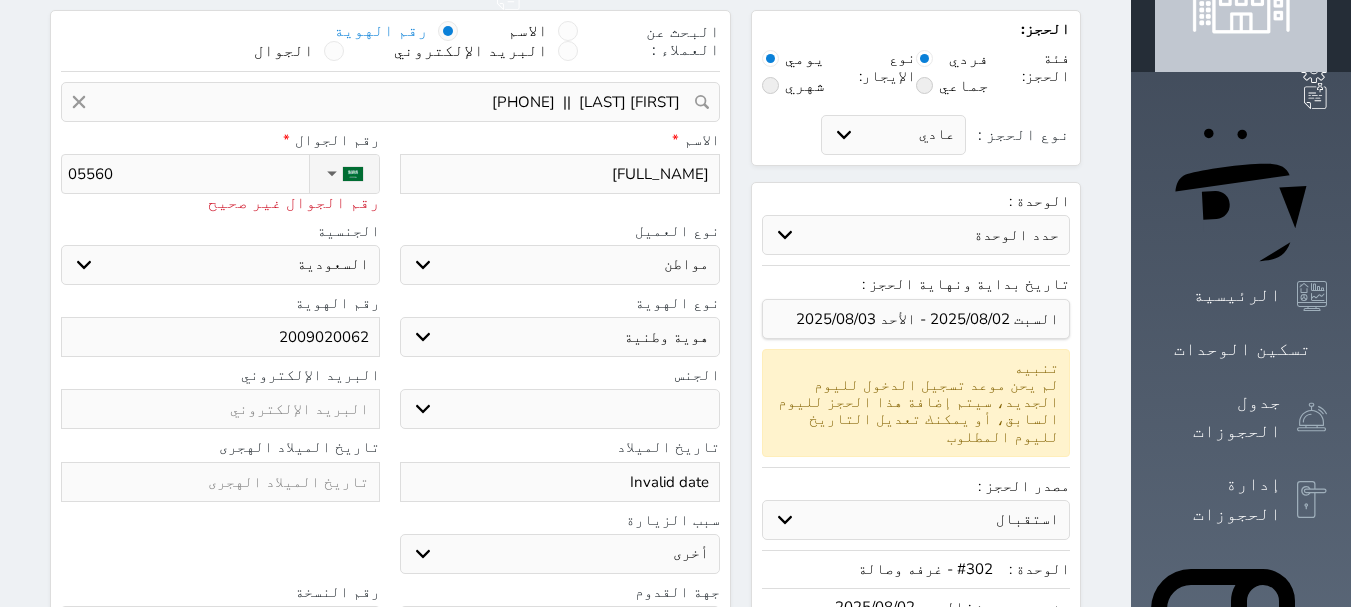 select 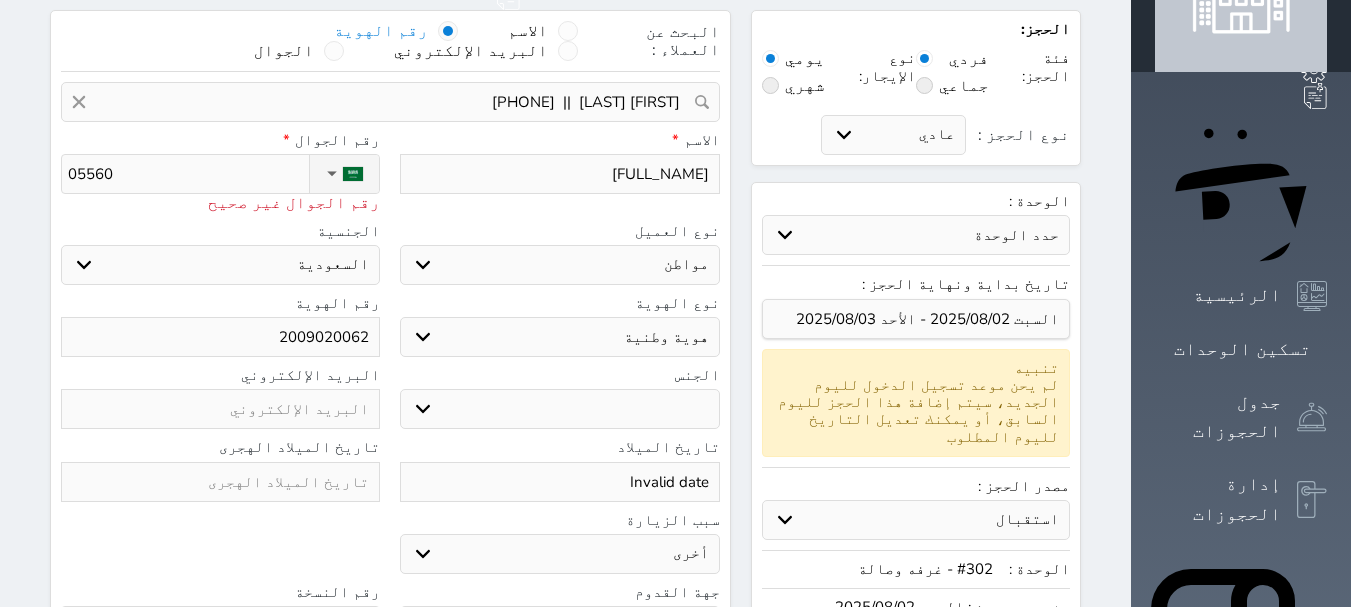 type on "055608" 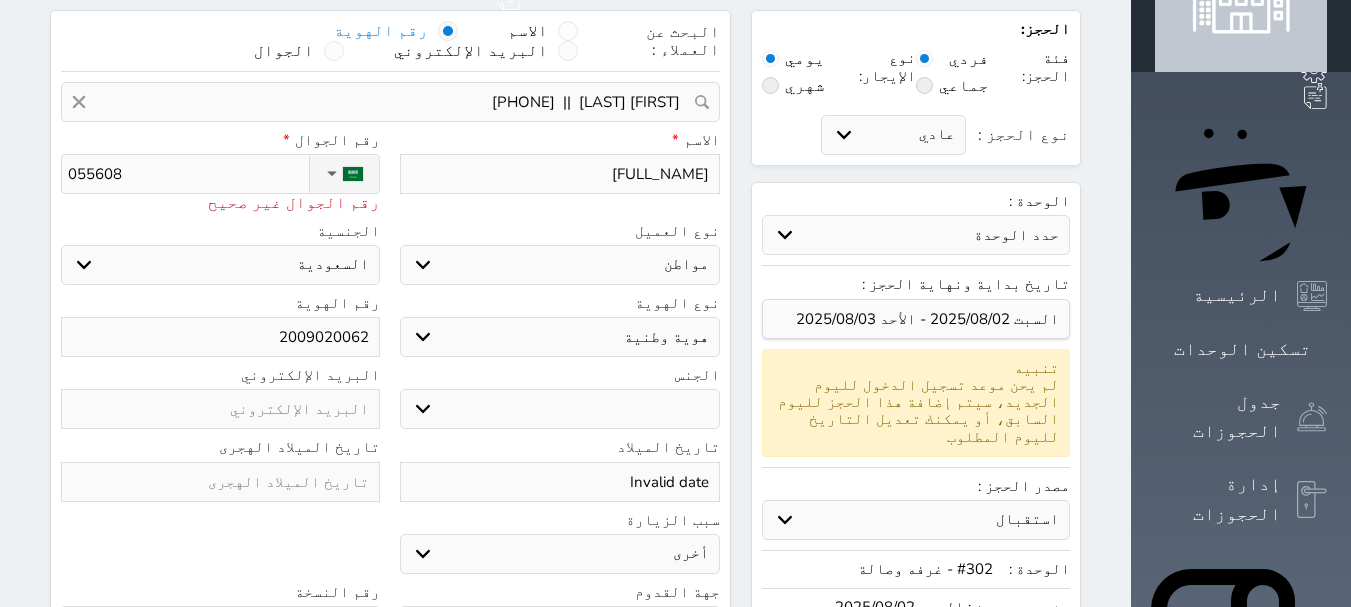 type on "[PHONE_NUMBER]" 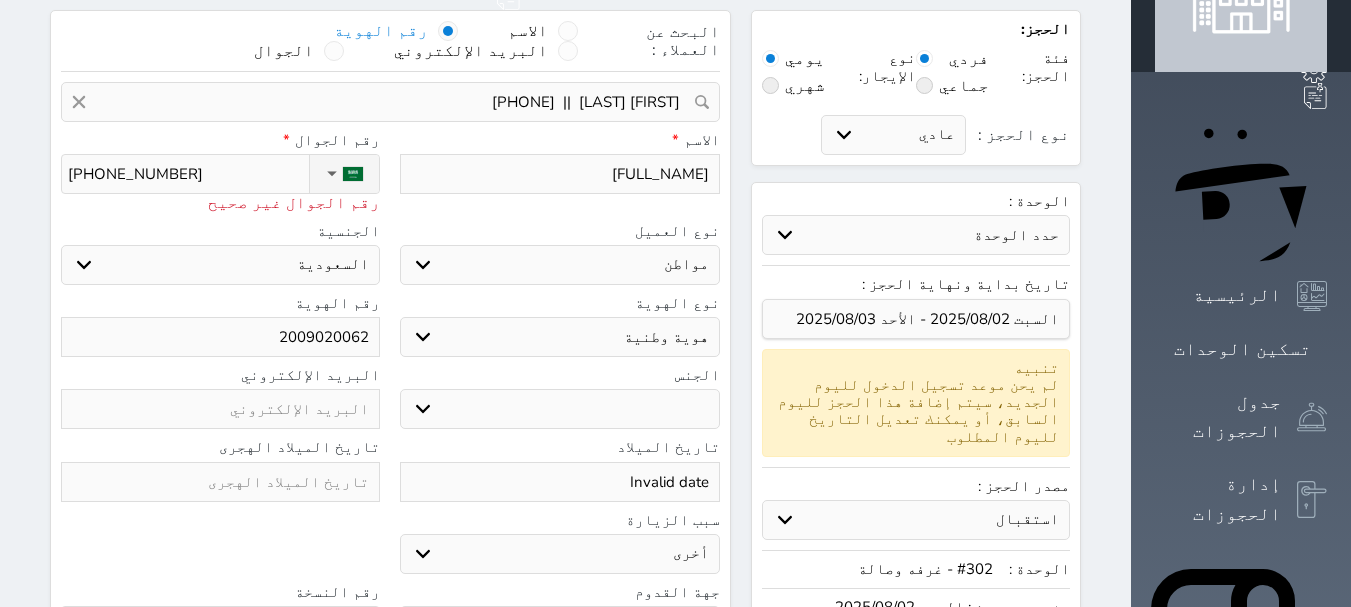 type on "[PHONE_NUMBER]" 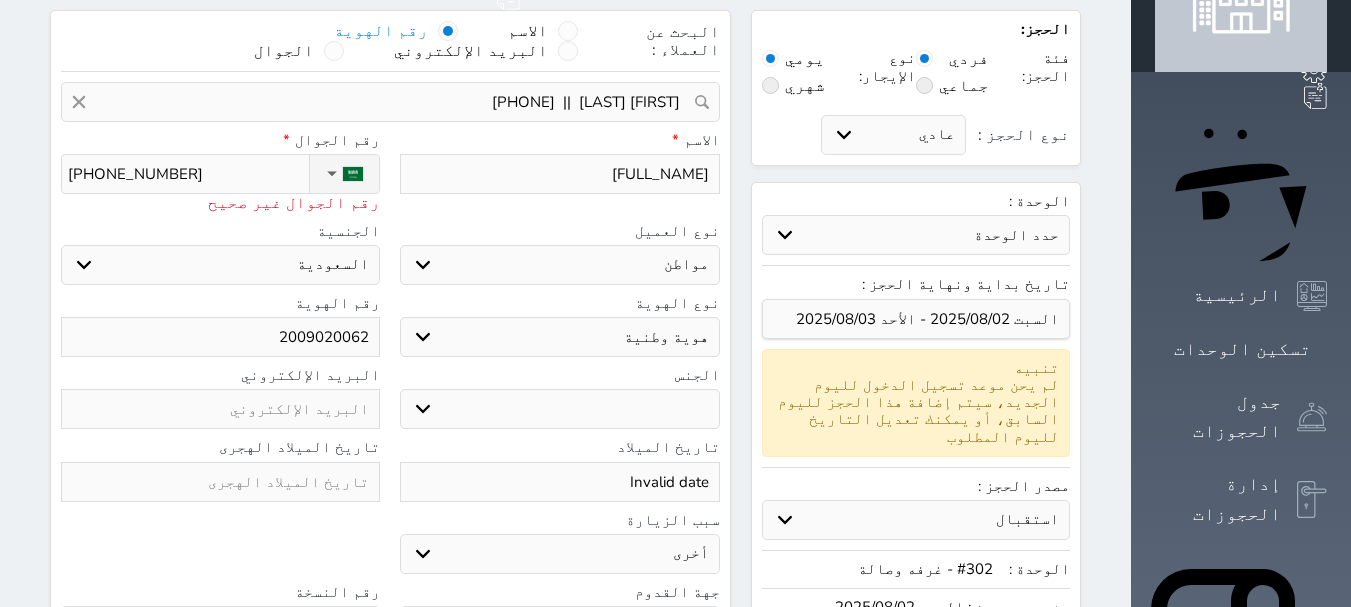 type on "055608932" 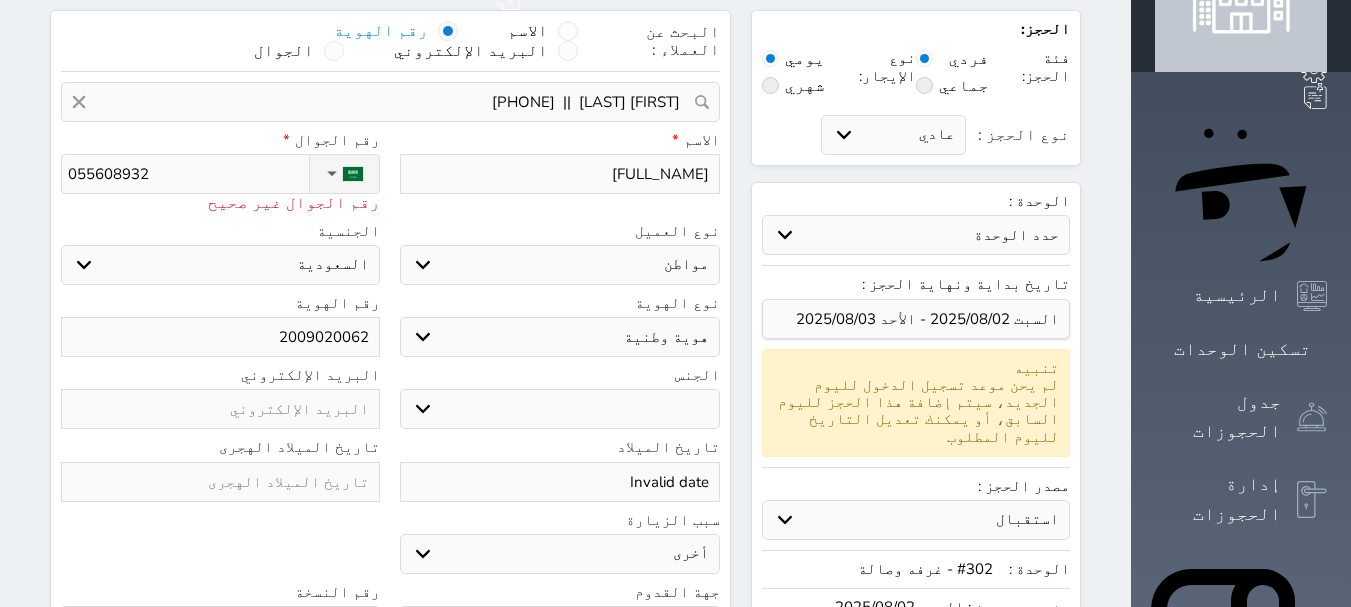 select 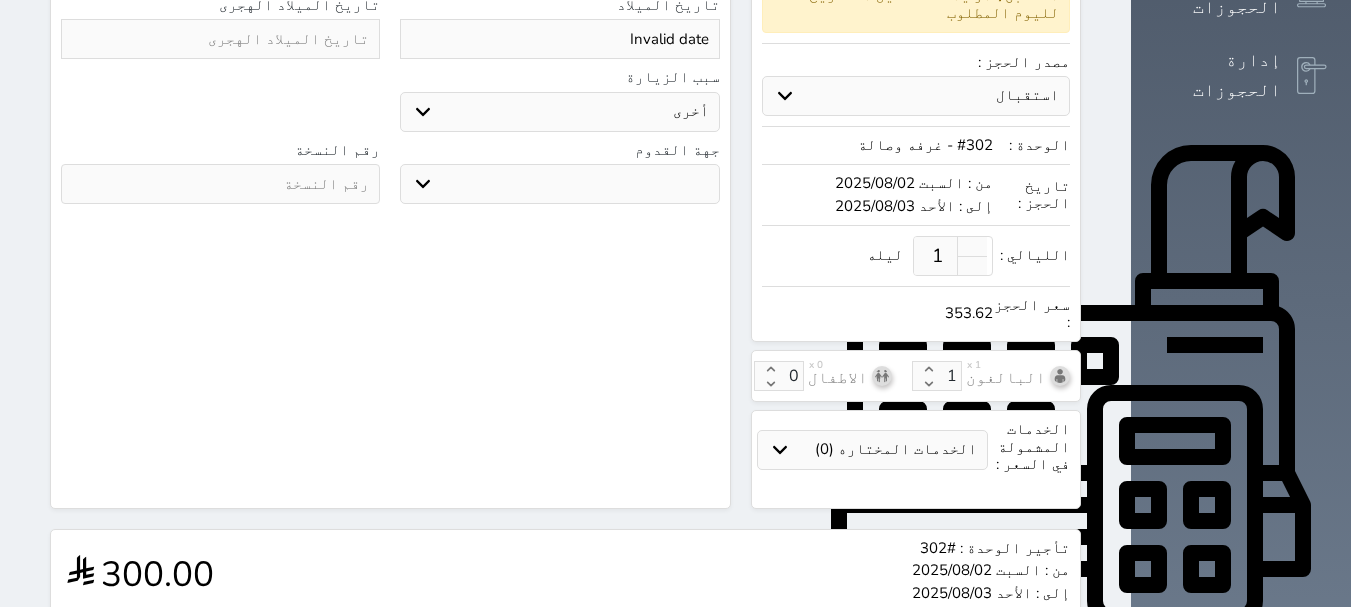 scroll, scrollTop: 704, scrollLeft: 0, axis: vertical 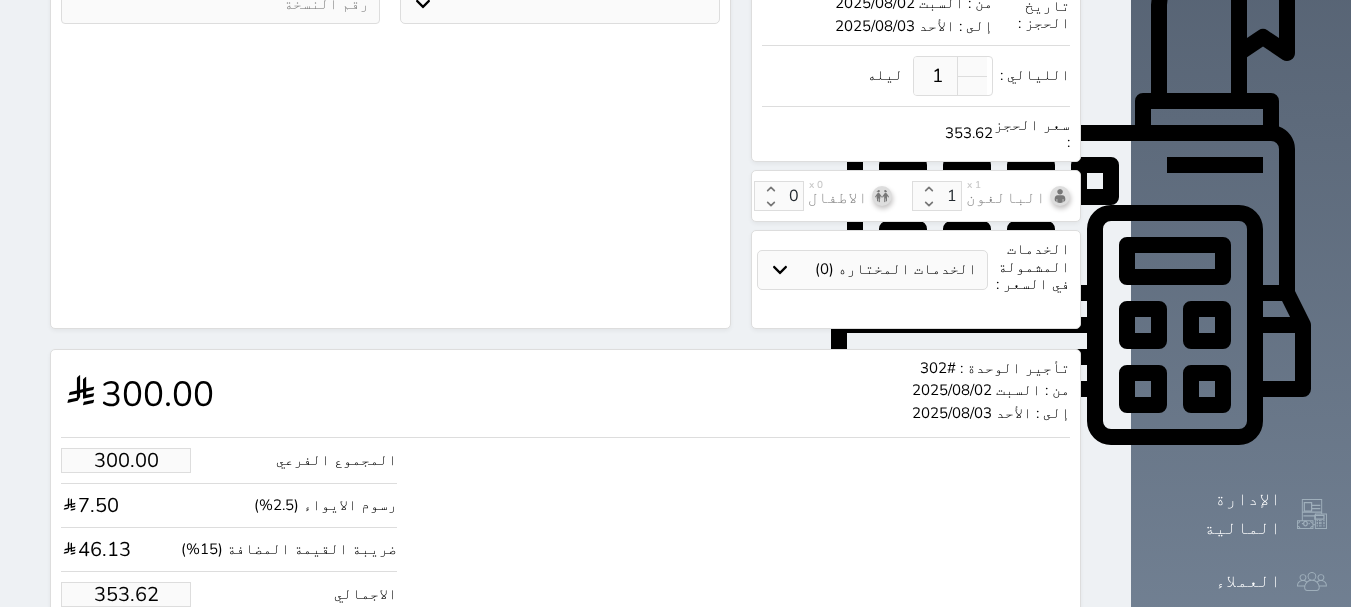 type on "[PHONE]" 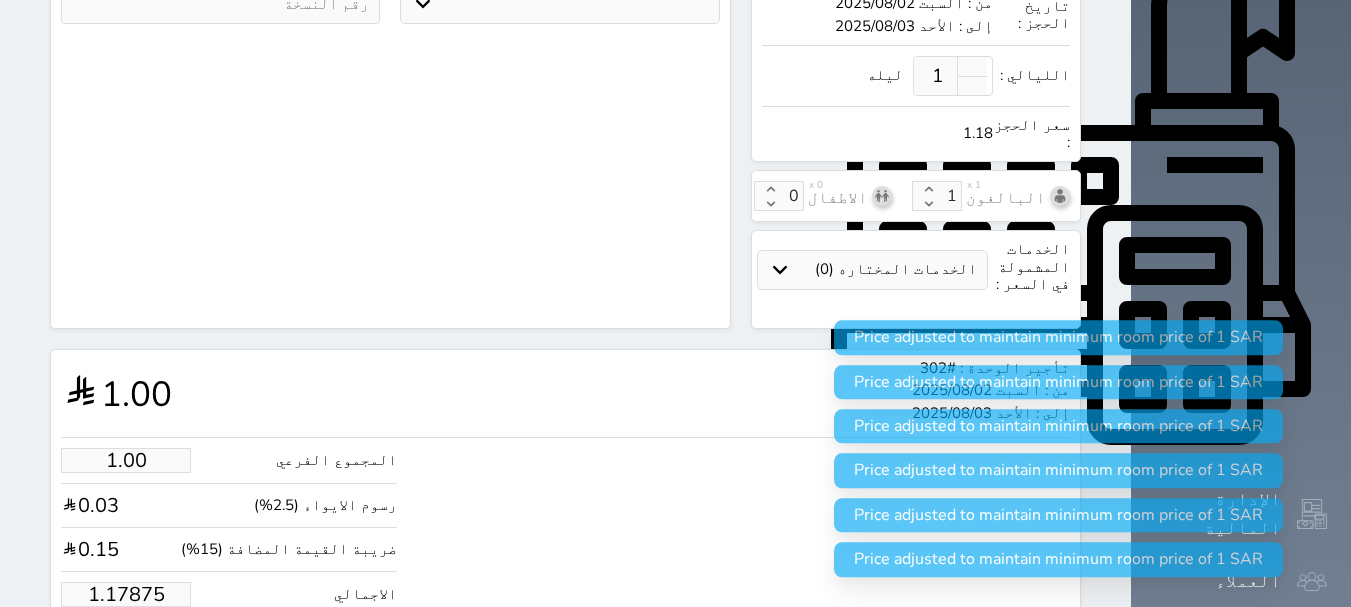 type on "1.1787" 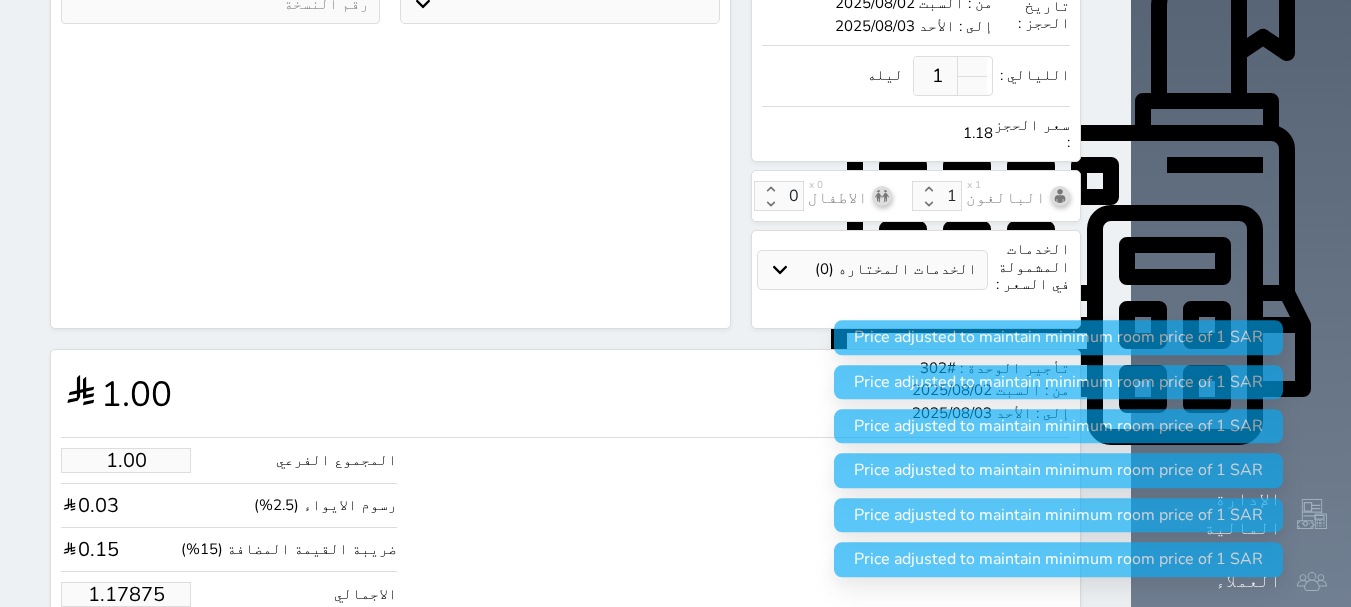 select 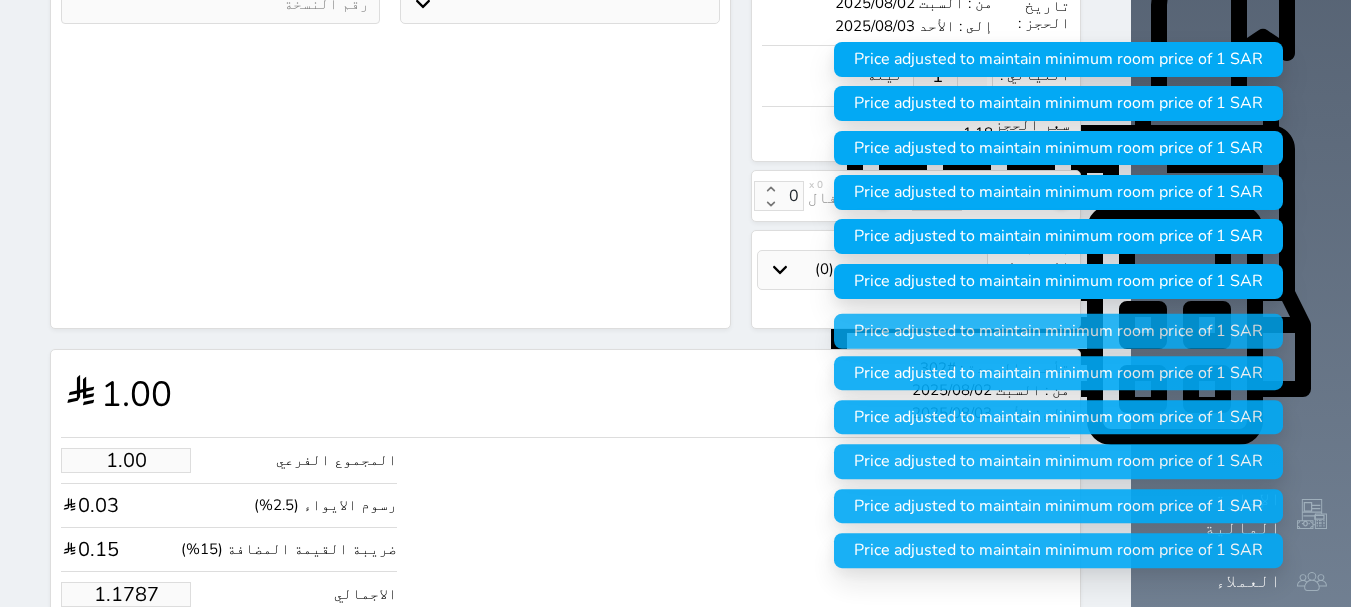 type on "1.178" 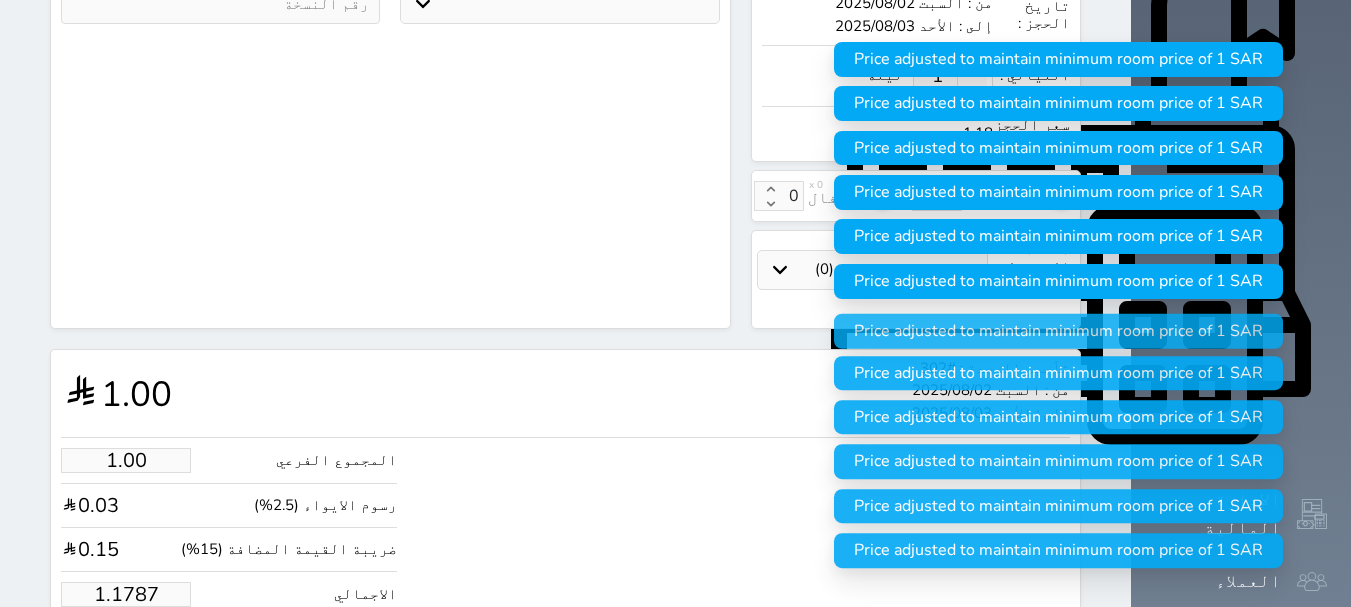 select 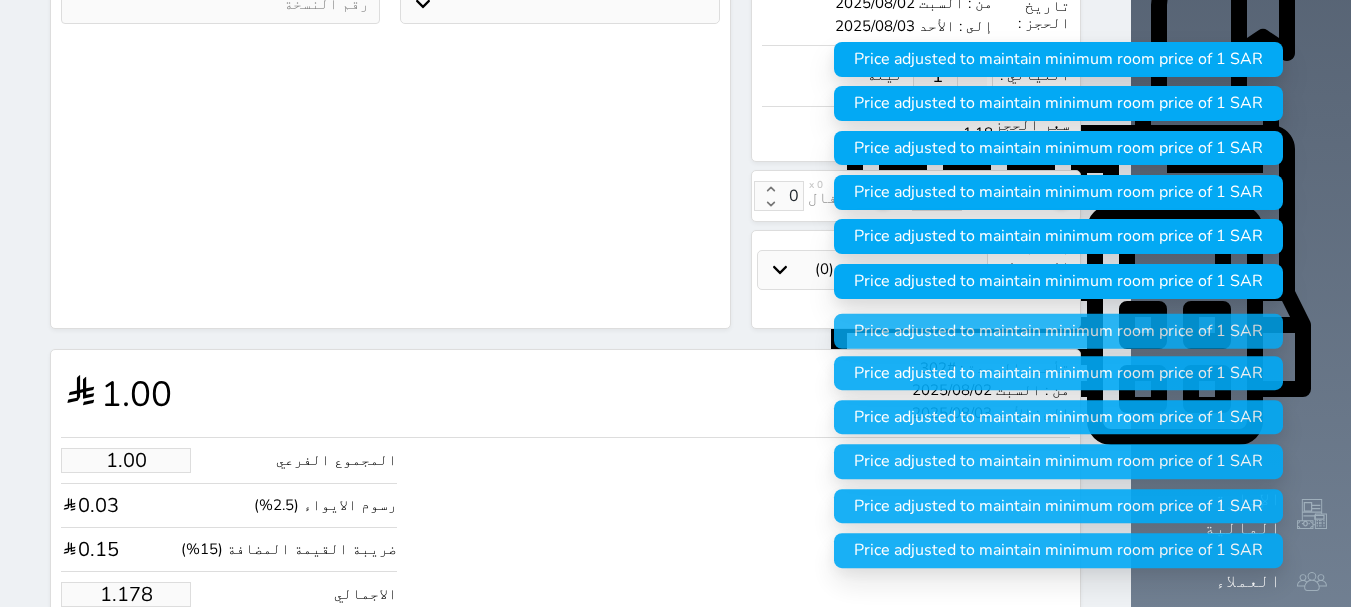type on "1.17" 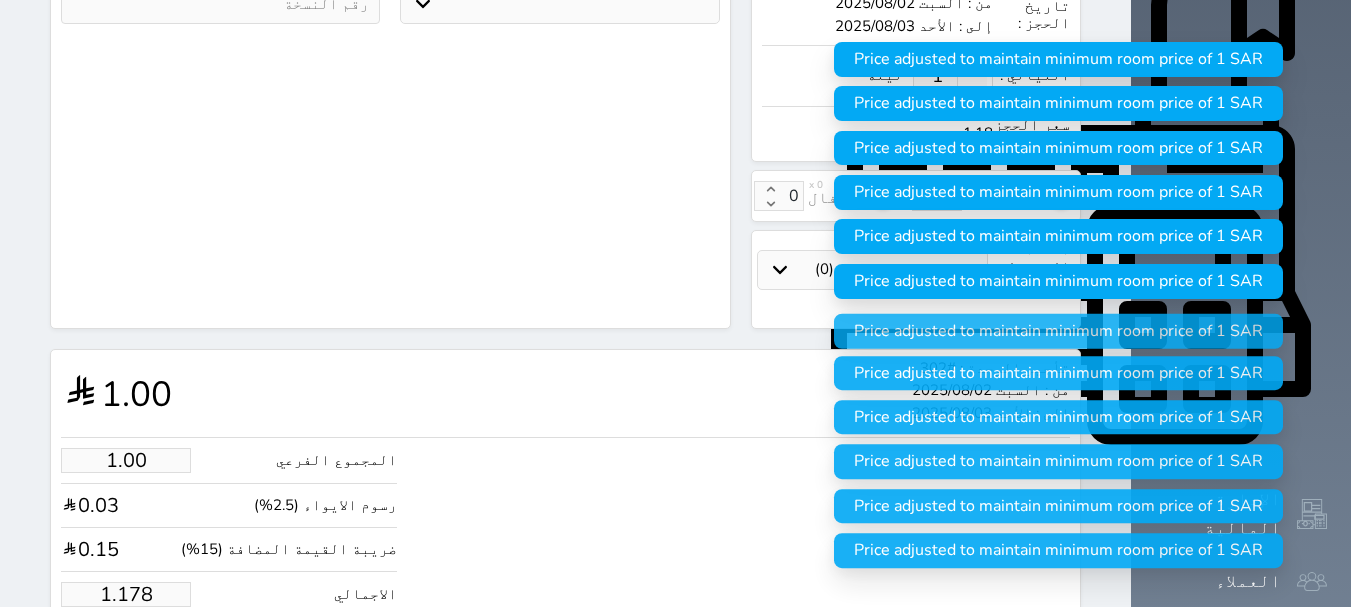select 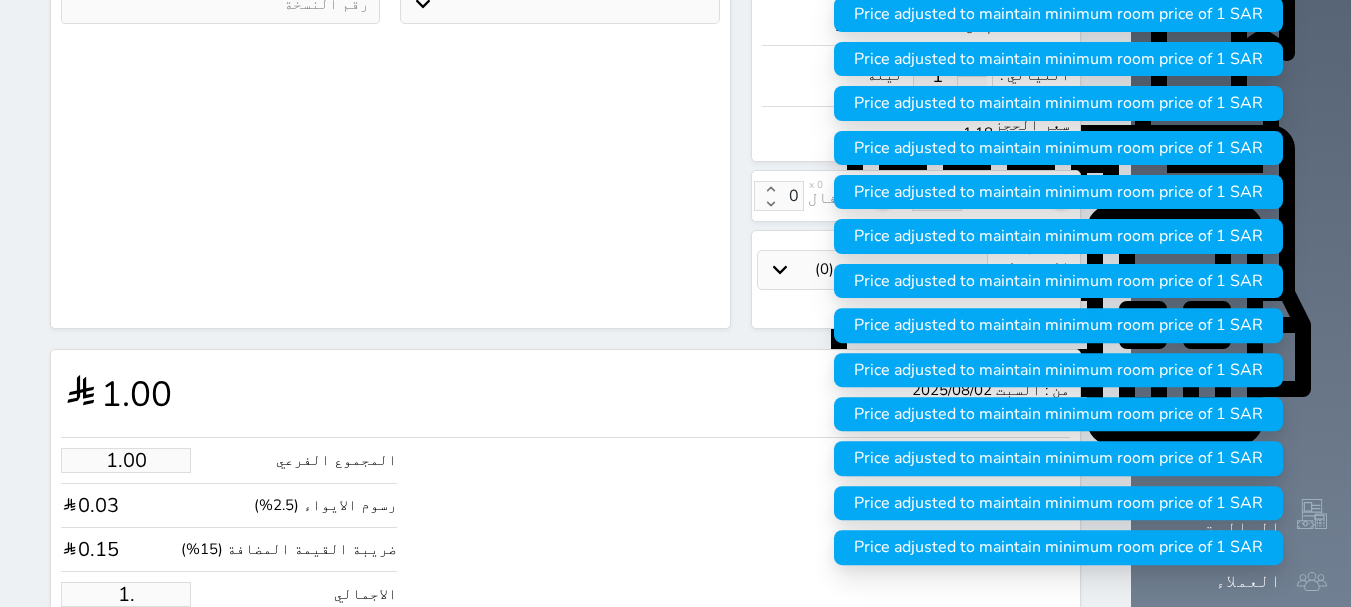 type on "1" 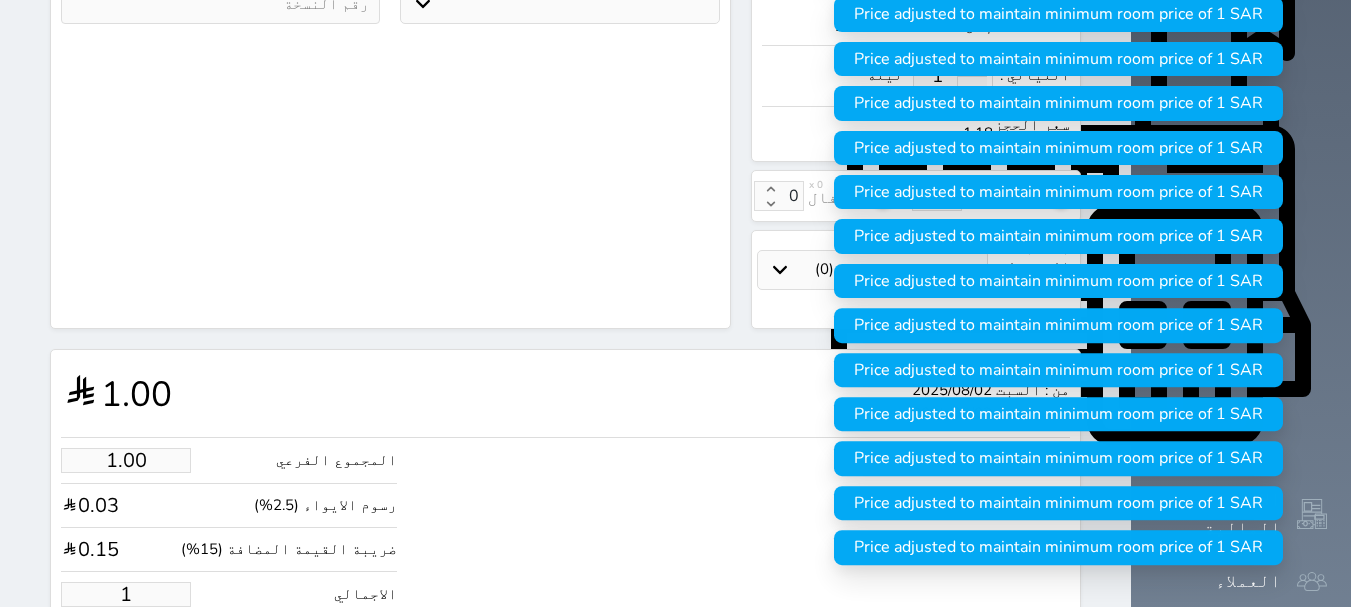 type 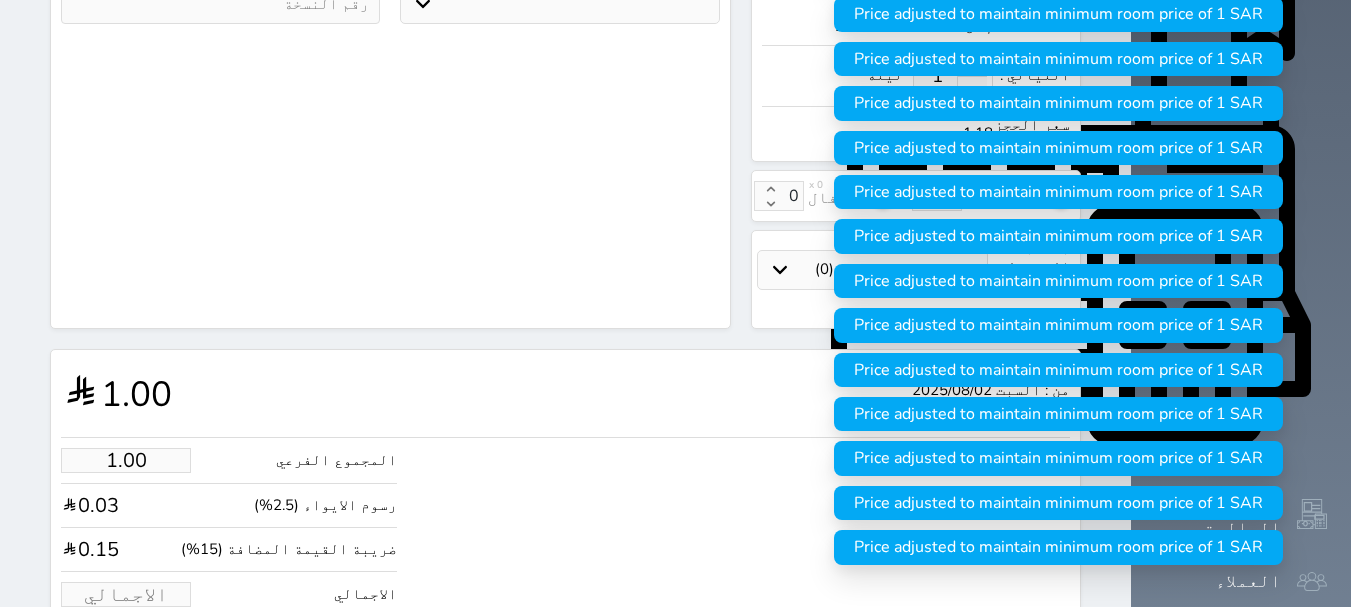 type on "1.70" 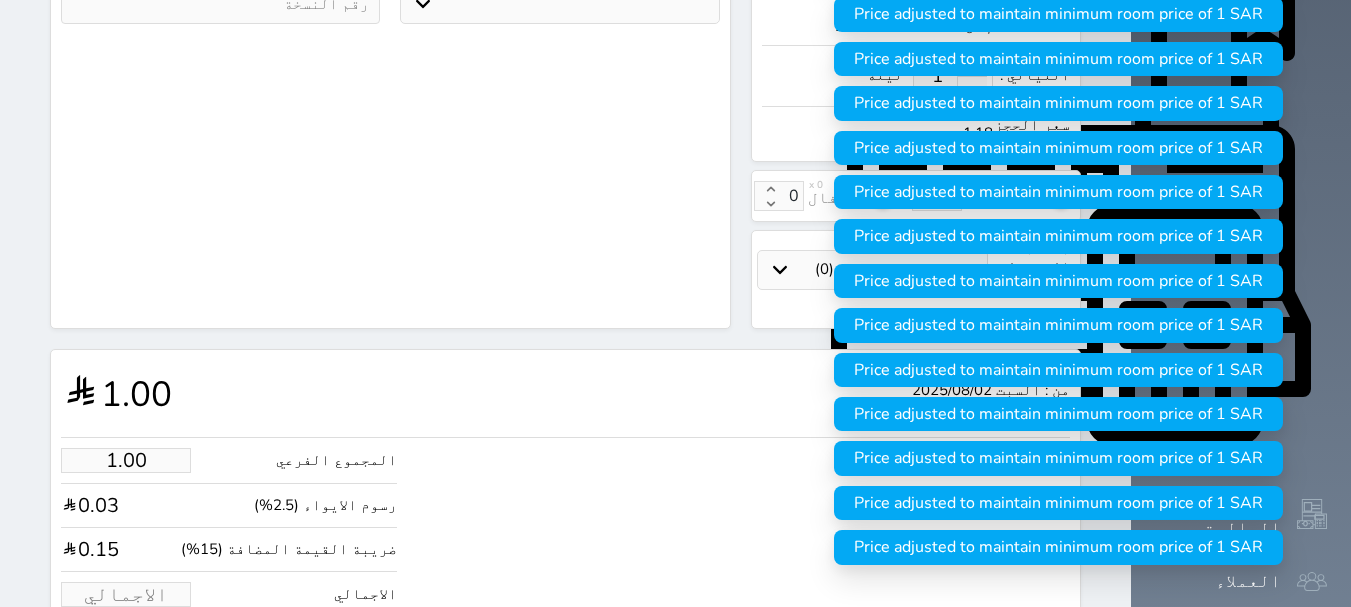 type on "2" 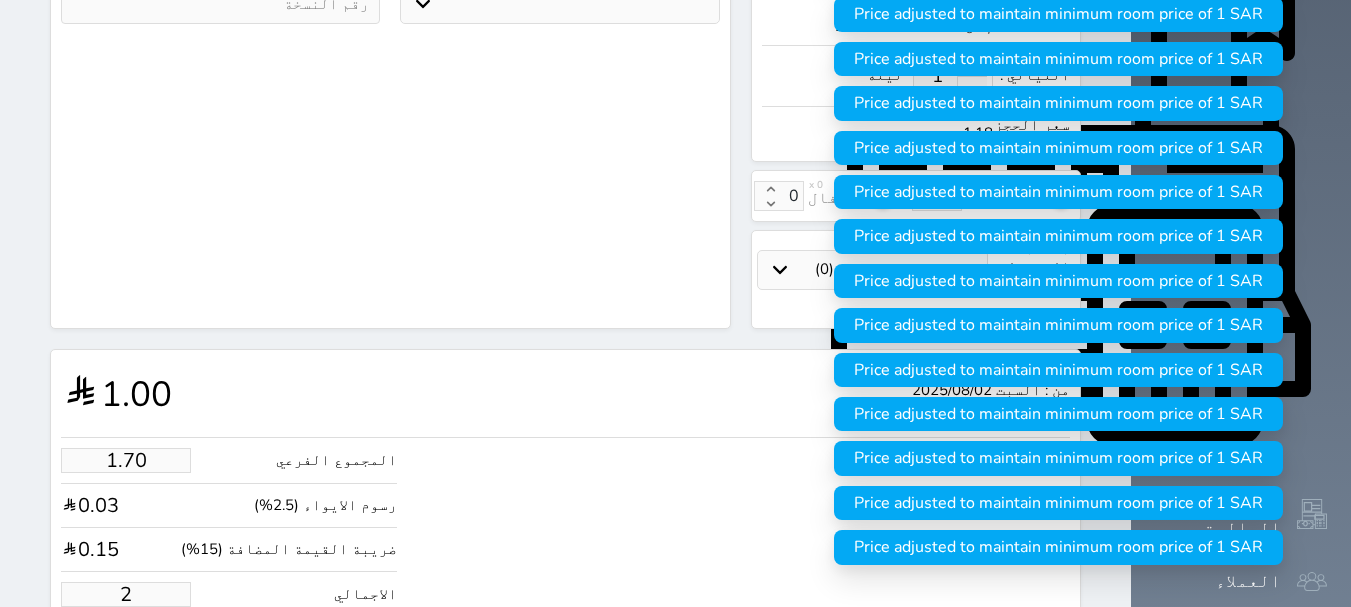type on "21.21" 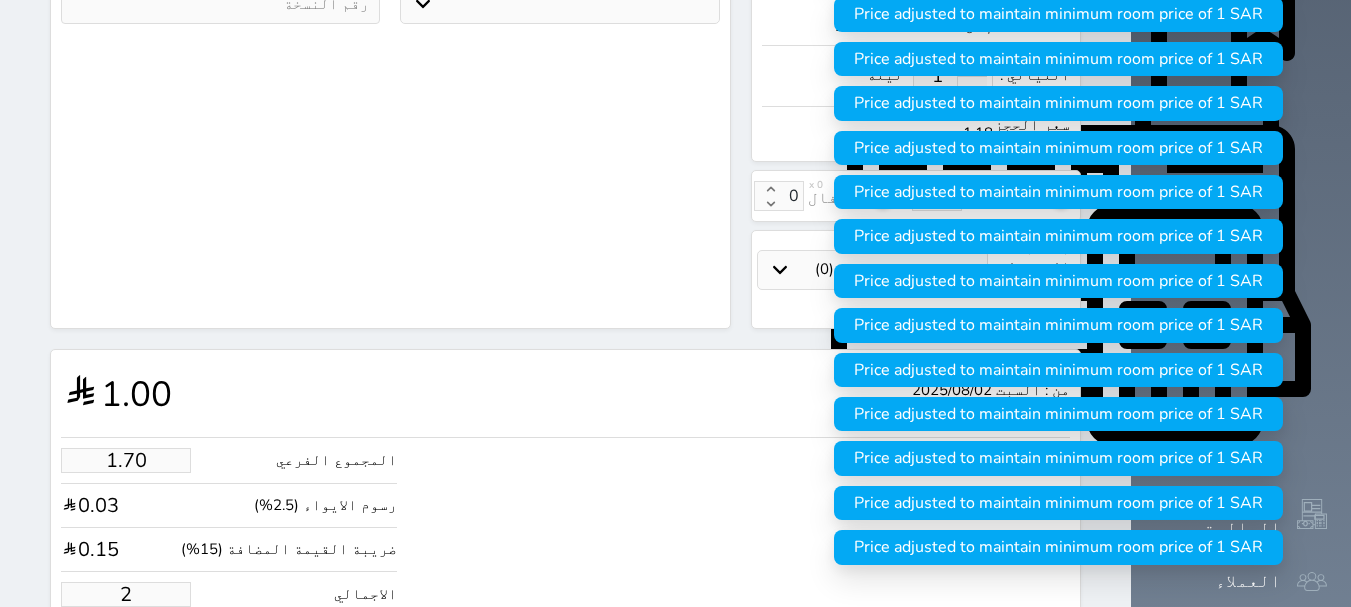 type on "25" 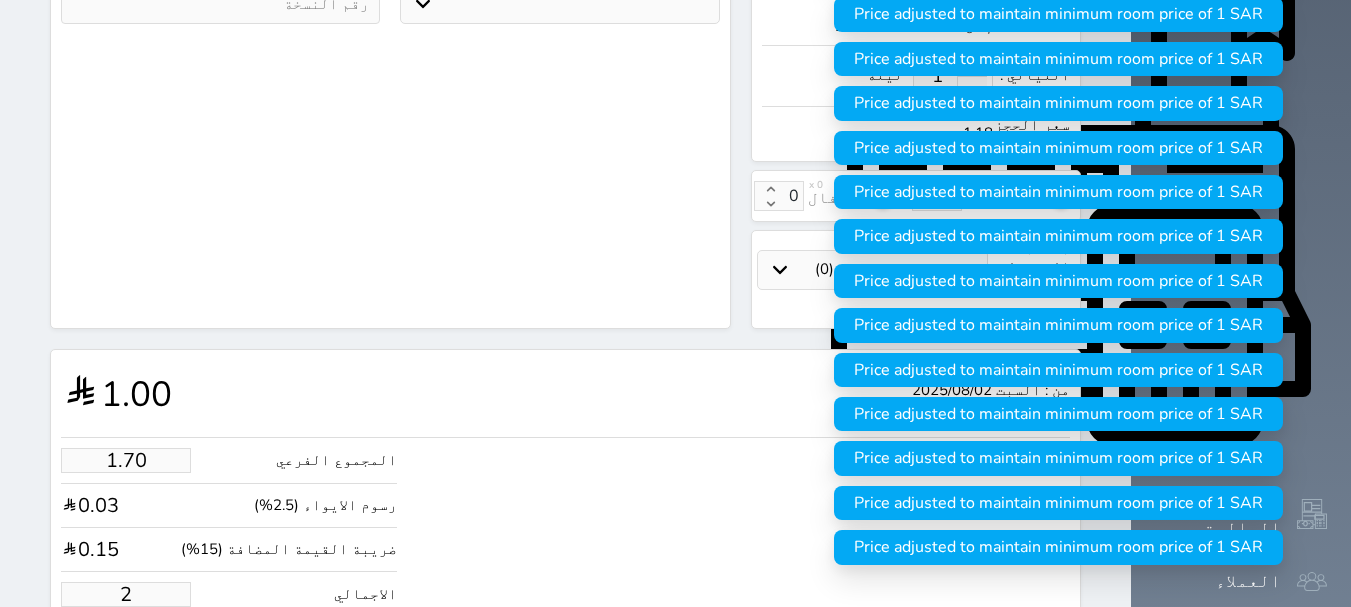 select 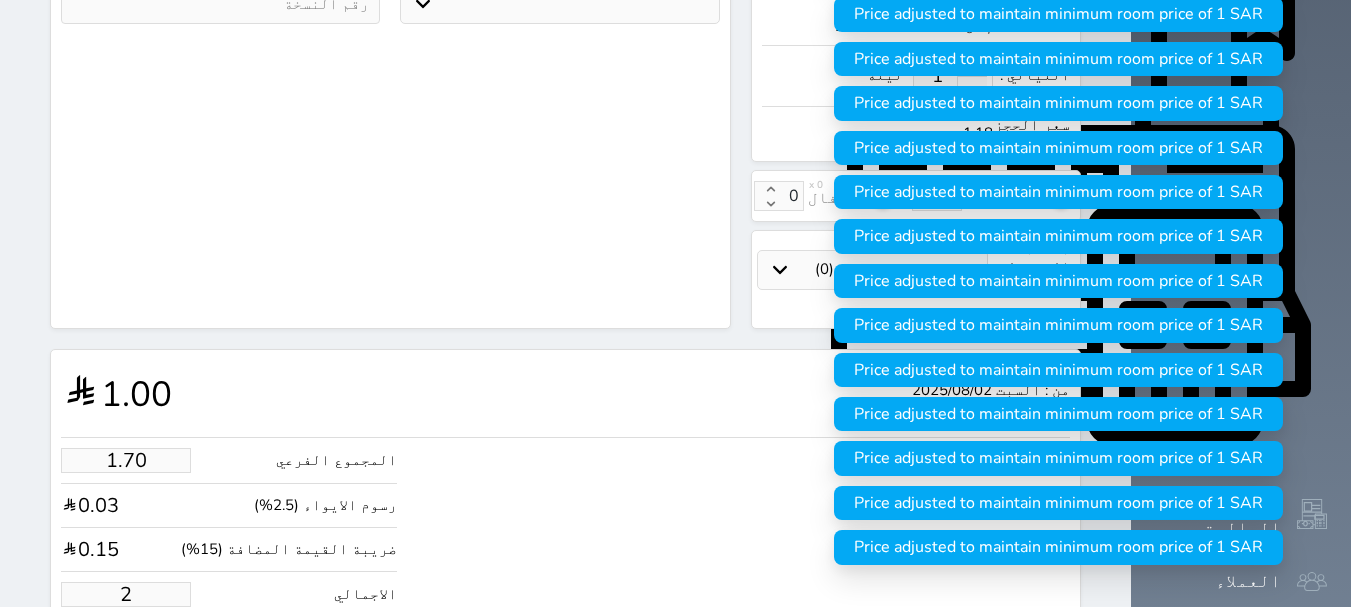 select 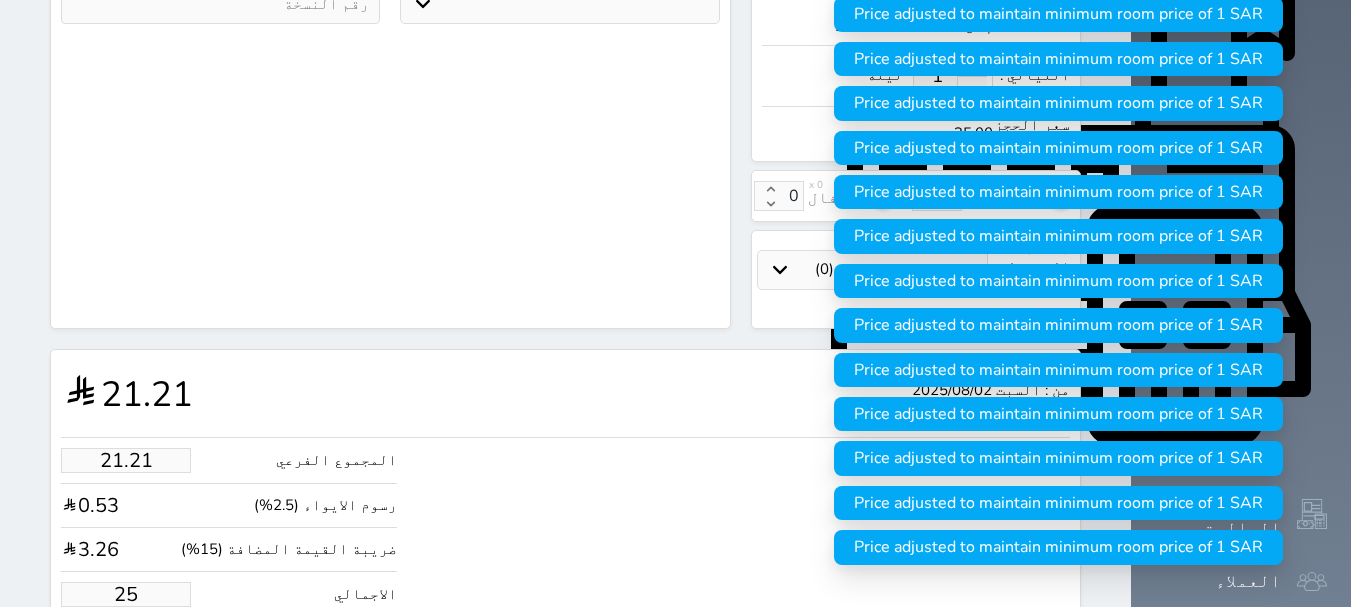 type on "212.09" 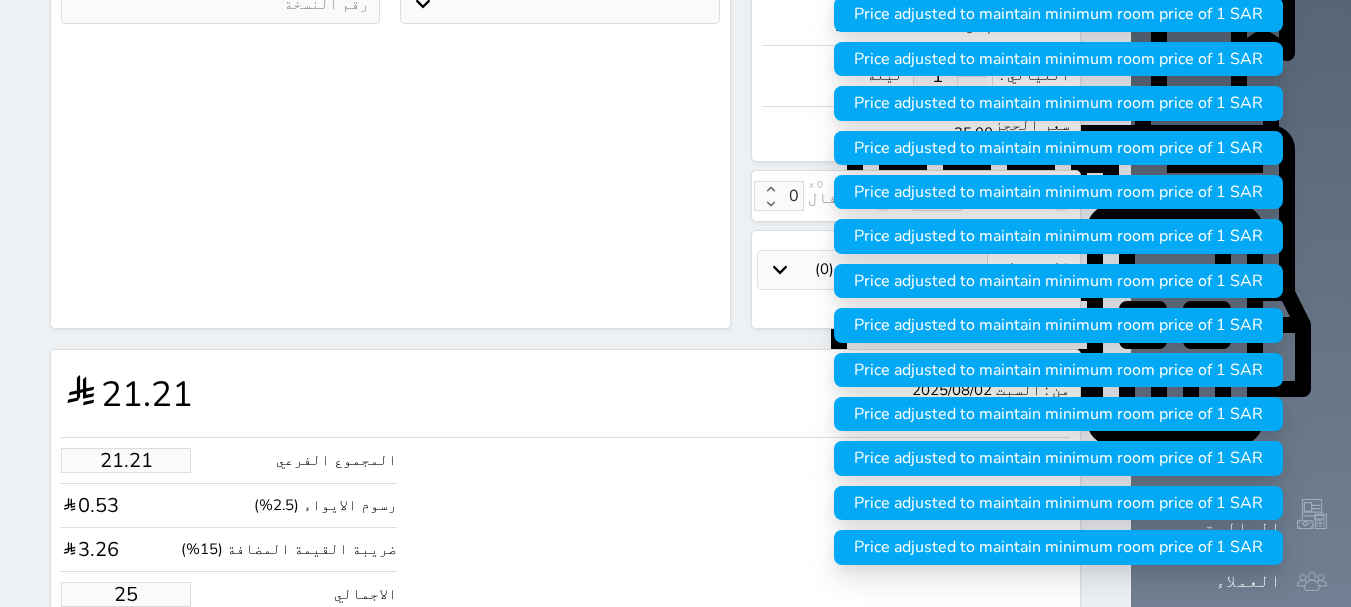 type on "250" 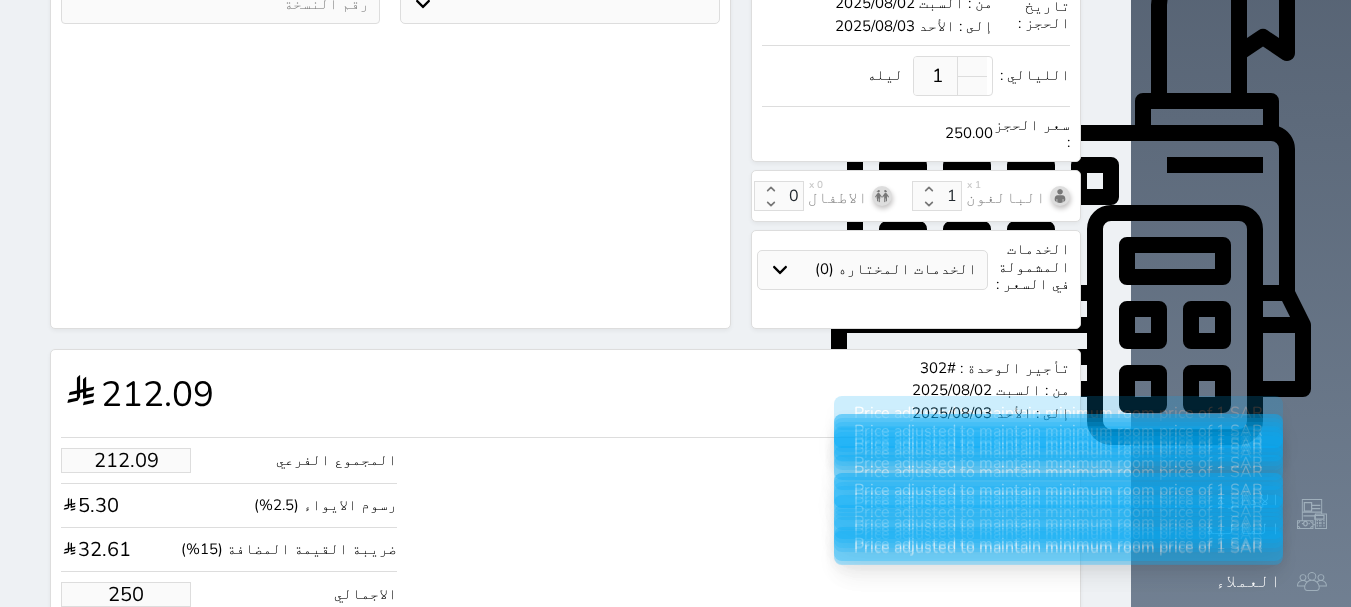 type on "250.00" 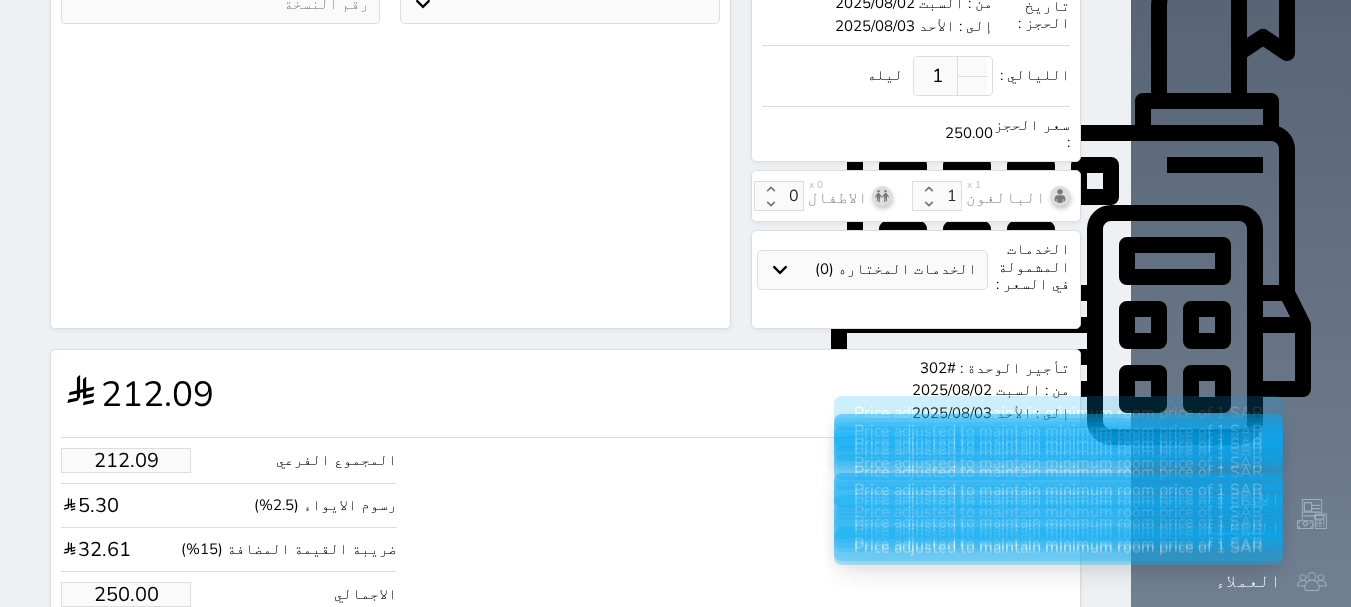 click on "حجز" at bounding box center (149, 655) 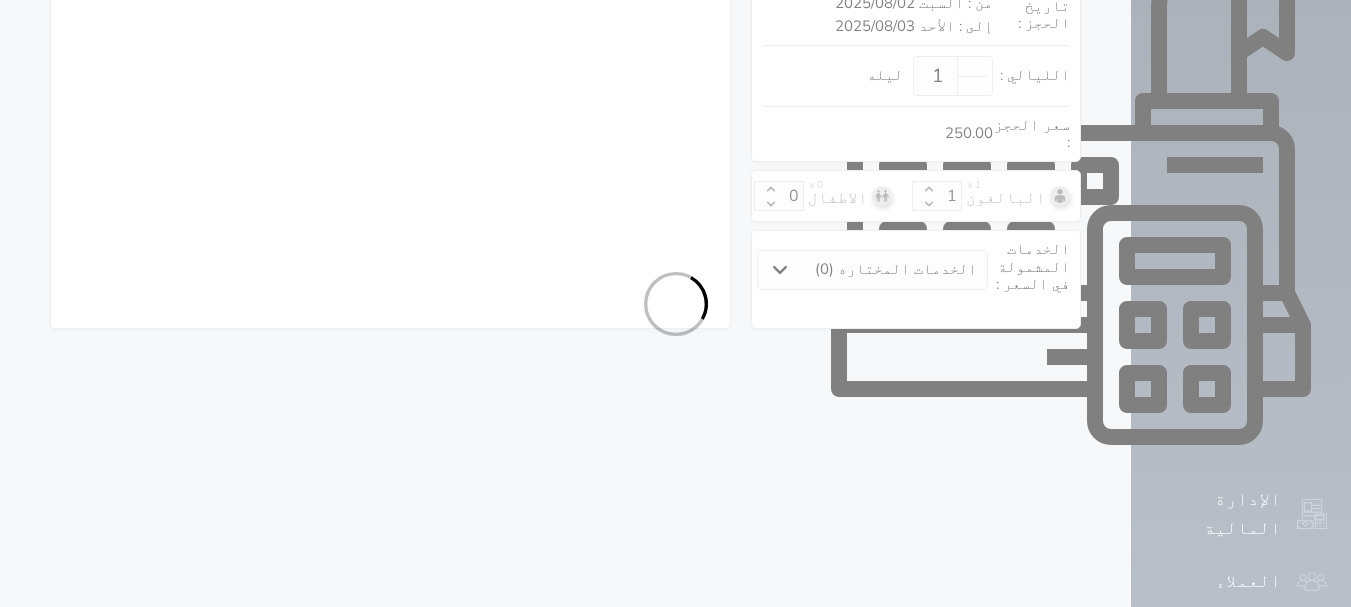 select on "1" 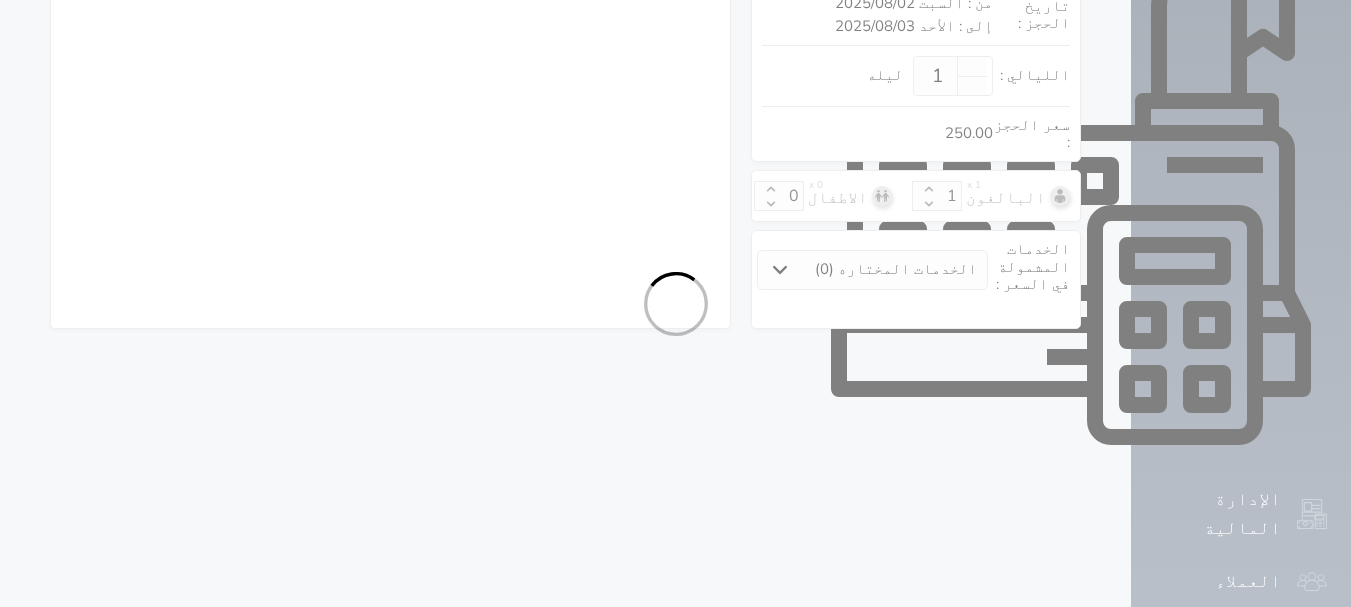 select on "113" 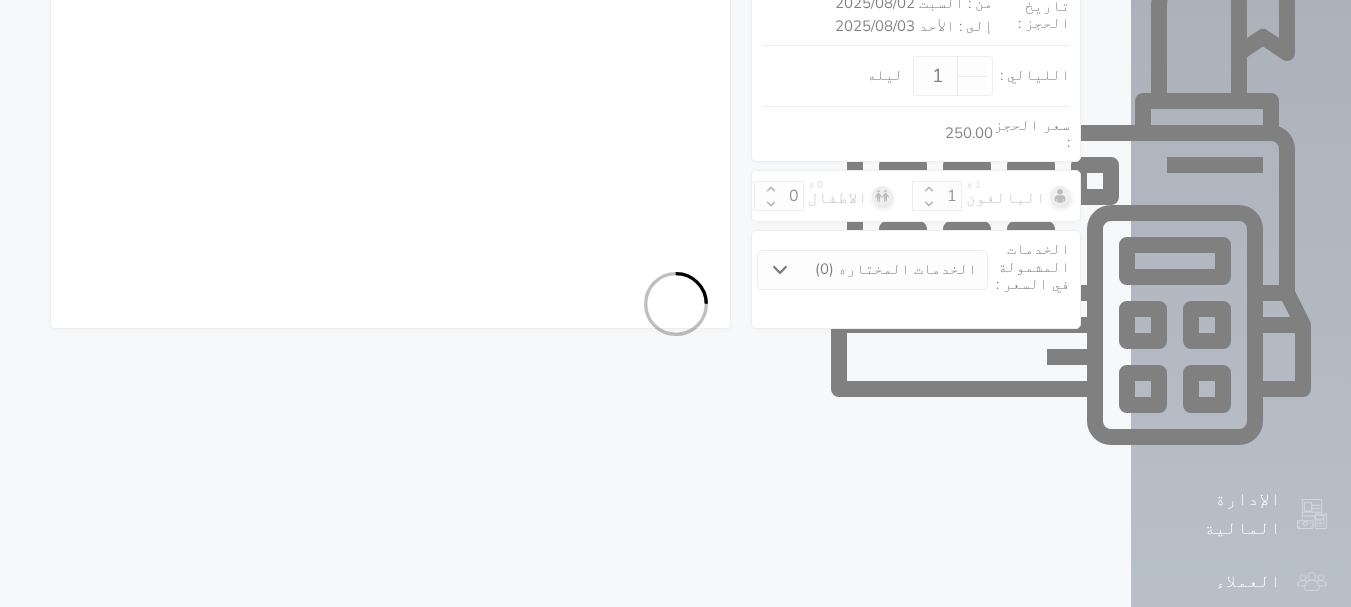 select on "1" 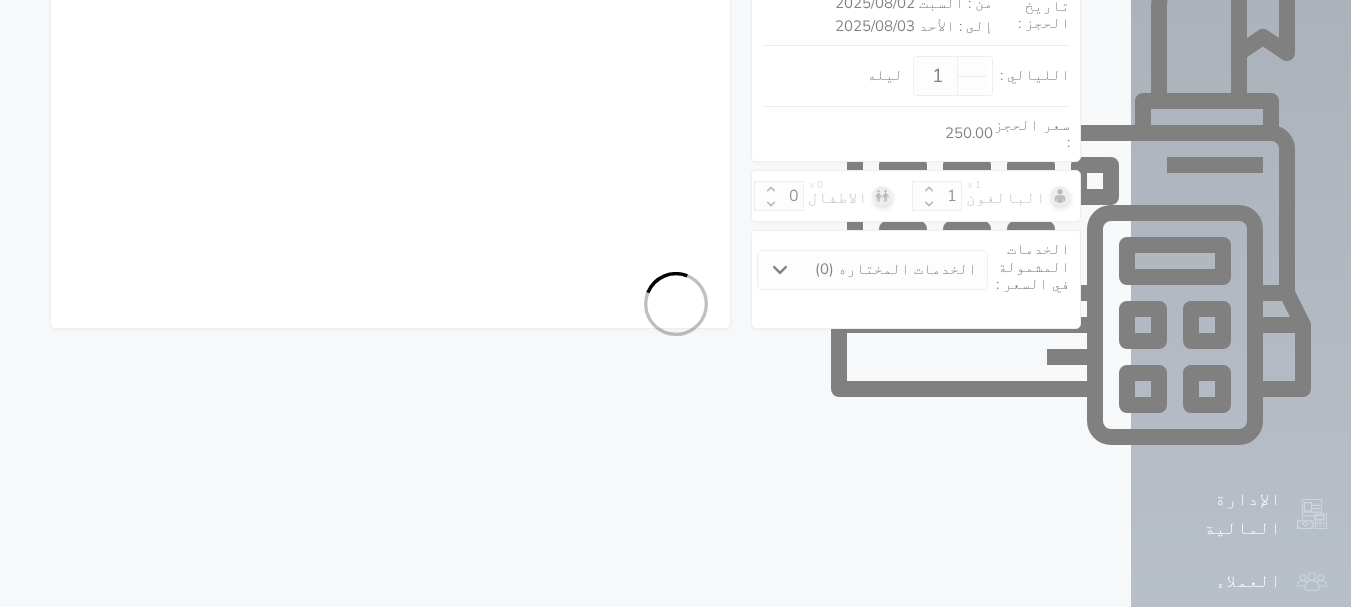 select 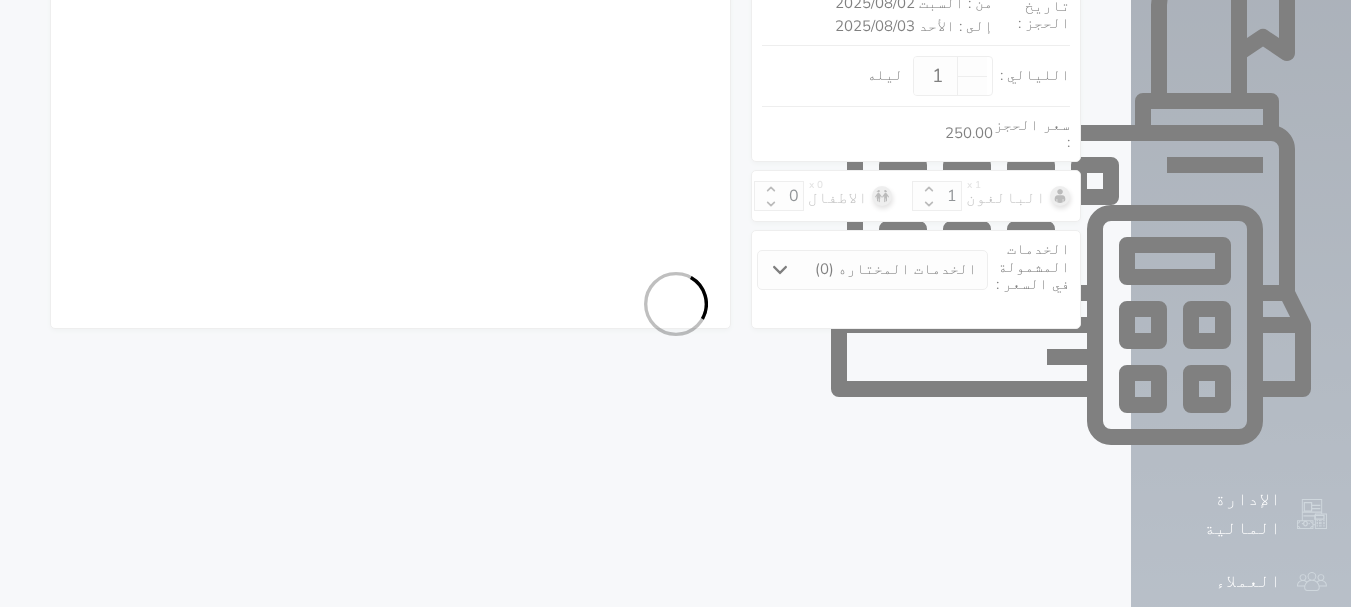 select on "7" 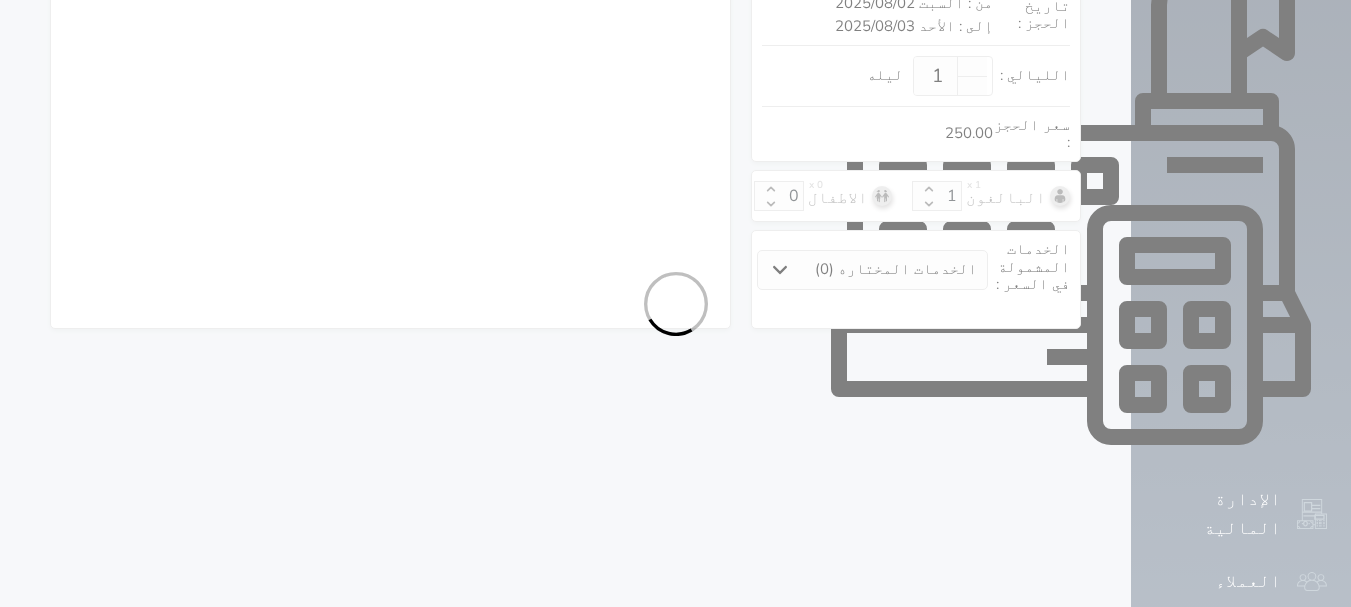 select 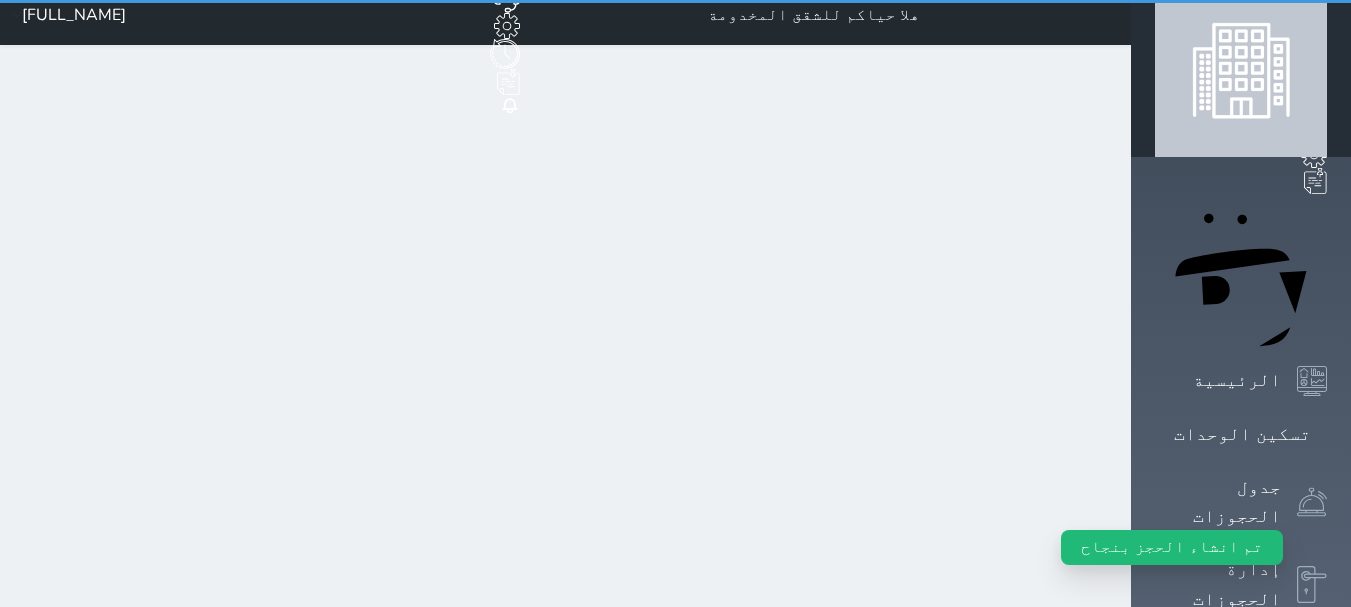 scroll, scrollTop: 0, scrollLeft: 0, axis: both 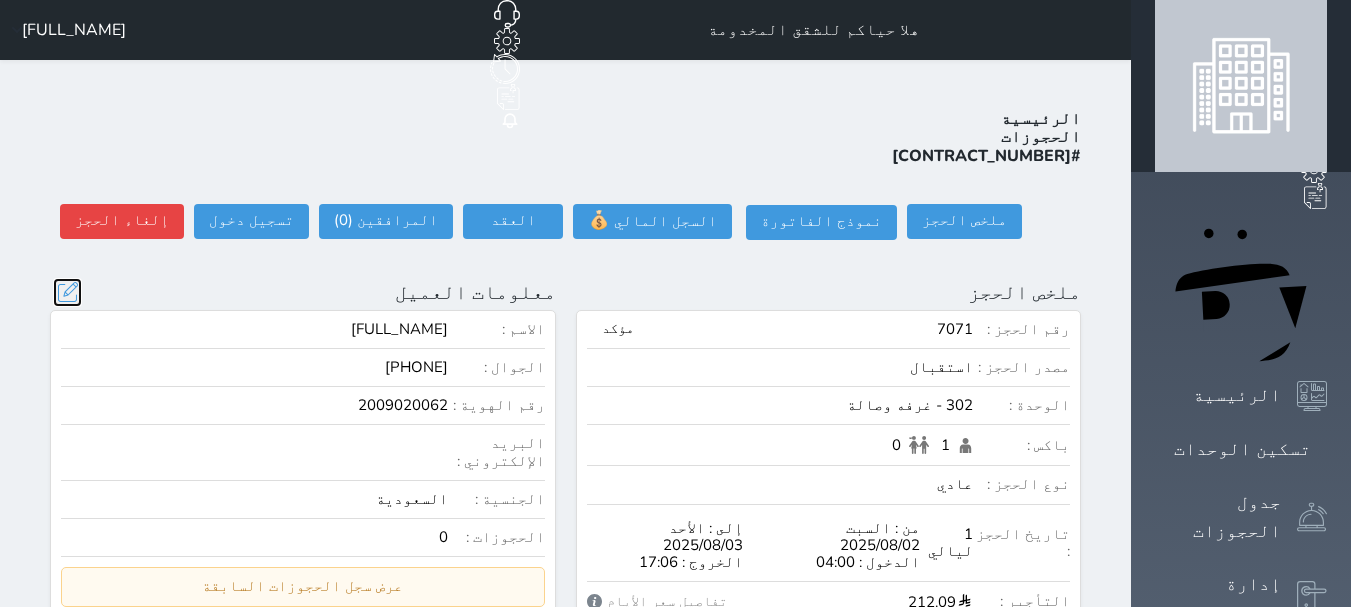 click at bounding box center [67, 292] 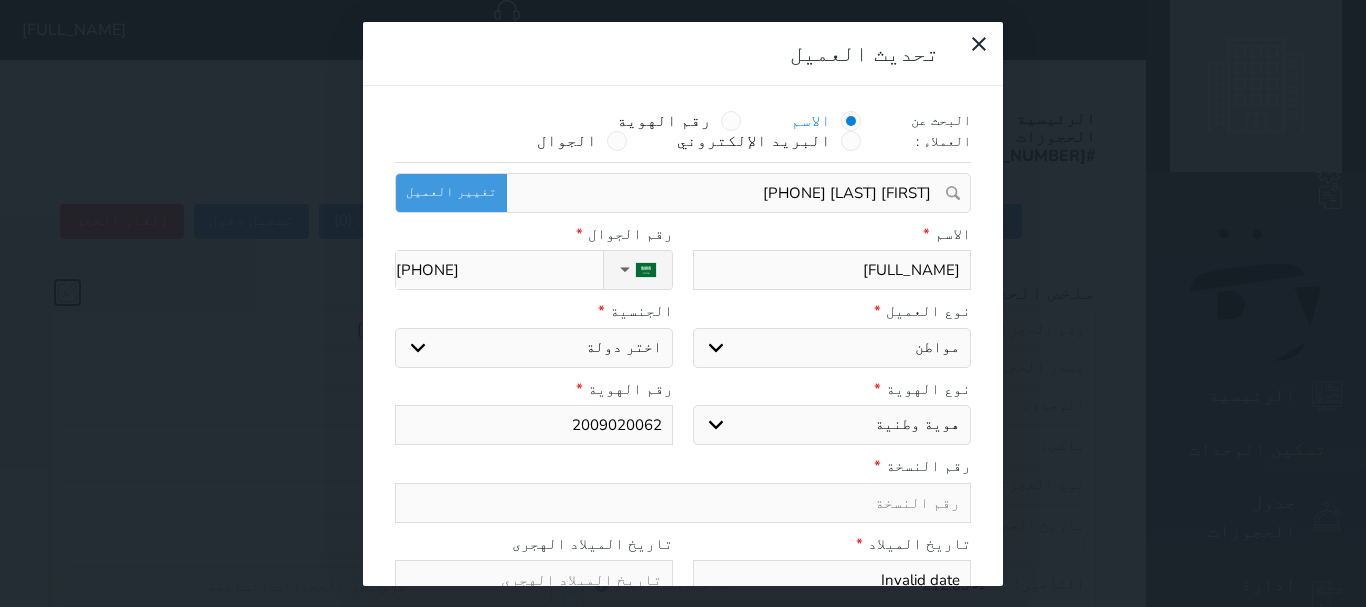 select 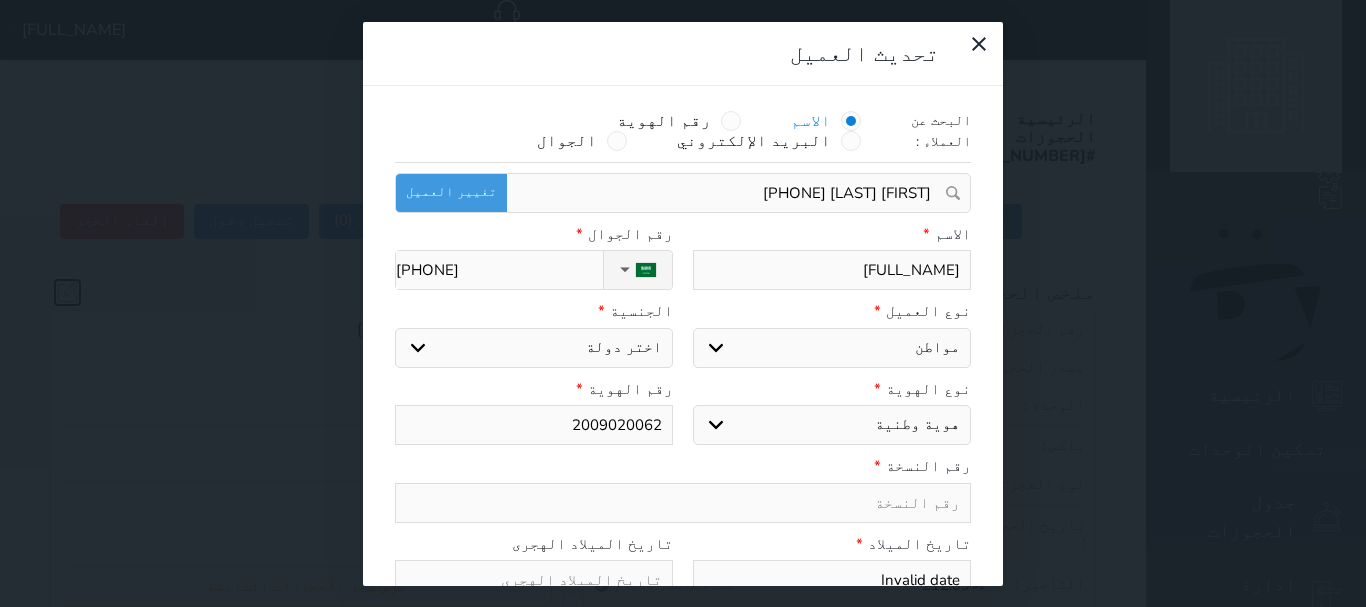 select 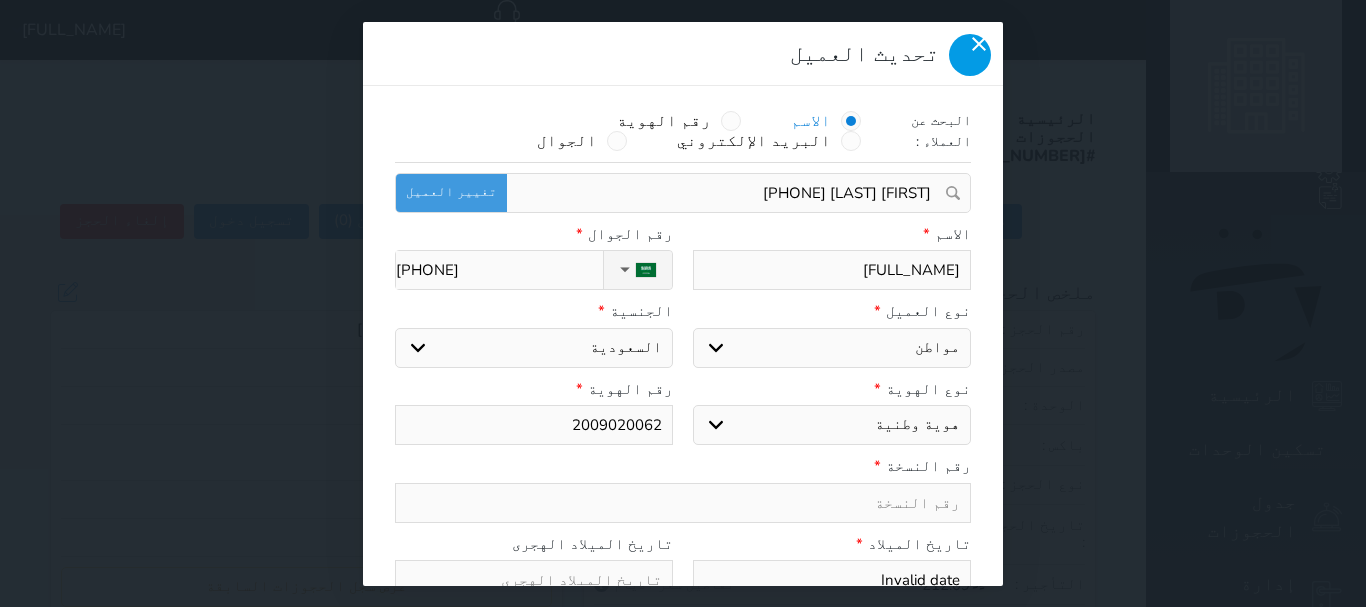 click 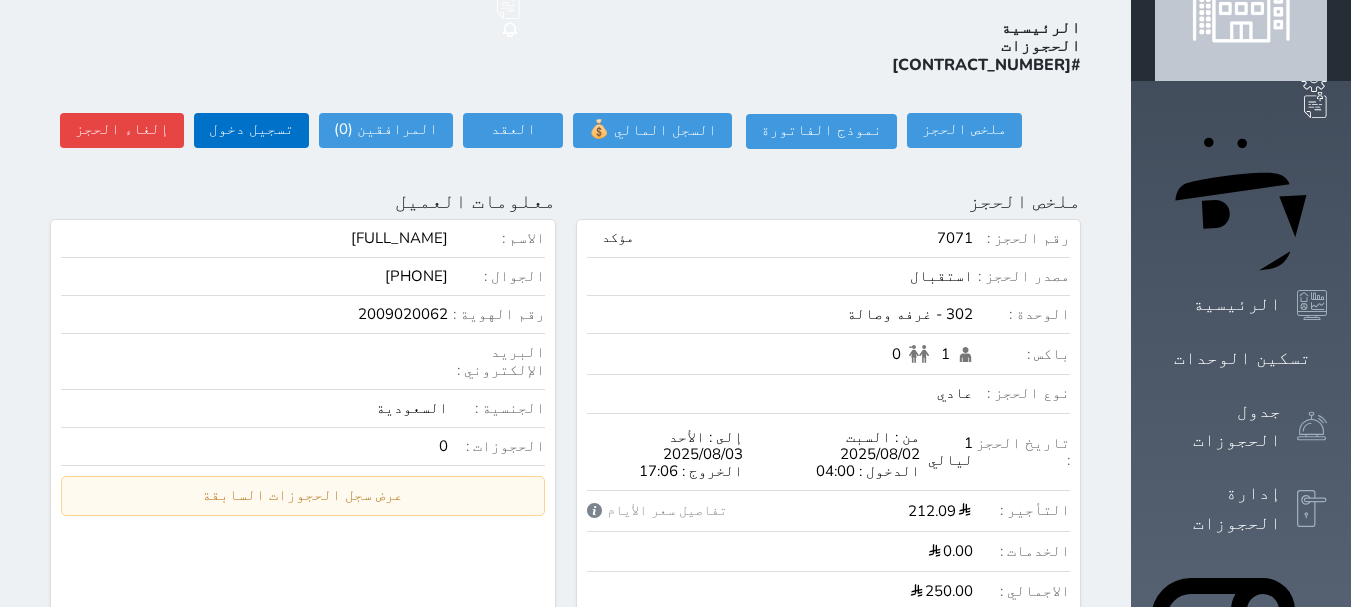 scroll, scrollTop: 0, scrollLeft: 0, axis: both 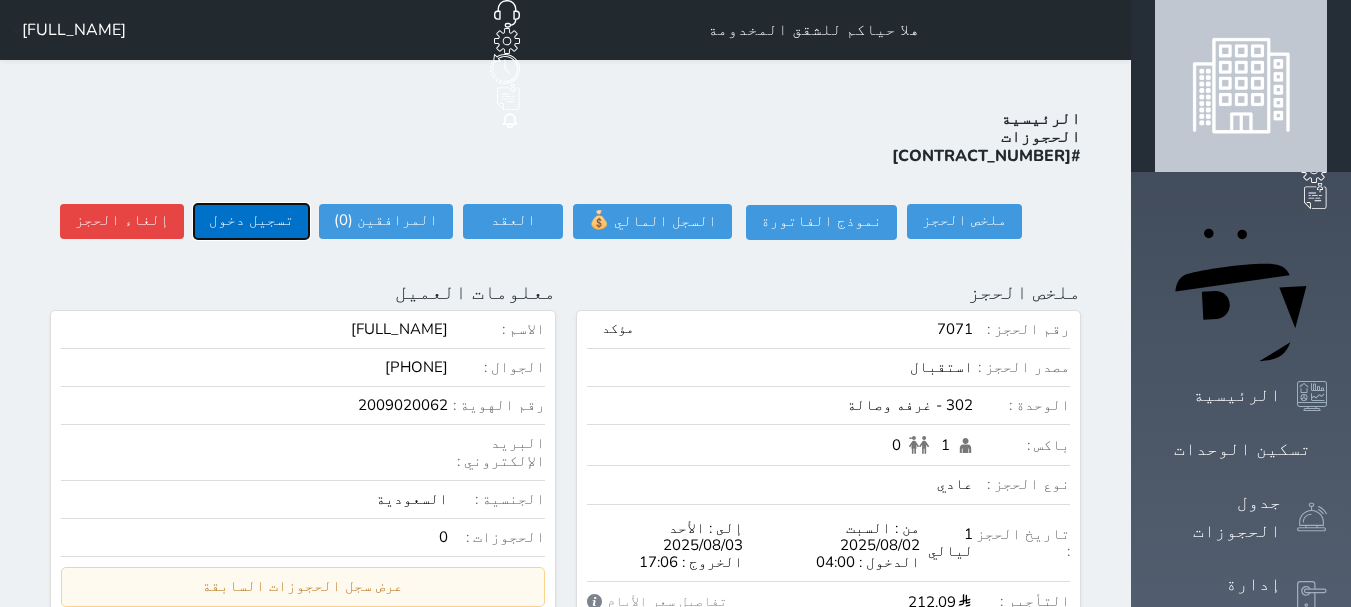 click on "تسجيل دخول" at bounding box center [251, 221] 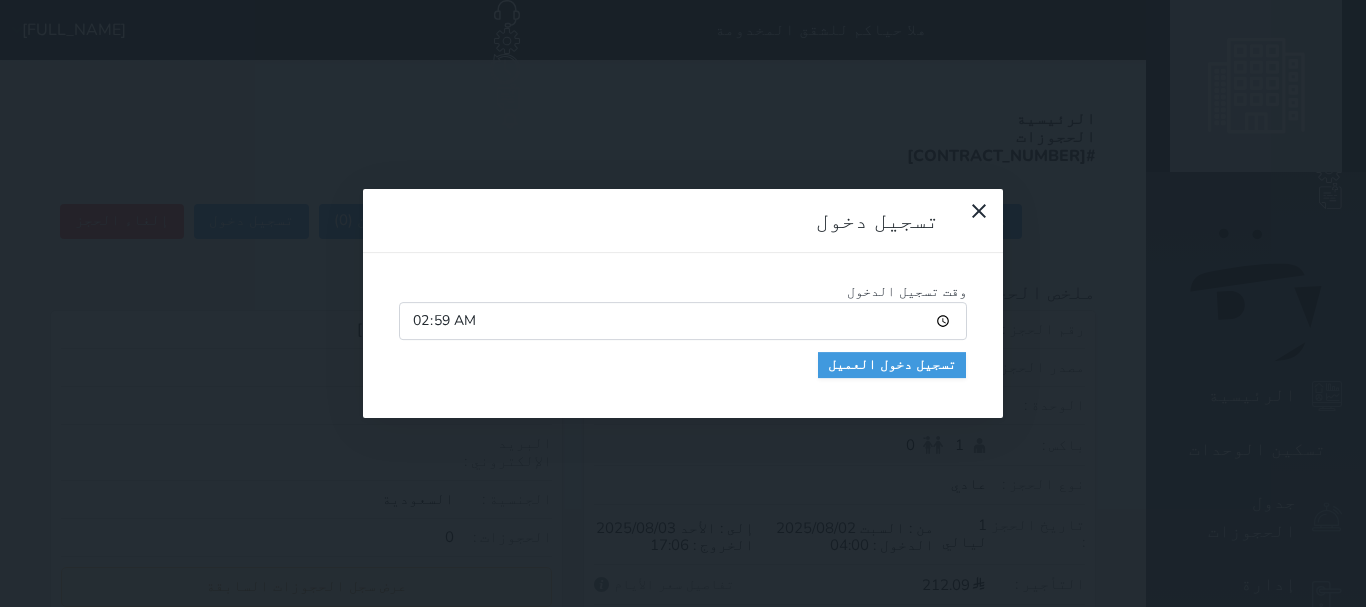 click on "02:59" at bounding box center [683, 321] 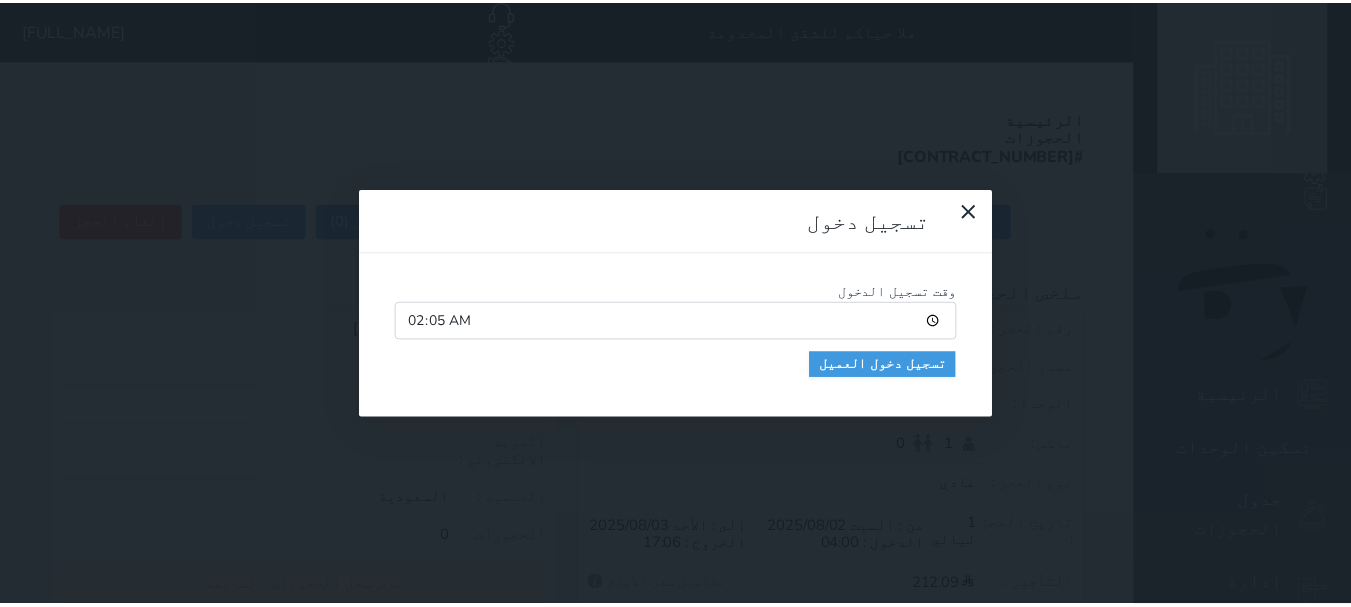 type 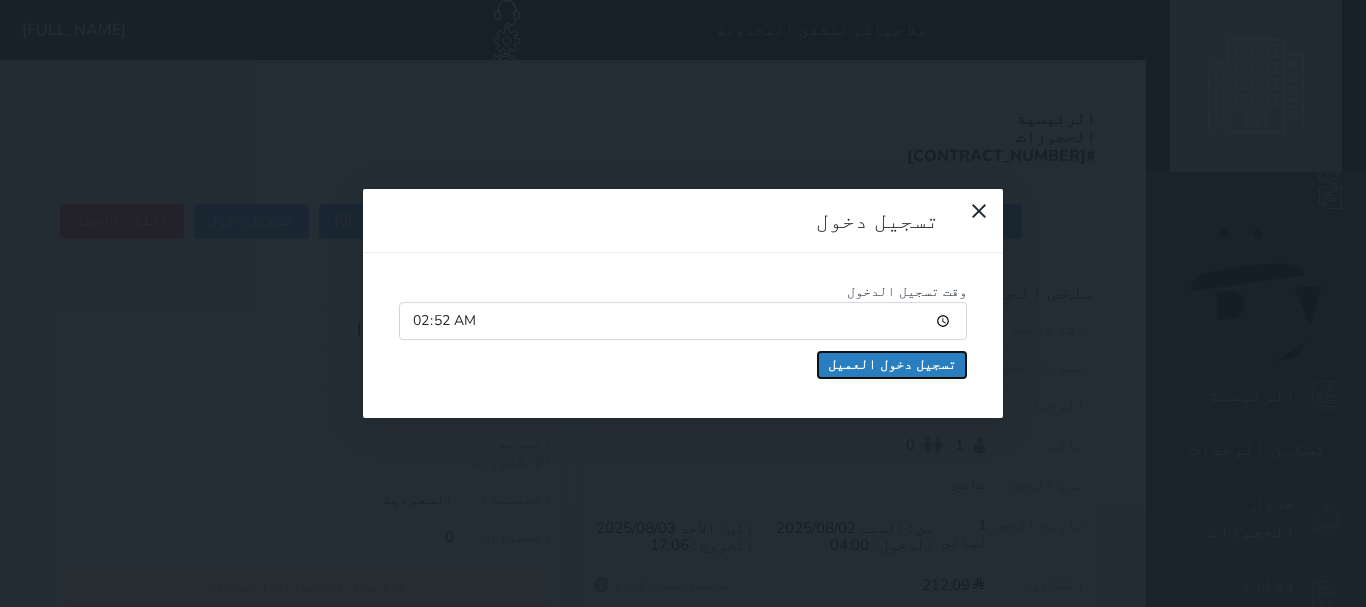 click on "تسجيل دخول العميل" at bounding box center (892, 365) 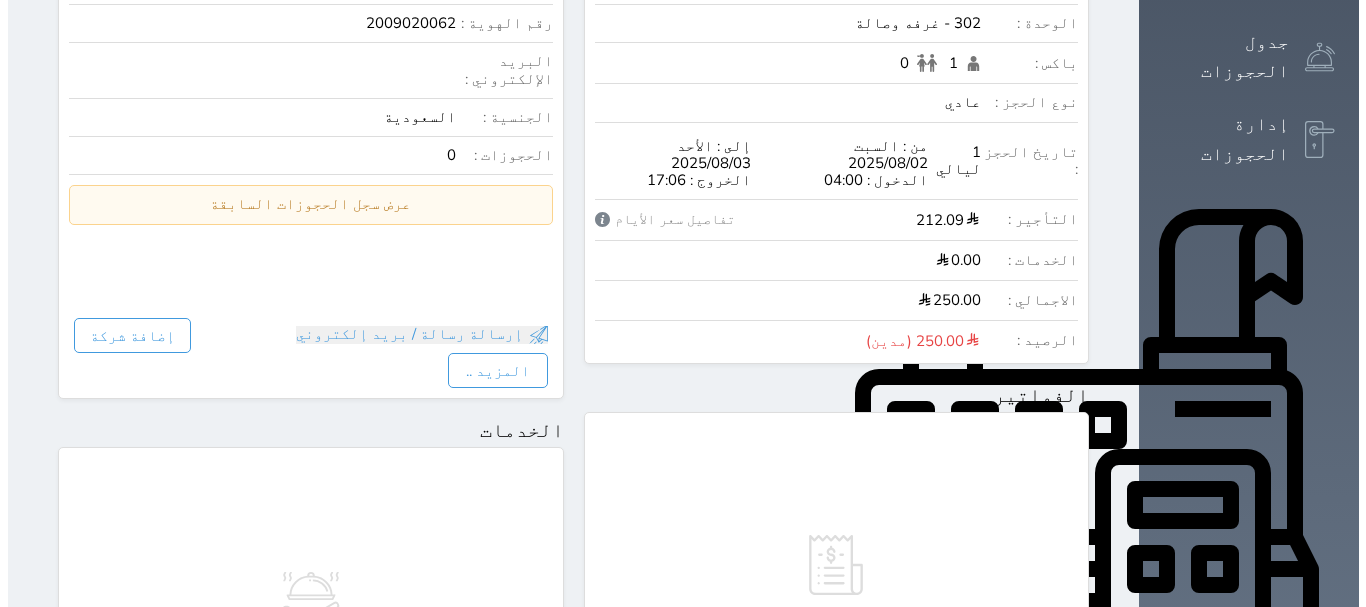 scroll, scrollTop: 0, scrollLeft: 0, axis: both 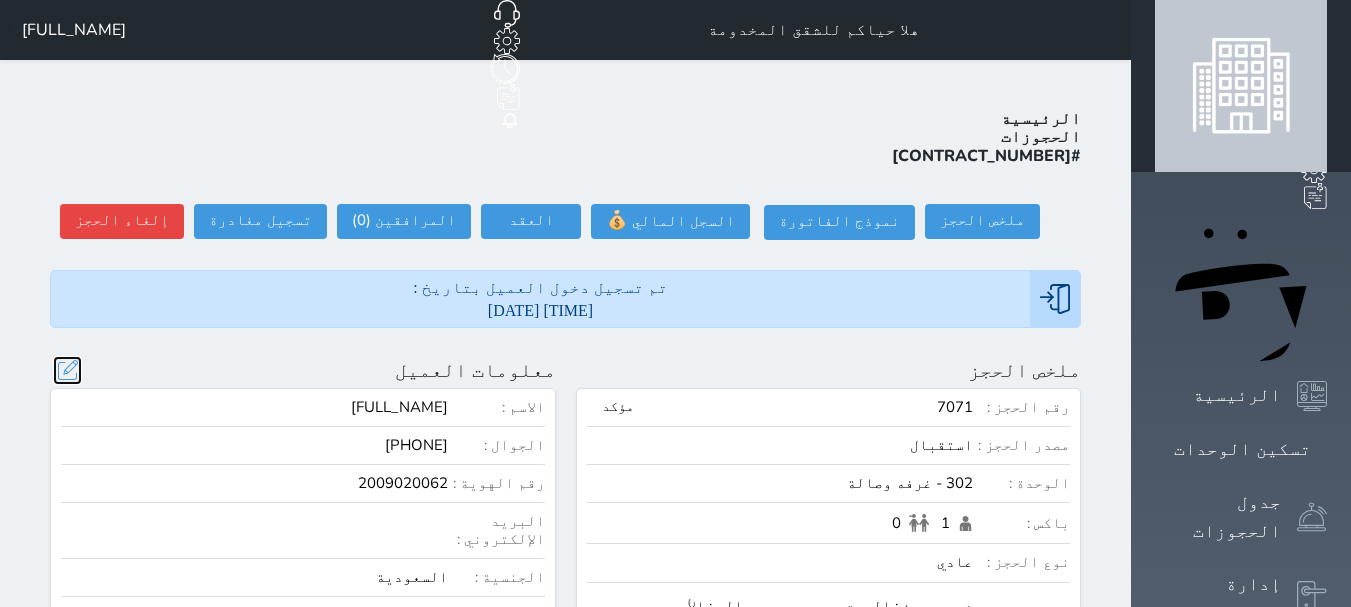 click at bounding box center [67, 370] 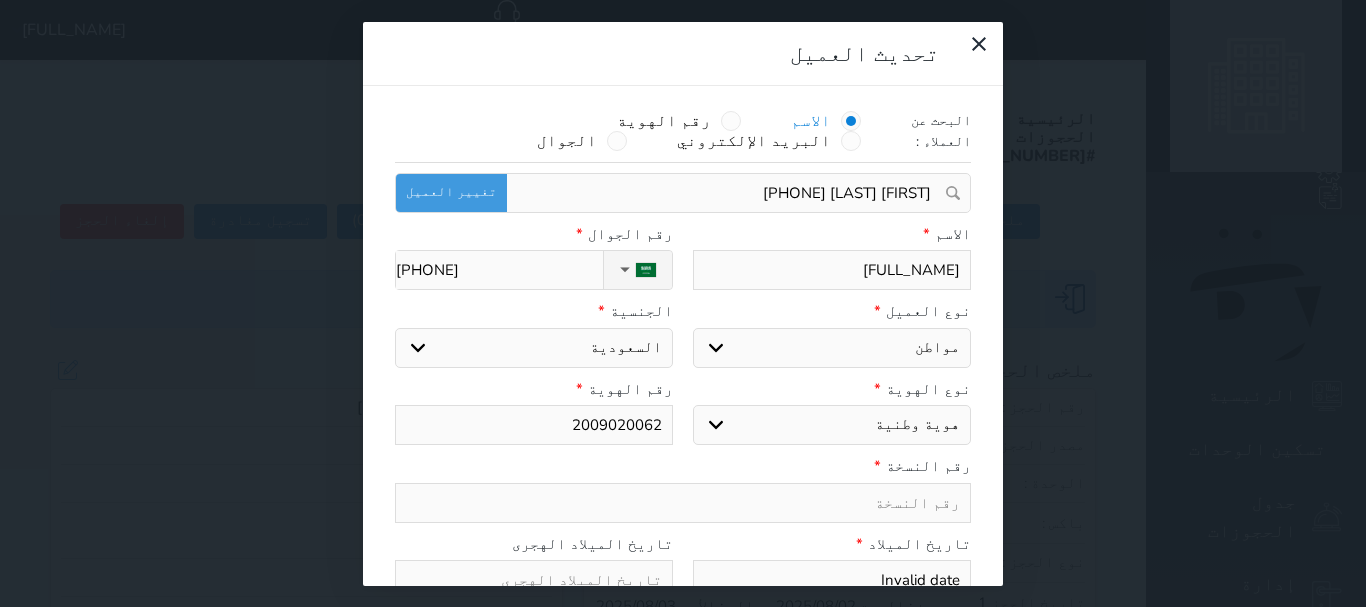 click on "[FULL_NAME]" at bounding box center [832, 270] 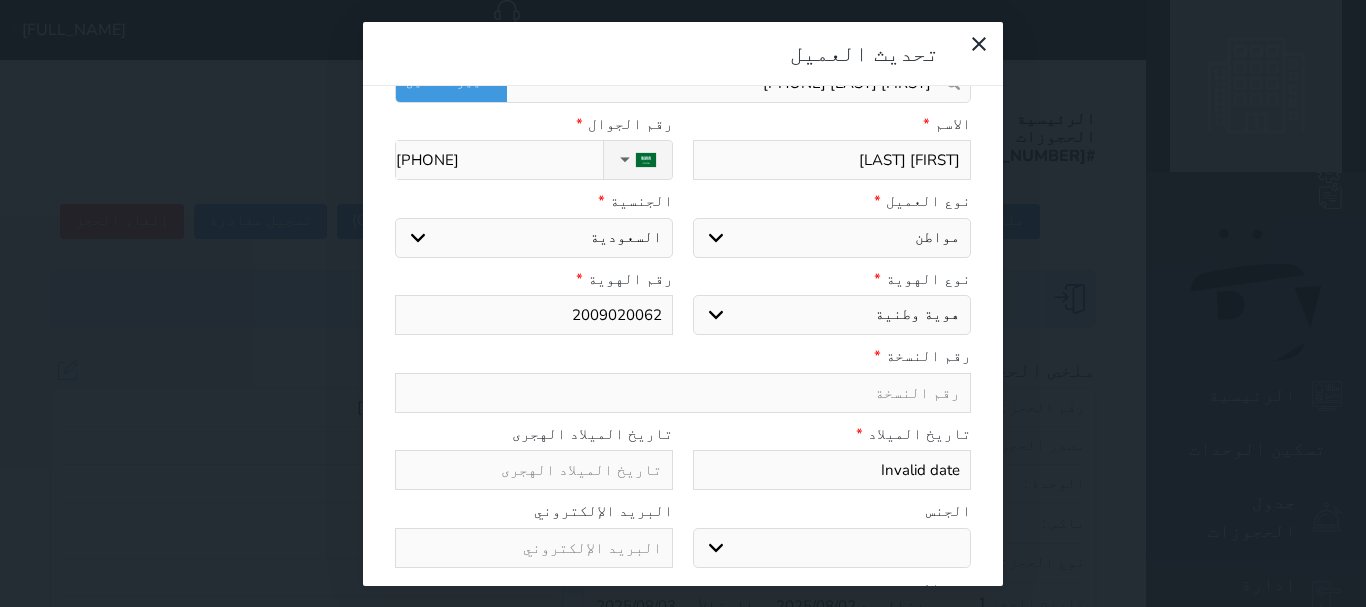 scroll, scrollTop: 200, scrollLeft: 0, axis: vertical 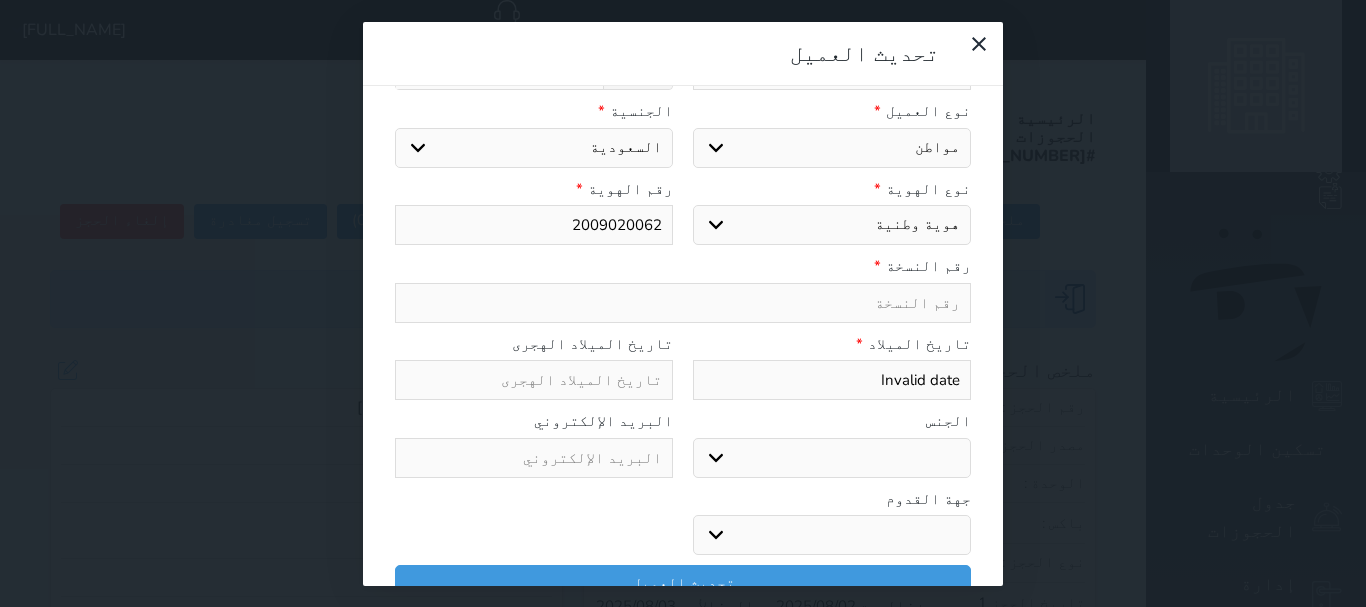 click on "اختر نوع   هوية وطنية هوية عائلية جواز السفر" at bounding box center (832, 225) 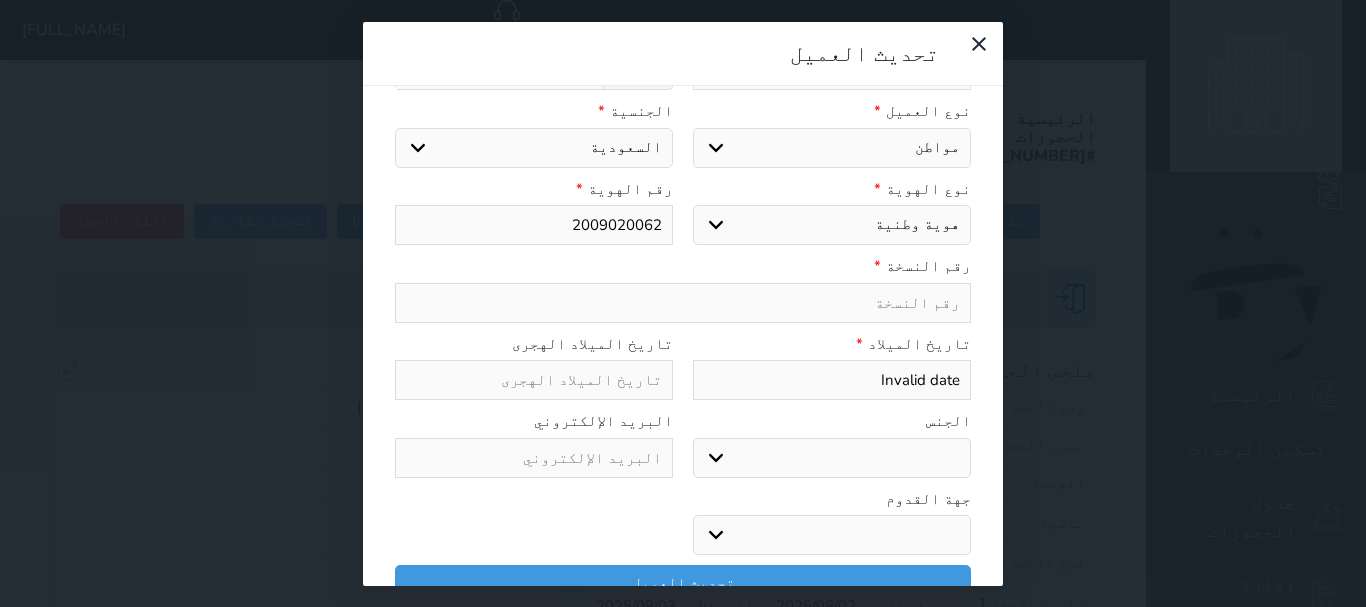 click on "اختر نوع   مواطن مواطن خليجي زائر مقيم" at bounding box center (832, 148) 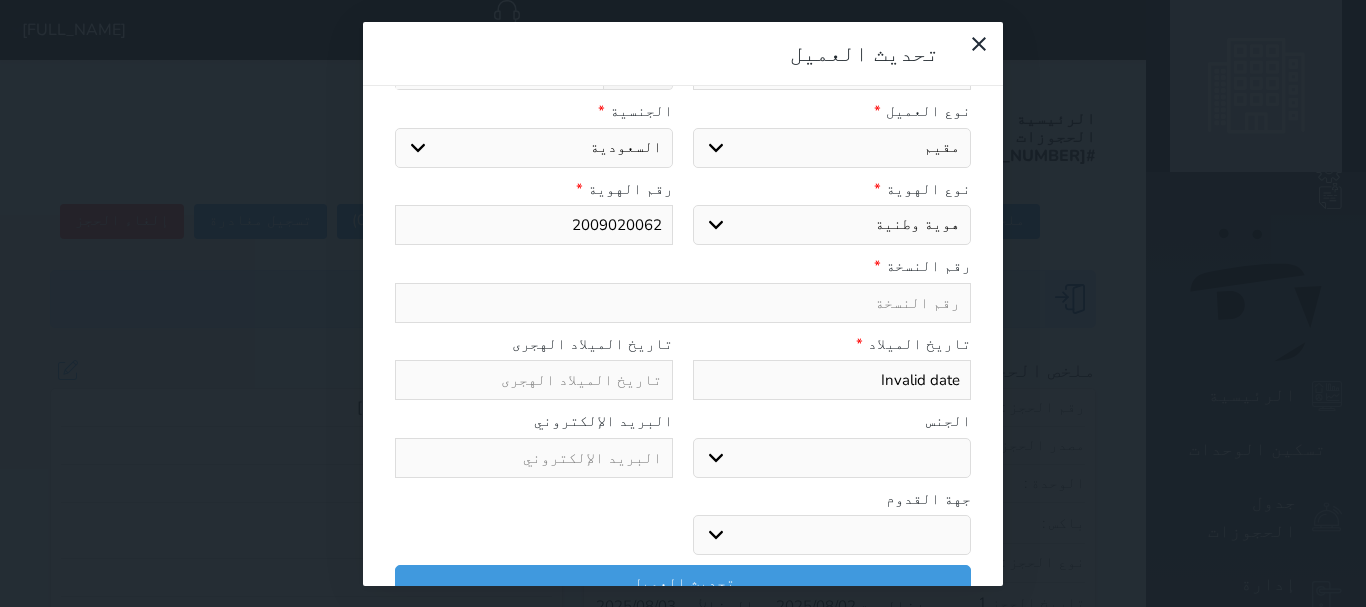 click on "اختر نوع   مواطن مواطن خليجي زائر مقيم" at bounding box center (832, 148) 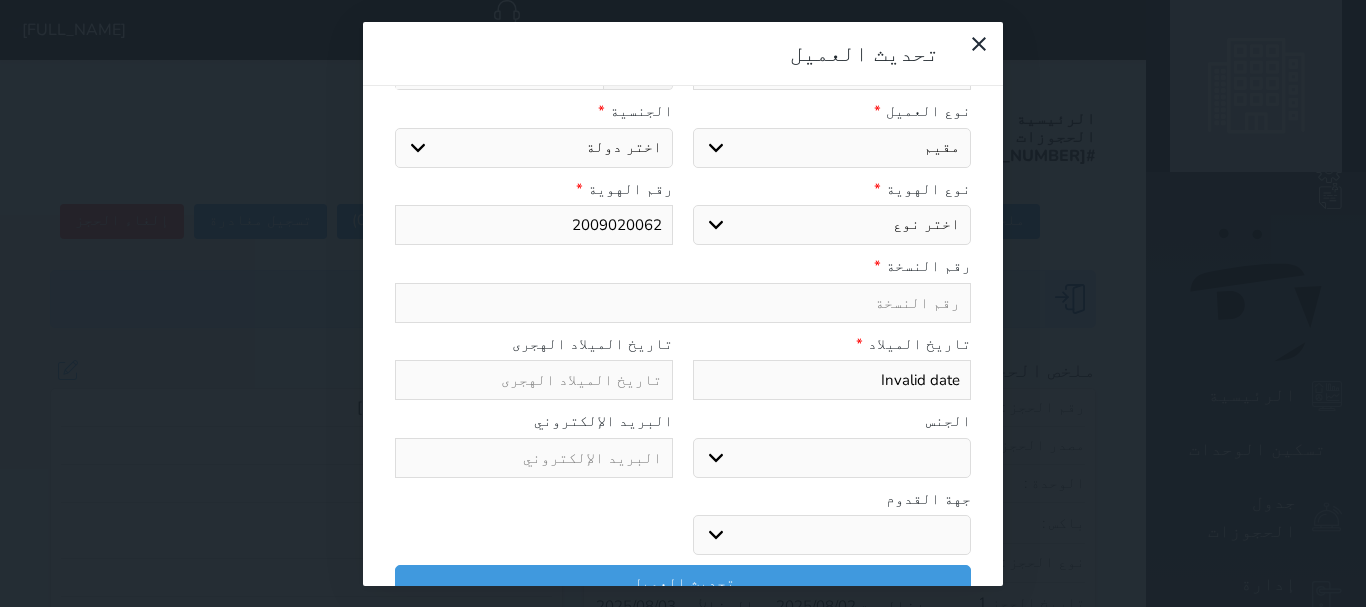 drag, startPoint x: 964, startPoint y: 178, endPoint x: 951, endPoint y: 203, distance: 28.178005 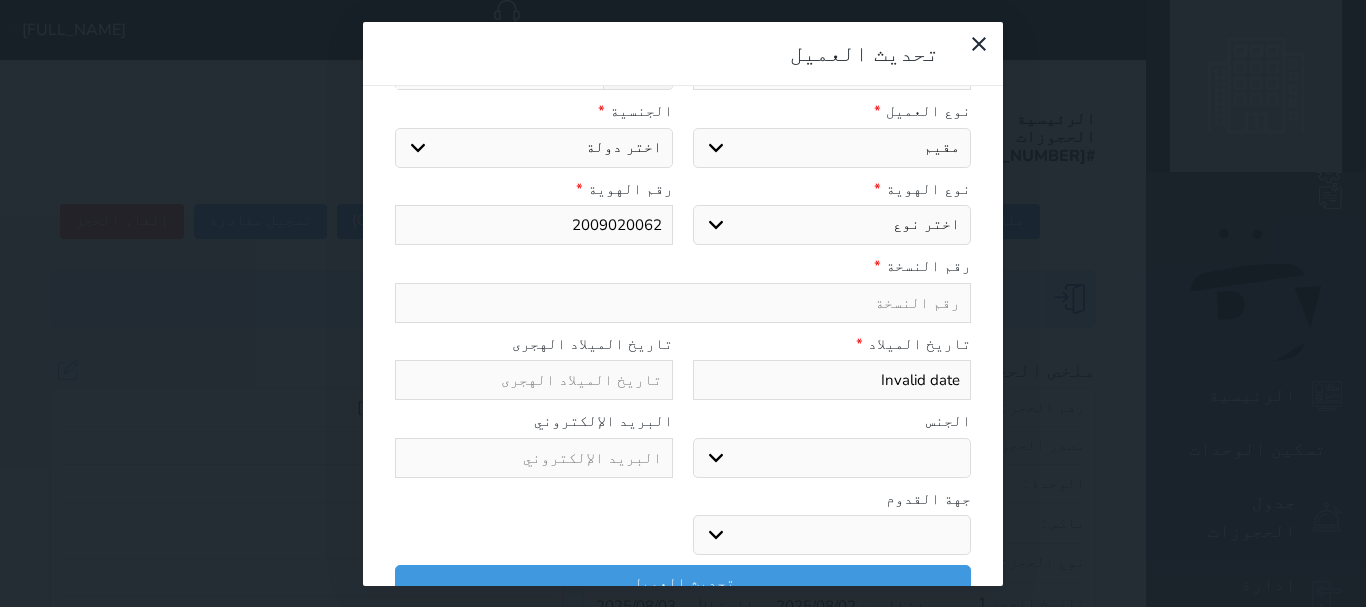 click on "اختر نوع   مقيم جواز السفر" at bounding box center [832, 225] 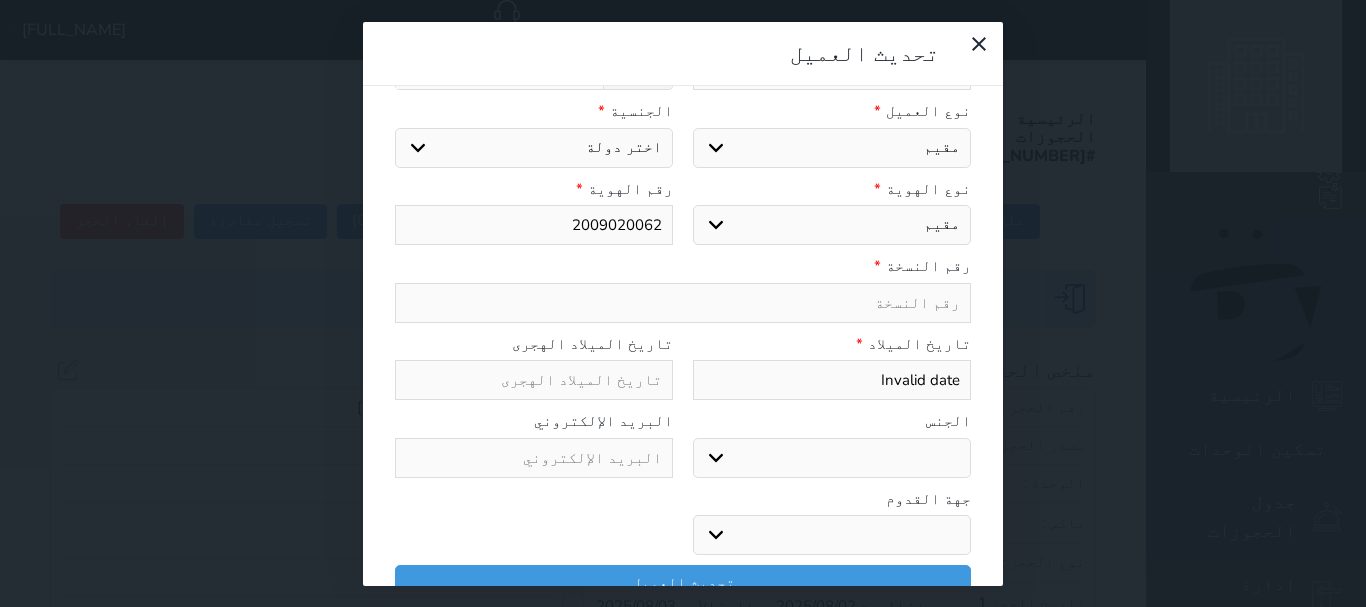 click on "اختر نوع   مقيم جواز السفر" at bounding box center [832, 225] 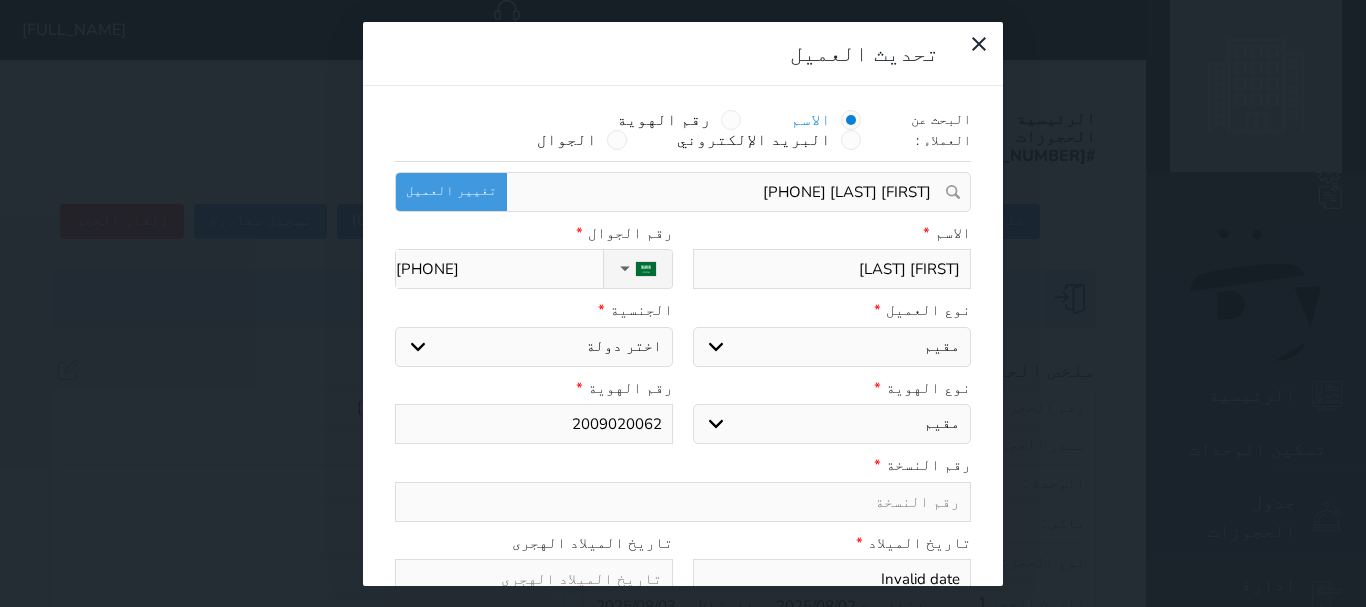 scroll, scrollTop: 0, scrollLeft: 0, axis: both 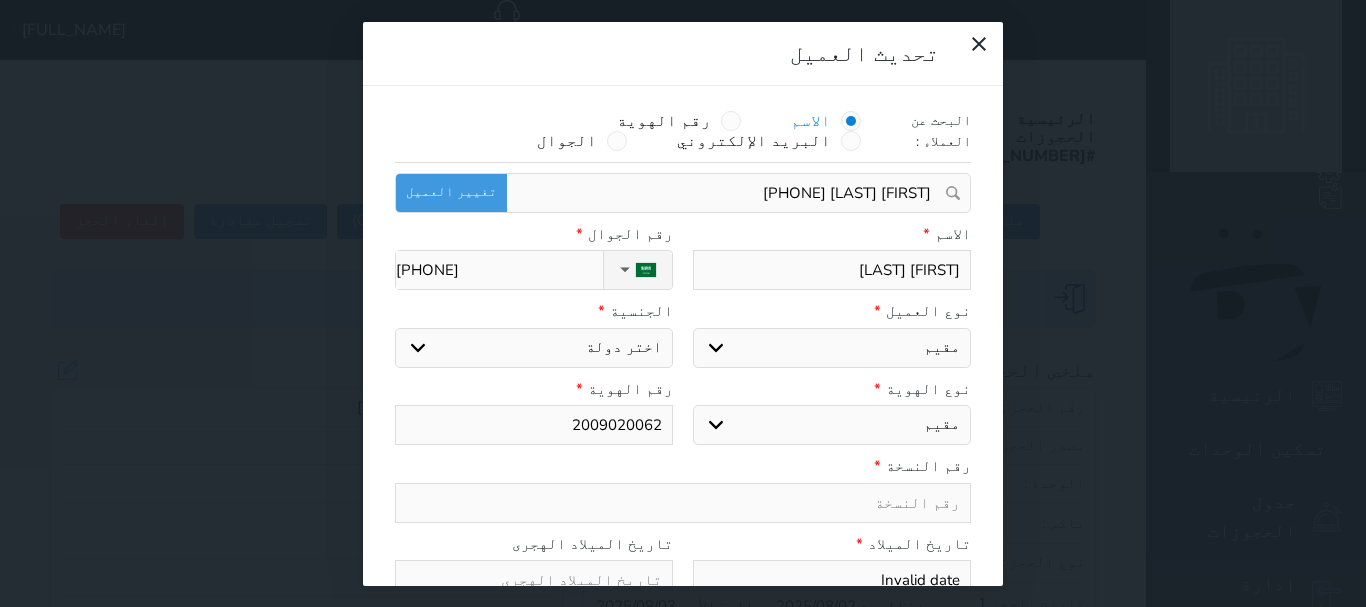 click on "اختر دولة   اثيوبيا اجنبي بجواز سعودي اخرى اذربيجان ارتيريا ارمينيا ازبكستان اسبانيا استراليا استونيا افراد القبائل افريقيا الوسطى افغانستان اكوادور الارجنتين الاردن الامارات العربية الامم المتحدة البانيا البحرين البرازيل البرتغال البريطانية في المحيط البوسنة والهرسك الجبل الأ سود الجزائر الدانمارك الراسالاخضر السلفادور السنغال السودان السويد الشاشان الصومال الصين الشعبية الصين الوطنية العراق الفلبين القبائل النازحة الكاميرون الكونغو الكويت الكويت-بدون المانيا المغرب المكسيك المملكة المتحدة المناهيل والمهرة النرويج النمسا النيجر الهند اليابان" at bounding box center (534, 348) 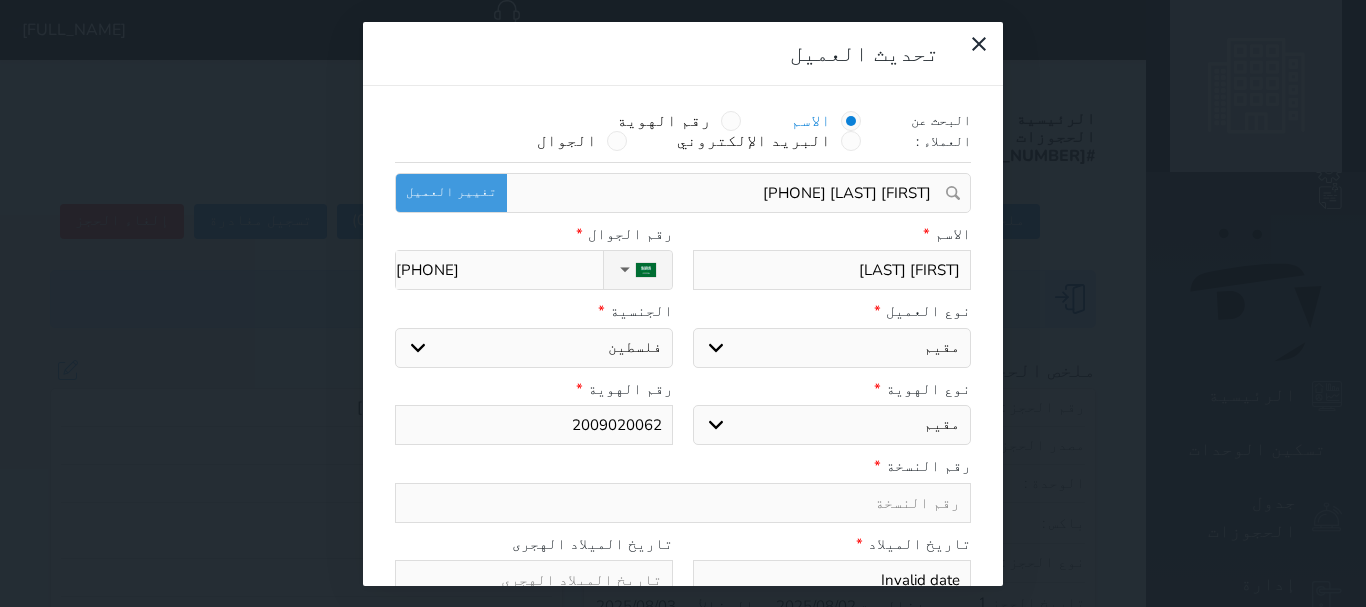 click on "اختر دولة   اثيوبيا اجنبي بجواز سعودي اخرى اذربيجان ارتيريا ارمينيا ازبكستان اسبانيا استراليا استونيا افراد القبائل افريقيا الوسطى افغانستان اكوادور الارجنتين الاردن الامارات العربية الامم المتحدة البانيا البحرين البرازيل البرتغال البريطانية في المحيط البوسنة والهرسك الجبل الأ سود الجزائر الدانمارك الراسالاخضر السلفادور السنغال السودان السويد الشاشان الصومال الصين الشعبية الصين الوطنية العراق الفلبين القبائل النازحة الكاميرون الكونغو الكويت الكويت-بدون المانيا المغرب المكسيك المملكة المتحدة المناهيل والمهرة النرويج النمسا النيجر الهند اليابان" at bounding box center (534, 348) 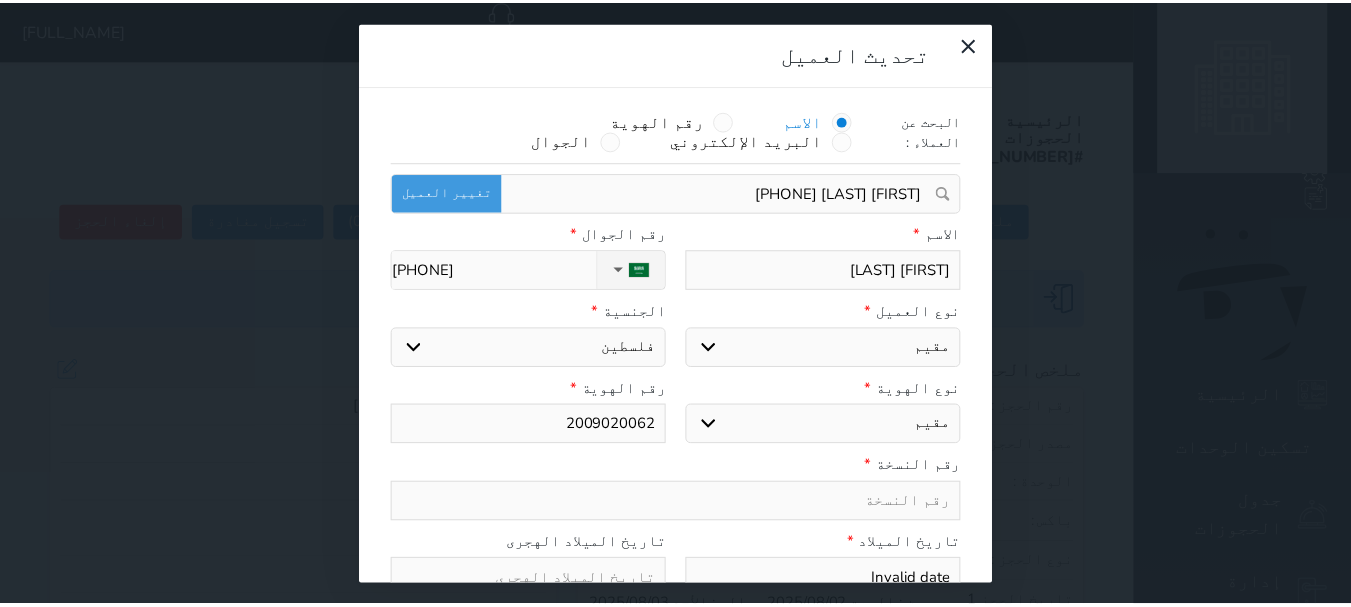 scroll, scrollTop: 200, scrollLeft: 0, axis: vertical 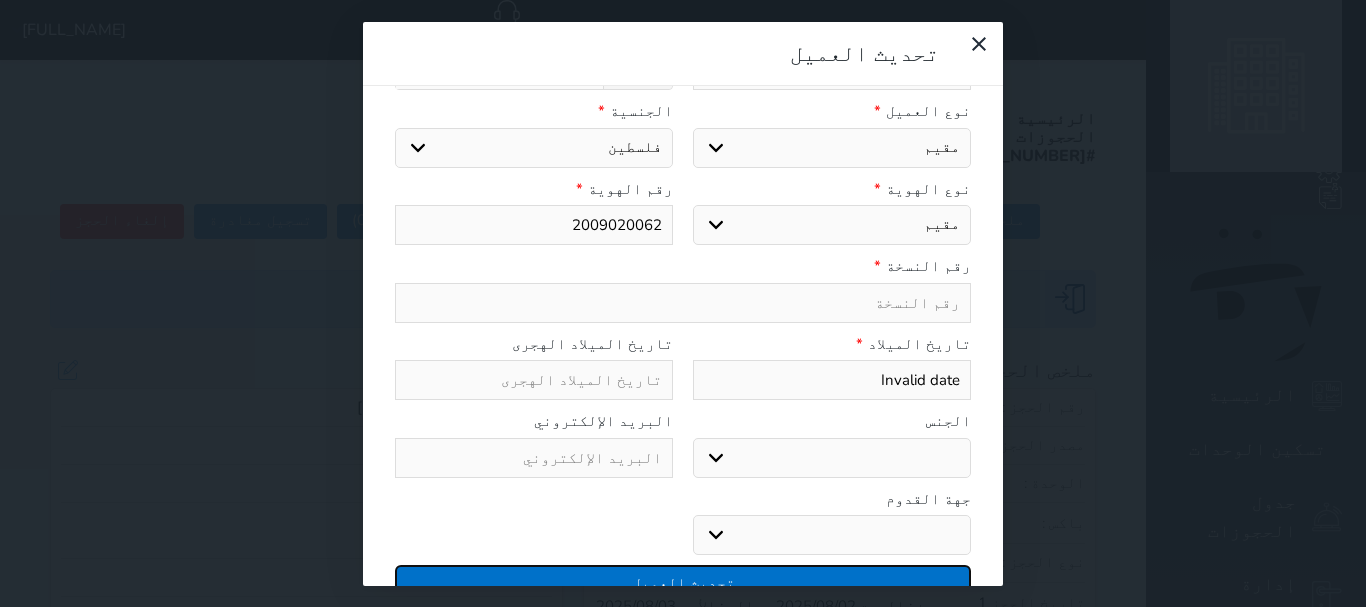 click on "تحديث العميل" at bounding box center (683, 582) 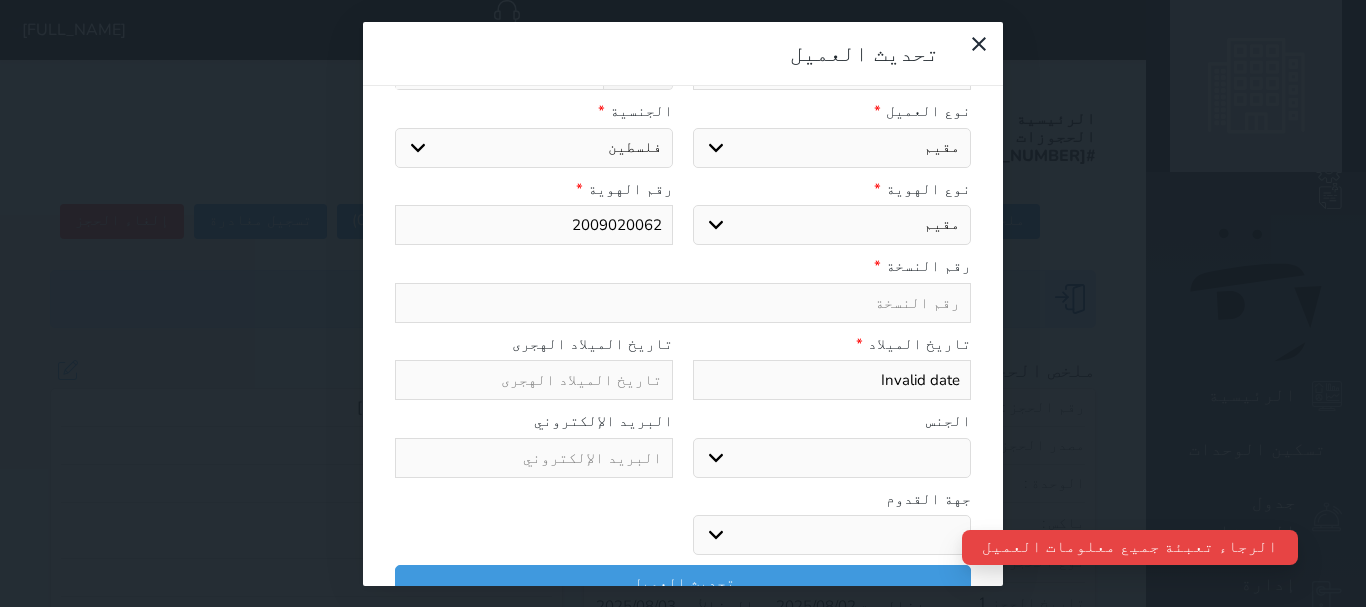 click at bounding box center [683, 303] 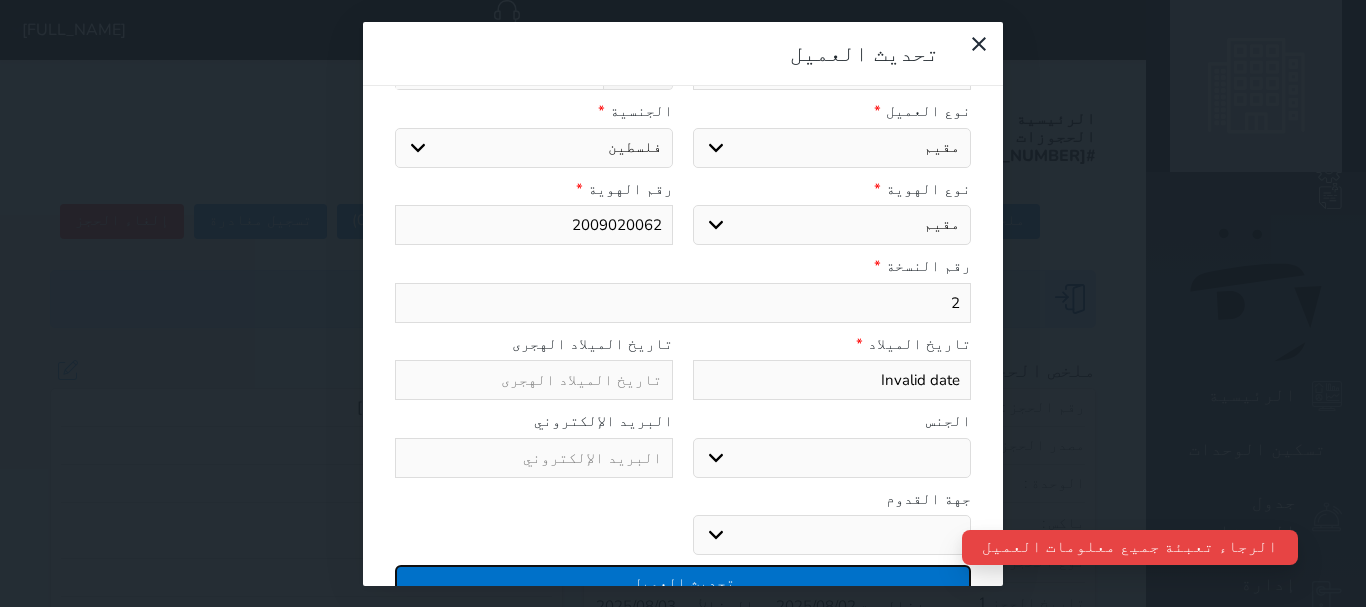 click on "تحديث العميل" at bounding box center [683, 582] 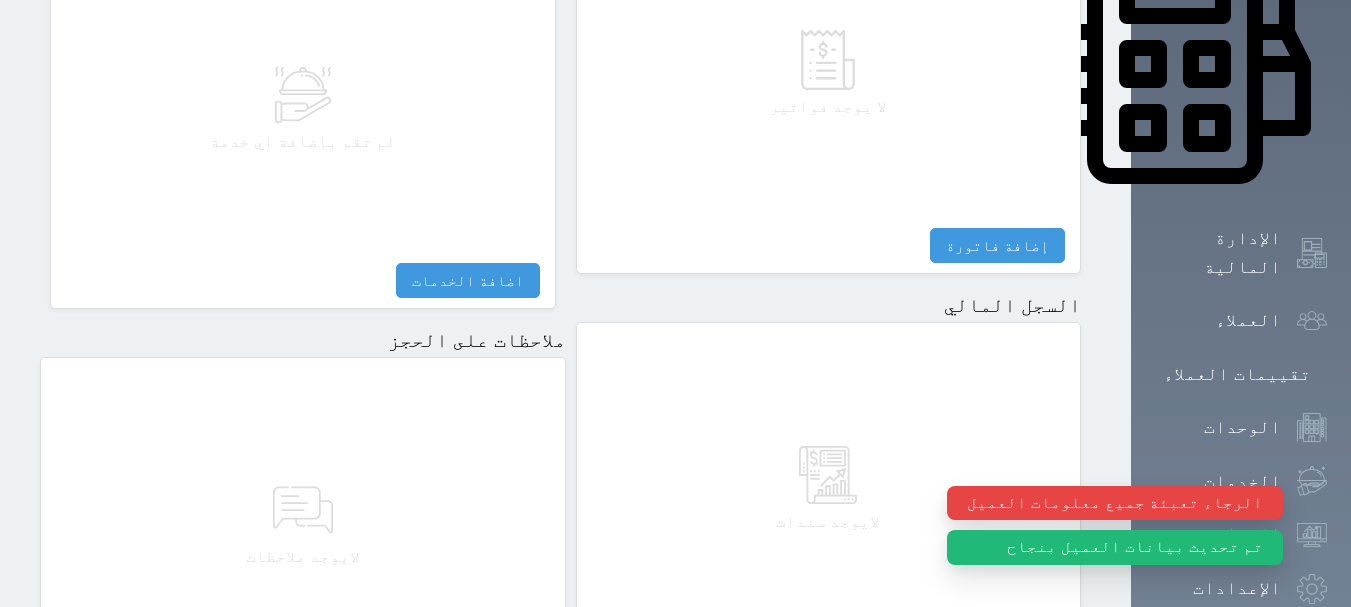 scroll, scrollTop: 1100, scrollLeft: 0, axis: vertical 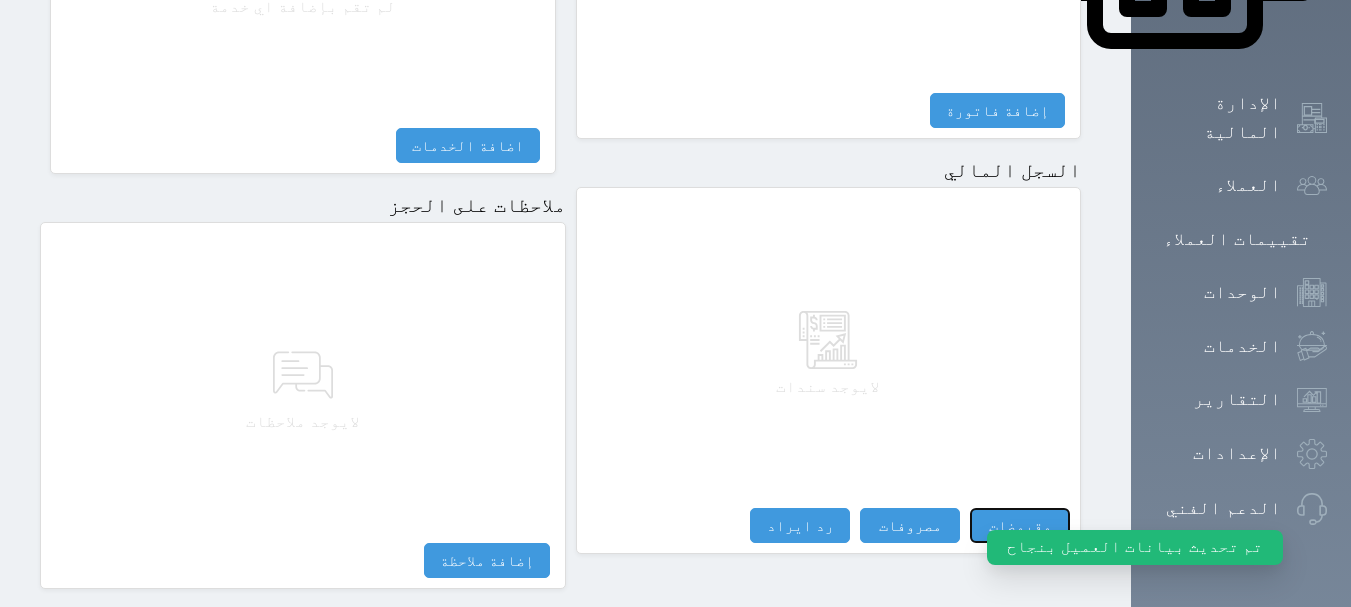 drag, startPoint x: 1149, startPoint y: 458, endPoint x: 1092, endPoint y: 405, distance: 77.83315 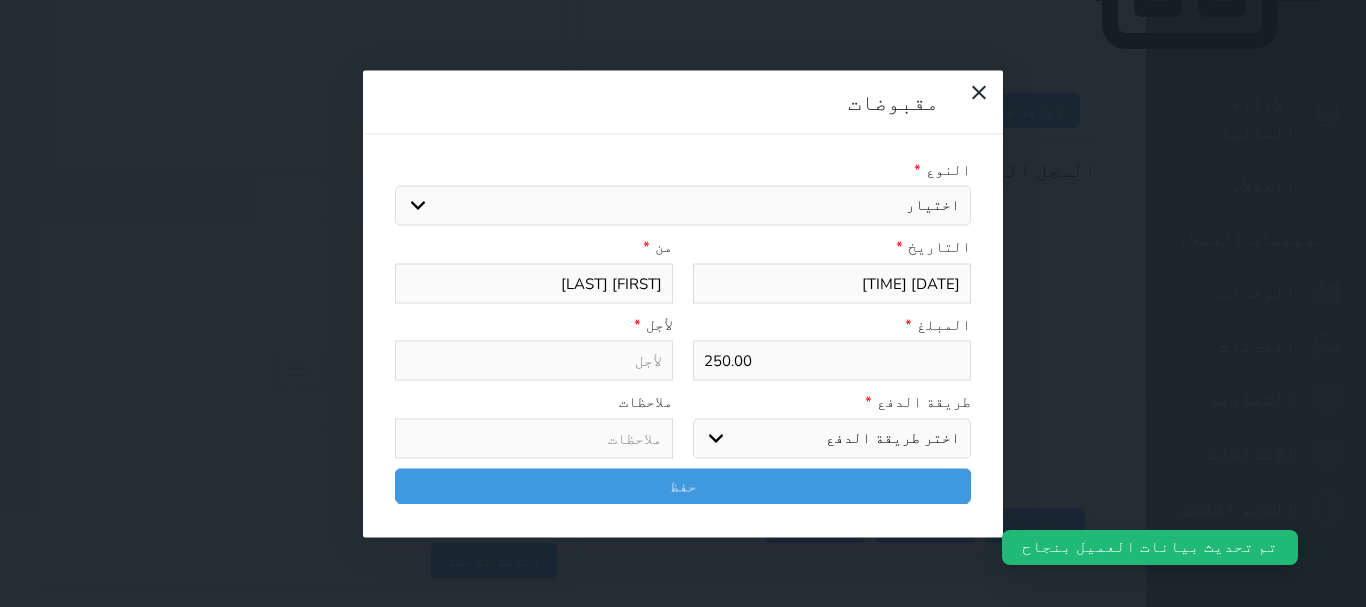 click on "النوع  *    اختيار   مقبوضات عامة قيمة إيجار فواتير تامين عربون لا ينطبق آخر مغسلة واي فاي - الإنترنت مواقف السيارات طعام الأغذية والمشروبات مشروبات المشروبات الباردة المشروبات الساخنة الإفطار غداء عشاء مخبز و كعك حمام سباحة الصالة الرياضية سبا و خدمات الجمال اختيار وإسقاط (خدمات النقل) ميني بار كابل - تلفزيون سرير إضافي تصفيف الشعر التسوق خدمات الجولات السياحية المنظمة خدمات الدليل السياحي تجديد ايجار شقه رقم   التاريخ *   [DATE] [TIME]   من *   [FULL_NAME]   المبلغ *   [AMOUNT]   لأجل *     طريقة الدفع *   اختر طريقة الدفع   دفع نقدى   تحويل بنكى   مدى   بطاقة ائتمان   آجل   ملاحظات" at bounding box center (683, 335) 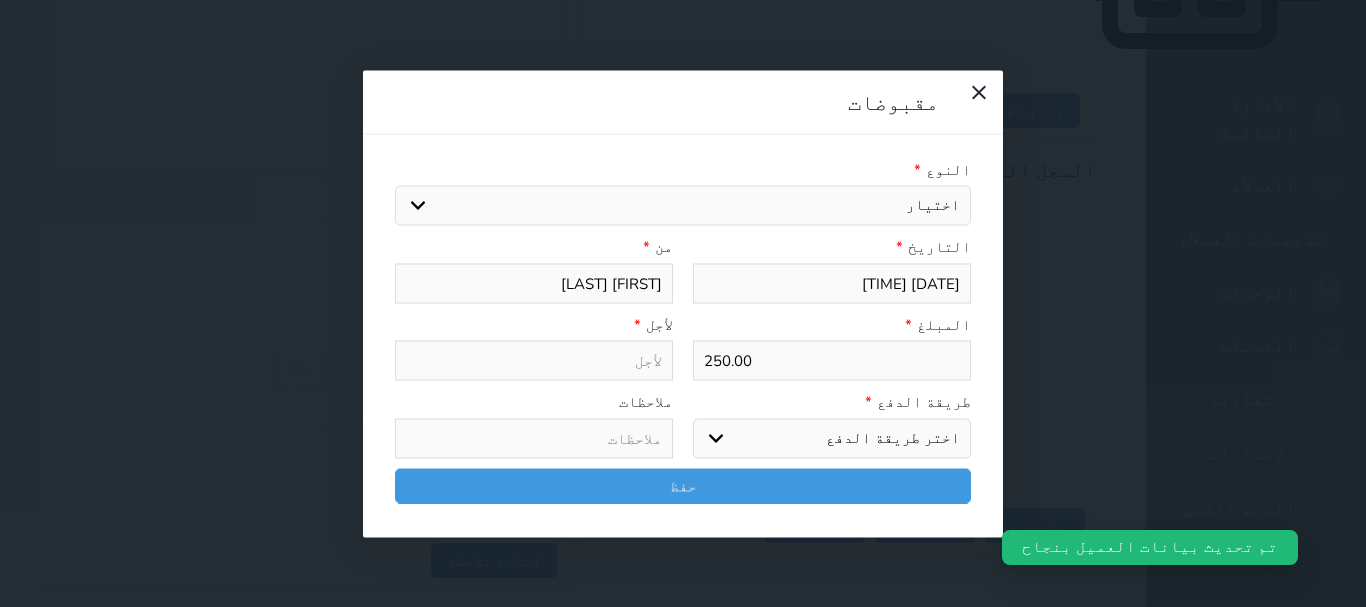 drag, startPoint x: 858, startPoint y: 124, endPoint x: 859, endPoint y: 156, distance: 32.01562 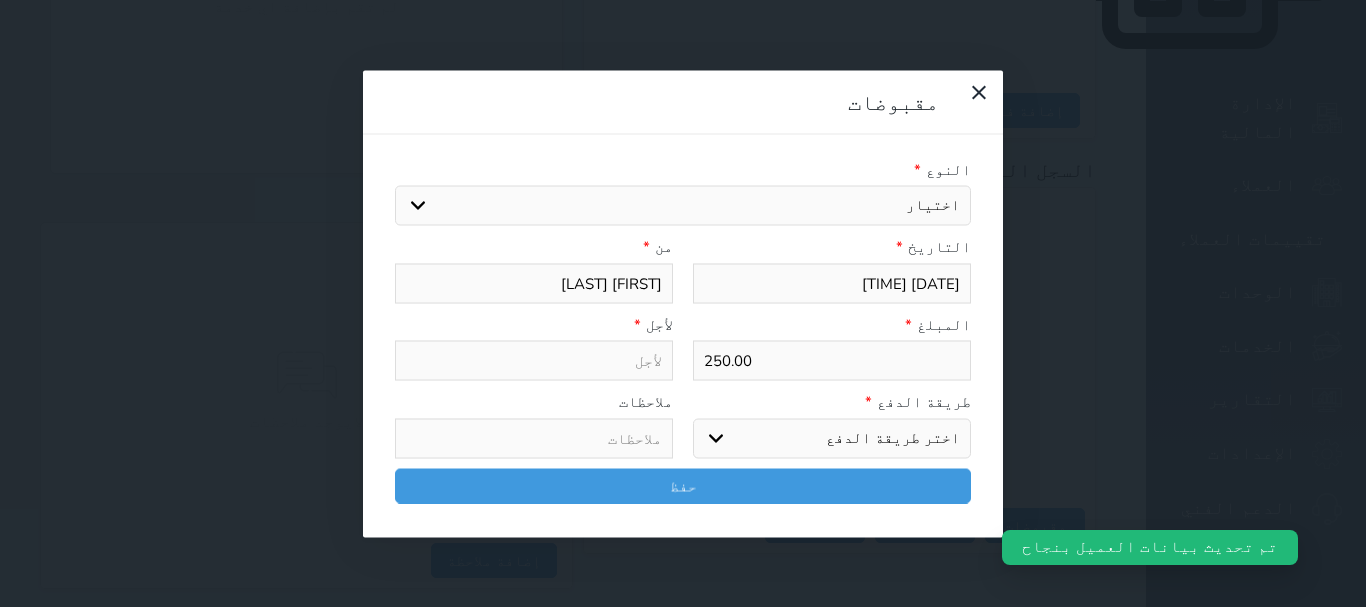 click on "اختيار   مقبوضات عامة قيمة إيجار فواتير تامين عربون لا ينطبق آخر مغسلة واي فاي - الإنترنت مواقف السيارات طعام الأغذية والمشروبات مشروبات المشروبات الباردة المشروبات الساخنة الإفطار غداء عشاء مخبز و كعك حمام سباحة الصالة الرياضية سبا و خدمات الجمال اختيار وإسقاط (خدمات النقل) ميني بار كابل - تلفزيون سرير إضافي تصفيف الشعر التسوق خدمات الجولات السياحية المنظمة خدمات الدليل السياحي تجديد ايجار شقه رقم" at bounding box center (683, 206) 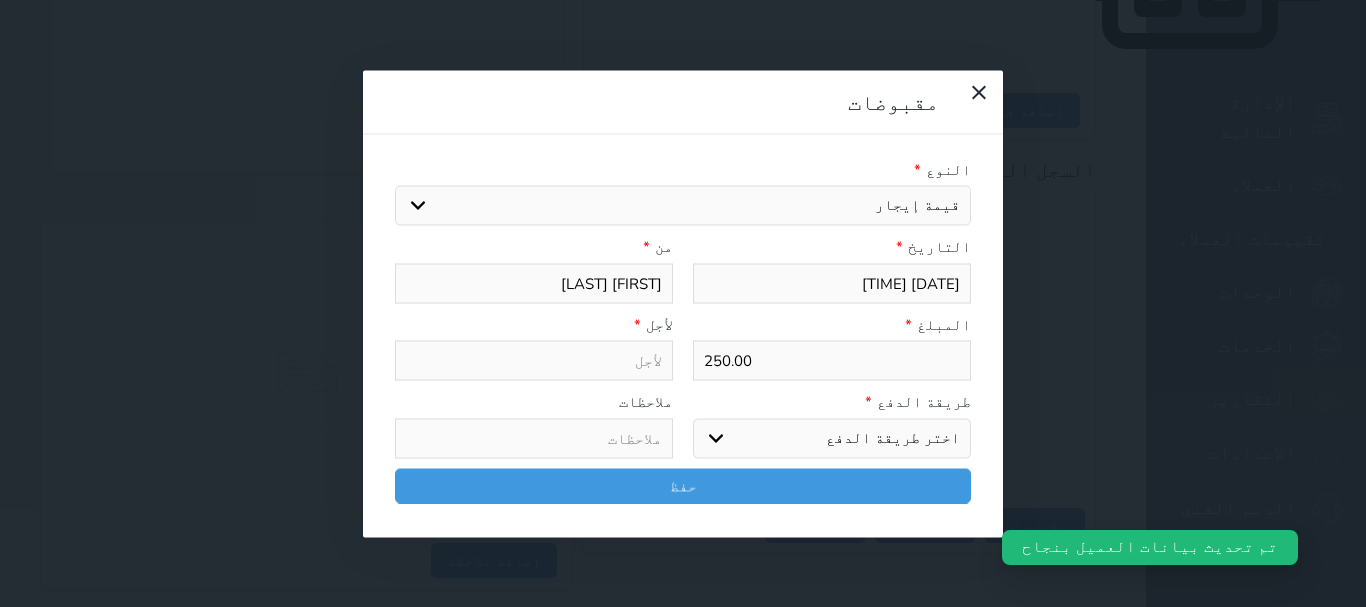 click on "اختيار   مقبوضات عامة قيمة إيجار فواتير تامين عربون لا ينطبق آخر مغسلة واي فاي - الإنترنت مواقف السيارات طعام الأغذية والمشروبات مشروبات المشروبات الباردة المشروبات الساخنة الإفطار غداء عشاء مخبز و كعك حمام سباحة الصالة الرياضية سبا و خدمات الجمال اختيار وإسقاط (خدمات النقل) ميني بار كابل - تلفزيون سرير إضافي تصفيف الشعر التسوق خدمات الجولات السياحية المنظمة خدمات الدليل السياحي تجديد ايجار شقه رقم" at bounding box center (683, 206) 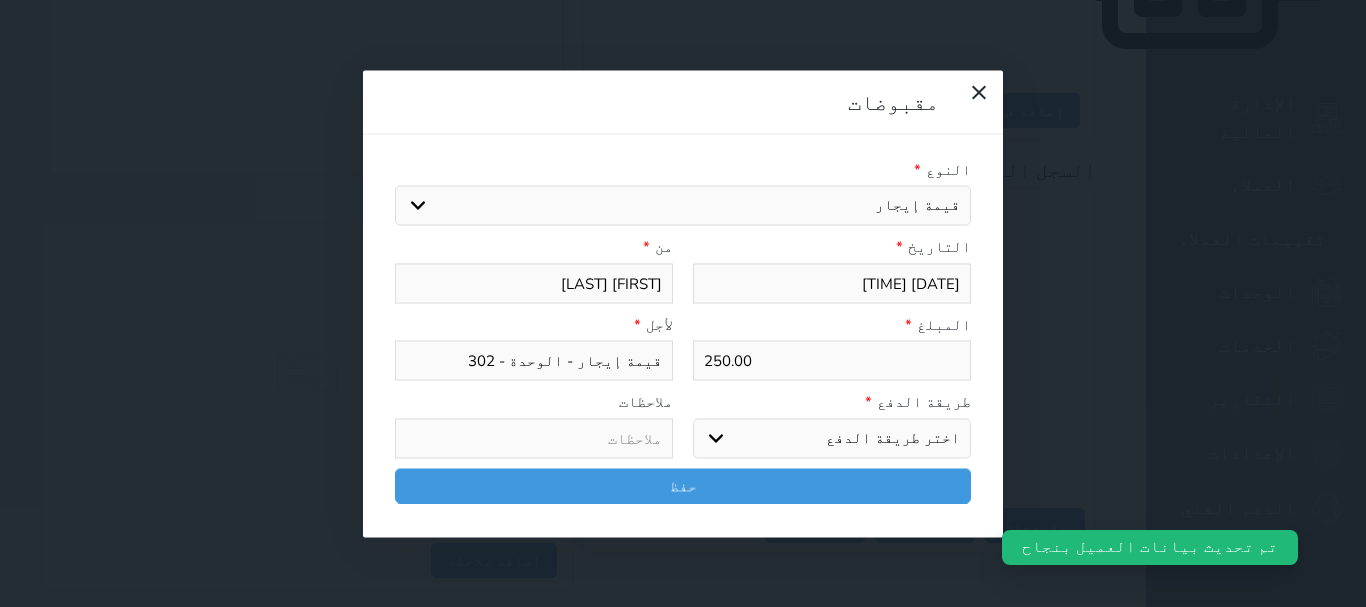 drag, startPoint x: 921, startPoint y: 376, endPoint x: 925, endPoint y: 388, distance: 12.649111 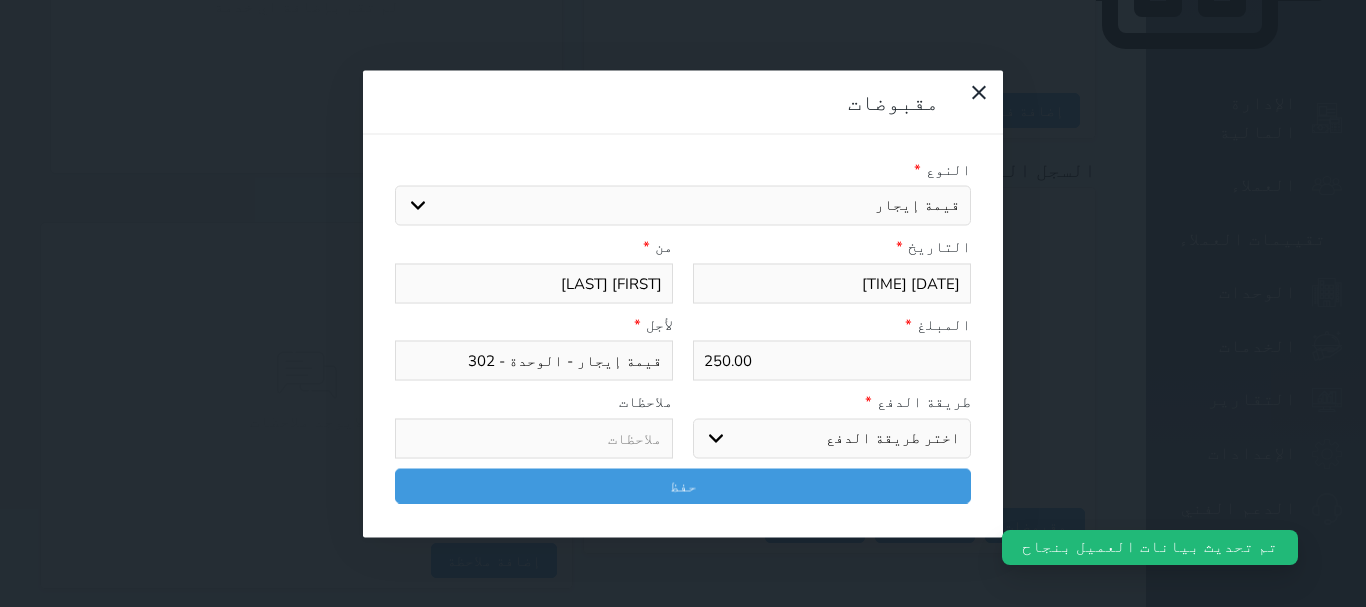 click on "اختر طريقة الدفع   دفع نقدى   تحويل بنكى   مدى   بطاقة ائتمان   آجل" at bounding box center [832, 438] 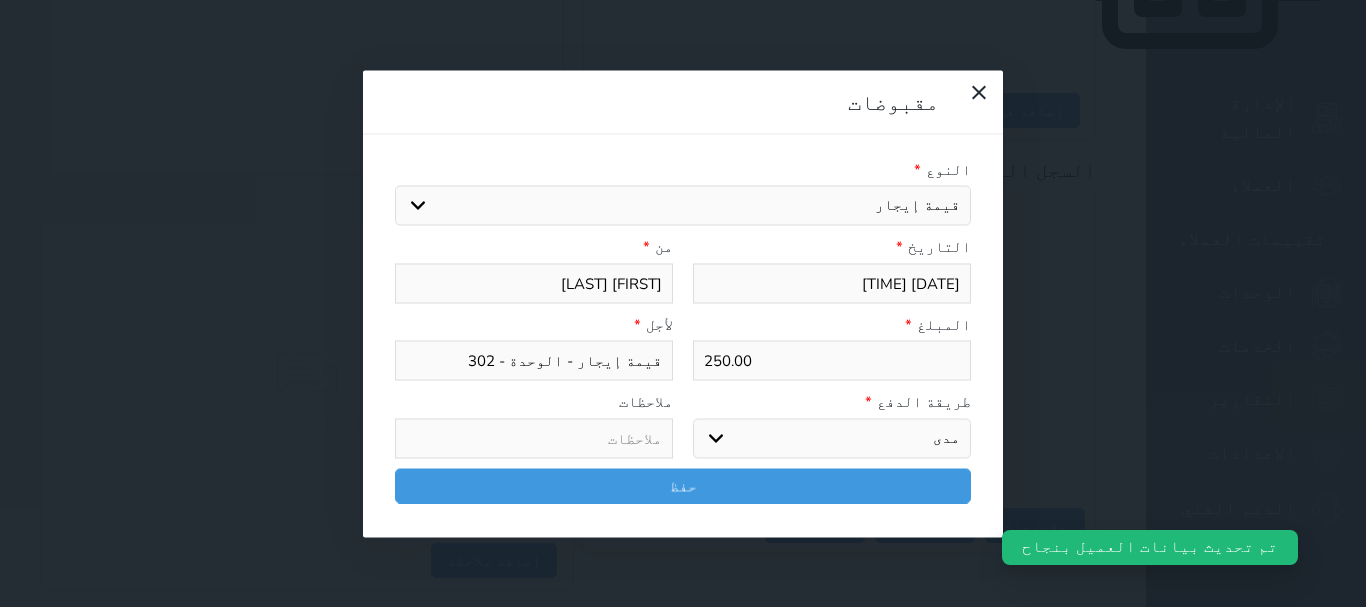 click on "اختر طريقة الدفع   دفع نقدى   تحويل بنكى   مدى   بطاقة ائتمان   آجل" at bounding box center (832, 438) 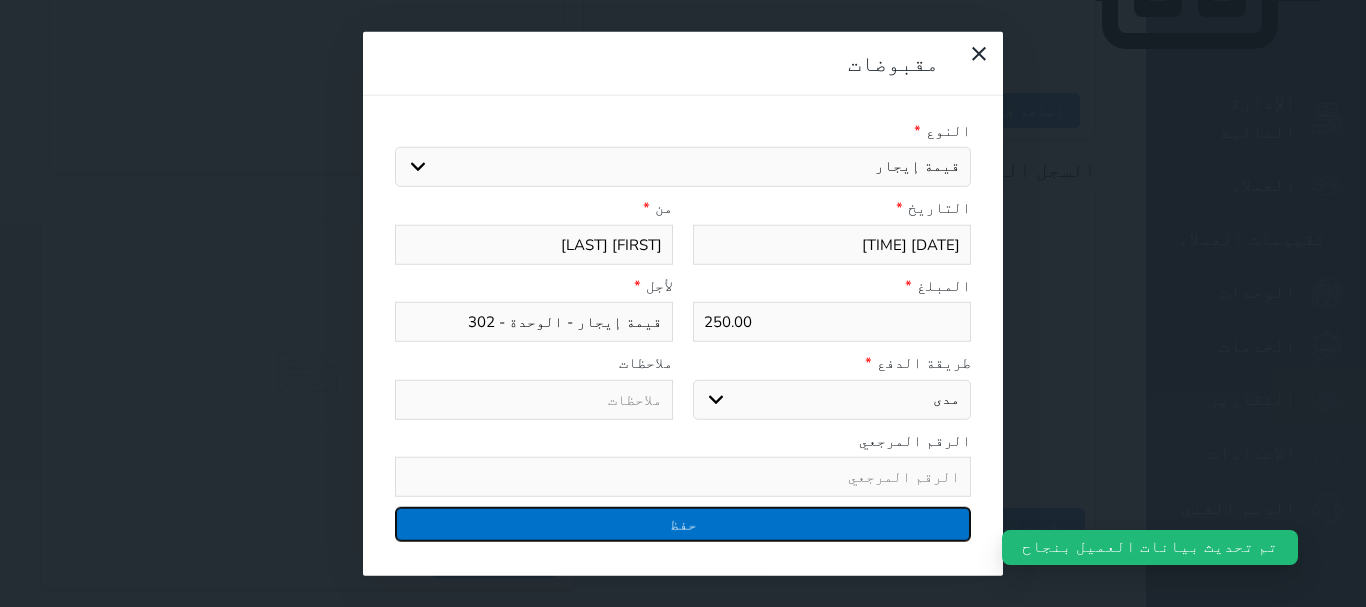 click on "حفظ" at bounding box center (683, 524) 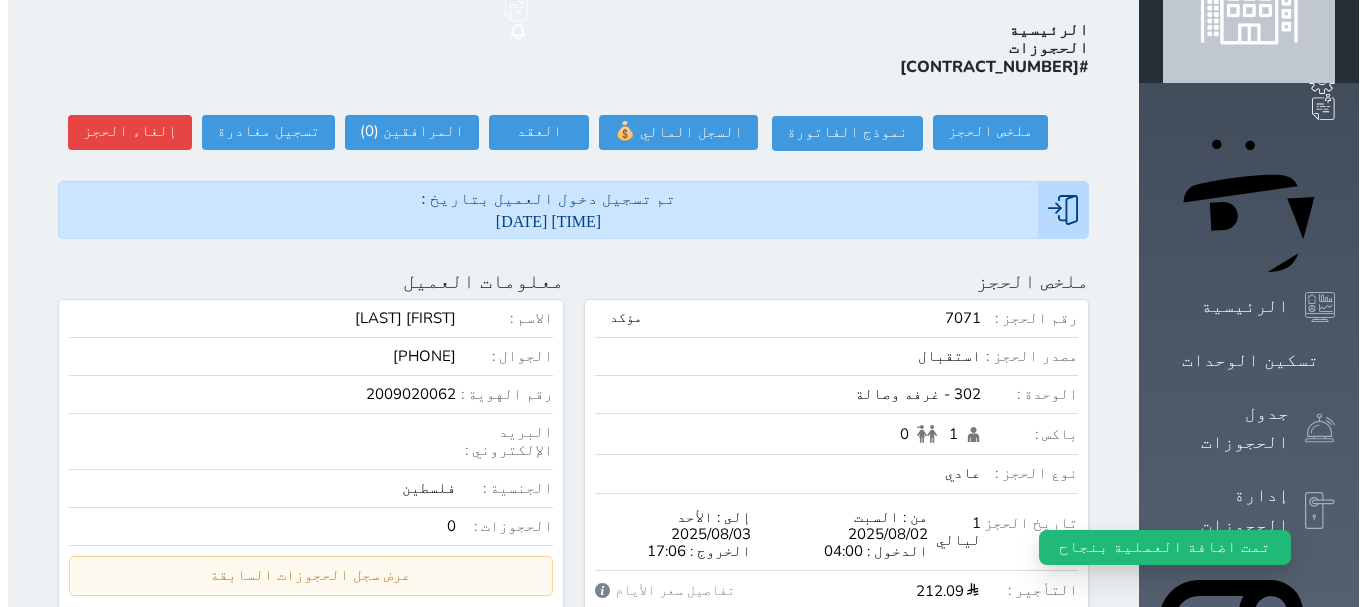 scroll, scrollTop: 0, scrollLeft: 0, axis: both 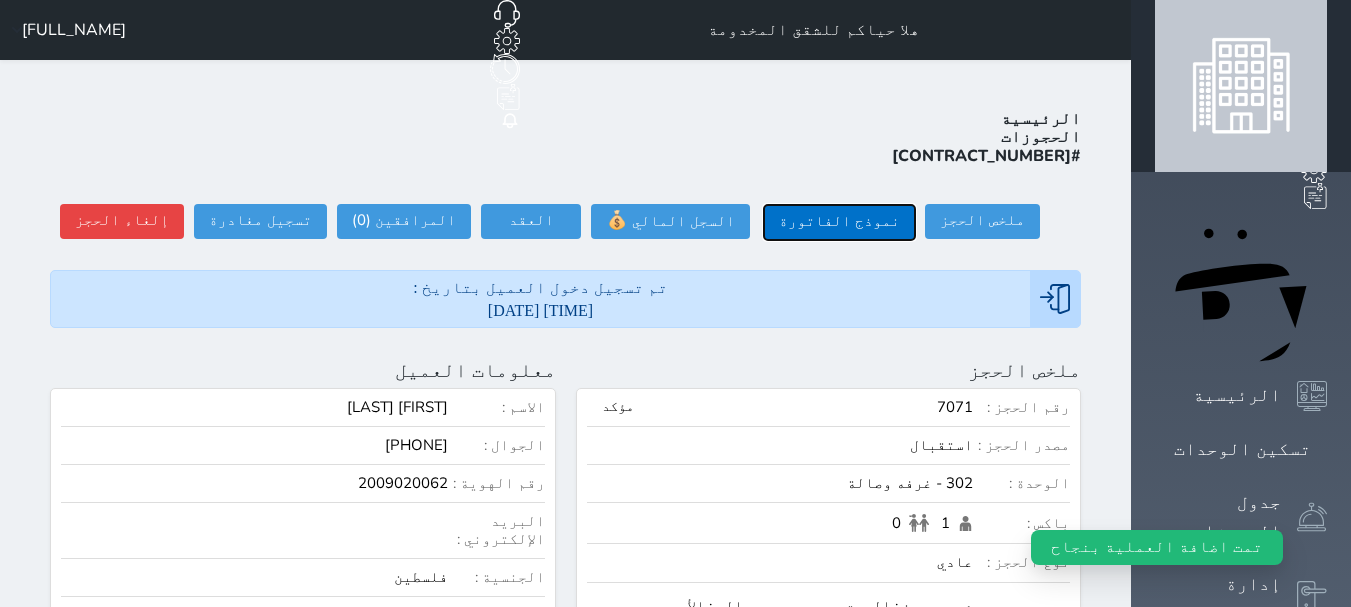 click on "نموذج الفاتورة" at bounding box center [839, 222] 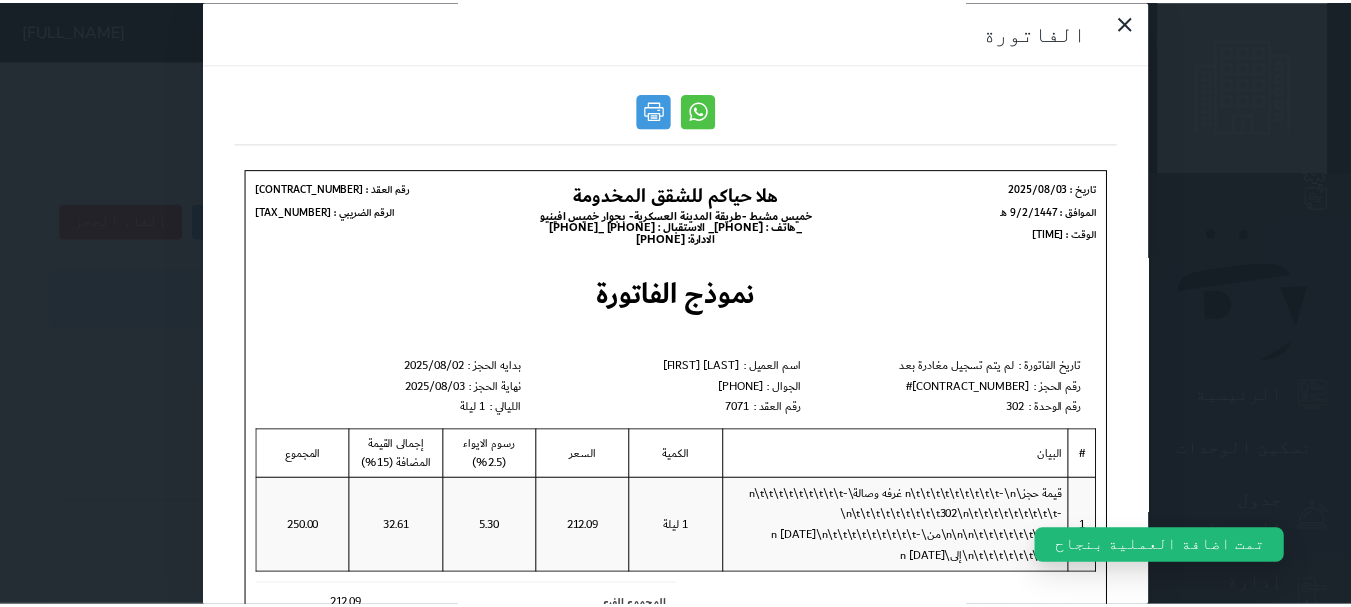 scroll, scrollTop: 0, scrollLeft: 0, axis: both 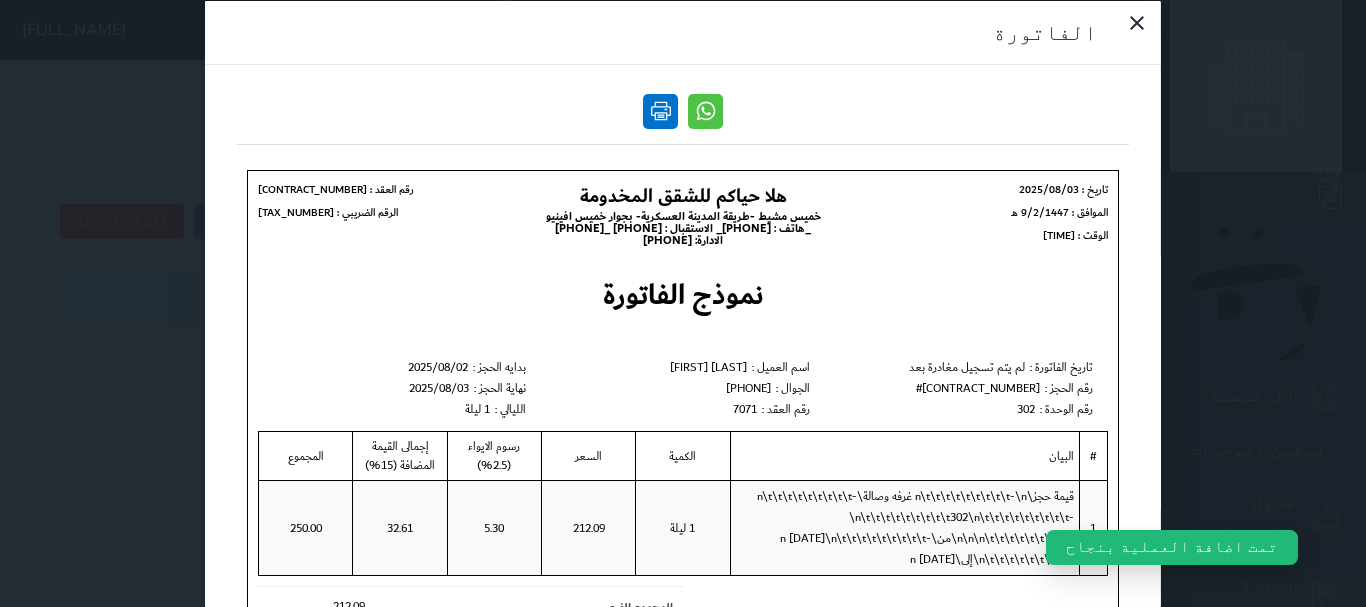 click at bounding box center [660, 110] 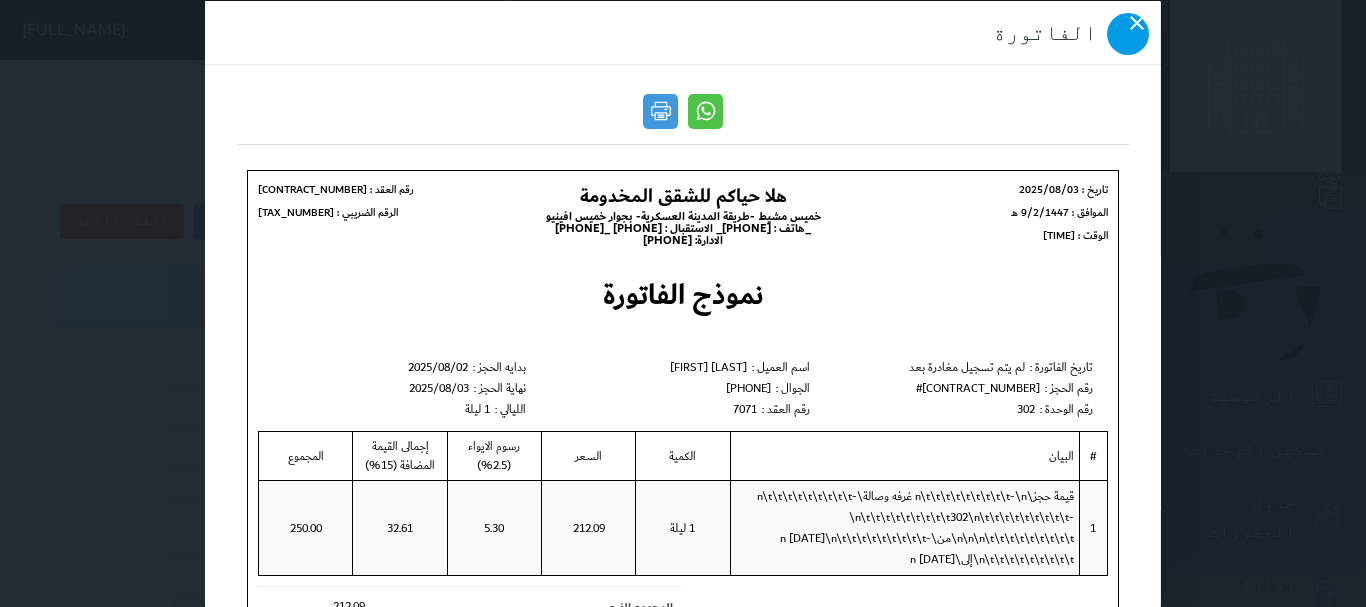 click at bounding box center (1128, 33) 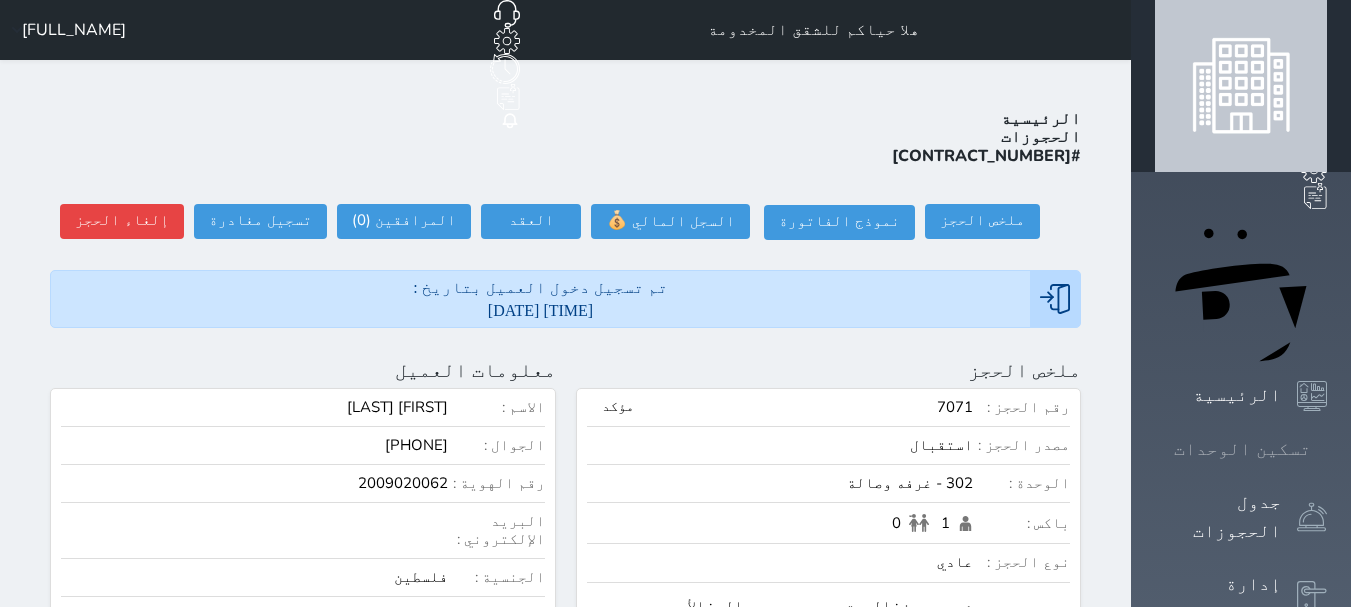 click at bounding box center [1327, 449] 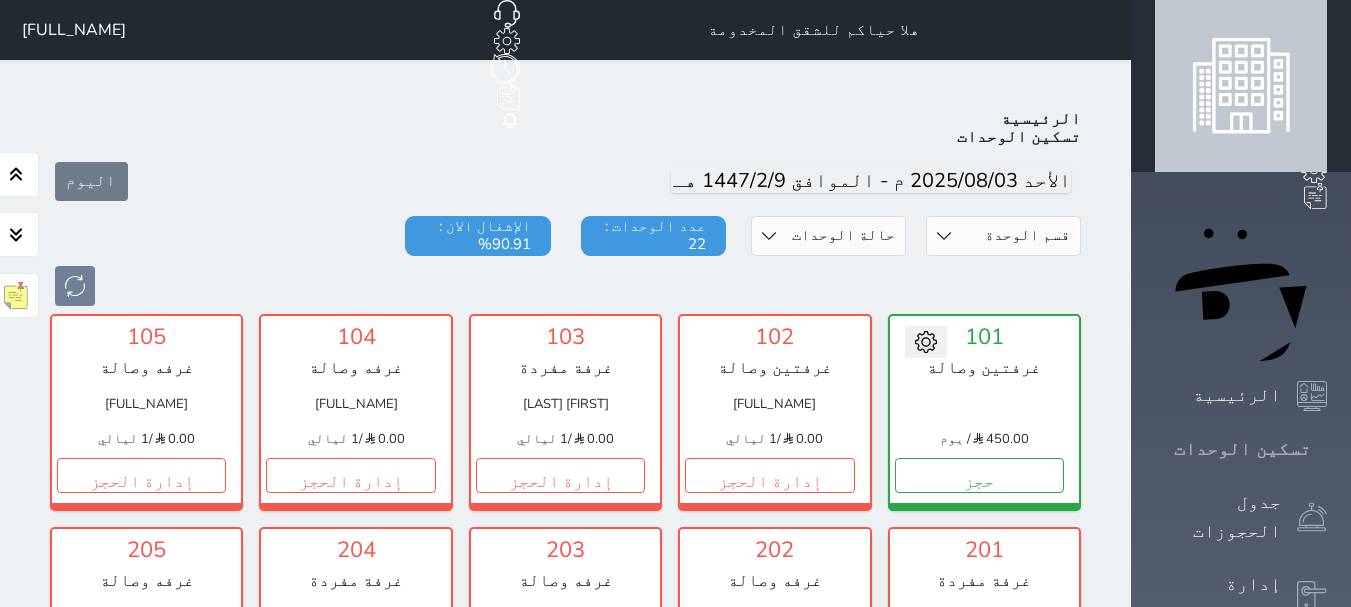 scroll, scrollTop: 78, scrollLeft: 0, axis: vertical 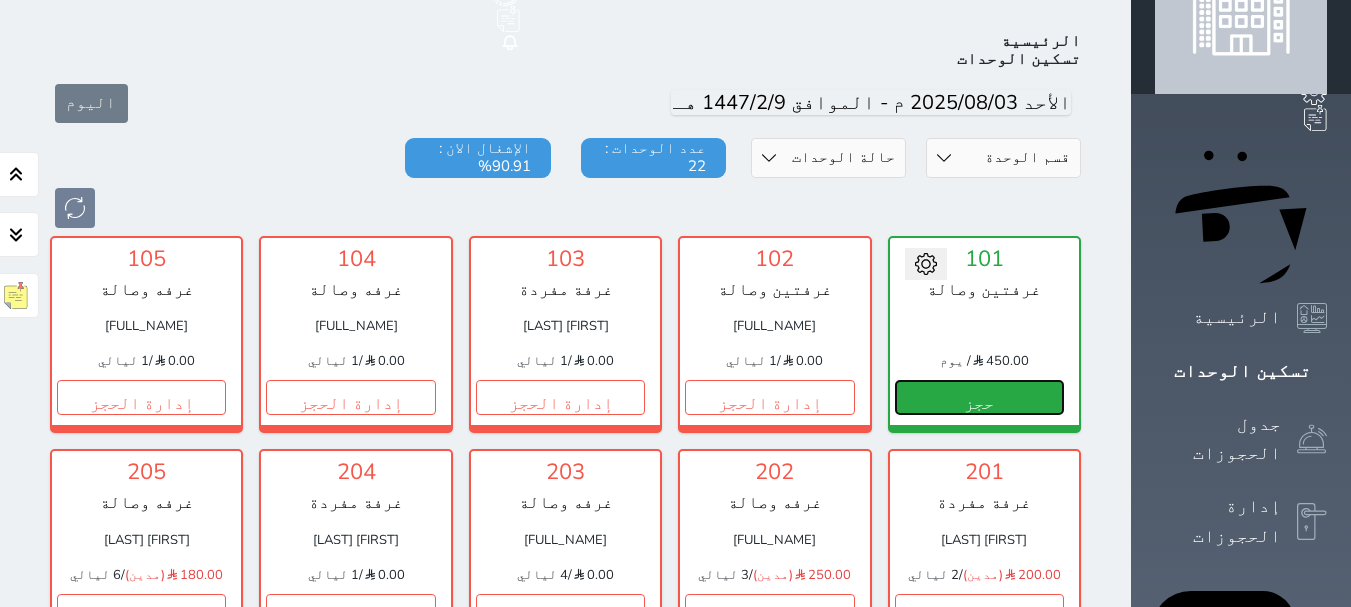 click on "حجز" at bounding box center (979, 397) 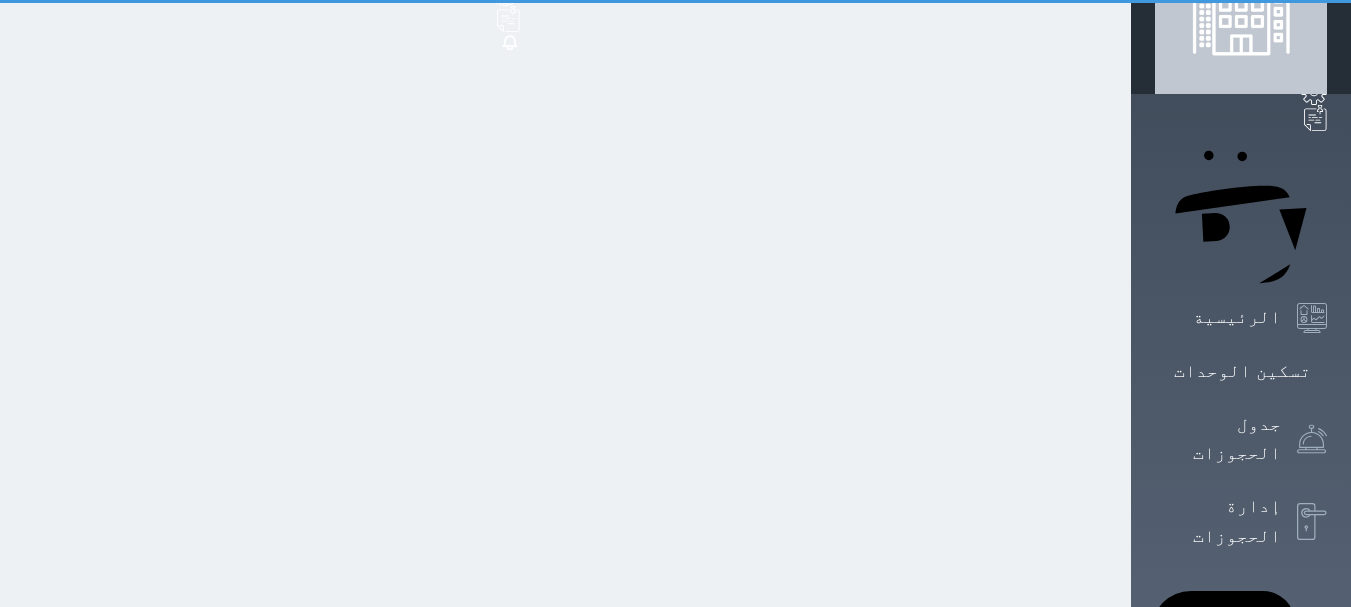 scroll, scrollTop: 0, scrollLeft: 0, axis: both 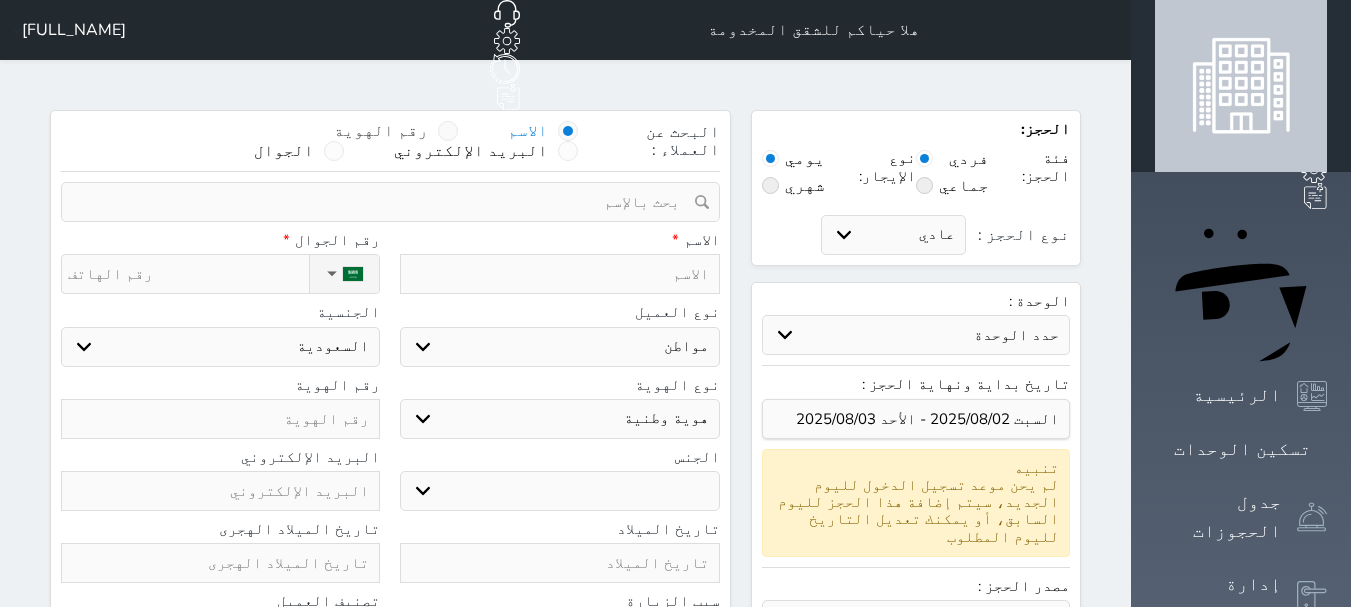 click on "رقم الهوية" at bounding box center (381, 131) 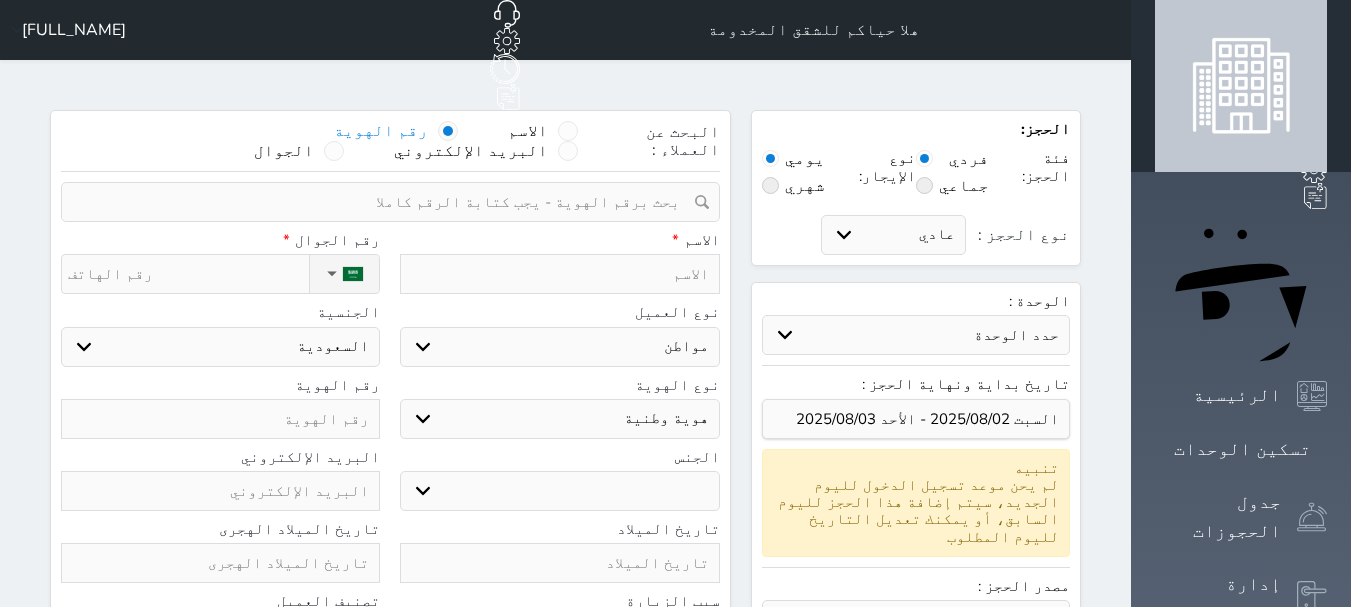 click on "البحث عن العملاء :        الاسم       رقم الهوية       البريد الإلكتروني       الجوال           تغيير العميل                      ملاحظات                           سجل حجوزات العميل undefined                   إجمالى رصيد العميل : 0 ريال     رقم الحجز   الوحدة   من   إلى   نوع الحجز   الرصيد   الاجرائات         النتائج  : من (  ) - إلى  (  )   العدد  :              سجل الكمبيالات الغير محصلة على العميل undefined                 رقم الحجز   المبلغ الكلى    المبلغ المحصل    المبلغ المتبقى    تاريخ الإستحقاق         النتائج  : من (  ) - إلى  (  )   العدد  :      الاسم *     رقم الجوال *       ▼     Afghanistan (‫افغانستان‬‎)   +93   Albania (Shqipëri)   +355   Algeria (‫الجزائر‬‎)   +213   American Samoa" at bounding box center [390, 571] 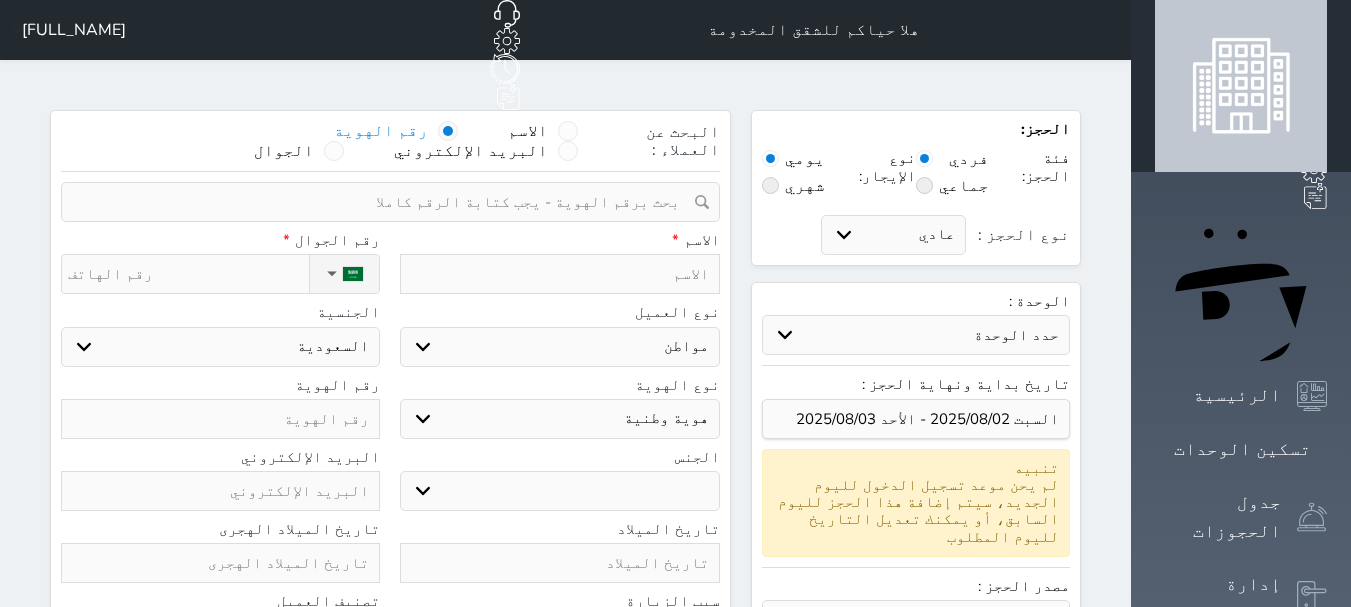 click at bounding box center [383, 202] 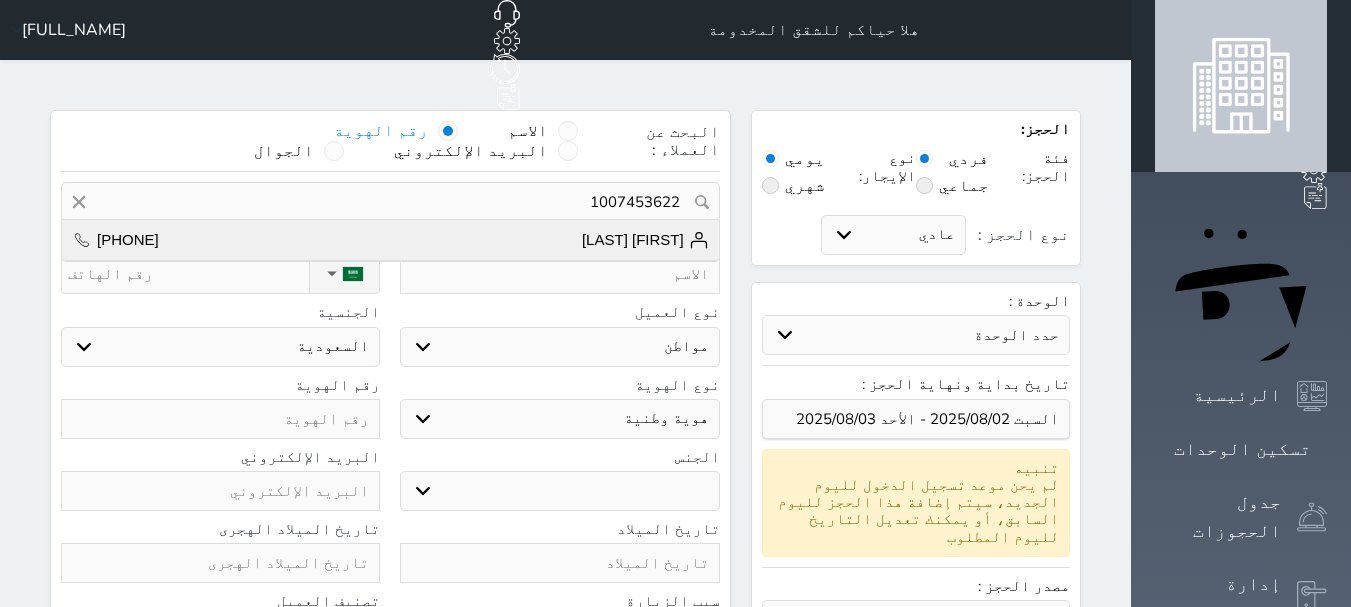 click on "[FULL_NAME]   [PHONE_NUMBER]" at bounding box center [390, 240] 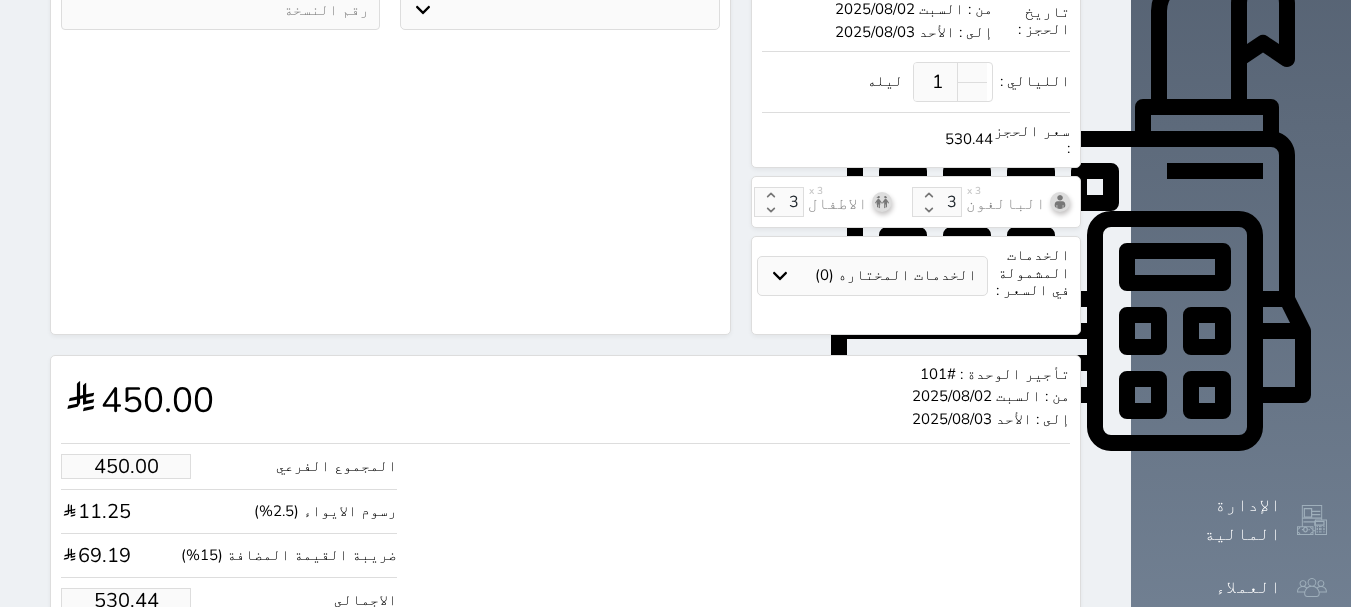scroll, scrollTop: 704, scrollLeft: 0, axis: vertical 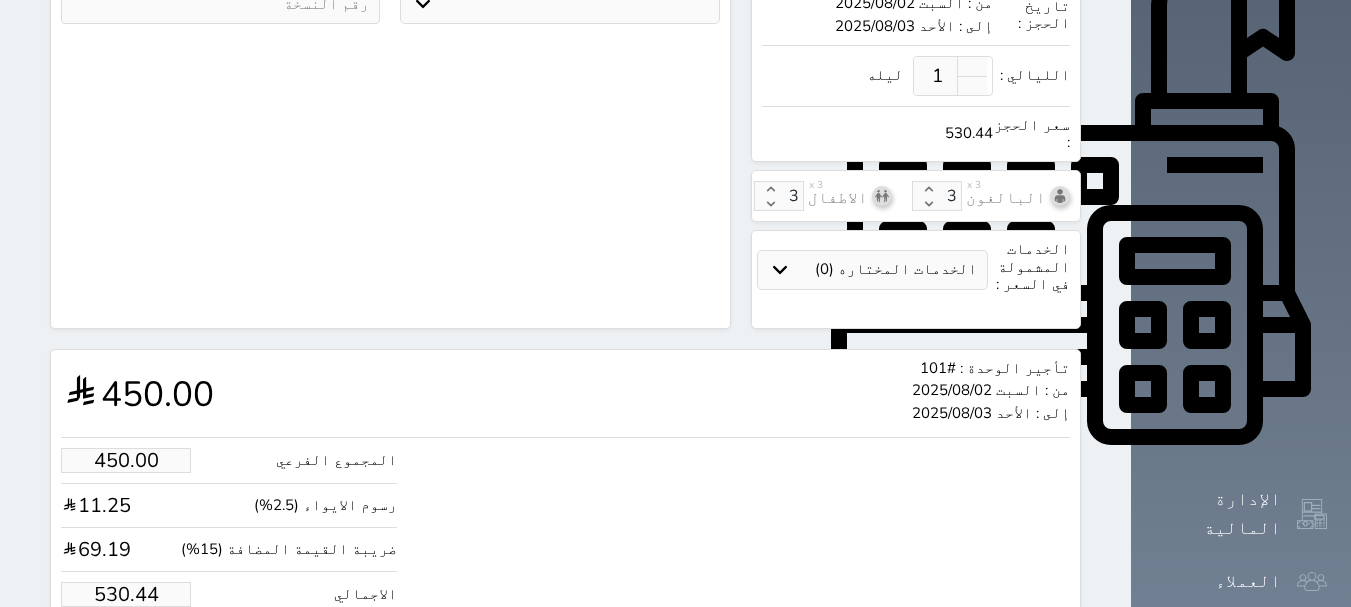 drag, startPoint x: 100, startPoint y: 522, endPoint x: 31, endPoint y: 482, distance: 79.755875 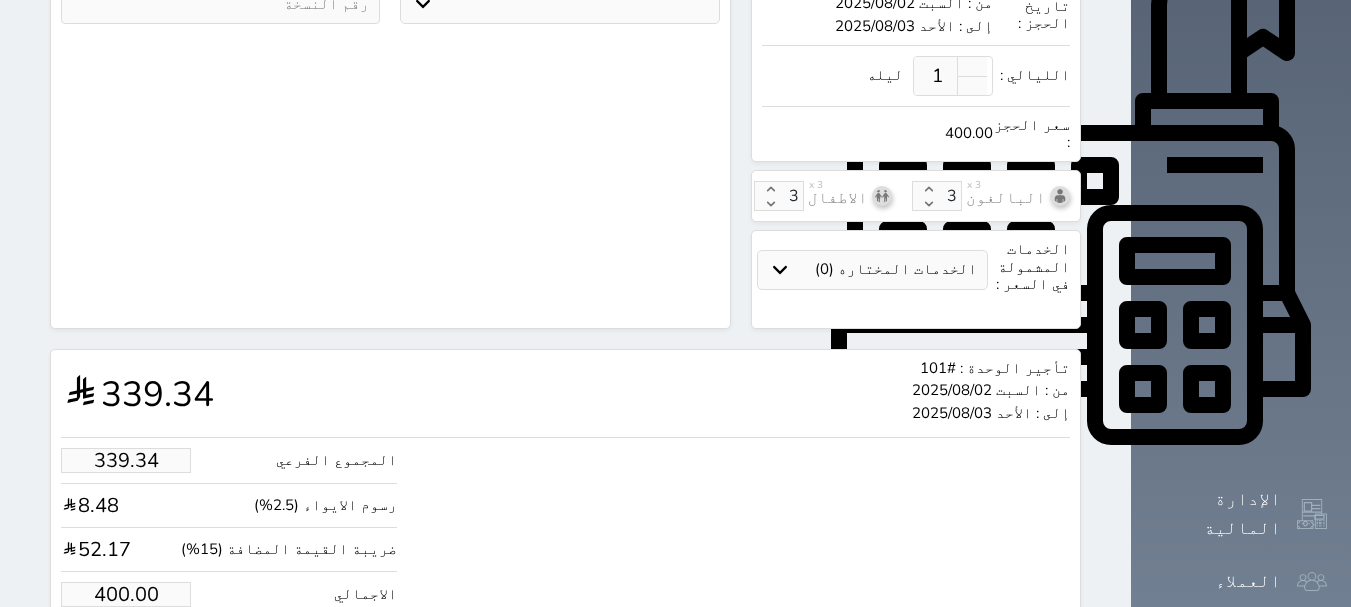 click on "حجز" at bounding box center (149, 655) 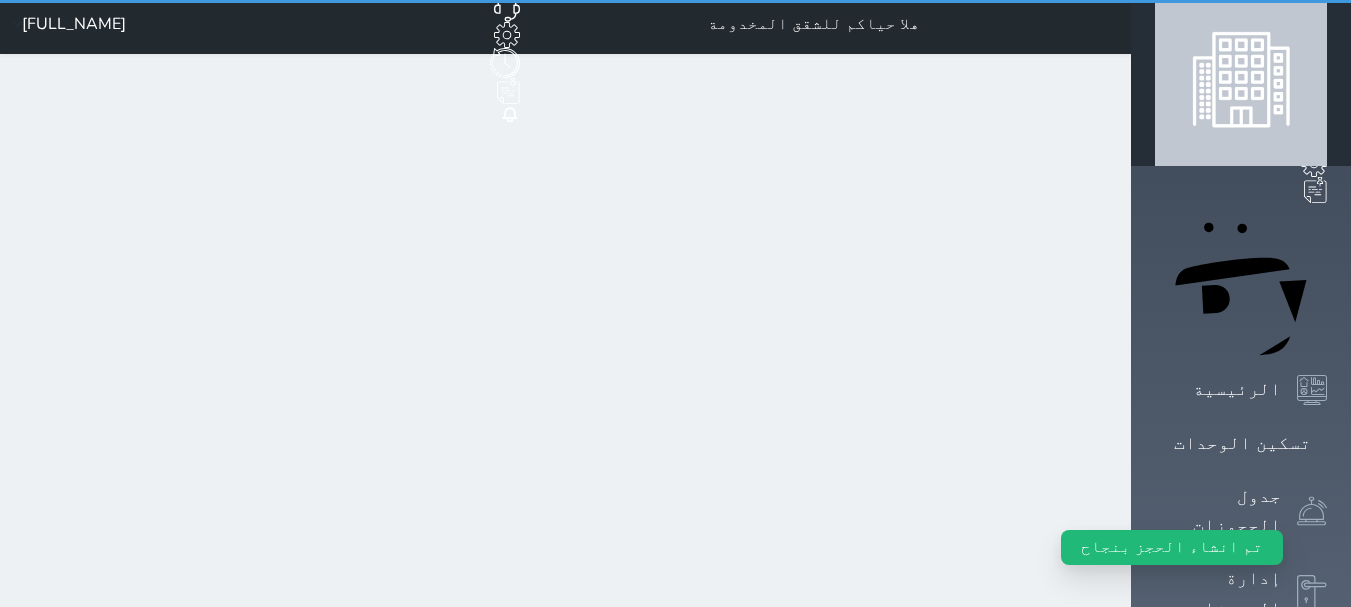 scroll, scrollTop: 0, scrollLeft: 0, axis: both 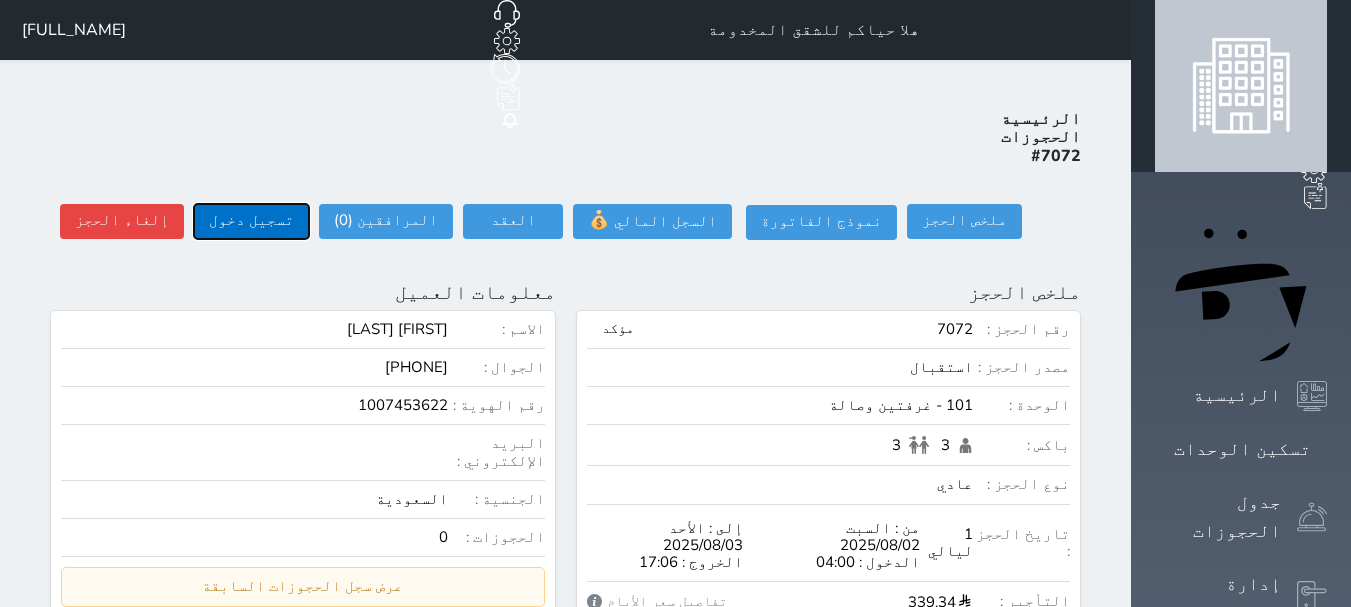 click on "تسجيل دخول" at bounding box center [251, 221] 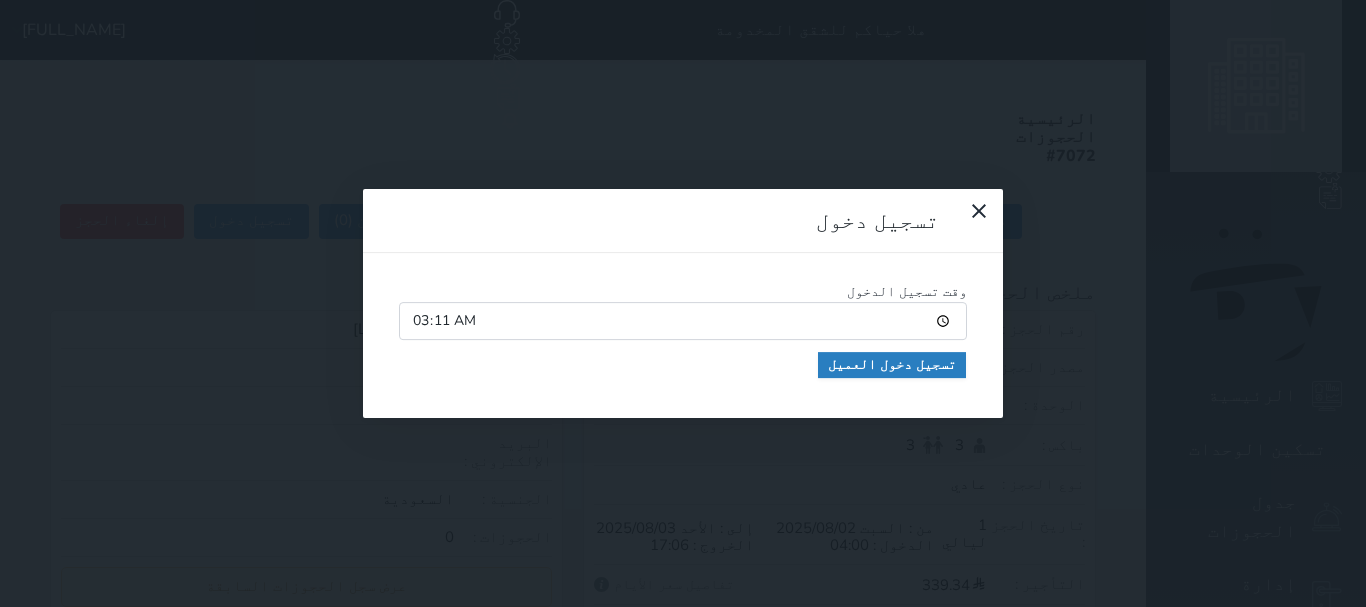 click on "وقت تسجيل الدخول    [TIME]   تسجيل دخول العميل" at bounding box center (683, 336) 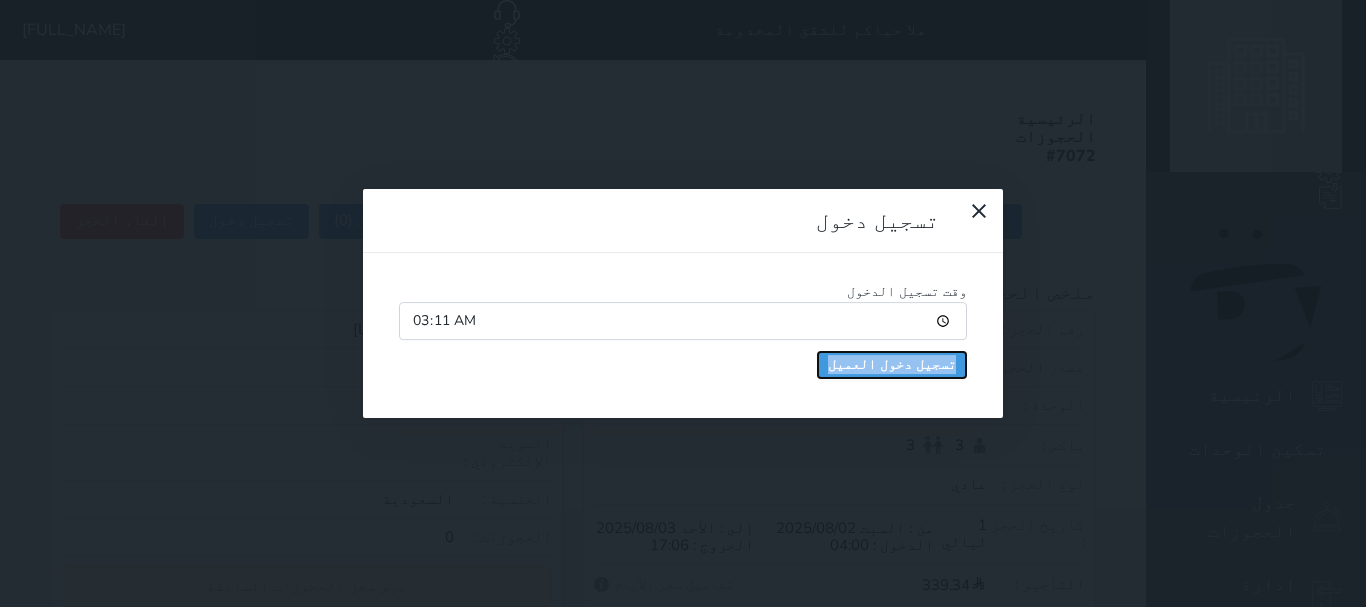 click on "تسجيل دخول العميل" at bounding box center (892, 365) 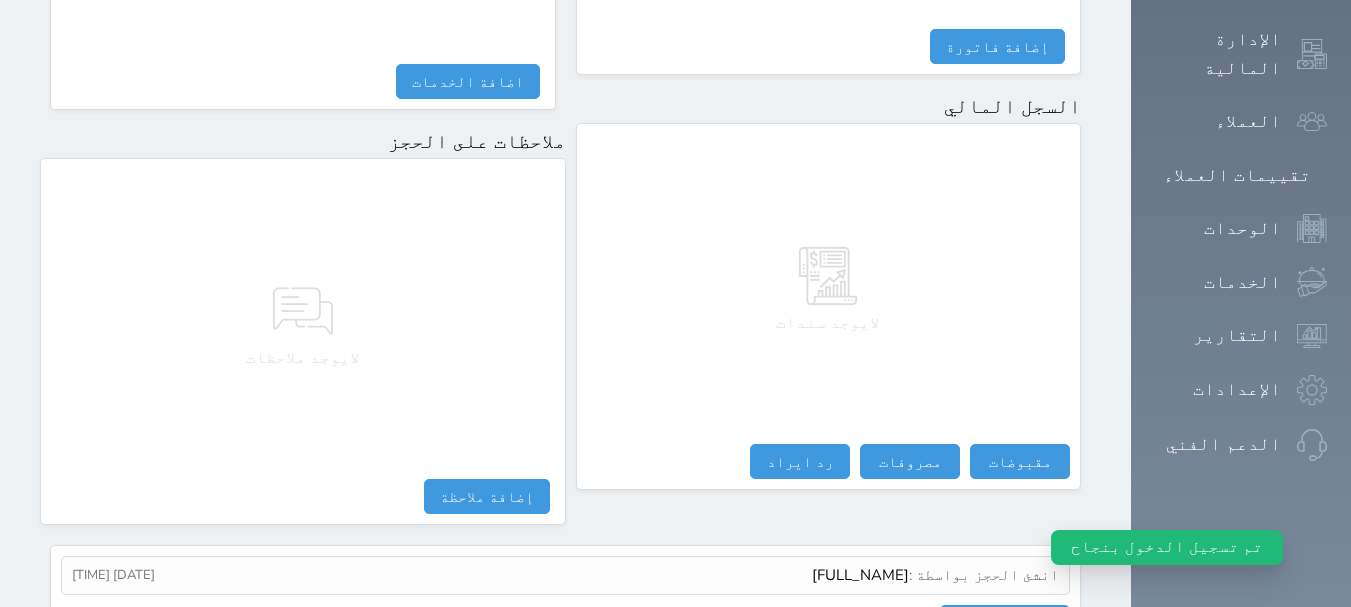 scroll, scrollTop: 1174, scrollLeft: 0, axis: vertical 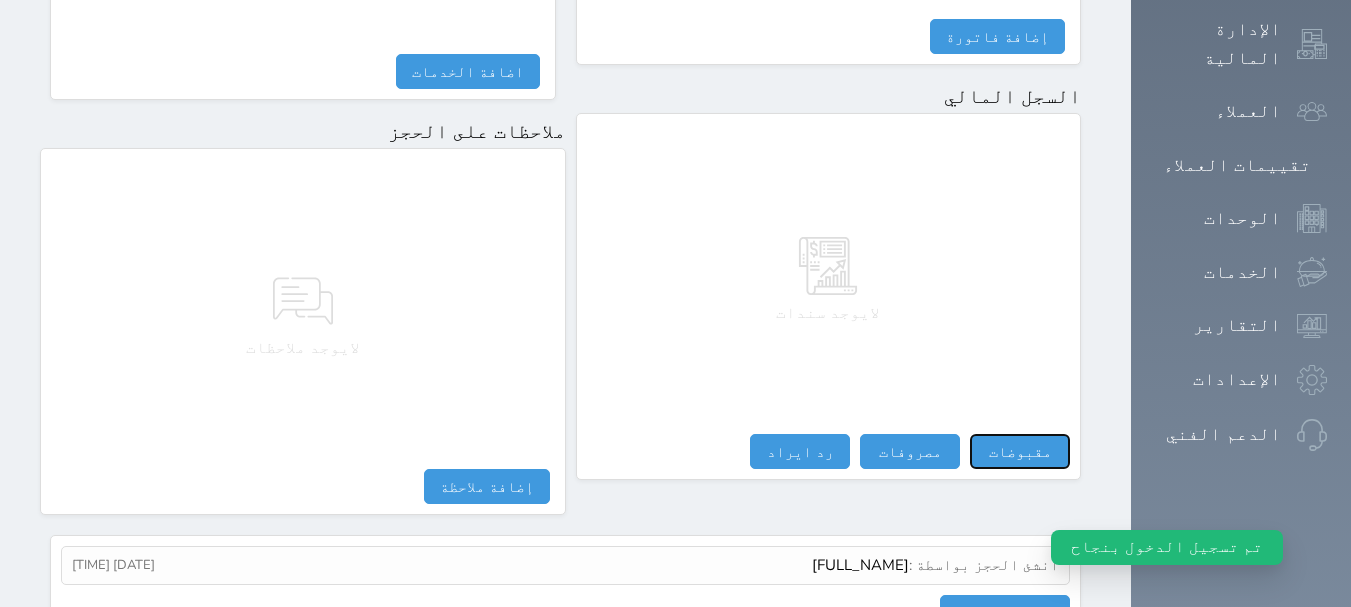 drag, startPoint x: 1154, startPoint y: 388, endPoint x: 1135, endPoint y: 370, distance: 26.172504 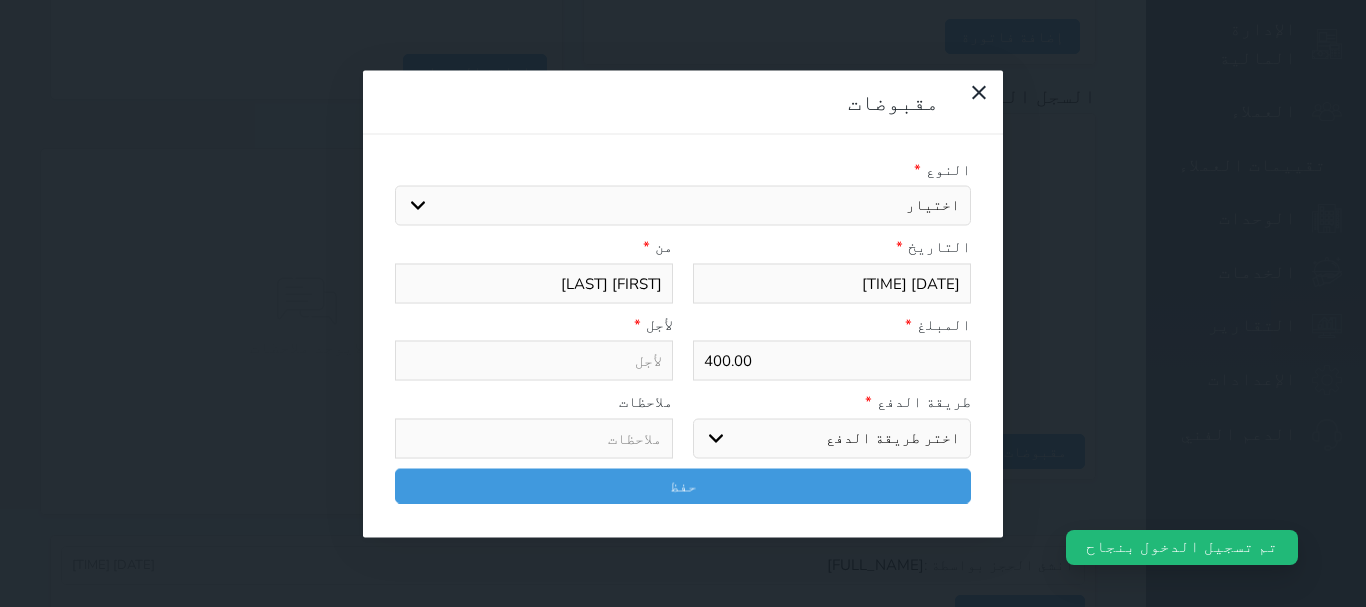 click on "اختيار   مقبوضات عامة قيمة إيجار فواتير تامين عربون لا ينطبق آخر مغسلة واي فاي - الإنترنت مواقف السيارات طعام الأغذية والمشروبات مشروبات المشروبات الباردة المشروبات الساخنة الإفطار غداء عشاء مخبز و كعك حمام سباحة الصالة الرياضية سبا و خدمات الجمال اختيار وإسقاط (خدمات النقل) ميني بار كابل - تلفزيون سرير إضافي تصفيف الشعر التسوق خدمات الجولات السياحية المنظمة خدمات الدليل السياحي تجديد ايجار شقه رقم" at bounding box center [683, 206] 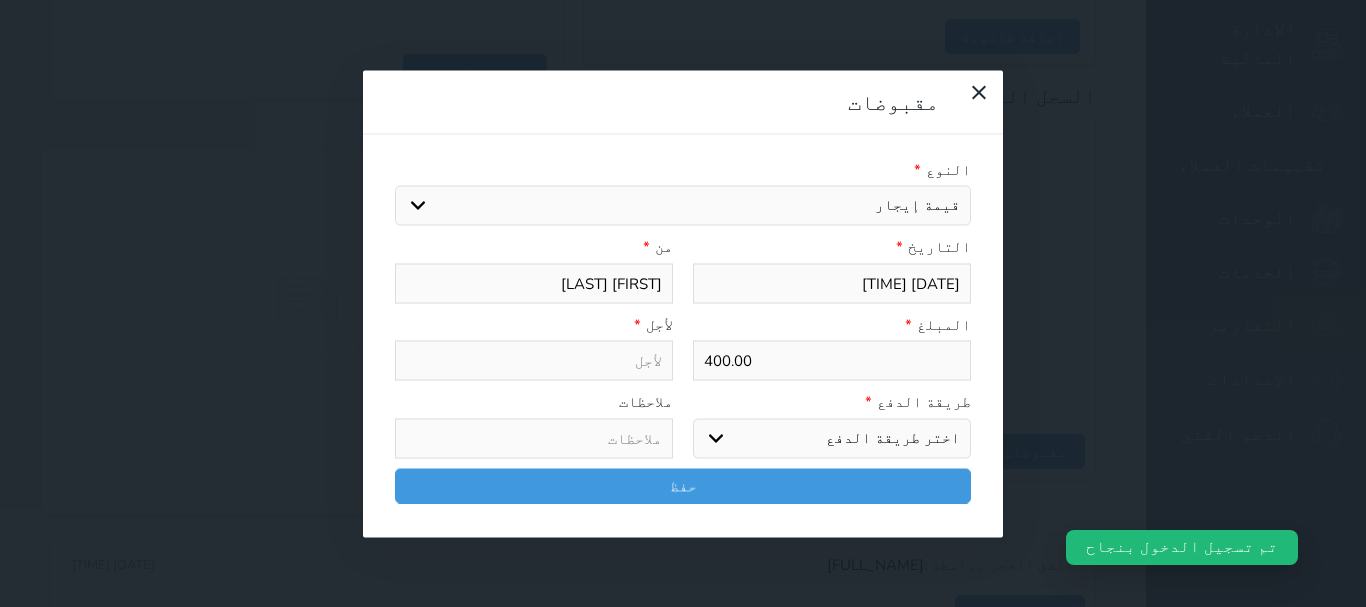click on "اختيار   مقبوضات عامة قيمة إيجار فواتير تامين عربون لا ينطبق آخر مغسلة واي فاي - الإنترنت مواقف السيارات طعام الأغذية والمشروبات مشروبات المشروبات الباردة المشروبات الساخنة الإفطار غداء عشاء مخبز و كعك حمام سباحة الصالة الرياضية سبا و خدمات الجمال اختيار وإسقاط (خدمات النقل) ميني بار كابل - تلفزيون سرير إضافي تصفيف الشعر التسوق خدمات الجولات السياحية المنظمة خدمات الدليل السياحي تجديد ايجار شقه رقم" at bounding box center [683, 206] 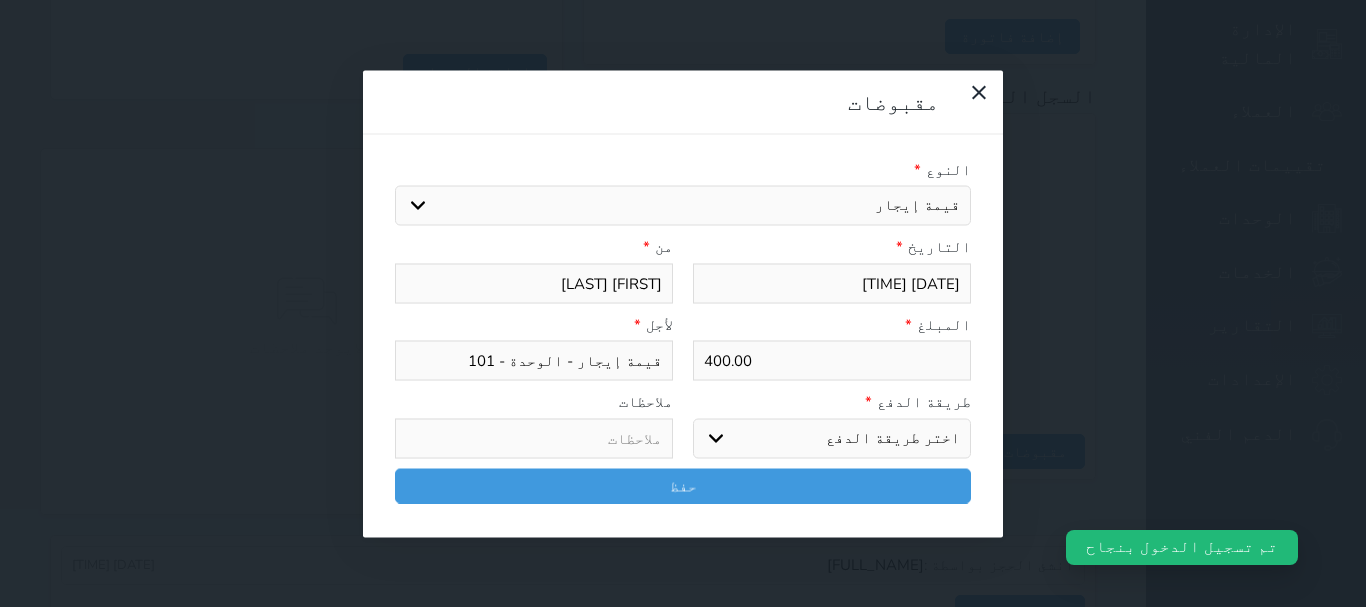 drag, startPoint x: 903, startPoint y: 344, endPoint x: 911, endPoint y: 359, distance: 17 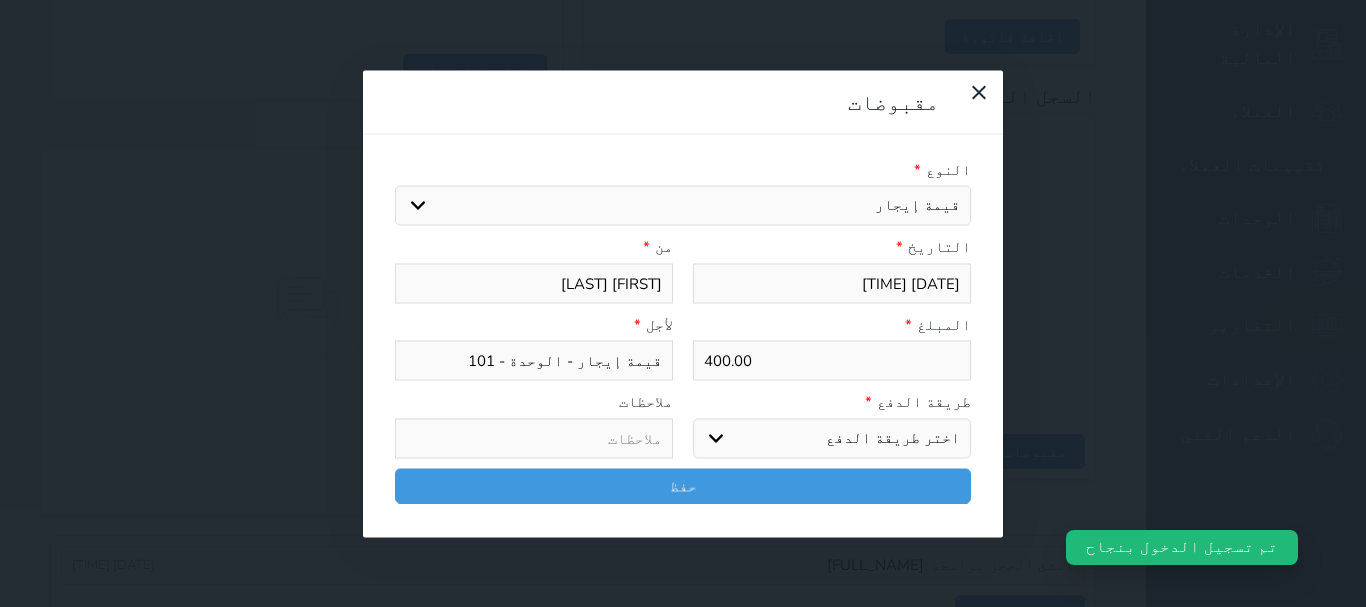 click on "طريقة الدفع *   اختر طريقة الدفع   دفع نقدى   تحويل بنكى   مدى   بطاقة ائتمان   آجل" at bounding box center (832, 425) 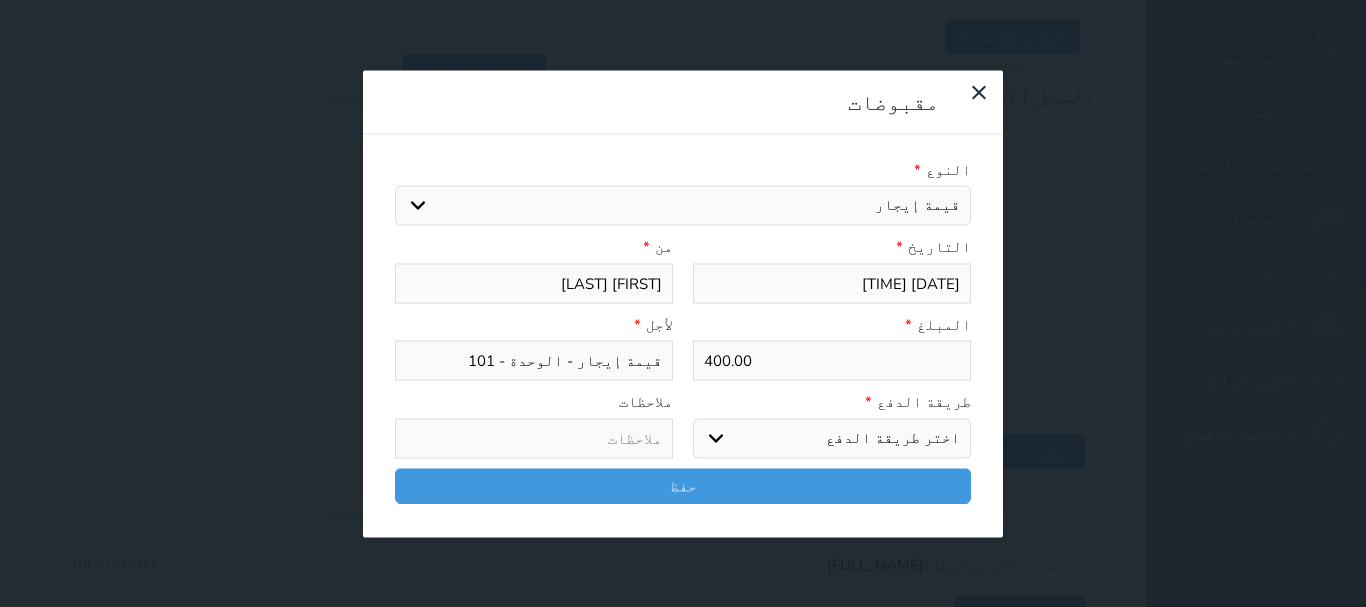 click on "اختر طريقة الدفع   دفع نقدى   تحويل بنكى   مدى   بطاقة ائتمان   آجل" at bounding box center (832, 438) 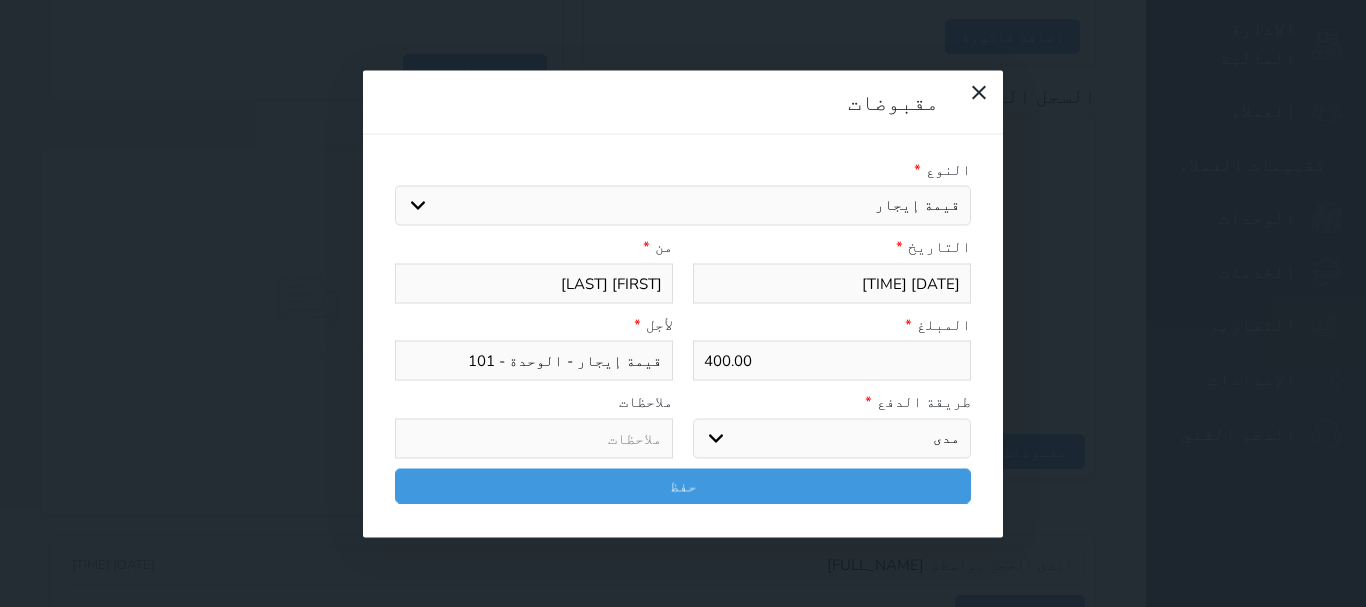 click on "اختر طريقة الدفع   دفع نقدى   تحويل بنكى   مدى   بطاقة ائتمان   آجل" at bounding box center [832, 438] 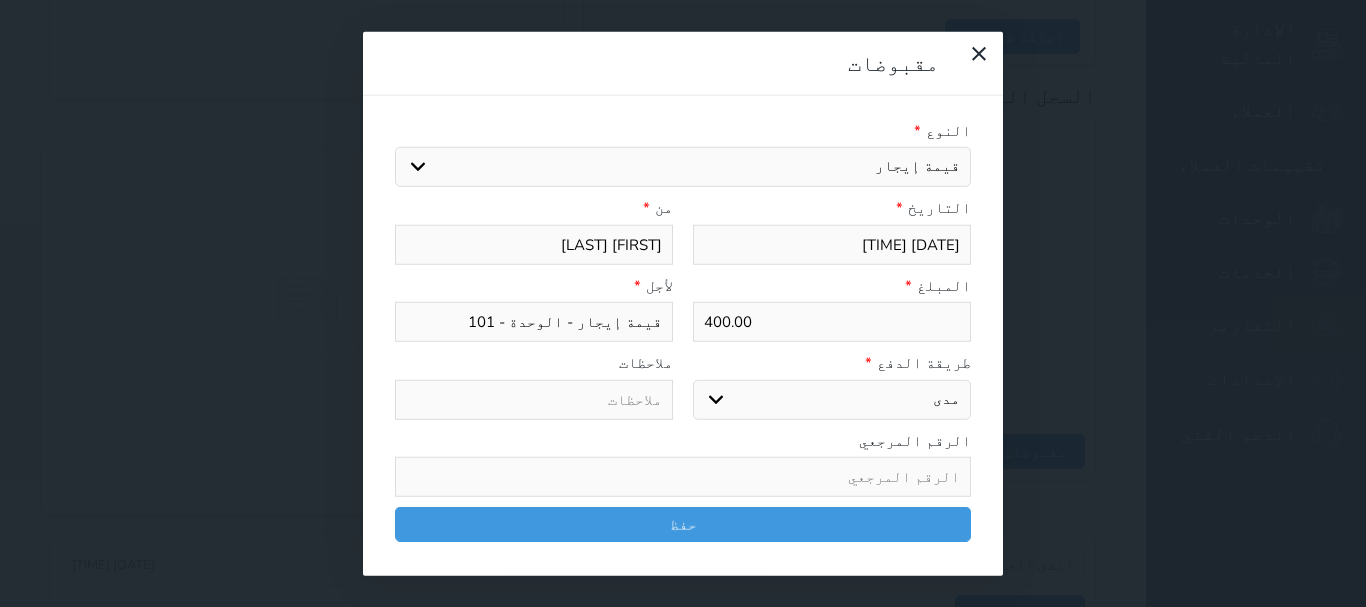 click on "النوع  *    اختيار   مقبوضات عامة قيمة إيجار فواتير تامين عربون لا ينطبق آخر مغسلة واي فاي - الإنترنت مواقف السيارات طعام الأغذية والمشروبات مشروبات المشروبات الباردة المشروبات الساخنة الإفطار غداء عشاء مخبز و كعك حمام سباحة الصالة الرياضية سبا و خدمات الجمال اختيار وإسقاط (خدمات النقل) ميني بار كابل - تلفزيون سرير إضافي تصفيف الشعر التسوق خدمات الجولات السياحية المنظمة خدمات الدليل السياحي تجديد ايجار شقه رقم   التاريخ *   [DATE] [TIME]   من *   [FULL_NAME]   المبلغ *   [AMOUNT]   لأجل *   قيمة إيجار - الوحدة - [UNIT_NUMBER]   طريقة الدفع *   اختر طريقة الدفع   دفع نقدى   تحويل بنكى   مدى" at bounding box center (683, 335) 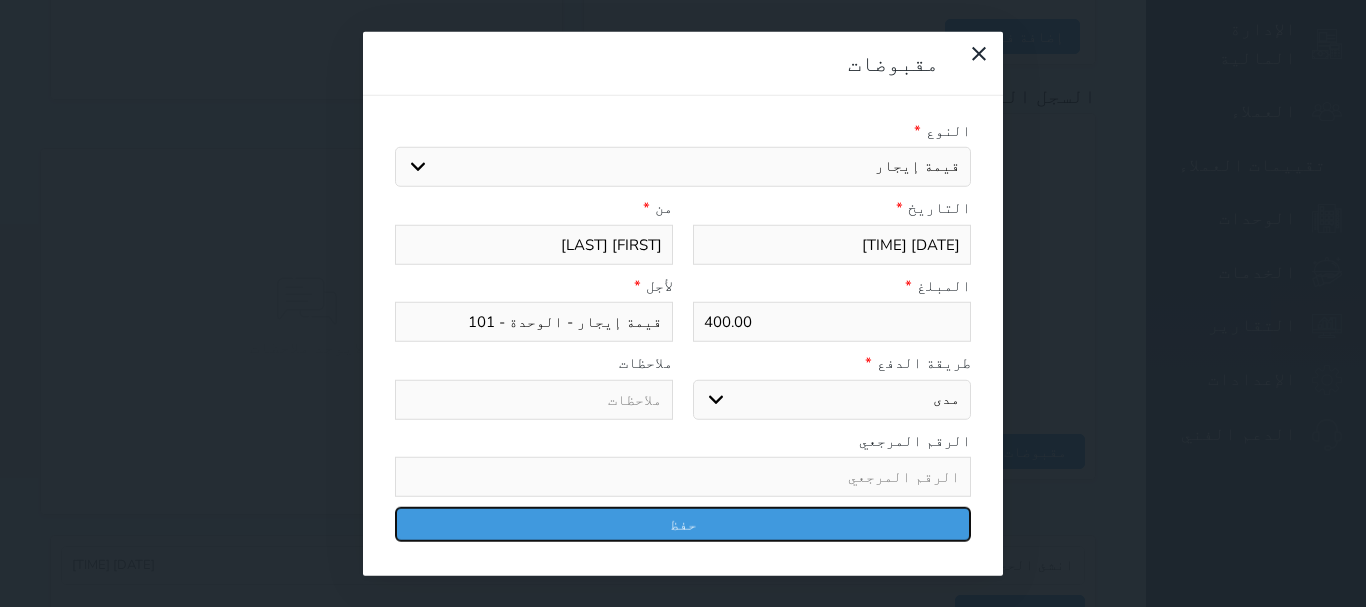 click on "حفظ" at bounding box center [683, 524] 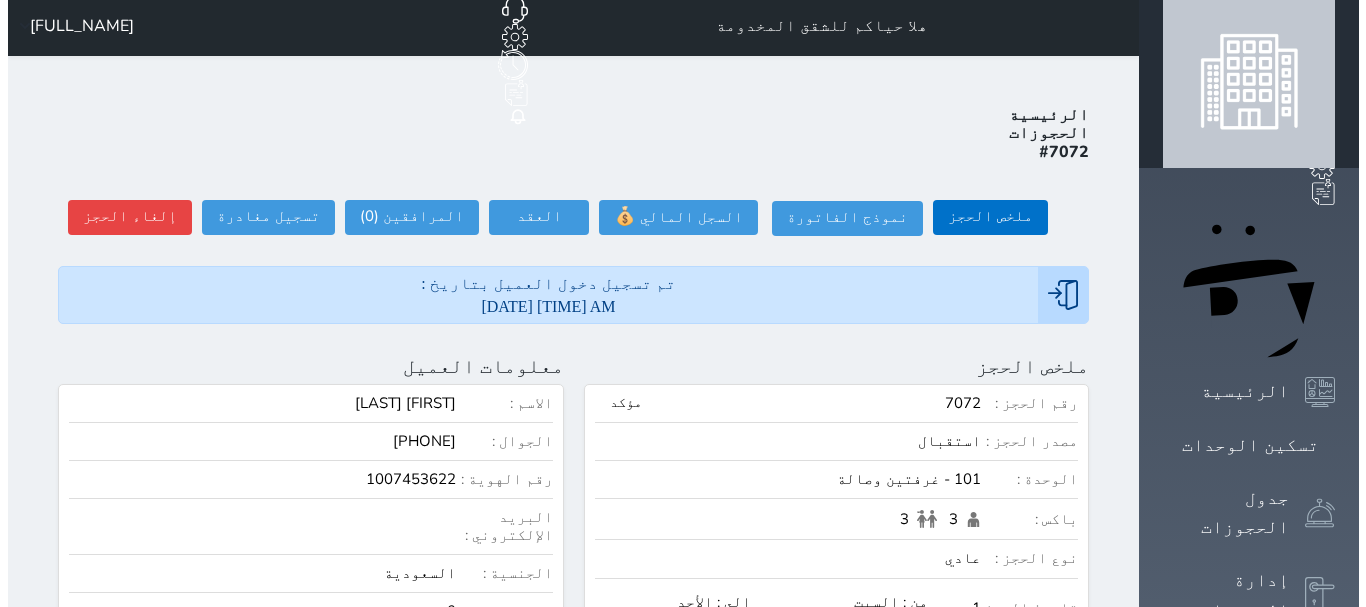 scroll, scrollTop: 0, scrollLeft: 0, axis: both 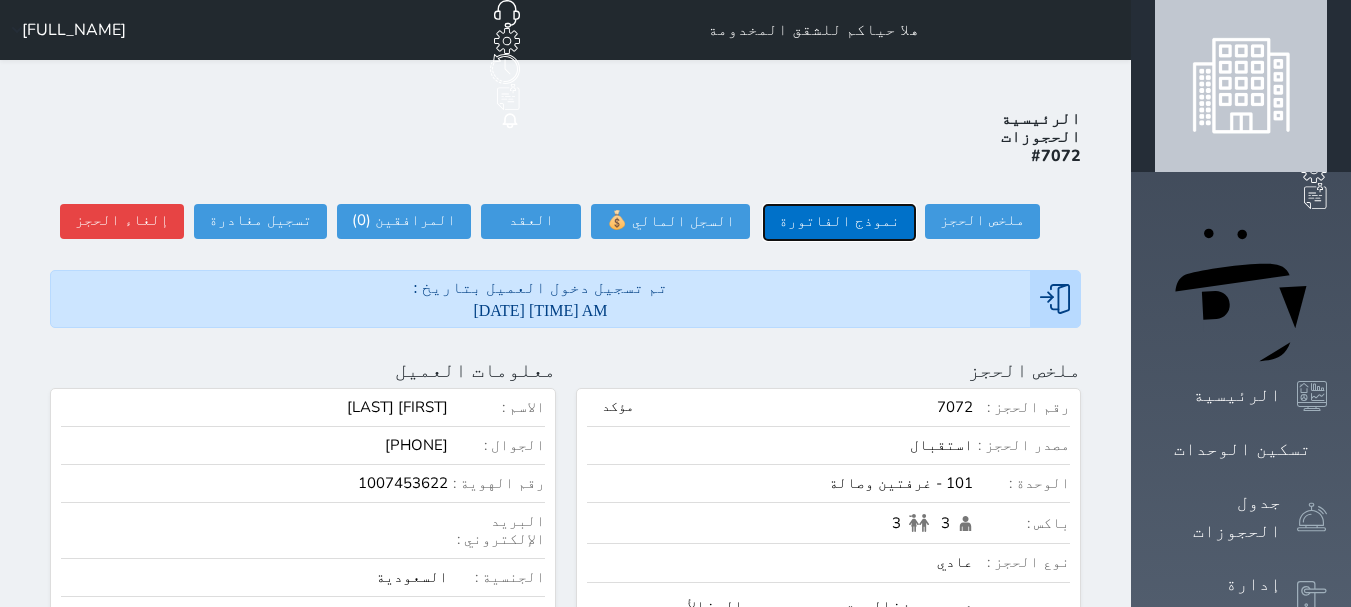 click on "نموذج الفاتورة" at bounding box center (839, 222) 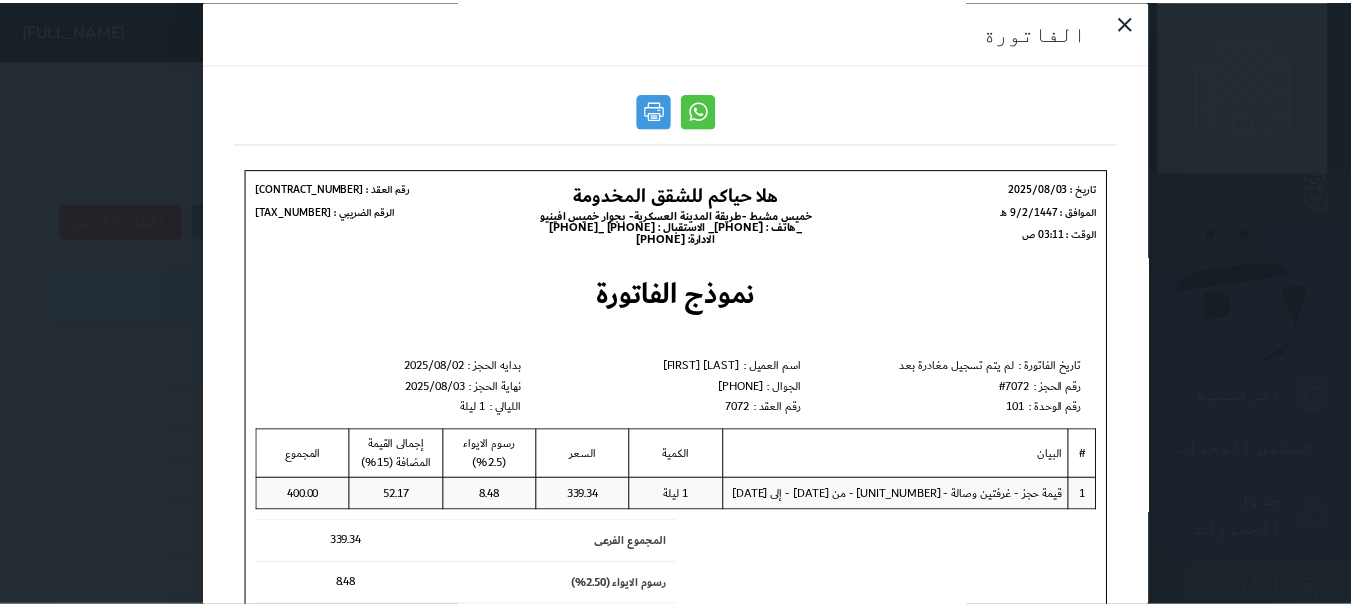 scroll, scrollTop: 0, scrollLeft: 0, axis: both 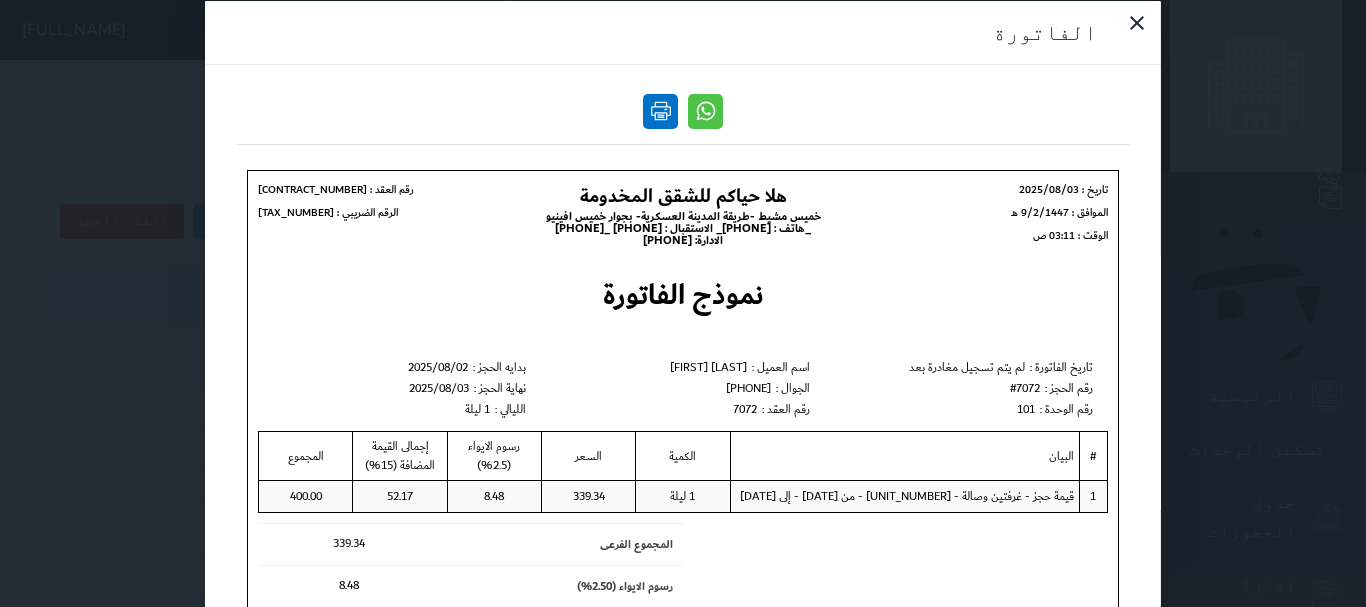 click at bounding box center (660, 110) 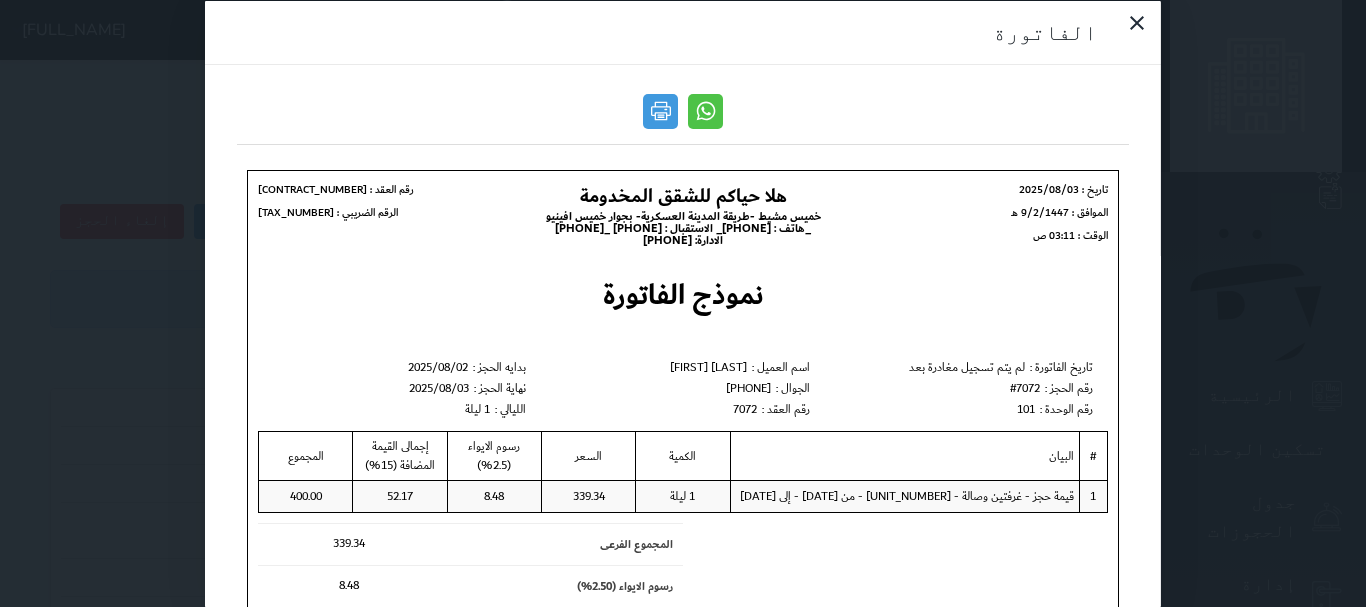 drag, startPoint x: 1360, startPoint y: 241, endPoint x: 1347, endPoint y: 236, distance: 13.928389 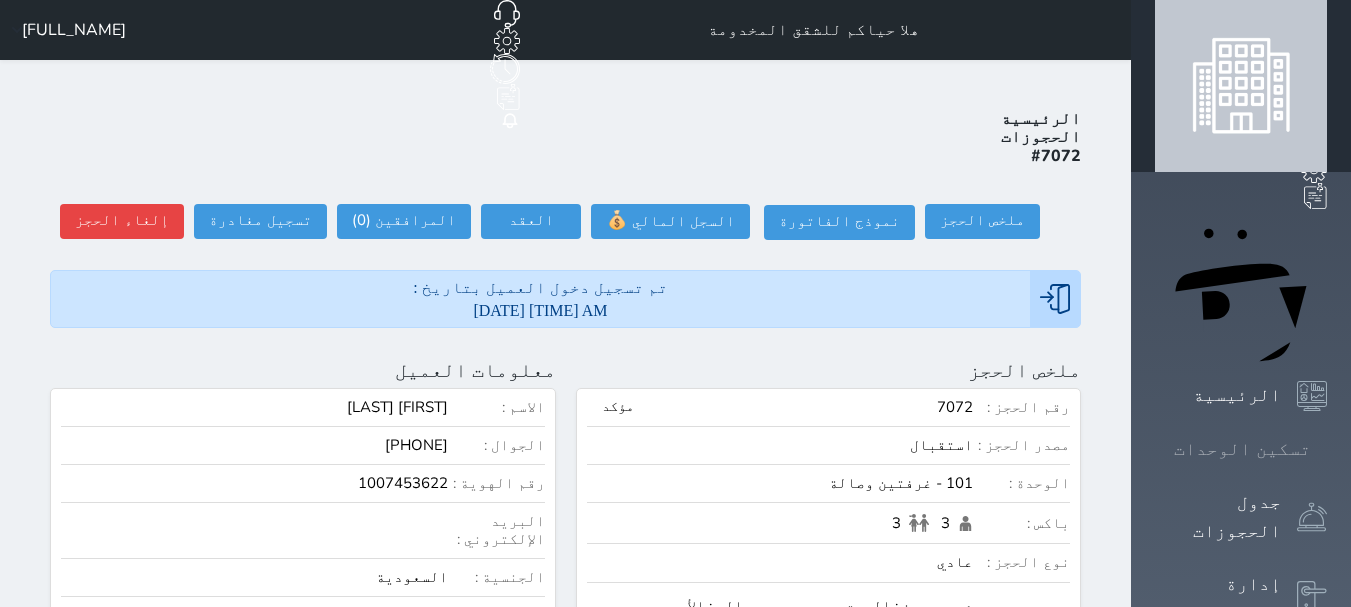 click at bounding box center (1327, 449) 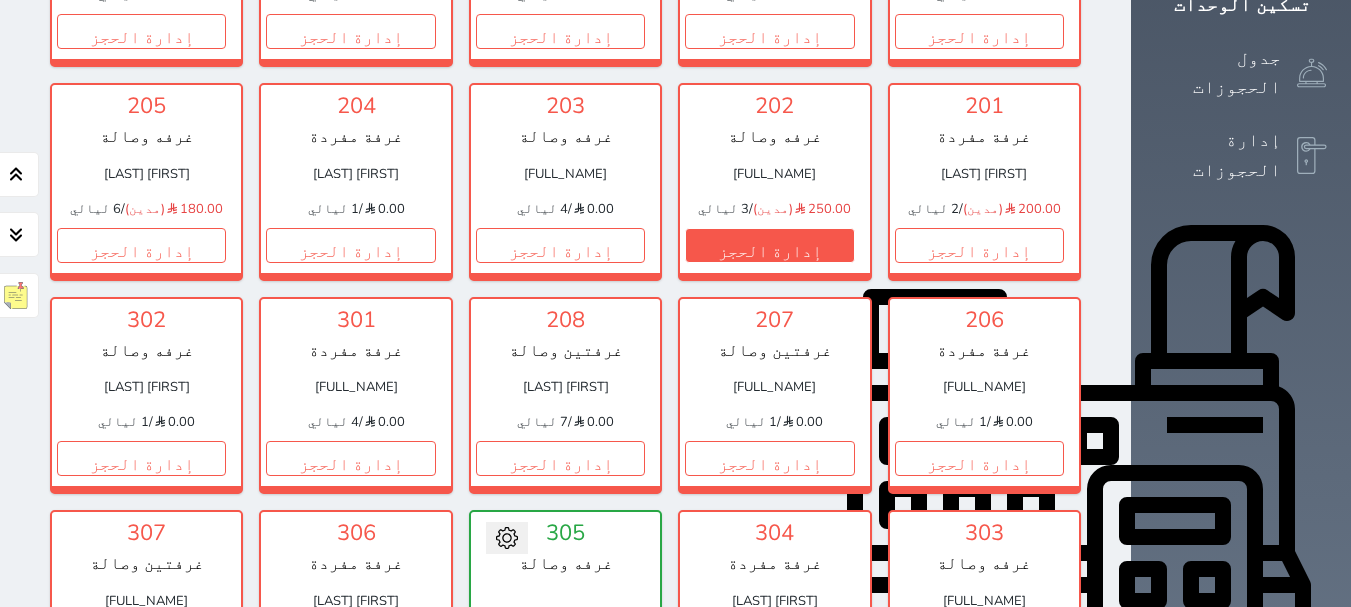 scroll, scrollTop: 500, scrollLeft: 0, axis: vertical 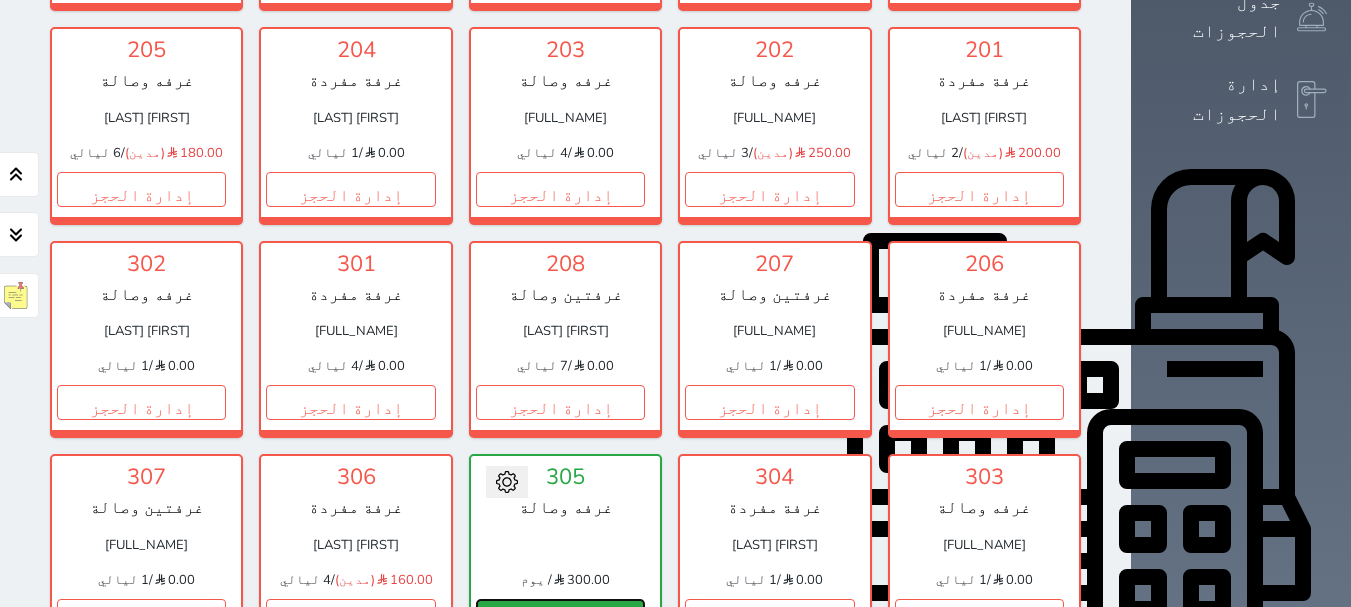 click on "حجز" at bounding box center [560, 616] 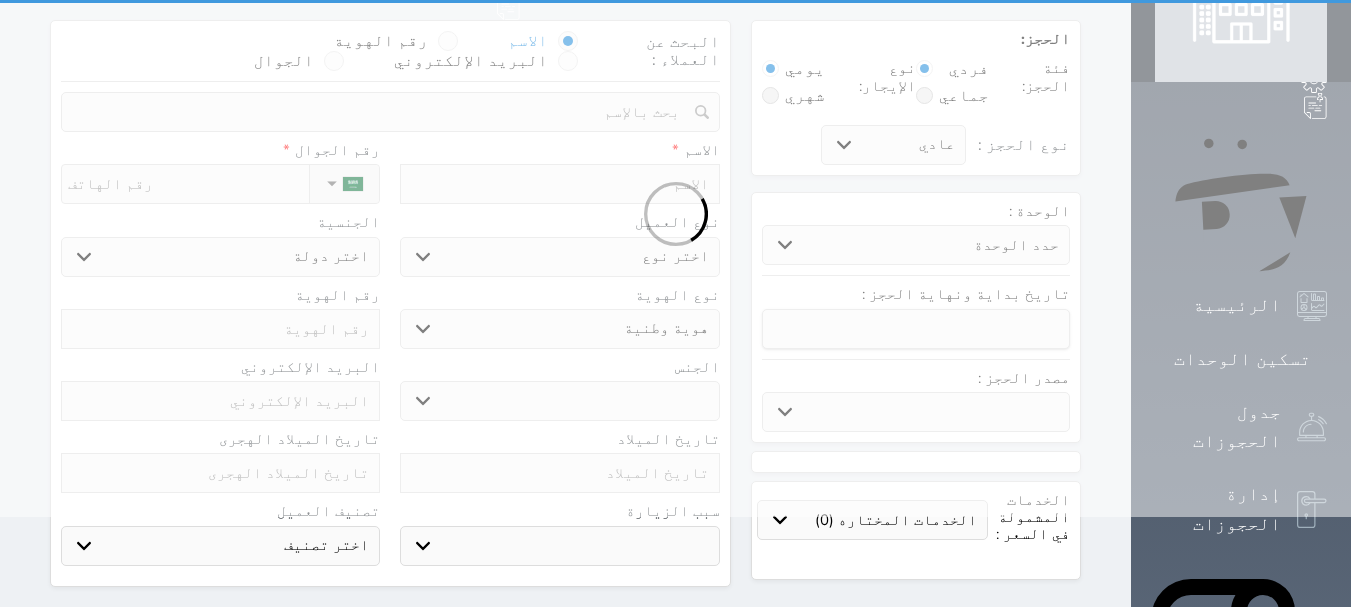 scroll, scrollTop: 0, scrollLeft: 0, axis: both 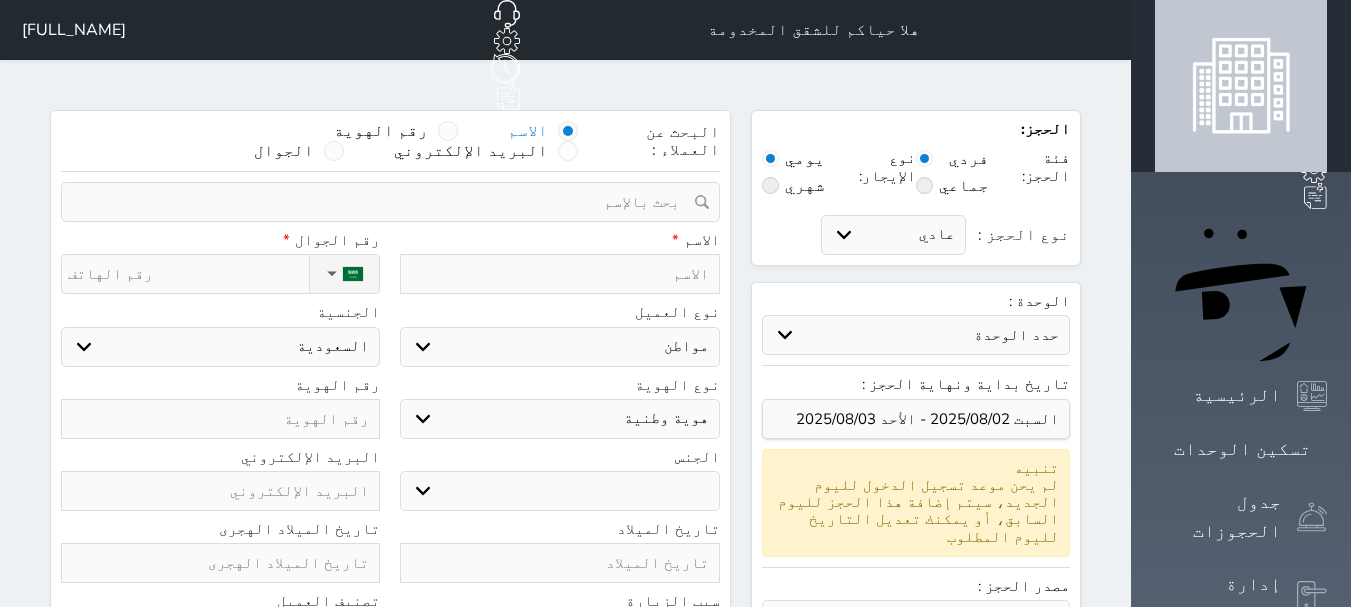 drag, startPoint x: 508, startPoint y: 107, endPoint x: 502, endPoint y: 150, distance: 43.416588 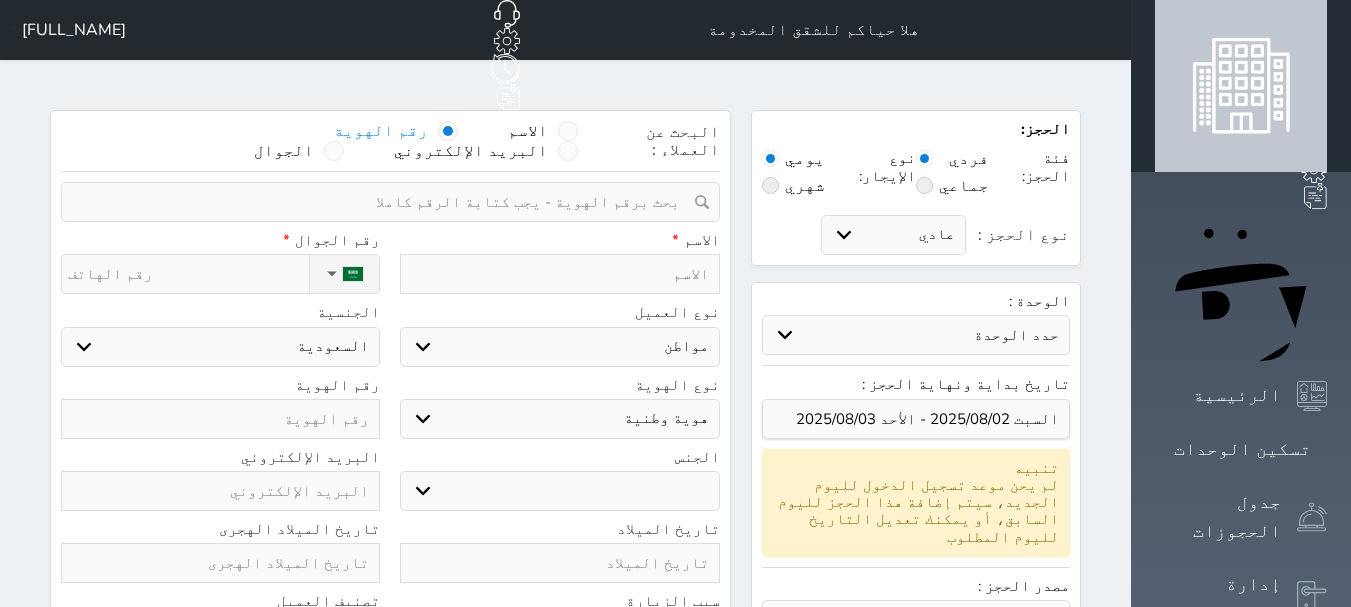 click at bounding box center (383, 202) 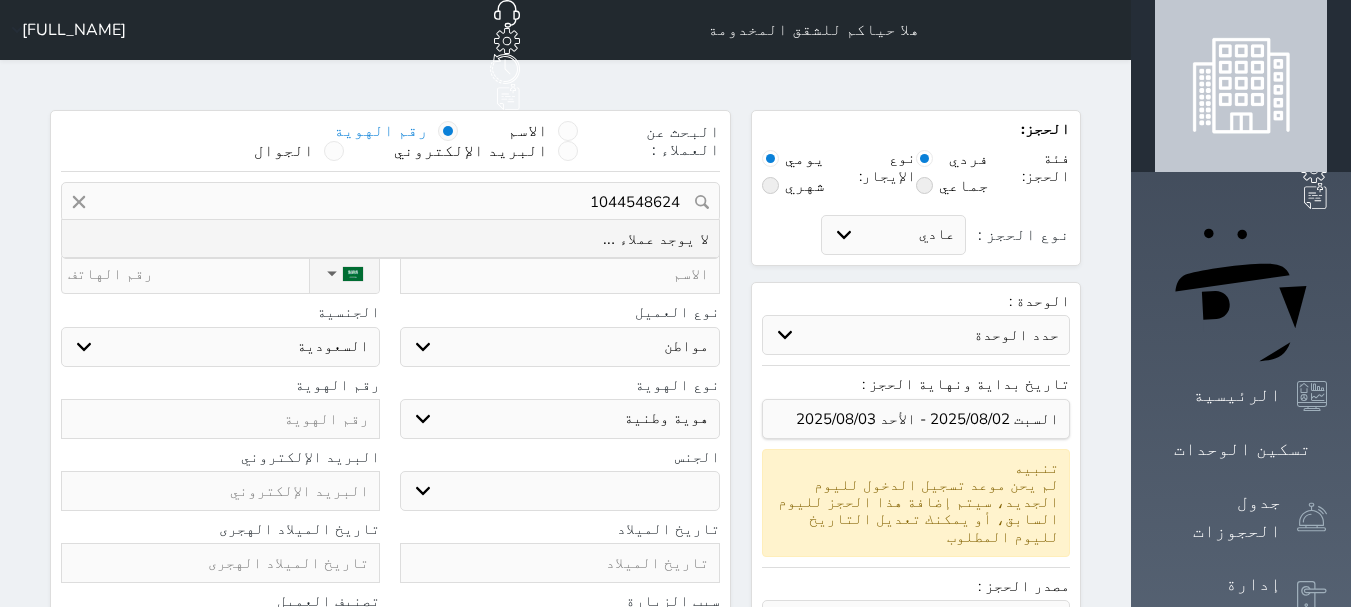 drag, startPoint x: 760, startPoint y: 173, endPoint x: 818, endPoint y: 176, distance: 58.077534 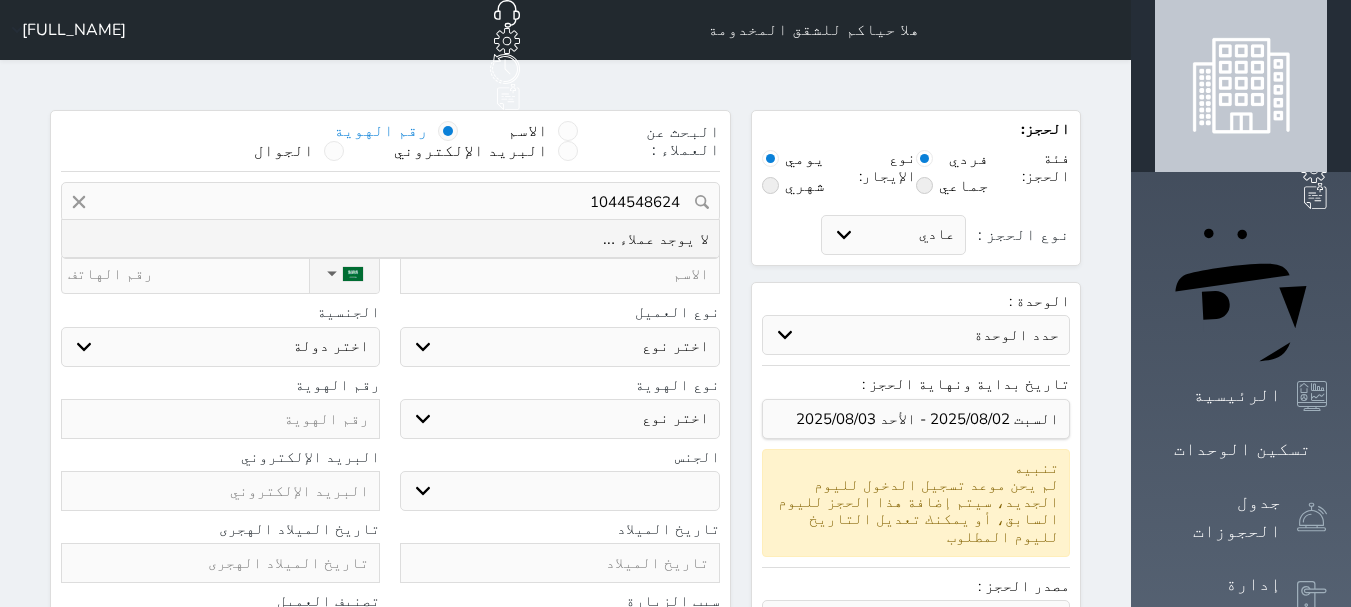 click on "1044548624" at bounding box center (390, 202) 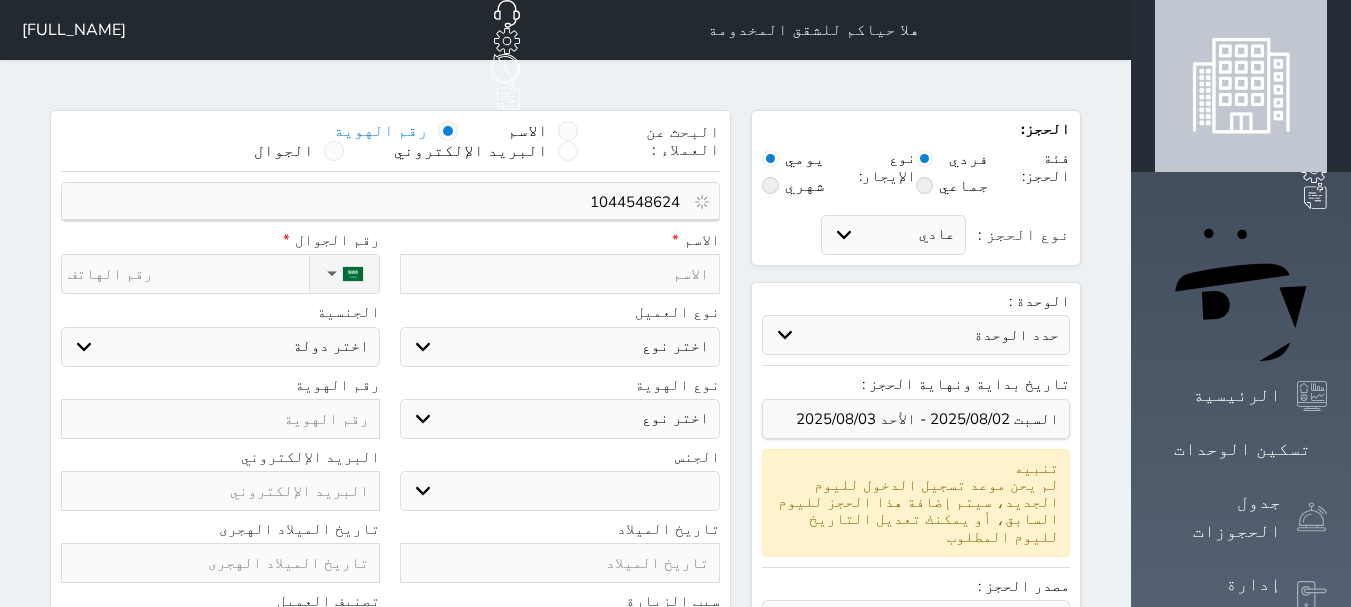 click on "1044548624" at bounding box center (383, 202) 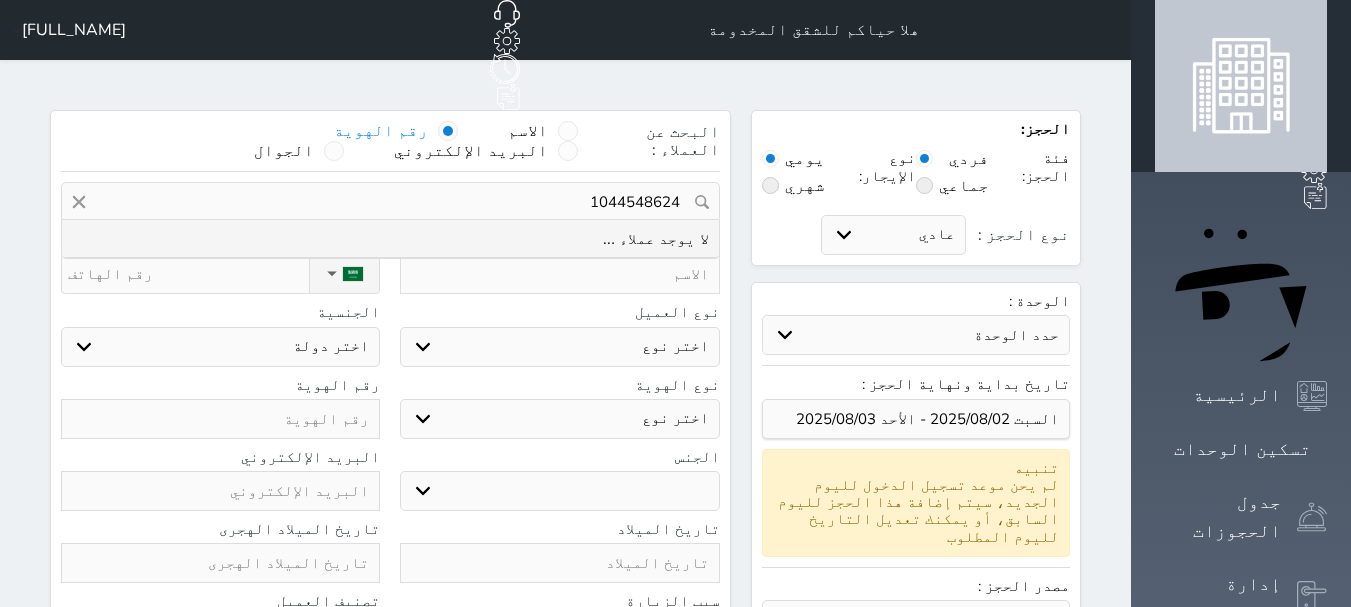 click on "1044548624" at bounding box center [390, 202] 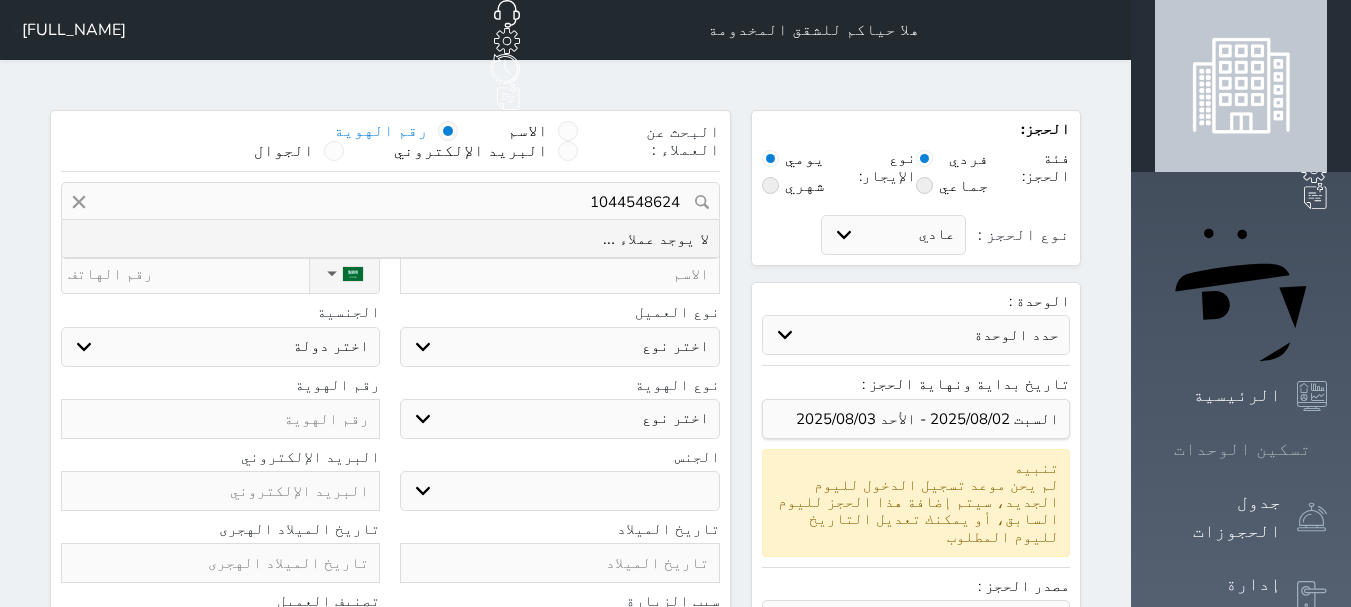 click 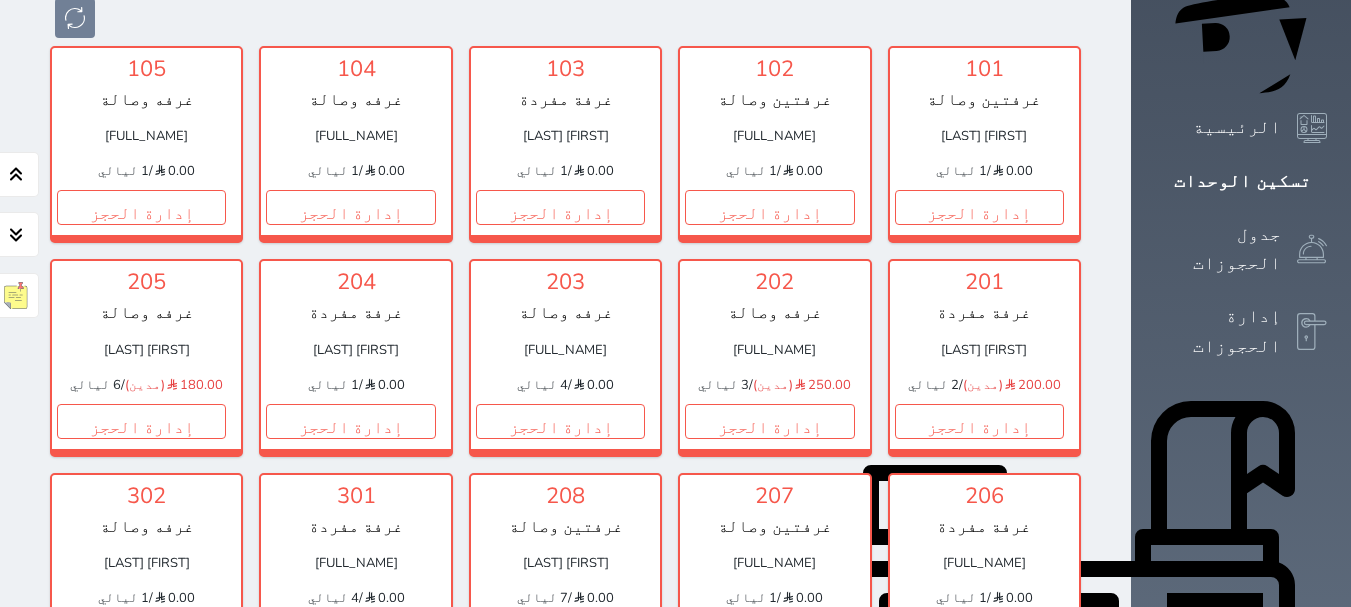 scroll, scrollTop: 578, scrollLeft: 0, axis: vertical 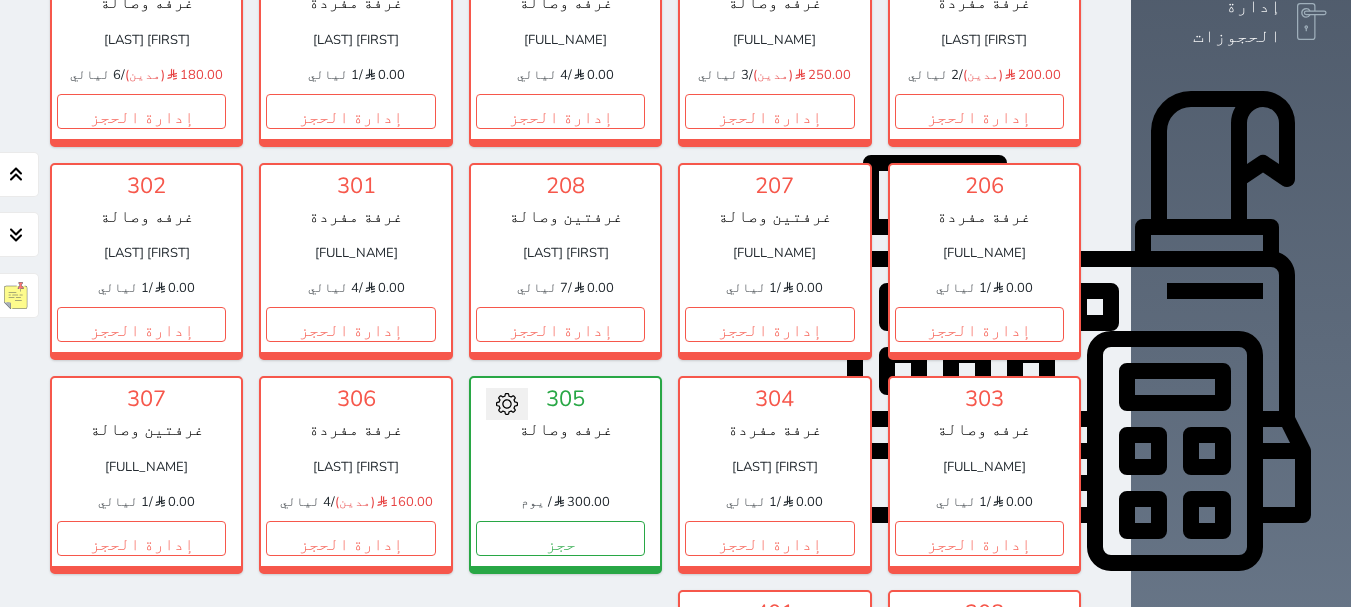 click at bounding box center [507, 404] 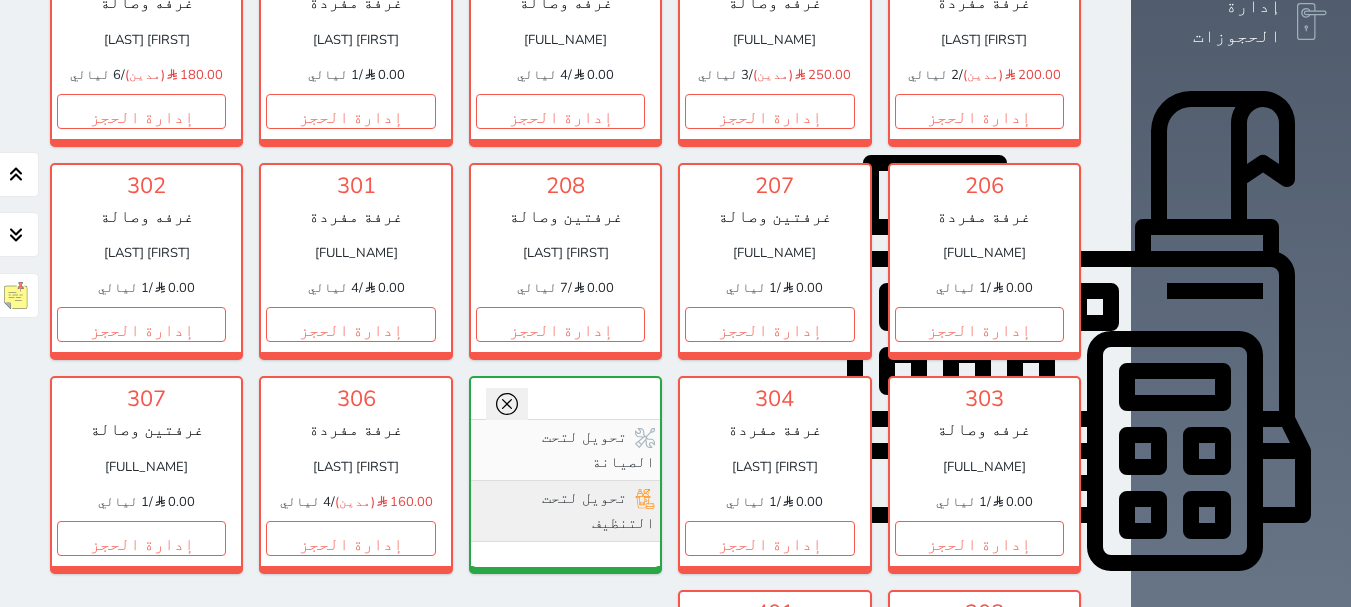 click on "تحويل لتحت التنظيف" at bounding box center [565, 511] 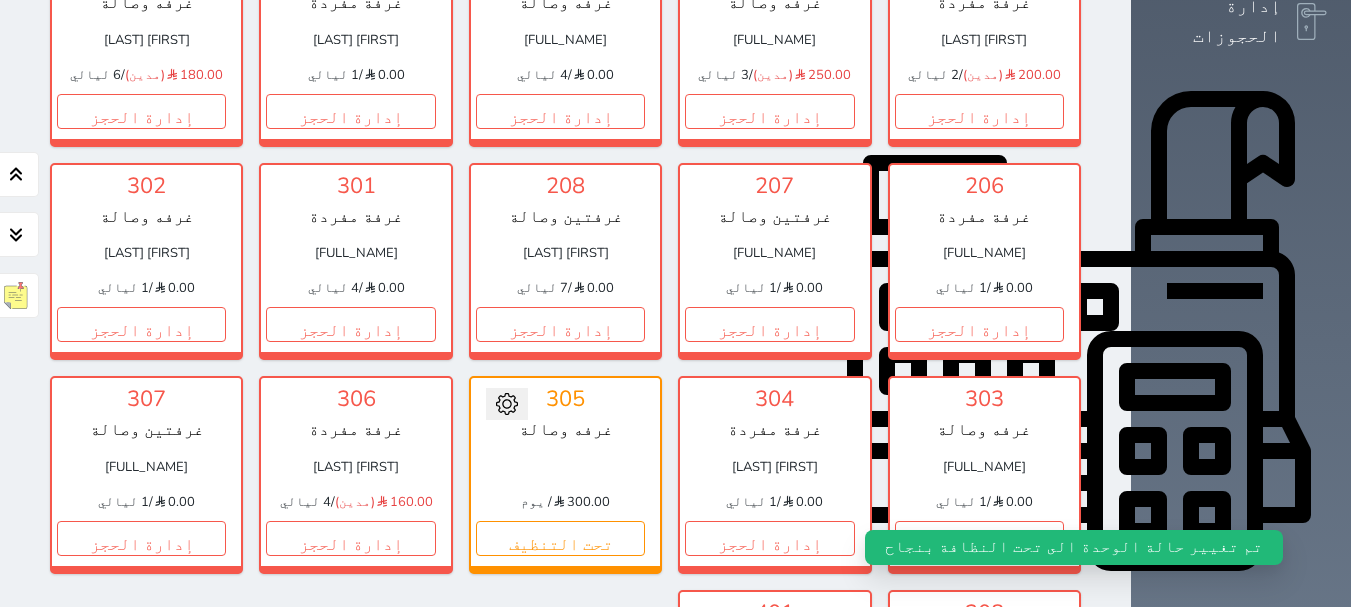 click on "[UNIT_NUMBER] غرفتين وصالة
[FULL_NAME]
[AMOUNT]
/   1 ليالي           إدارة الحجز               تغيير الحالة الى صيانة                   التاريخ المتوقع للانتهاء       حفظ                   [UNIT_NUMBER] غرفتين وصالة
[FULL_NAME]
[AMOUNT]
/   1 ليالي           إدارة الحجز               تغيير الحالة الى صيانة                   التاريخ المتوقع للانتهاء       حفظ                   [UNIT_NUMBER] غرفة مفردة
[FULL_NAME]
[AMOUNT]
/   1 ليالي           إدارة الحجز               تغيير الحالة الى صيانة                   التاريخ المتوقع للانتهاء       حفظ" at bounding box center [565, 261] 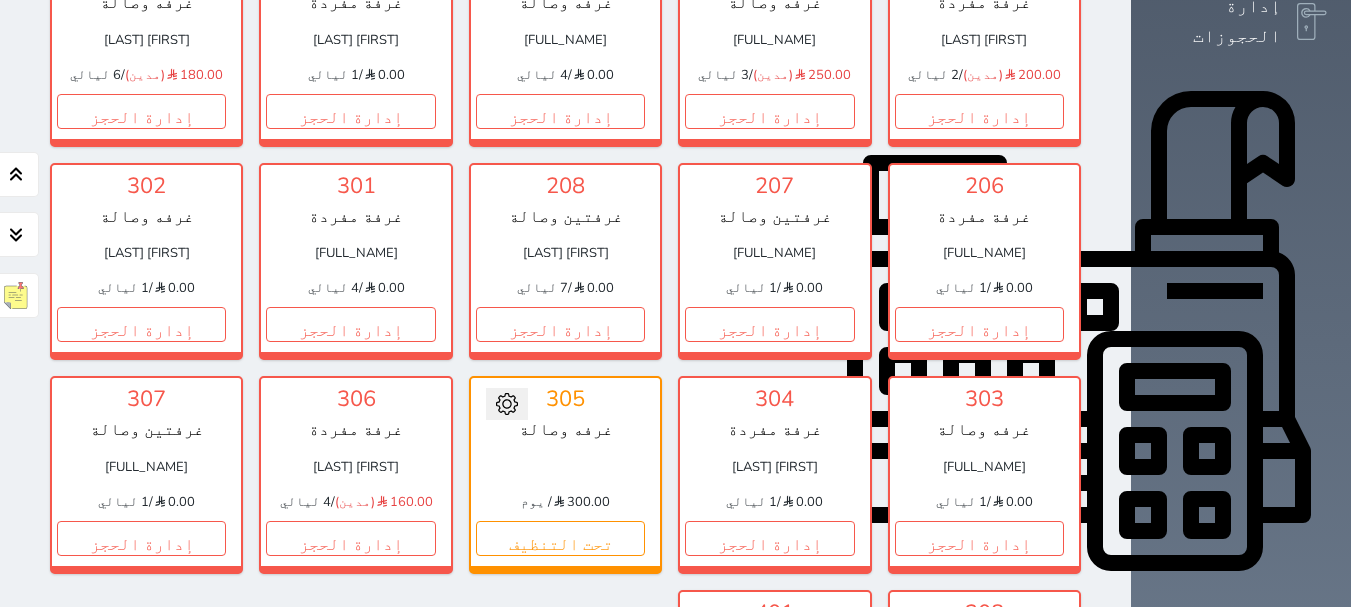 click on "إدارة الحجز" at bounding box center (979, 751) 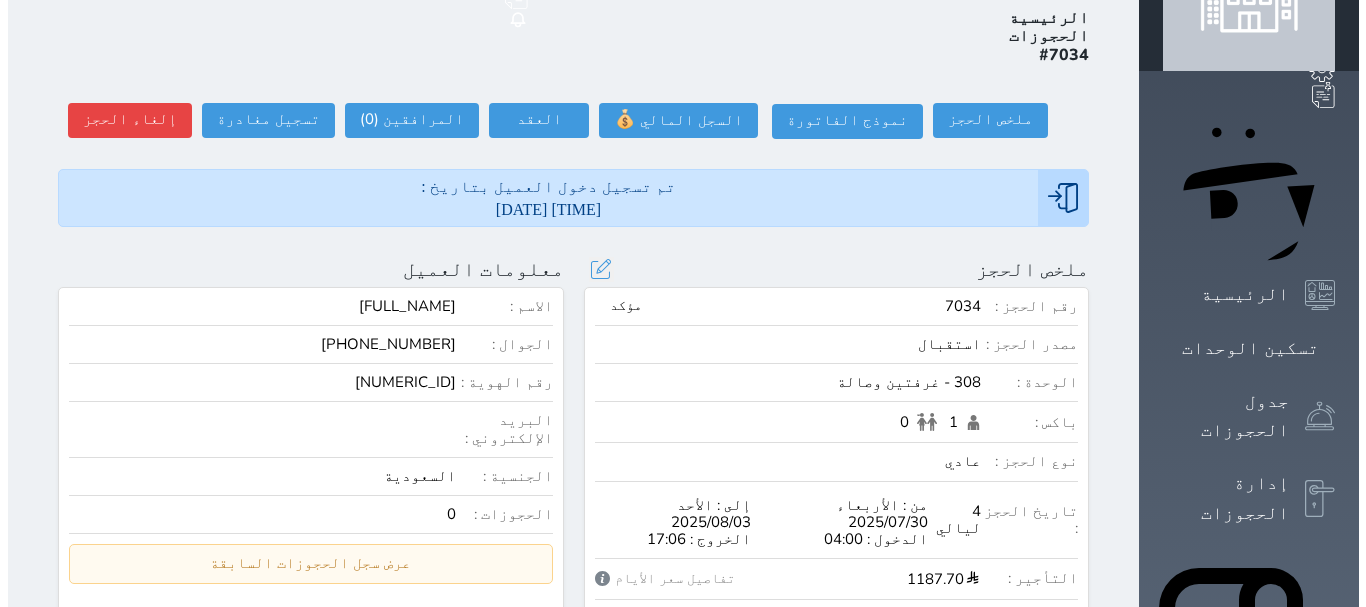 scroll, scrollTop: 200, scrollLeft: 0, axis: vertical 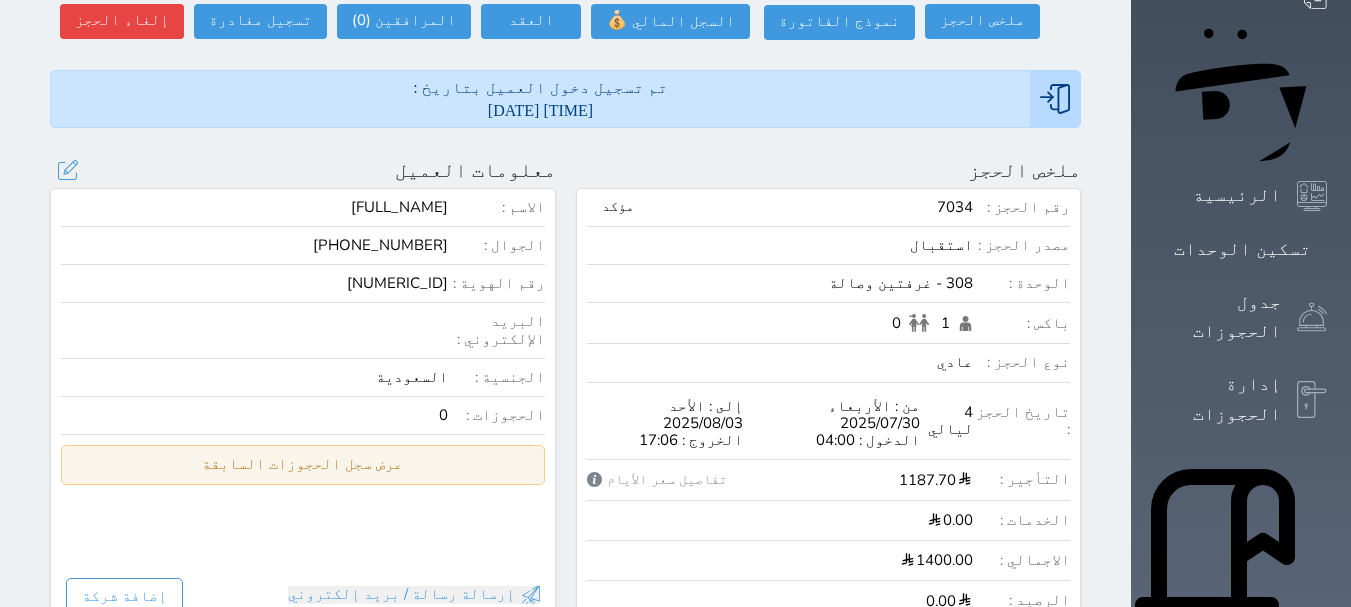 click on "عرض سجل الحجوزات السابقة" at bounding box center (303, 464) 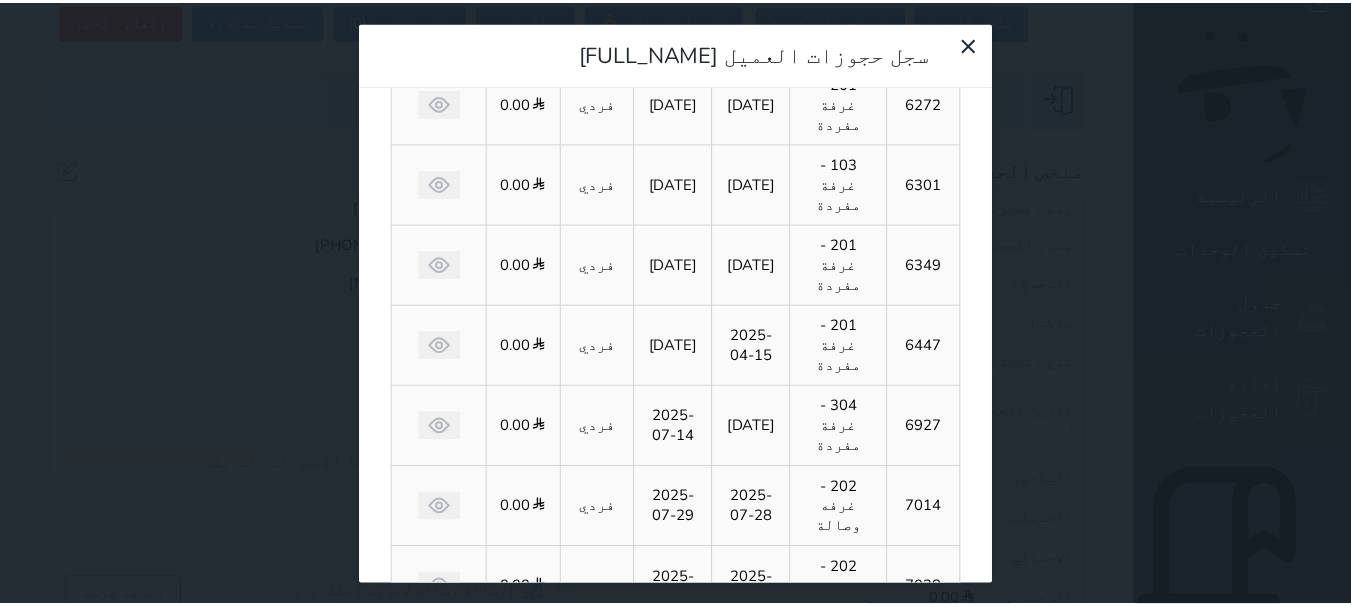 scroll, scrollTop: 190, scrollLeft: 0, axis: vertical 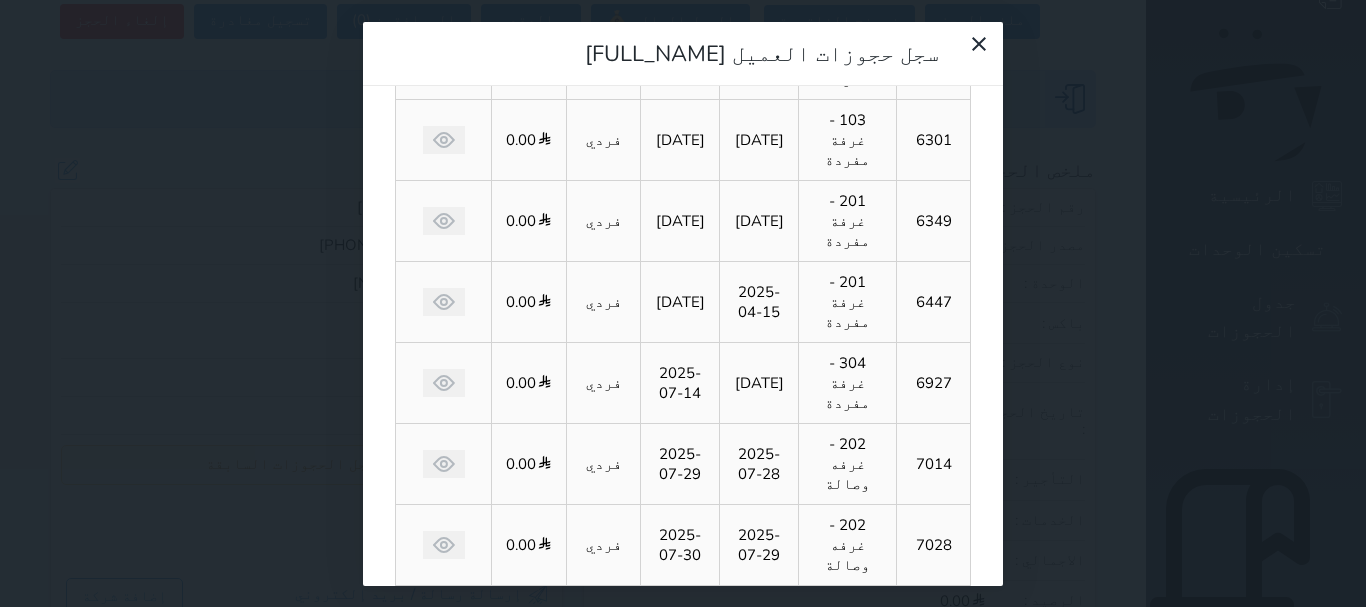 click on "سجل حجوزات العميل [FULL_NAME]                   إجمالى رصيد العميل : [AMOUNT]      رقم الحجز   الوحدة   من   إلى   نوع الحجز   الرصيد   الاجرائات   [BOOKING_NUMBER]   [UNIT_NUMBER] - غرفة مفردة   [DATE]   [DATE]   فردي   [AMOUNT]    [ACTIONS]    [BOOKING_NUMBER]   [UNIT_NUMBER] - غرفة مفردة   [DATE]   [DATE]   فردي   [AMOUNT]    [ACTIONS]    [BOOKING_NUMBER]   [UNIT_NUMBER] - غرفة مفردة   [DATE]   [DATE]   فردي   [AMOUNT]    [ACTIONS]    [BOOKING_NUMBER]   [UNIT_NUMBER] - غرفة مفردة   [DATE]   [DATE]   فردي   [AMOUNT]    [ACTIONS]    [BOOKING_NUMBER]   [UNIT_NUMBER] - غرفة مفردة   [DATE]   [DATE]   فردي   [AMOUNT]    [ACTIONS]    [BOOKING_NUMBER]   [UNIT_NUMBER] - غرفه وصالة   [DATE]   [DATE]   فردي   [AMOUNT]    [ACTIONS]    [BOOKING_NUMBER]   [UNIT_NUMBER] - غرفه وصالة   [DATE]   [DATE]   فردي   [AMOUNT]    [ACTIONS]    [BOOKING_NUMBER]   [UNIT_NUMBER] - غرفتين وصالة   [DATE]   [DATE]   فردي   [AMOUNT]    [ACTIONS]    يعرض حاليا       النتائج  : من ( [NUMBER] ) - إلى  ( [NUMBER] )   العدد  : [NUMBER]" at bounding box center (683, 303) 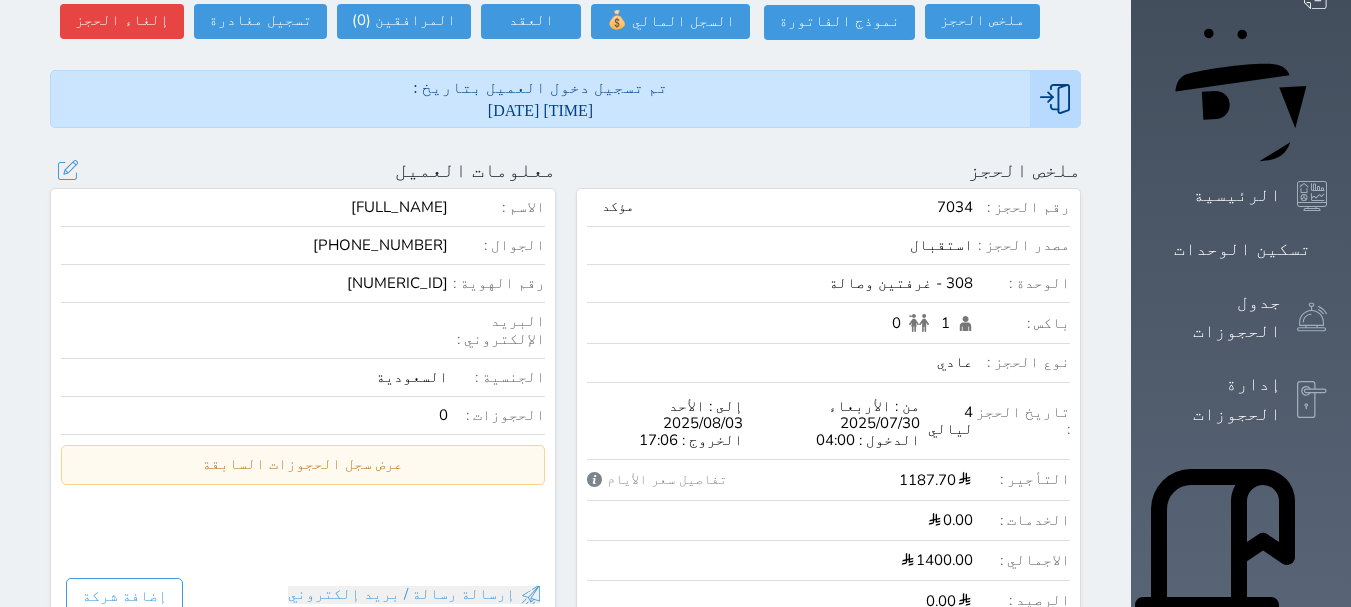 click on "المزيد .." at bounding box center [490, 630] 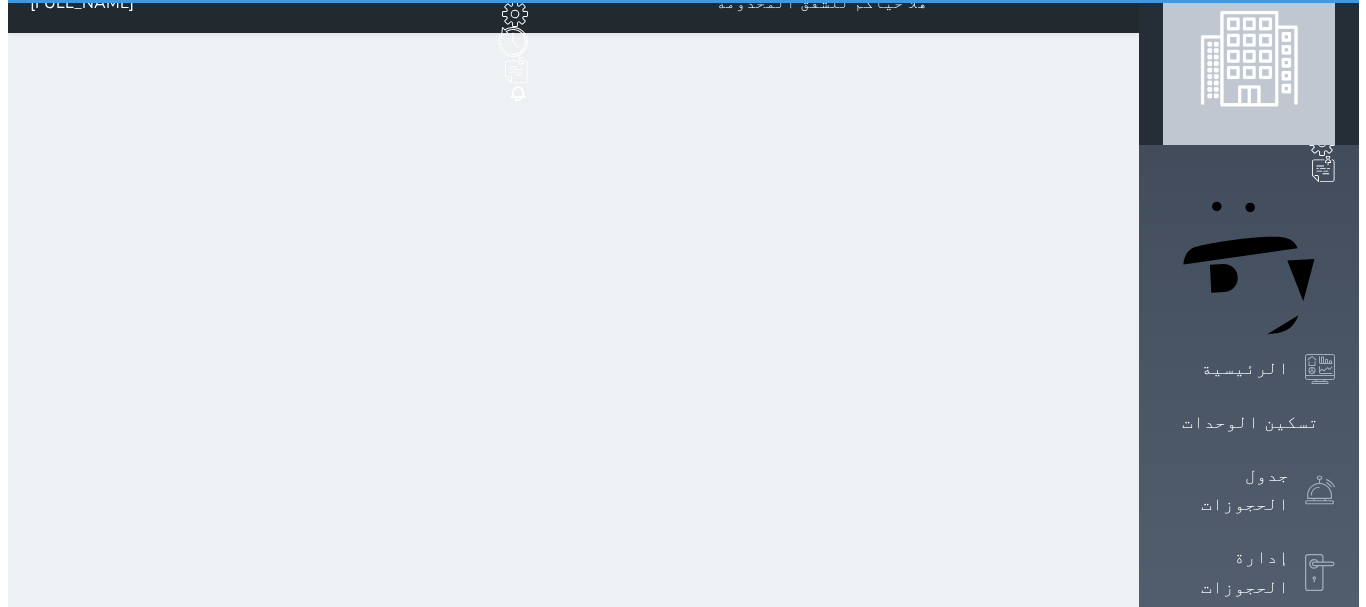 scroll, scrollTop: 0, scrollLeft: 0, axis: both 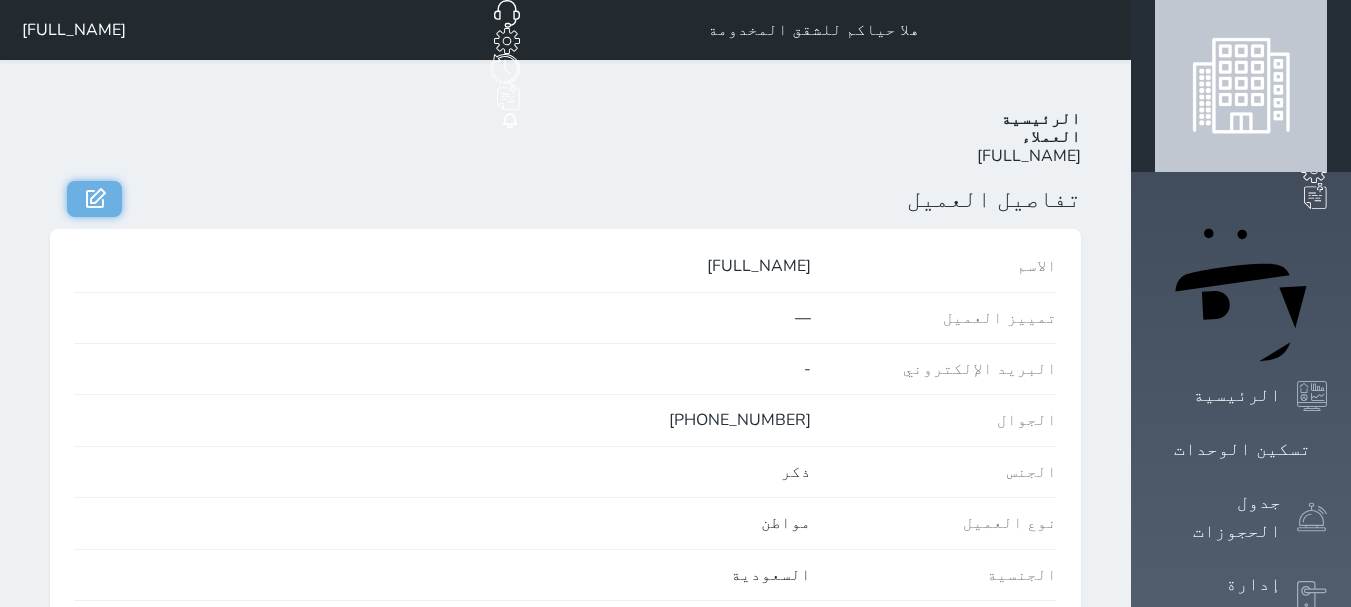 click at bounding box center (94, 199) 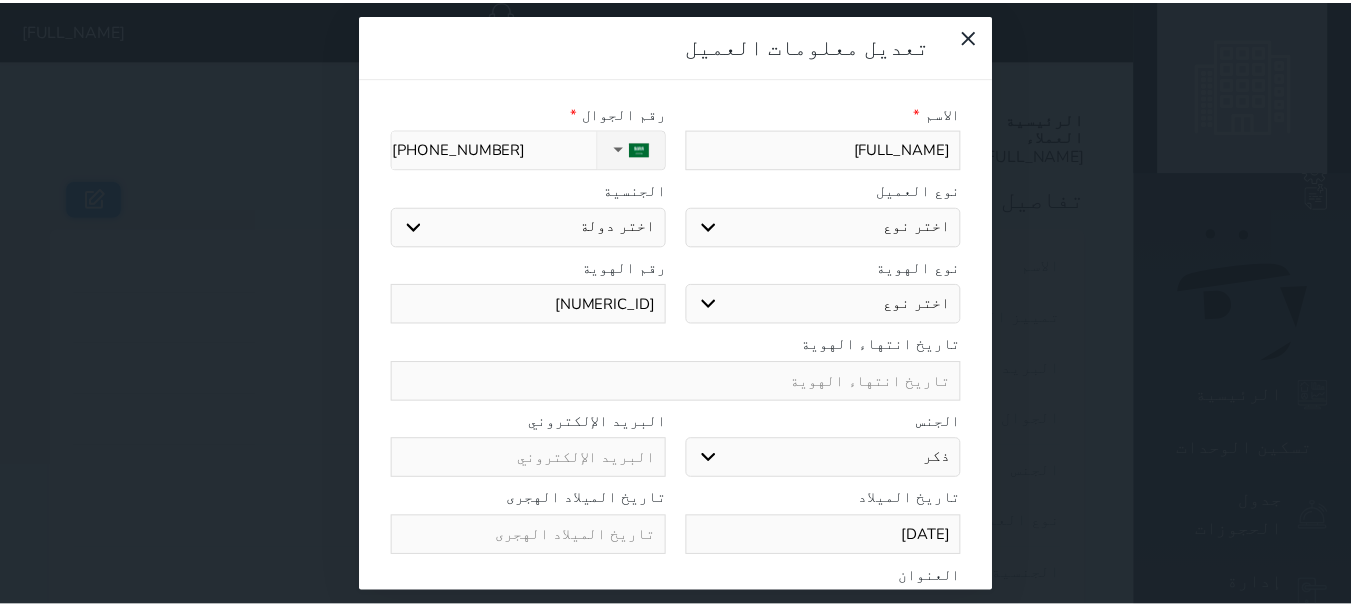scroll, scrollTop: 252, scrollLeft: 0, axis: vertical 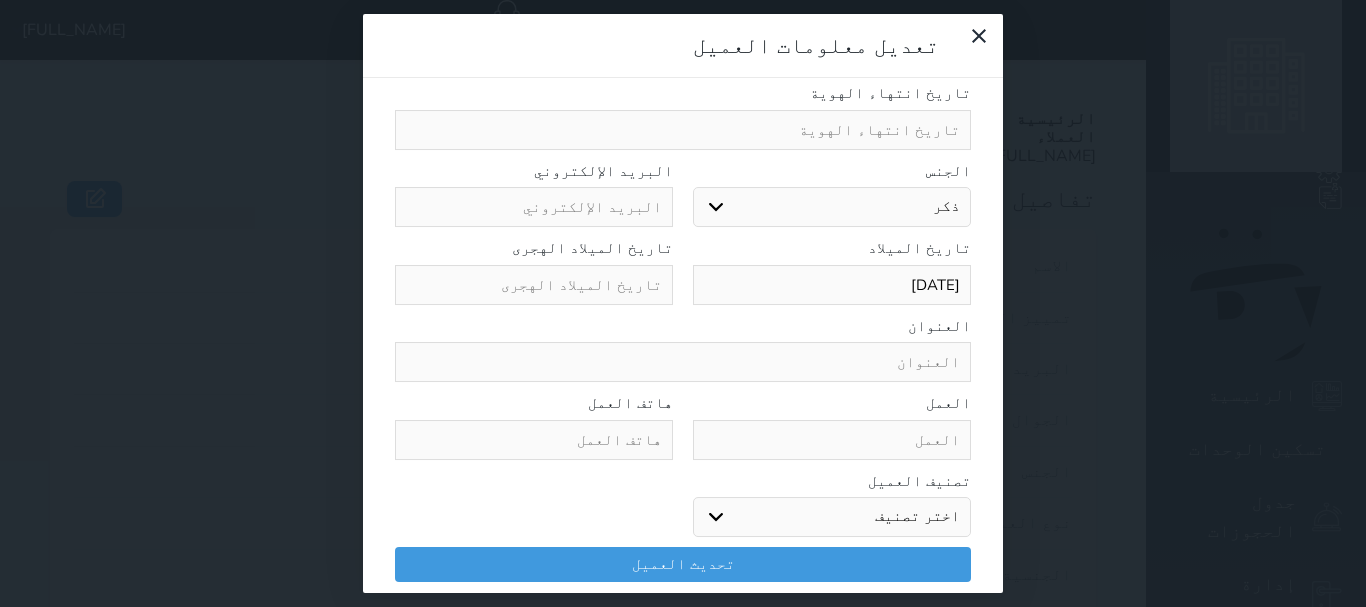 click on "اختر تصنيف
مميز
عملاء  هلا حياكم
خاص
غير مرغوب فيه" at bounding box center (832, 517) 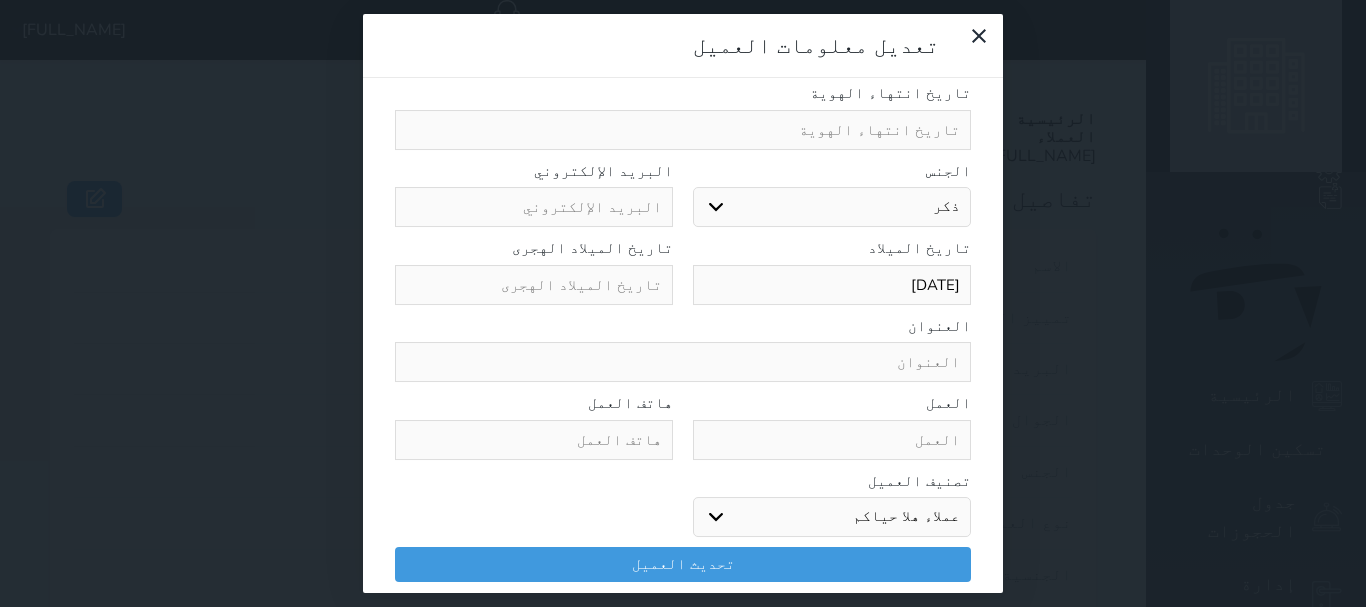 click on "اختر تصنيف
مميز
عملاء  هلا حياكم
خاص
غير مرغوب فيه" at bounding box center (832, 517) 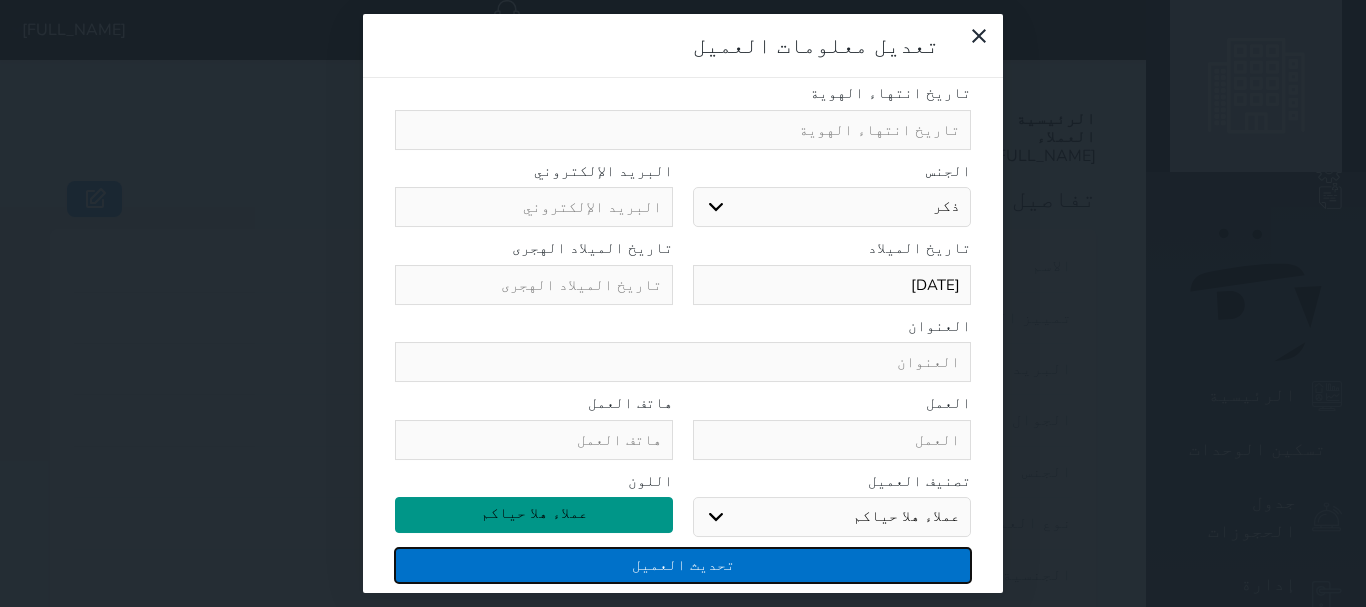 click on "تحديث العميل" at bounding box center (683, 565) 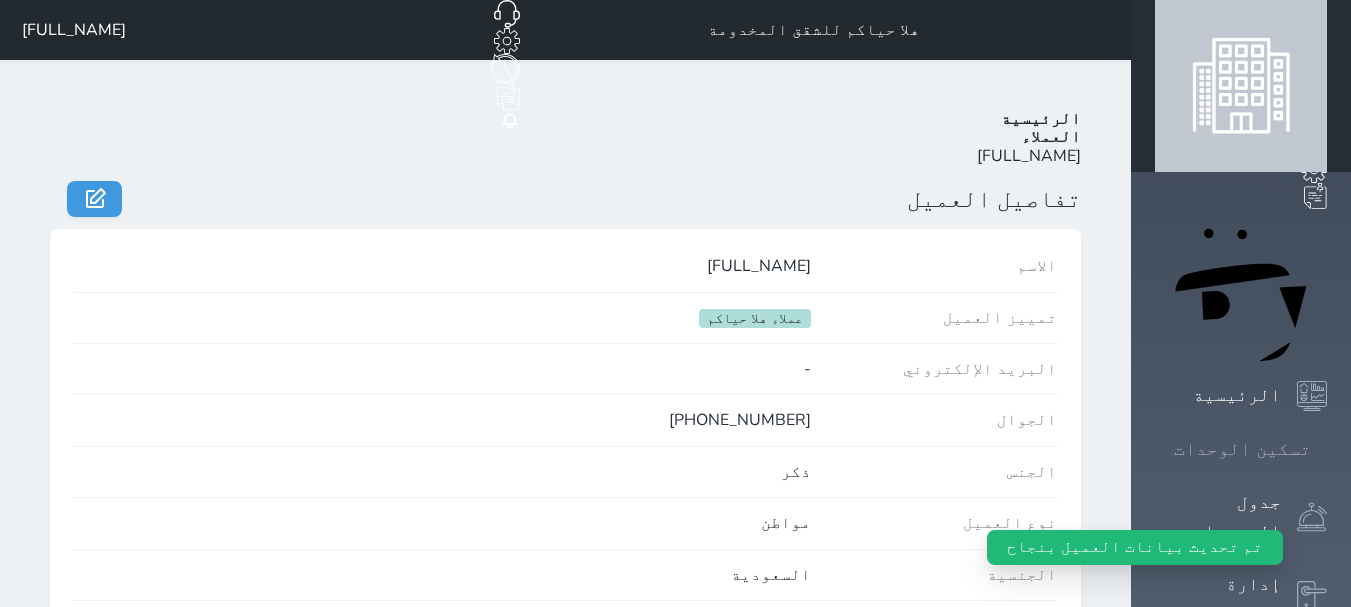 click at bounding box center (1327, 449) 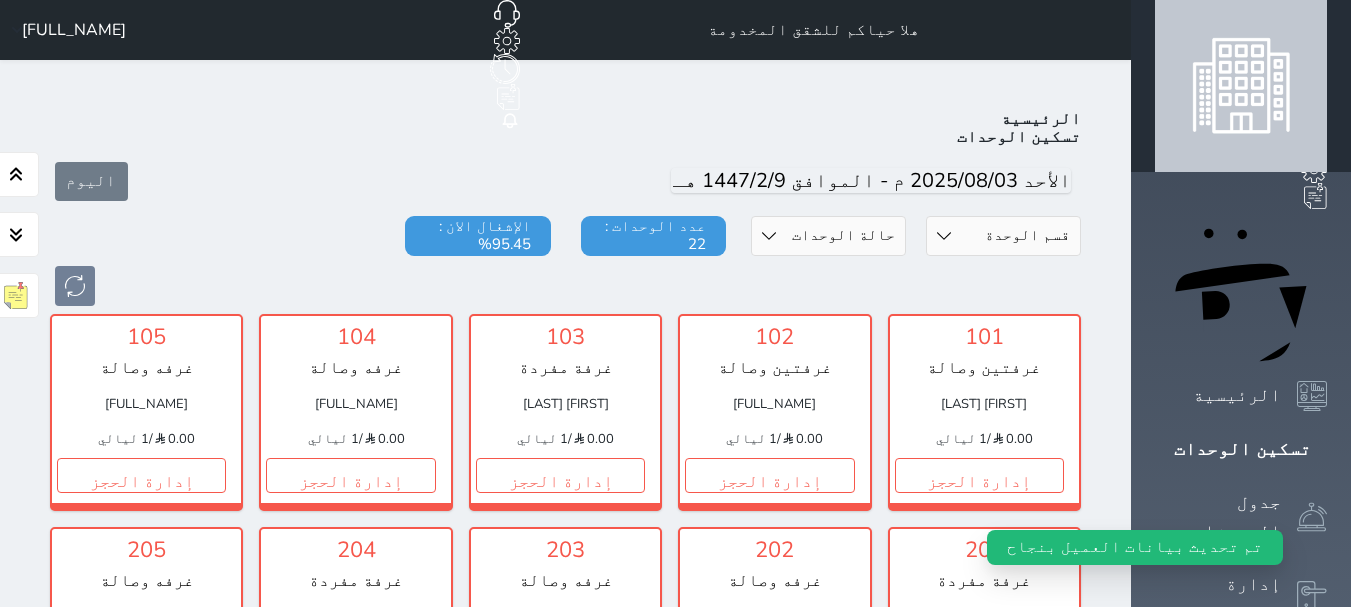 scroll, scrollTop: 78, scrollLeft: 0, axis: vertical 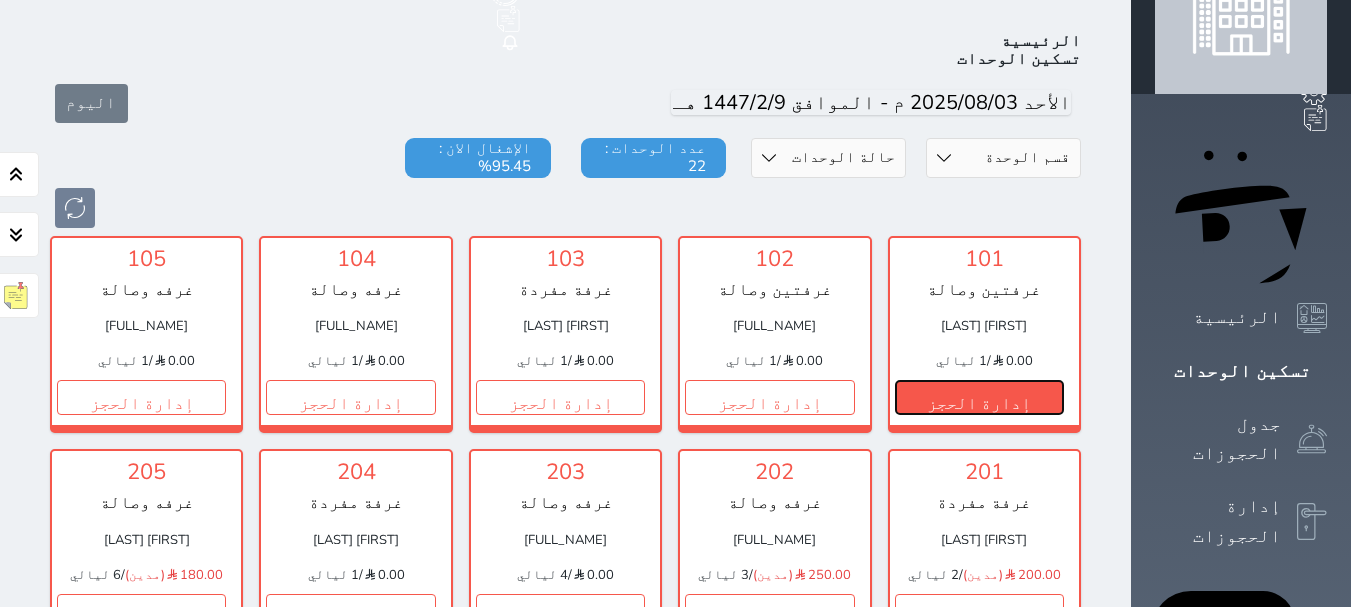 click on "إدارة الحجز" at bounding box center [979, 397] 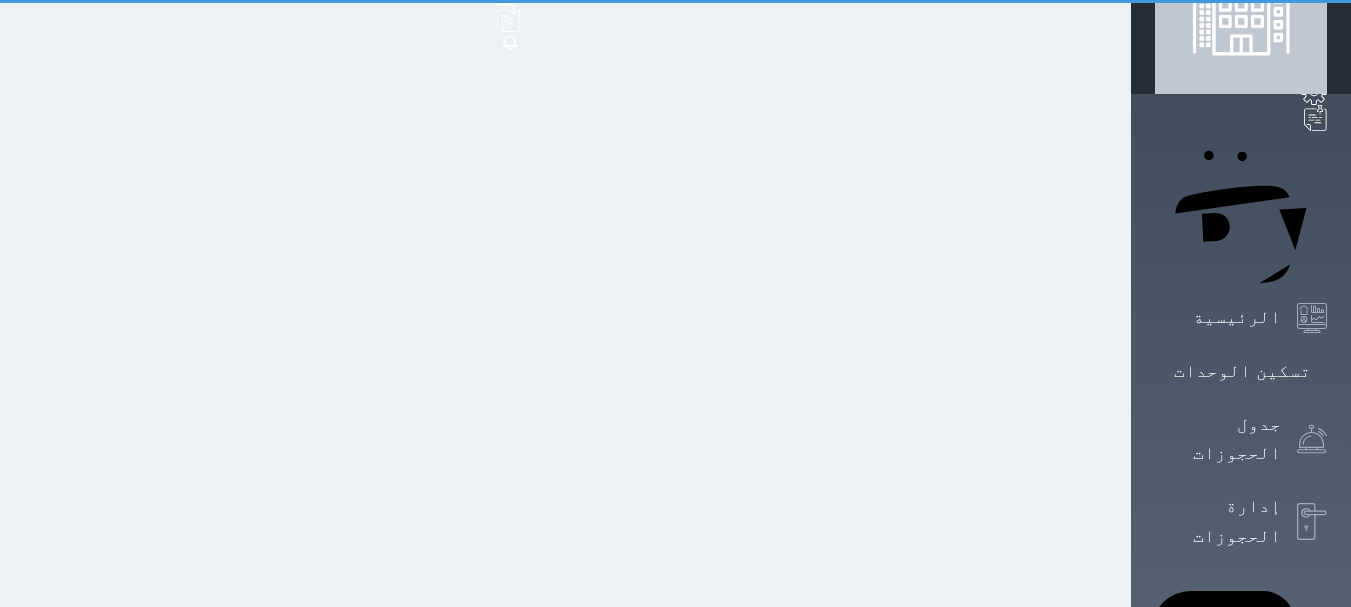 scroll, scrollTop: 0, scrollLeft: 0, axis: both 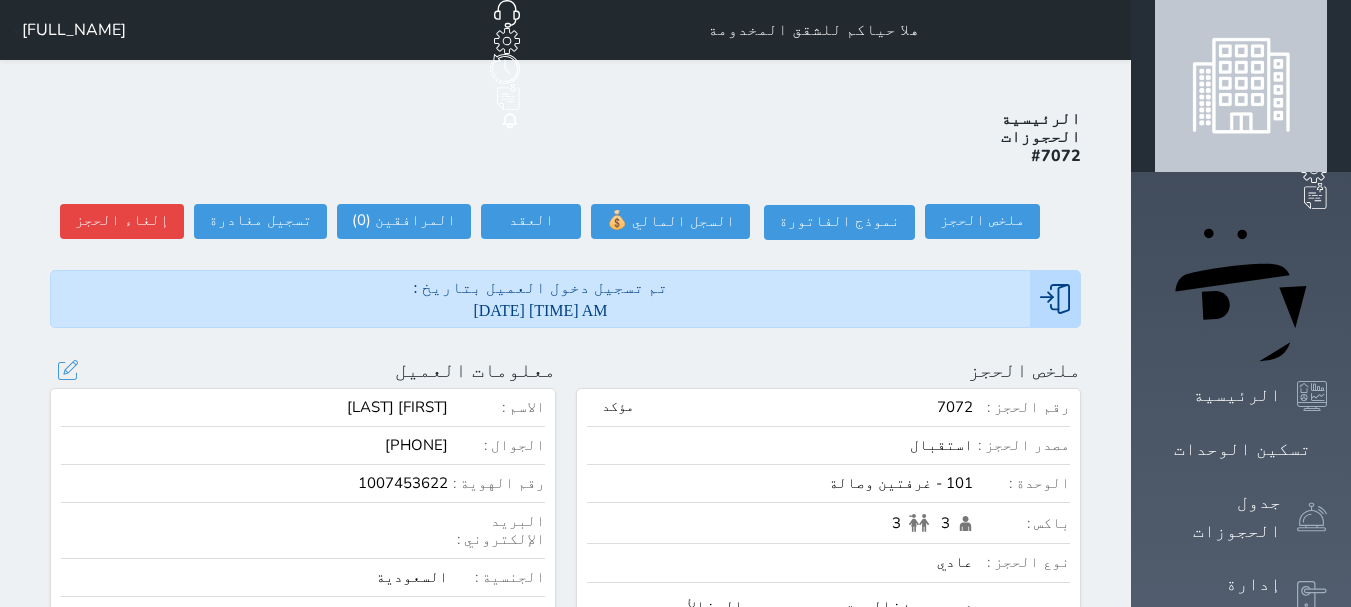 drag, startPoint x: 379, startPoint y: 336, endPoint x: 349, endPoint y: 332, distance: 30.265491 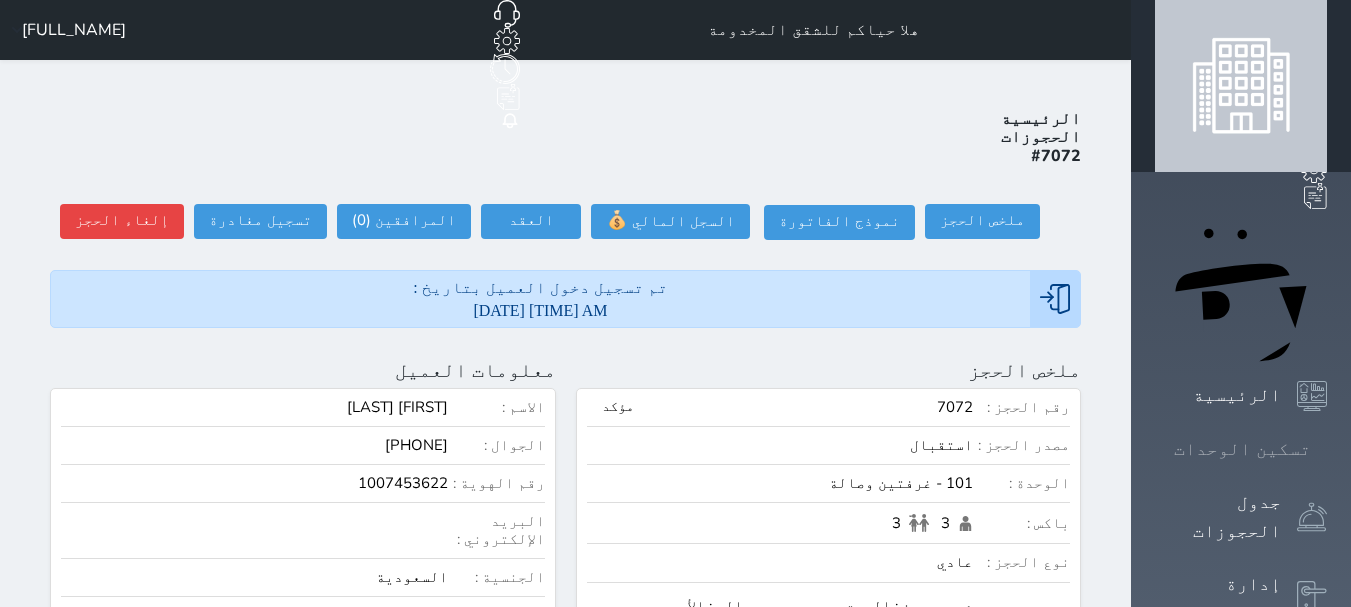 click 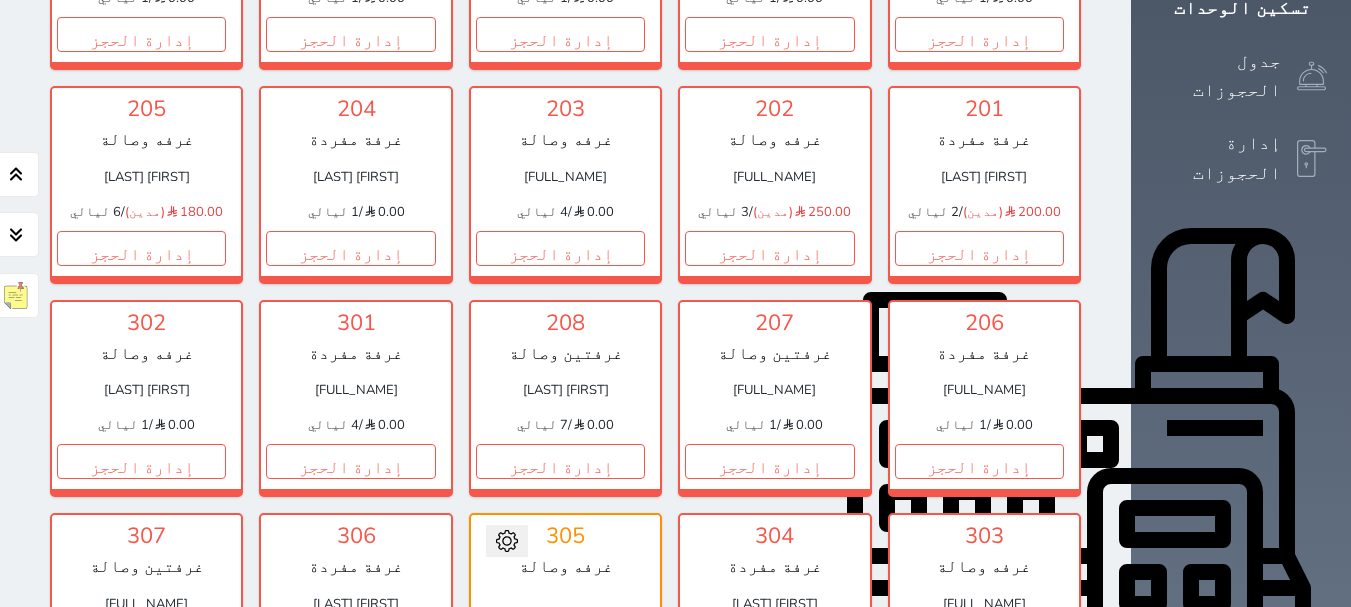 scroll, scrollTop: 478, scrollLeft: 0, axis: vertical 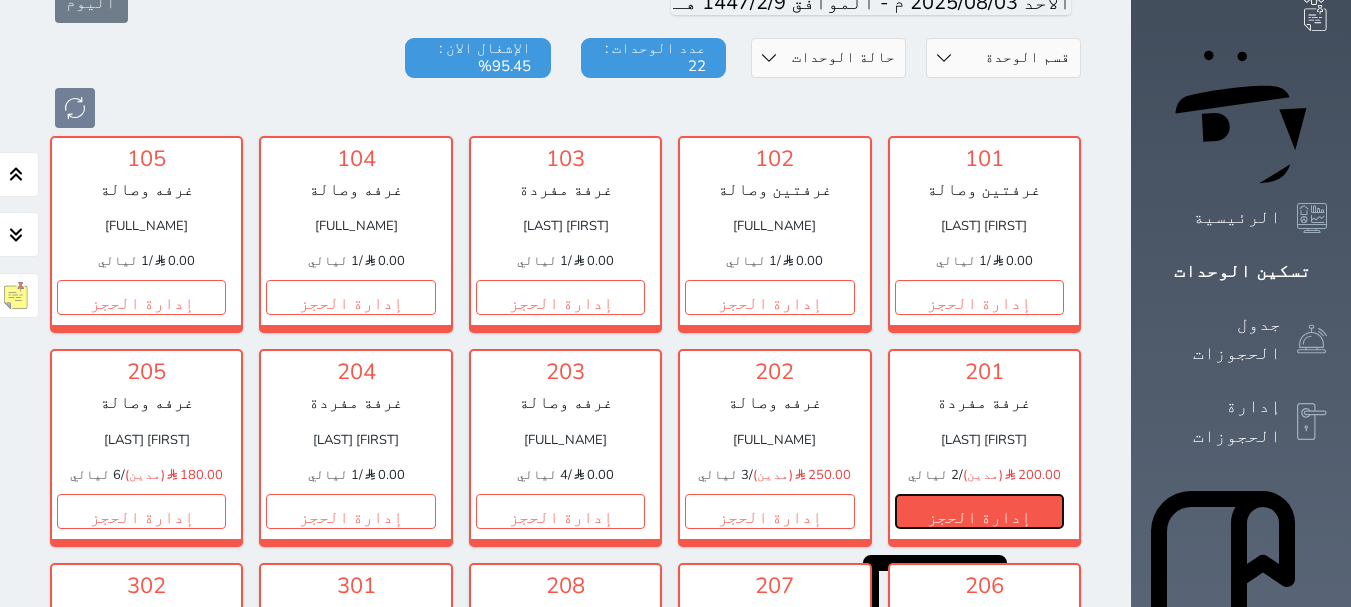 click on "إدارة الحجز" at bounding box center (979, 511) 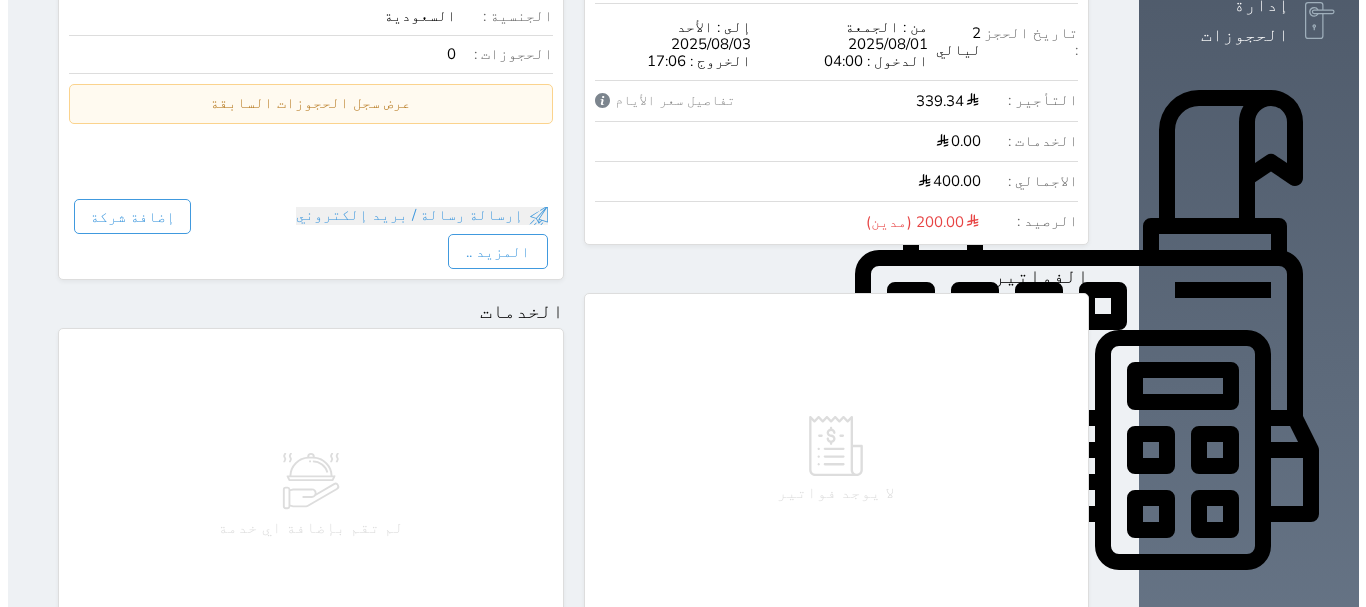 scroll, scrollTop: 1174, scrollLeft: 0, axis: vertical 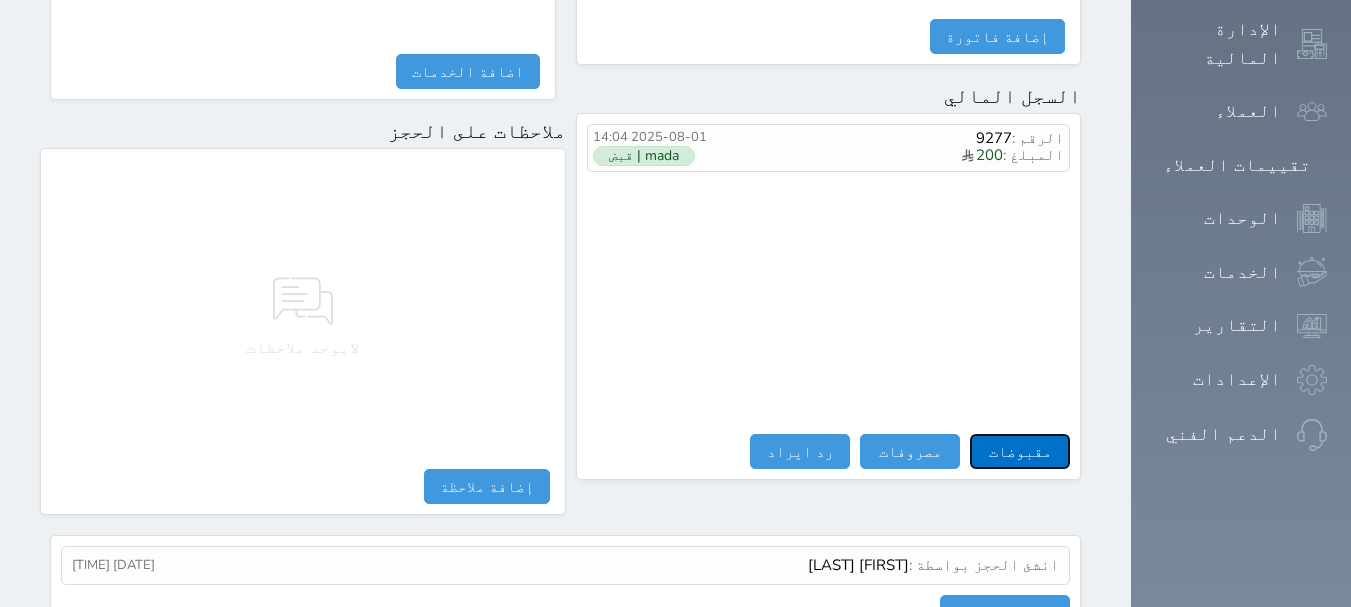 click on "مقبوضات" at bounding box center [1020, 451] 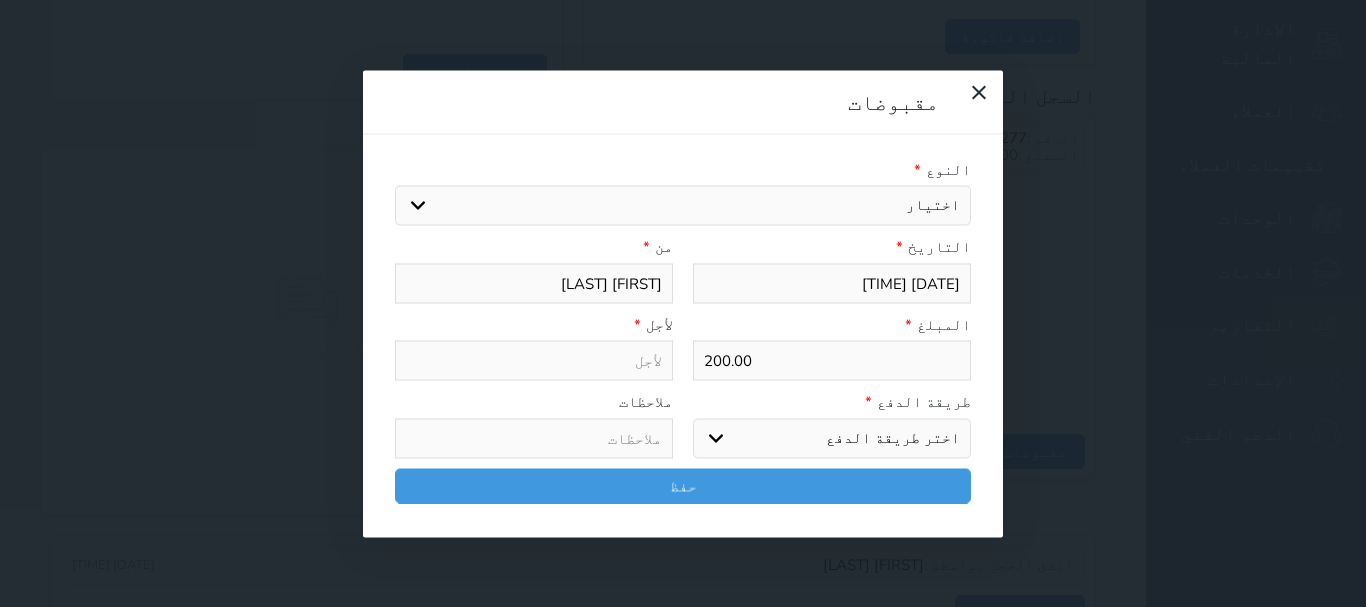 click on "اختيار   مقبوضات عامة قيمة إيجار فواتير تامين عربون لا ينطبق آخر مغسلة واي فاي - الإنترنت مواقف السيارات طعام الأغذية والمشروبات مشروبات المشروبات الباردة المشروبات الساخنة الإفطار غداء عشاء مخبز و كعك حمام سباحة الصالة الرياضية سبا و خدمات الجمال اختيار وإسقاط (خدمات النقل) ميني بار كابل - تلفزيون سرير إضافي تصفيف الشعر التسوق خدمات الجولات السياحية المنظمة خدمات الدليل السياحي تجديد ايجار شقه رقم" at bounding box center (683, 206) 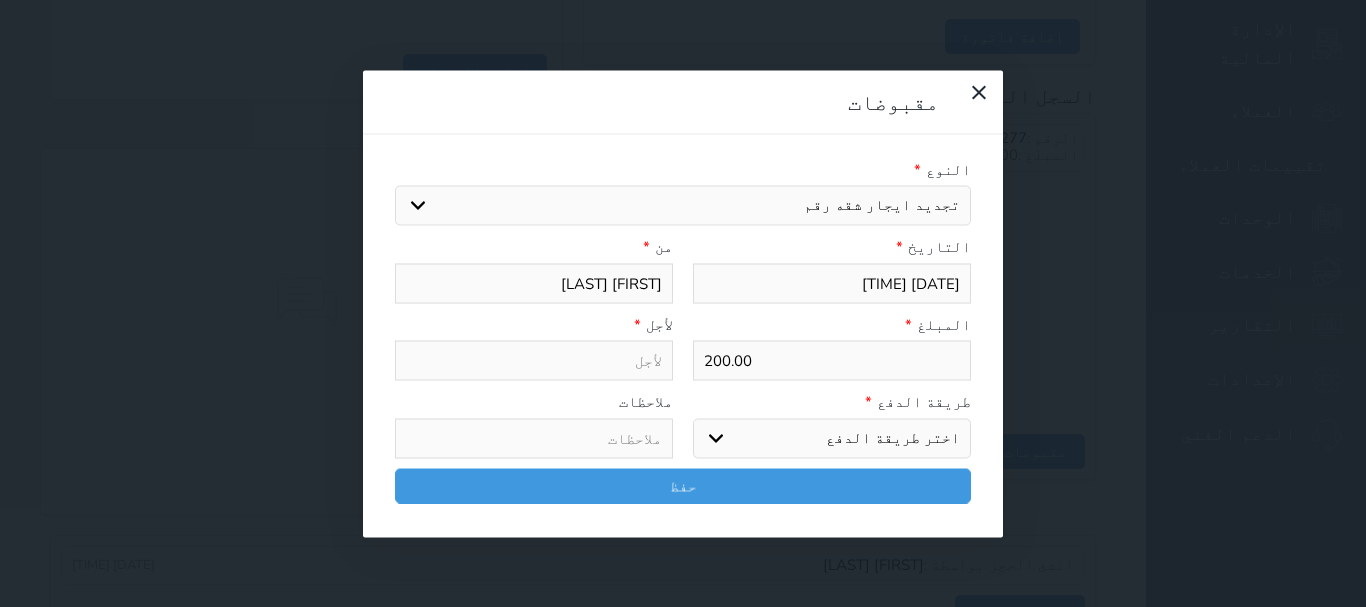 click on "اختيار   مقبوضات عامة قيمة إيجار فواتير تامين عربون لا ينطبق آخر مغسلة واي فاي - الإنترنت مواقف السيارات طعام الأغذية والمشروبات مشروبات المشروبات الباردة المشروبات الساخنة الإفطار غداء عشاء مخبز و كعك حمام سباحة الصالة الرياضية سبا و خدمات الجمال اختيار وإسقاط (خدمات النقل) ميني بار كابل - تلفزيون سرير إضافي تصفيف الشعر التسوق خدمات الجولات السياحية المنظمة خدمات الدليل السياحي تجديد ايجار شقه رقم" at bounding box center (683, 206) 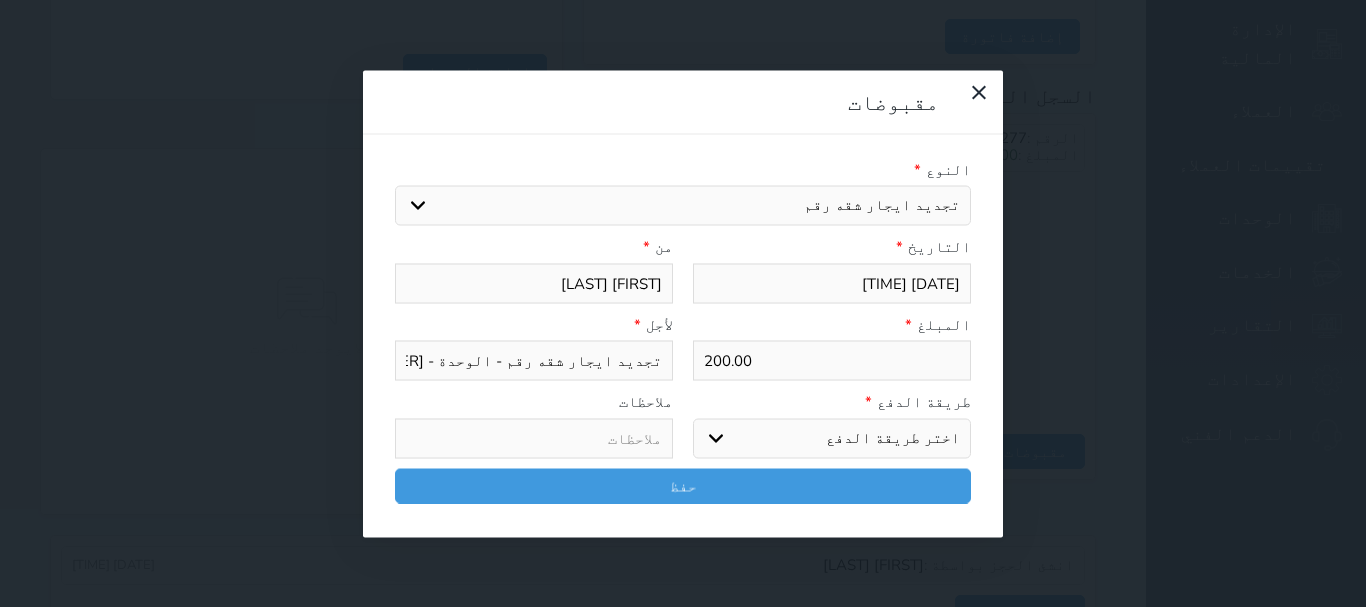 drag, startPoint x: 910, startPoint y: 372, endPoint x: 912, endPoint y: 386, distance: 14.142136 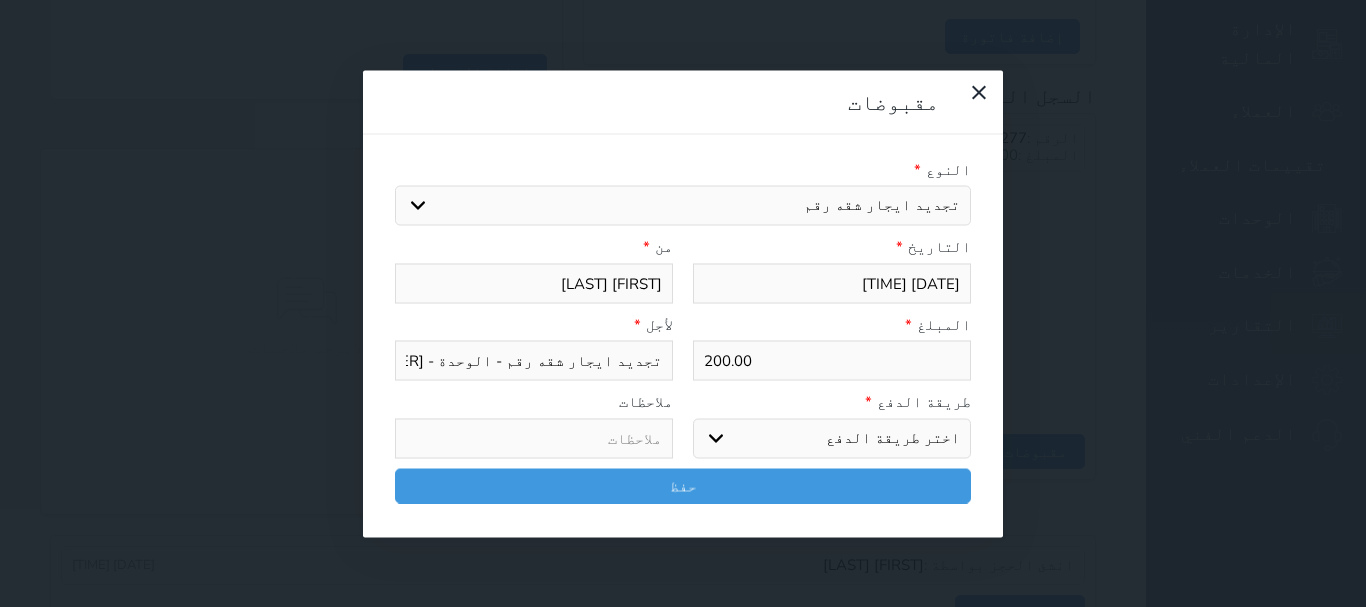 click on "اختر طريقة الدفع   دفع نقدى   تحويل بنكى   مدى   بطاقة ائتمان   آجل" at bounding box center (832, 438) 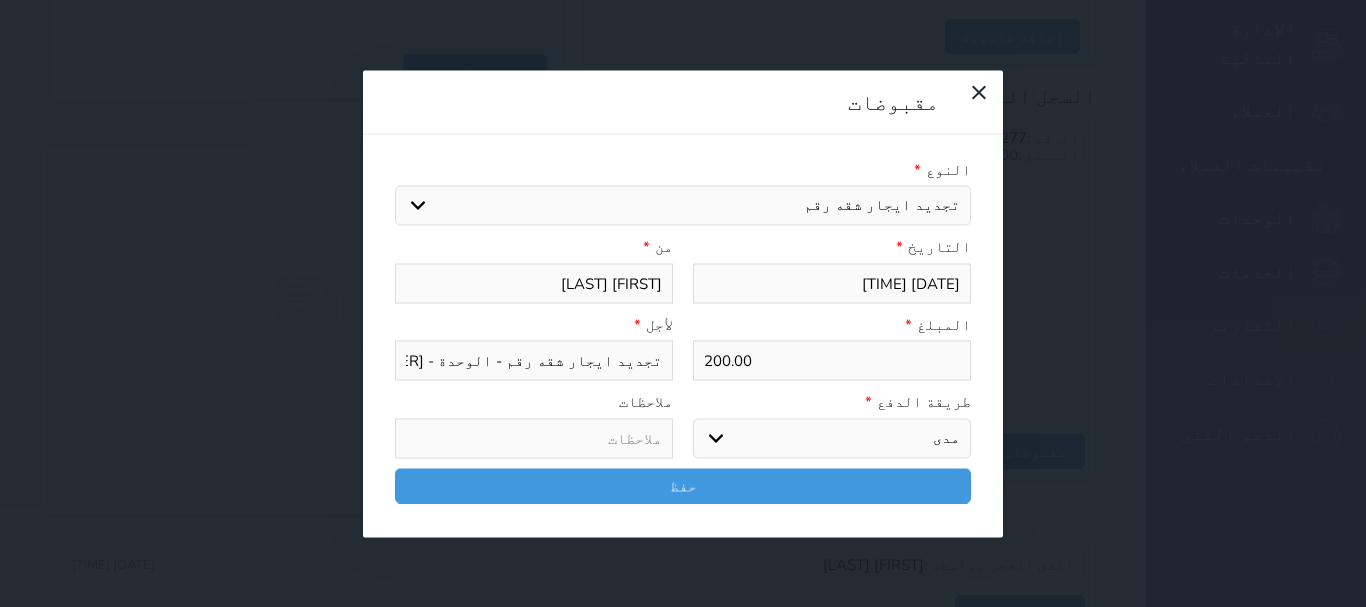 click on "اختر طريقة الدفع   دفع نقدى   تحويل بنكى   مدى   بطاقة ائتمان   آجل" at bounding box center (832, 438) 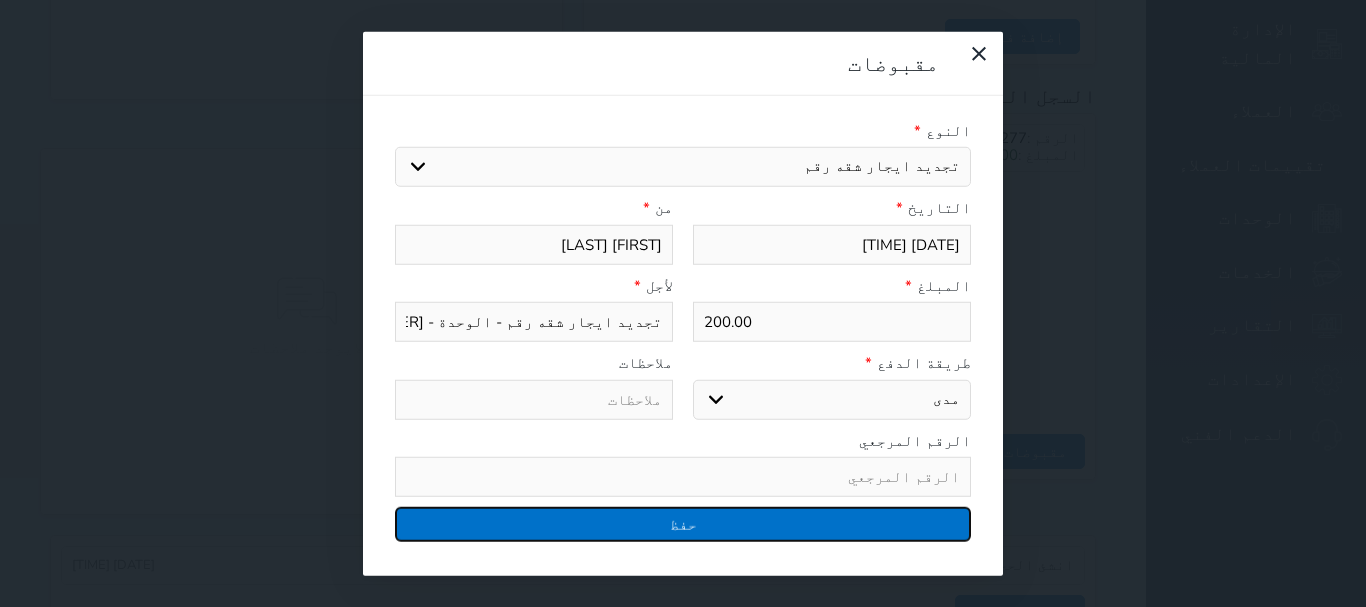click on "حفظ" at bounding box center [683, 524] 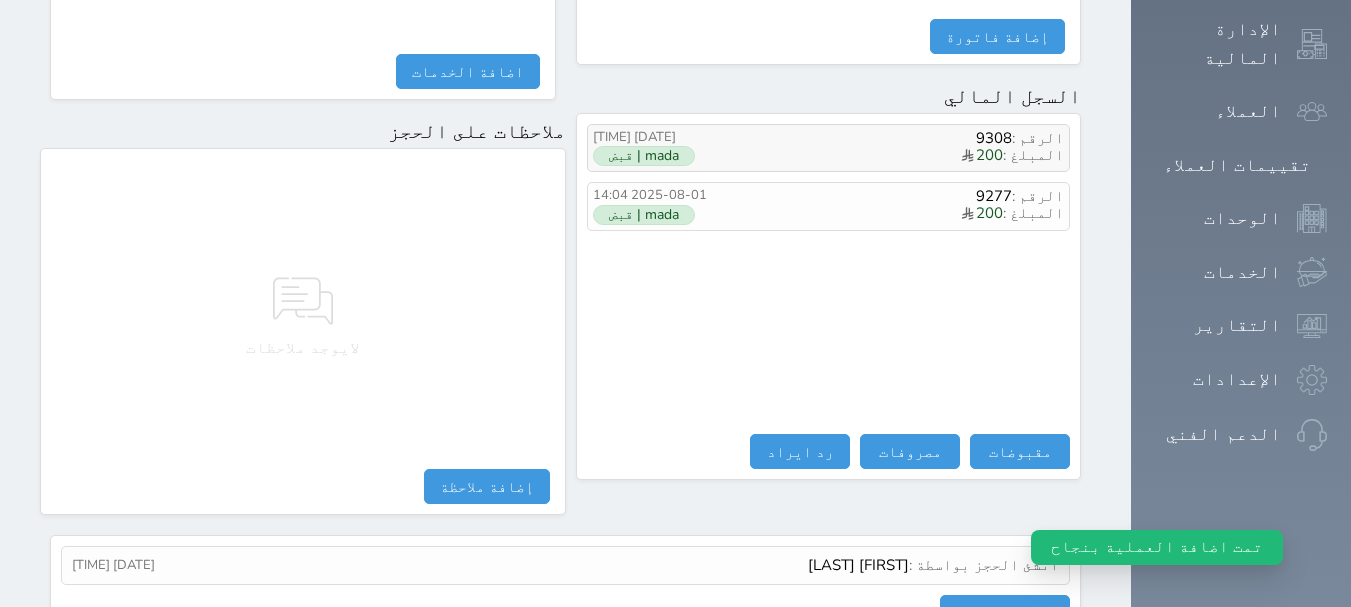 click on "المبلغ :  200" at bounding box center (899, 156) 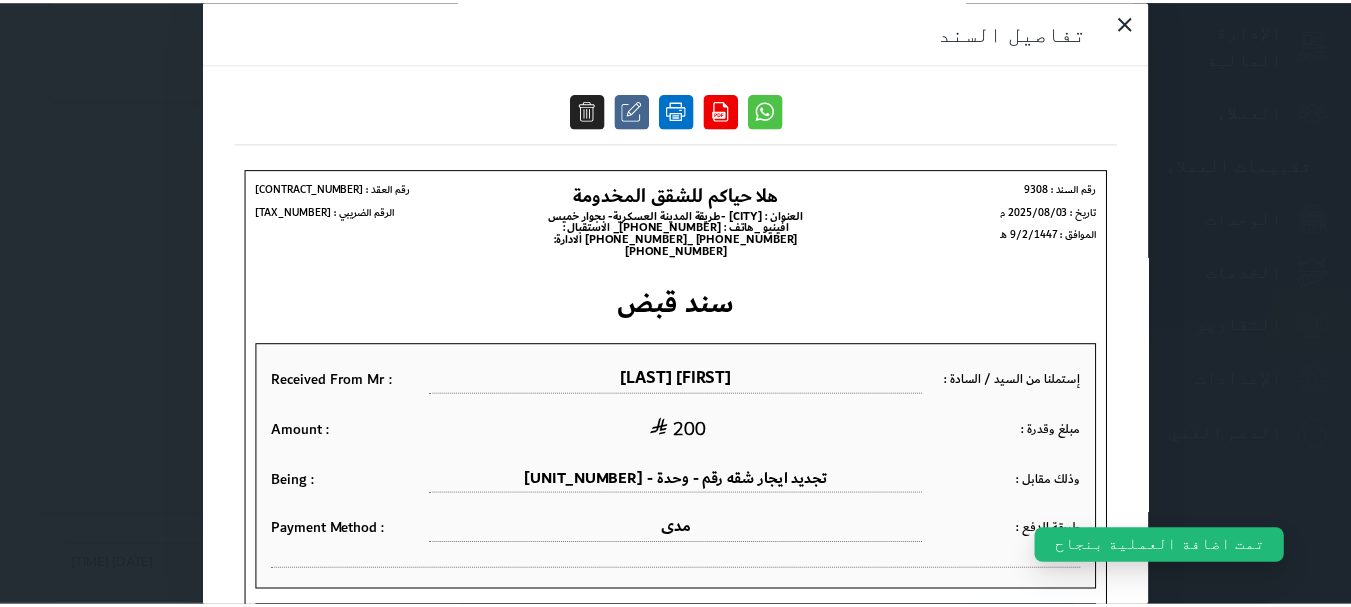scroll, scrollTop: 0, scrollLeft: 0, axis: both 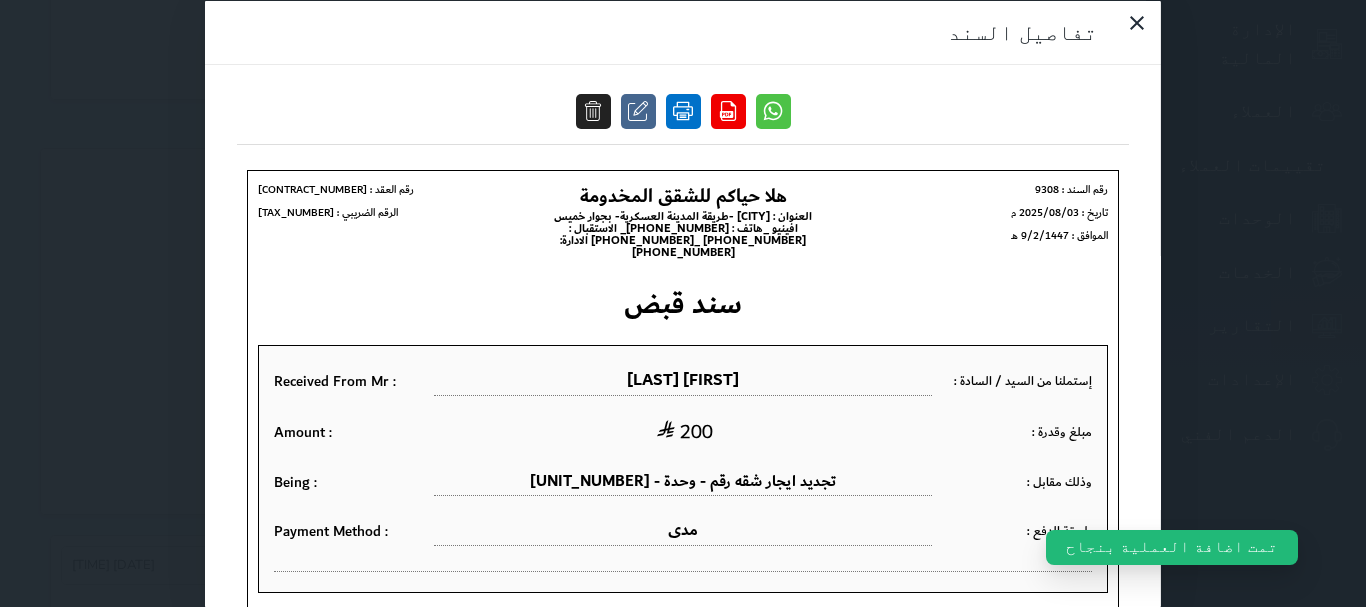 click at bounding box center [683, 110] 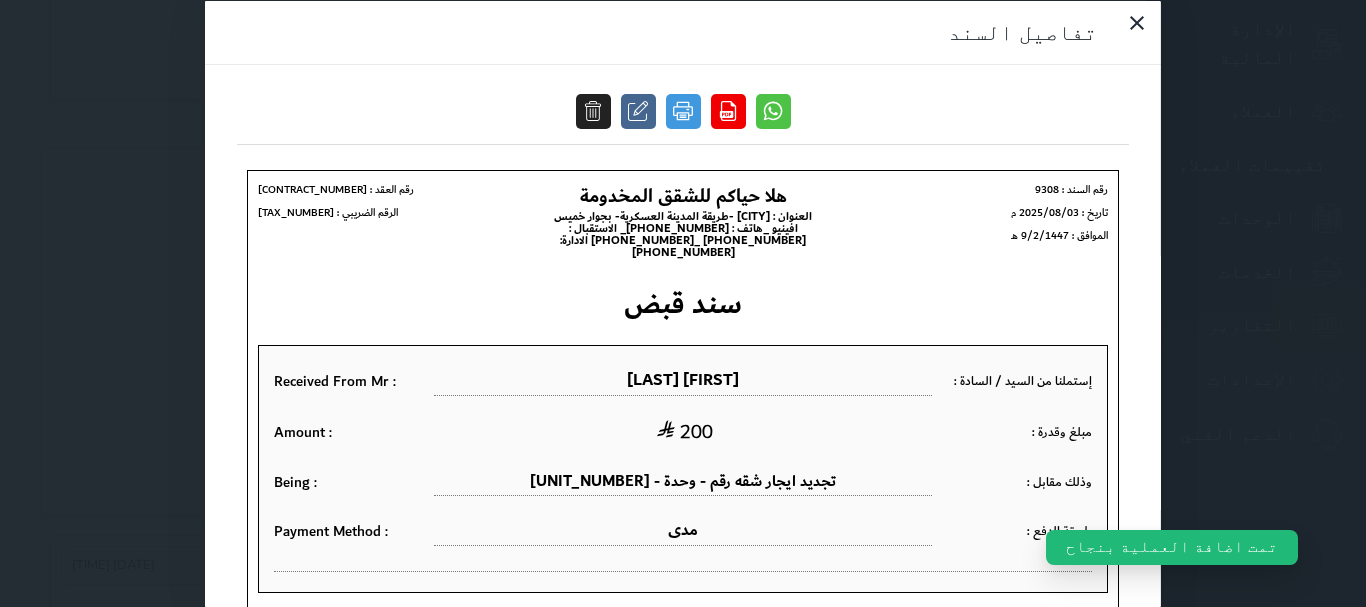 drag, startPoint x: 882, startPoint y: 27, endPoint x: 1230, endPoint y: 267, distance: 422.73395 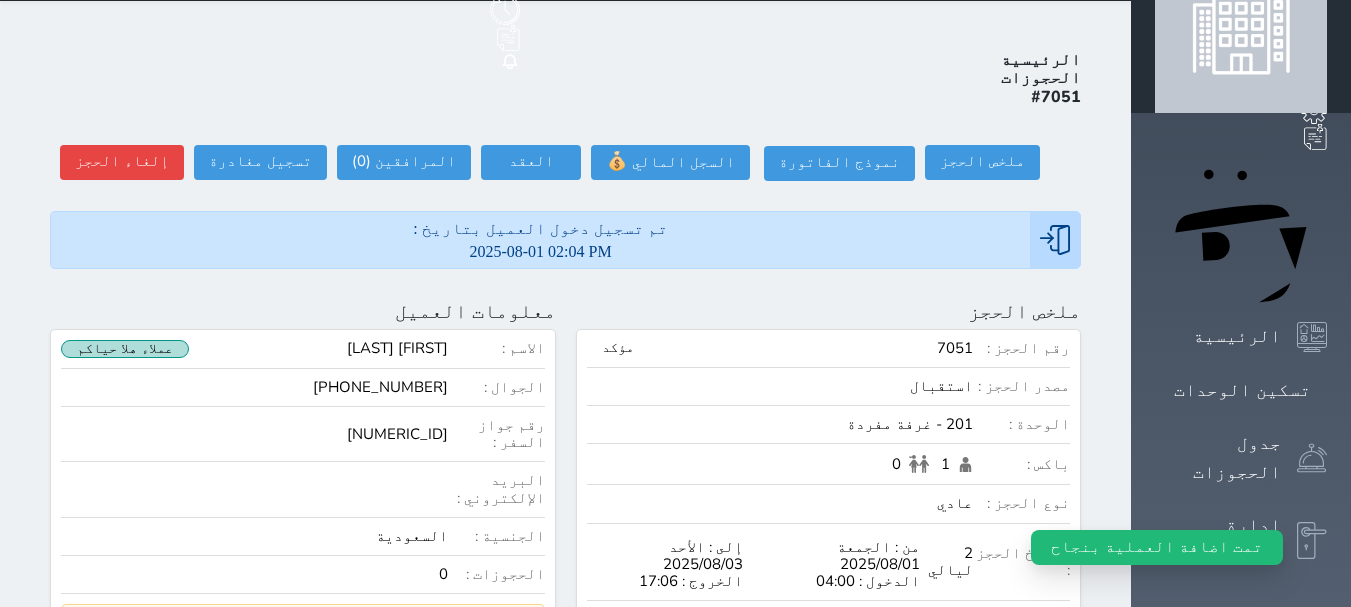scroll, scrollTop: 0, scrollLeft: 0, axis: both 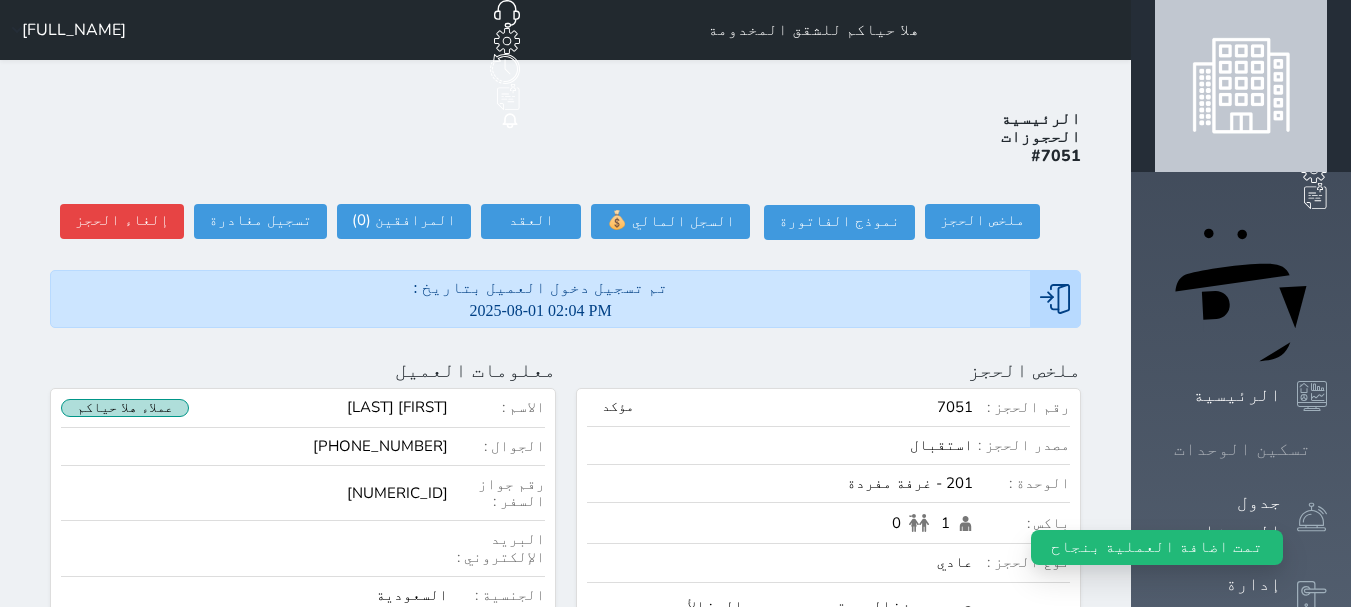 click 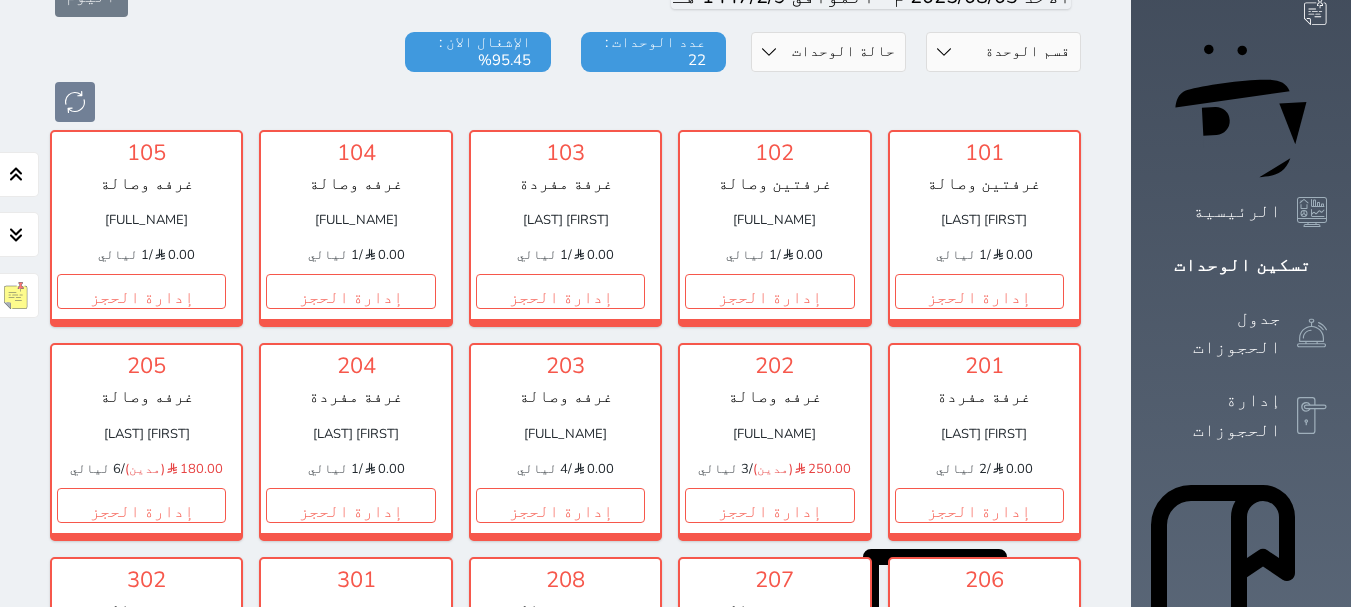 scroll, scrollTop: 947, scrollLeft: 0, axis: vertical 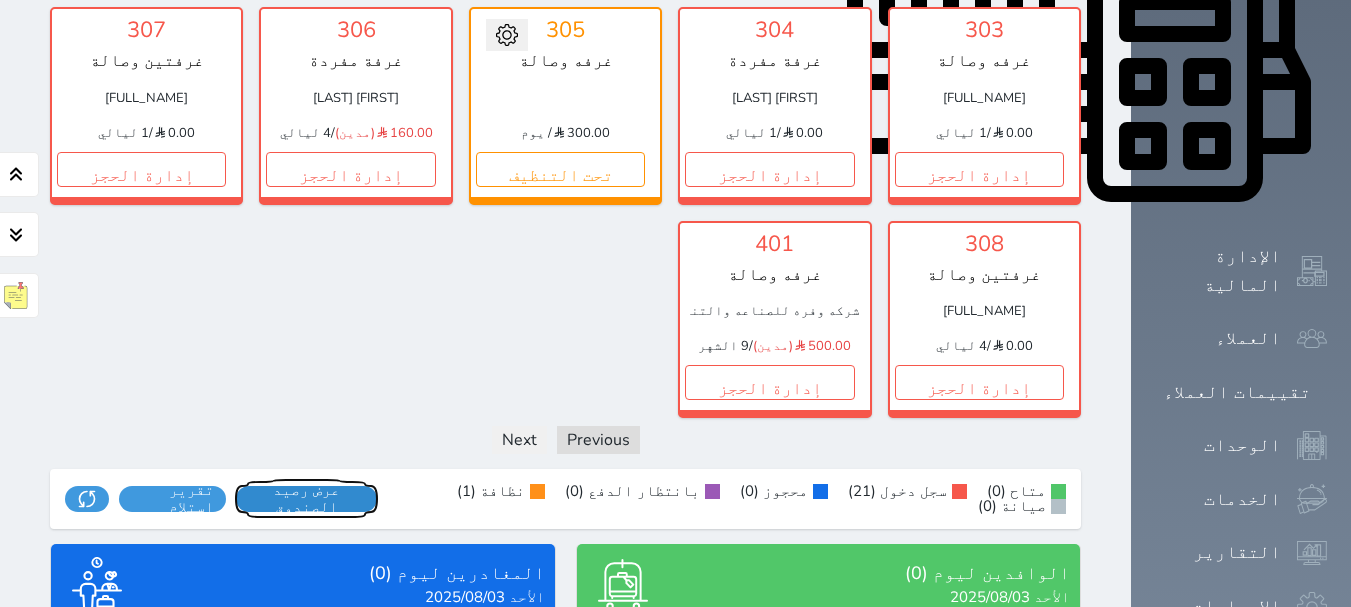 click on "عرض رصيد الصندوق" at bounding box center [307, 499] 